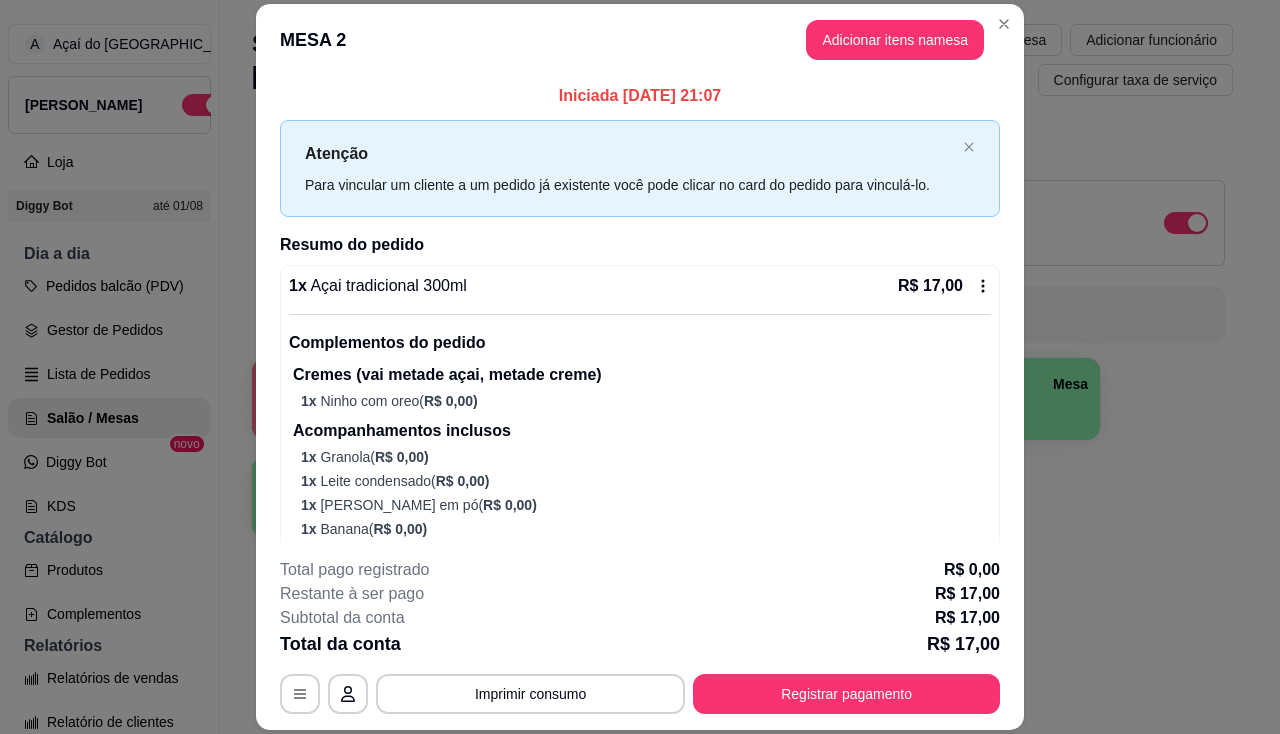 scroll, scrollTop: 0, scrollLeft: 0, axis: both 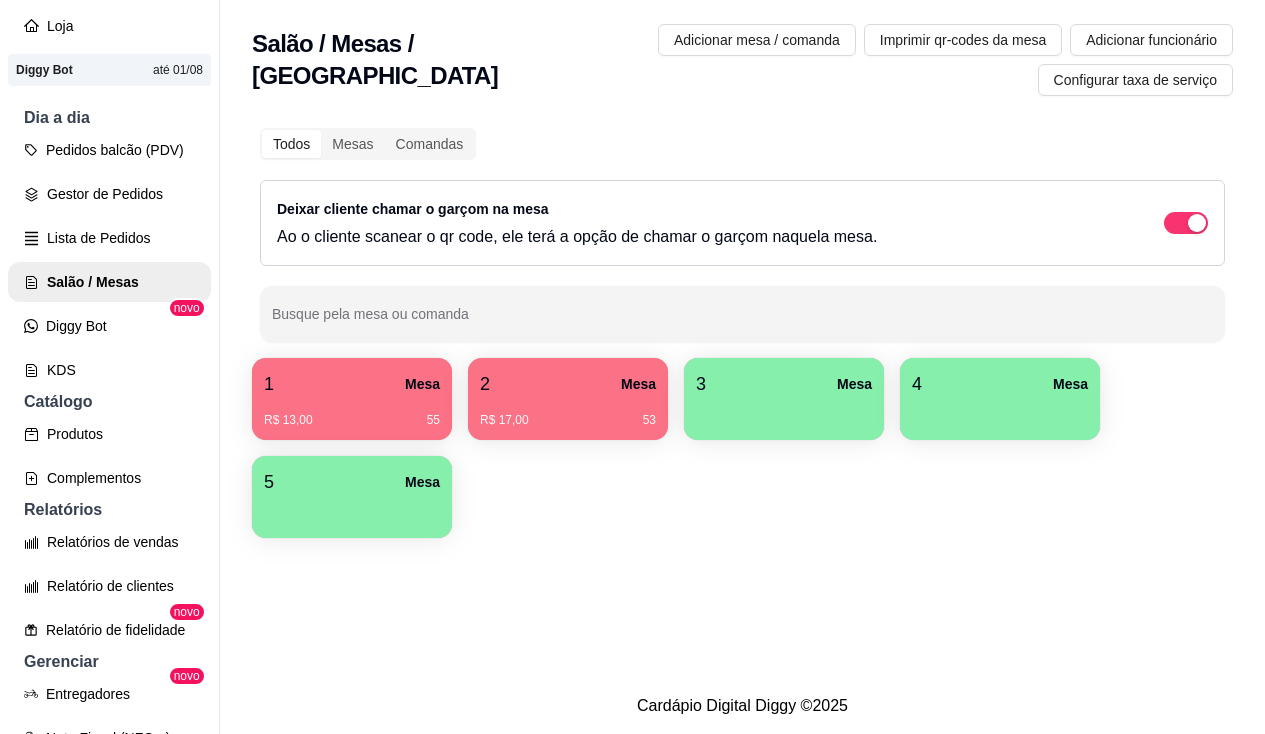 click at bounding box center (784, 413) 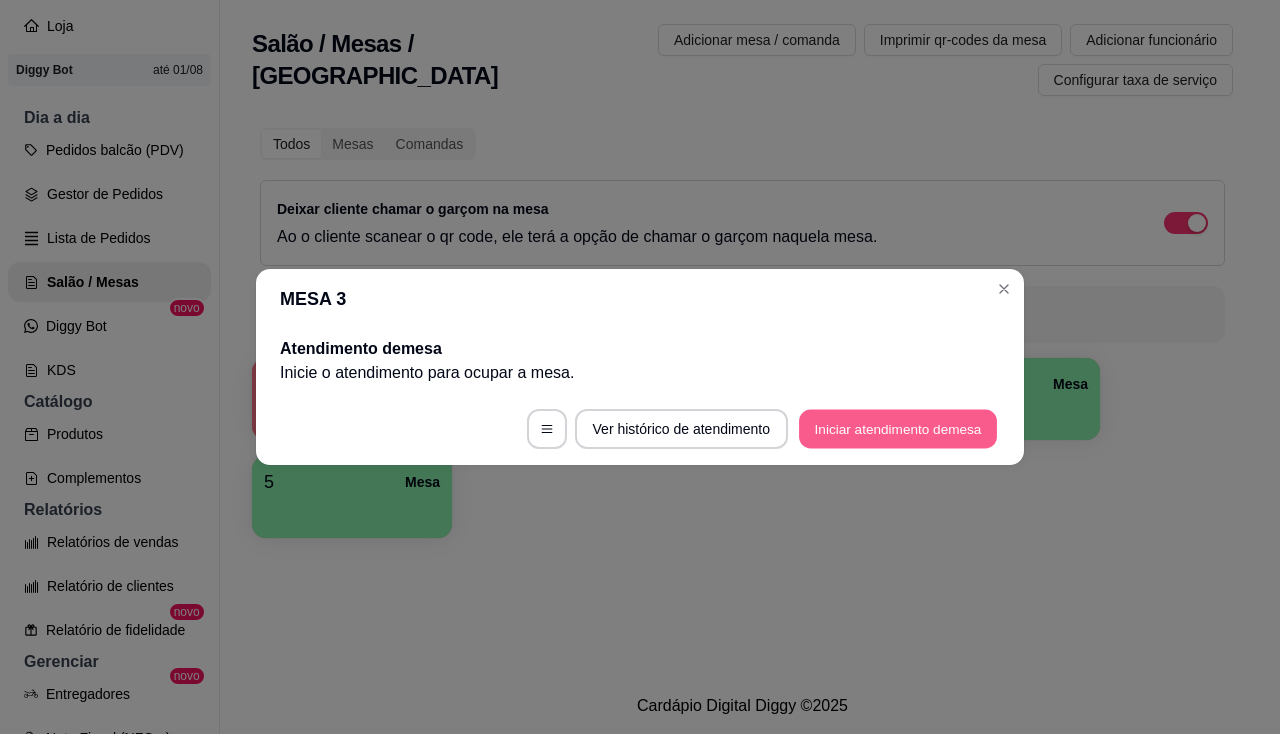 click on "Iniciar atendimento de  mesa" at bounding box center [898, 429] 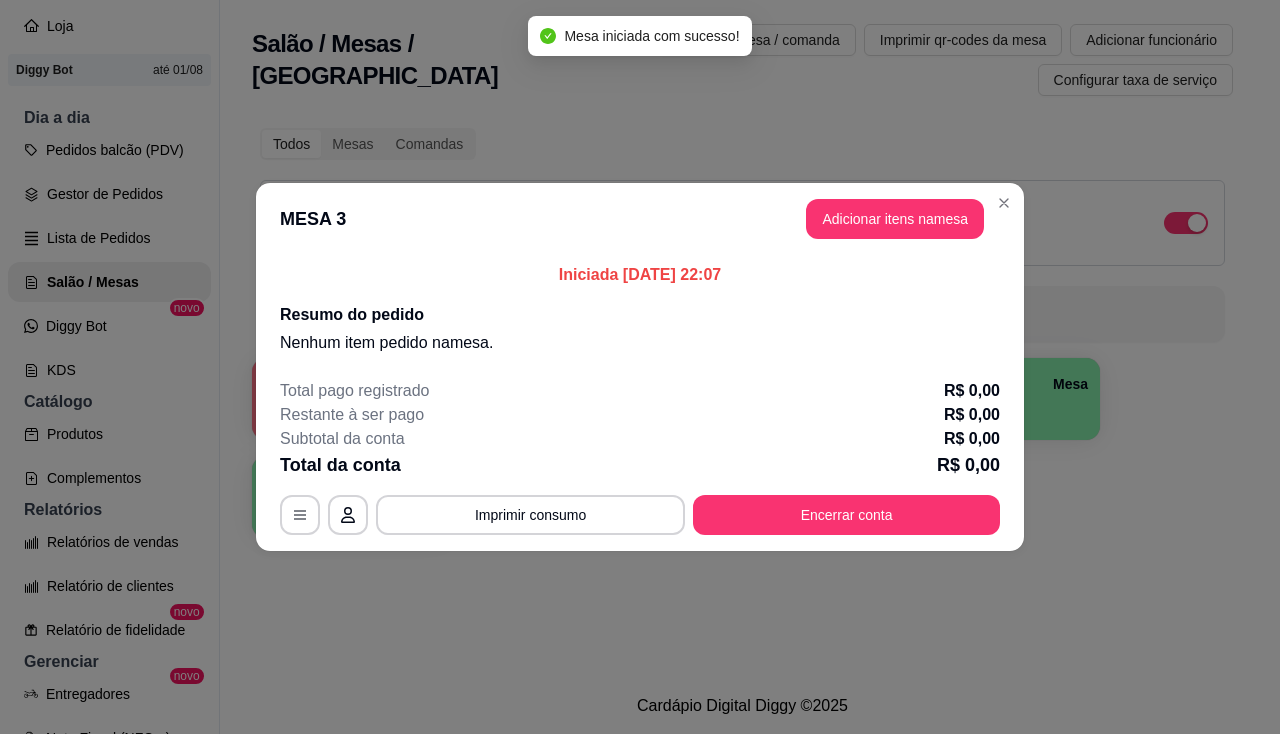 click on "MESA 3 Adicionar itens na  mesa" at bounding box center (640, 219) 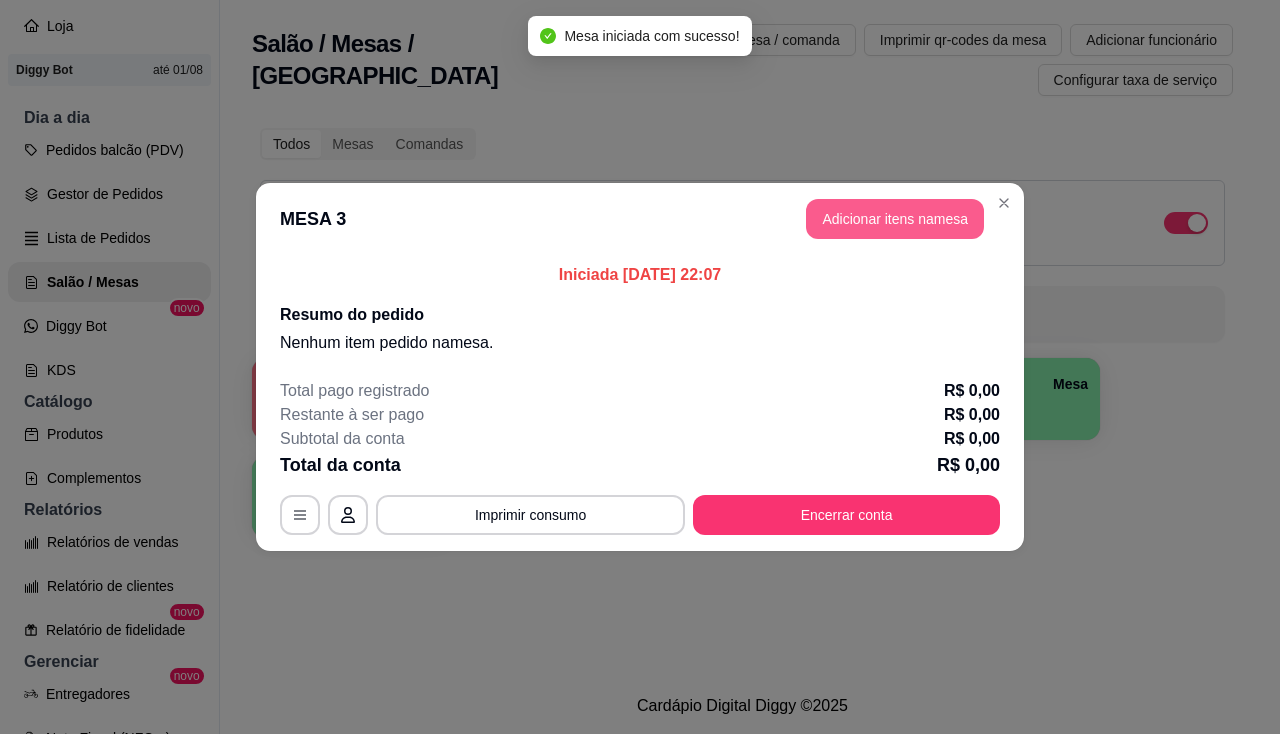 click on "Adicionar itens na  mesa" at bounding box center (895, 219) 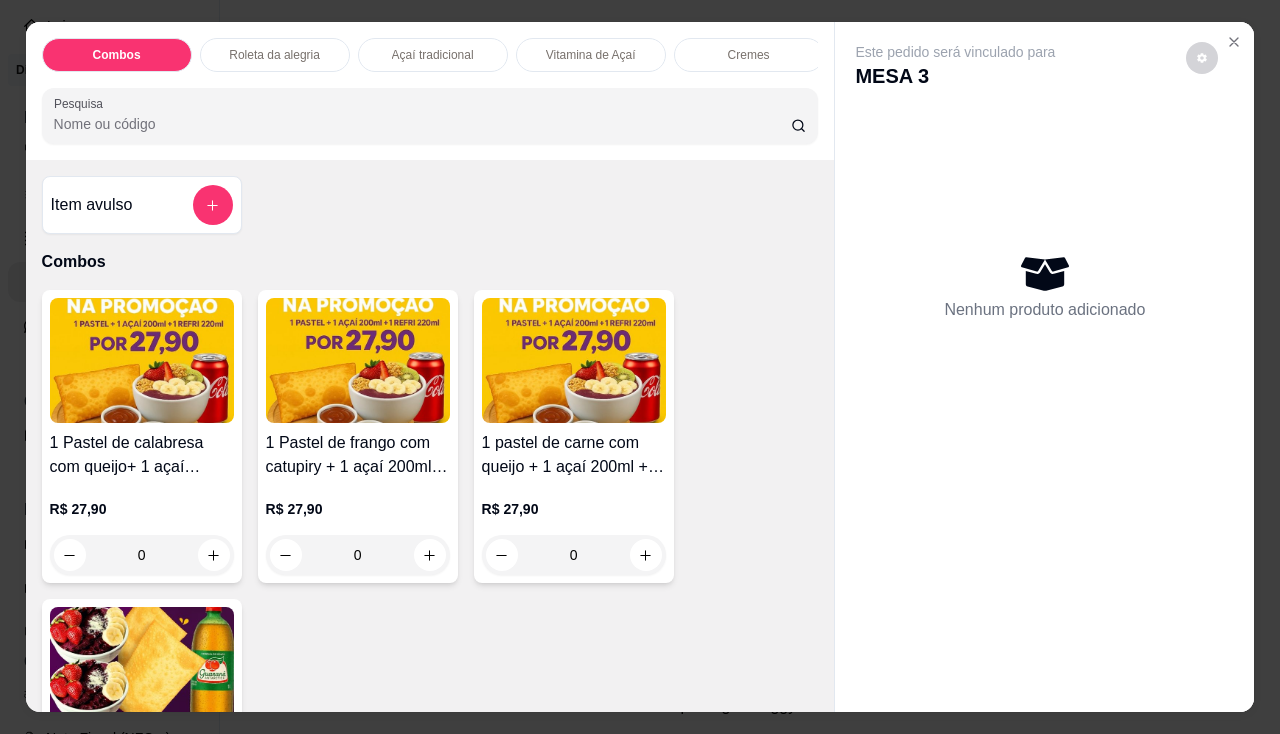 scroll, scrollTop: 100, scrollLeft: 0, axis: vertical 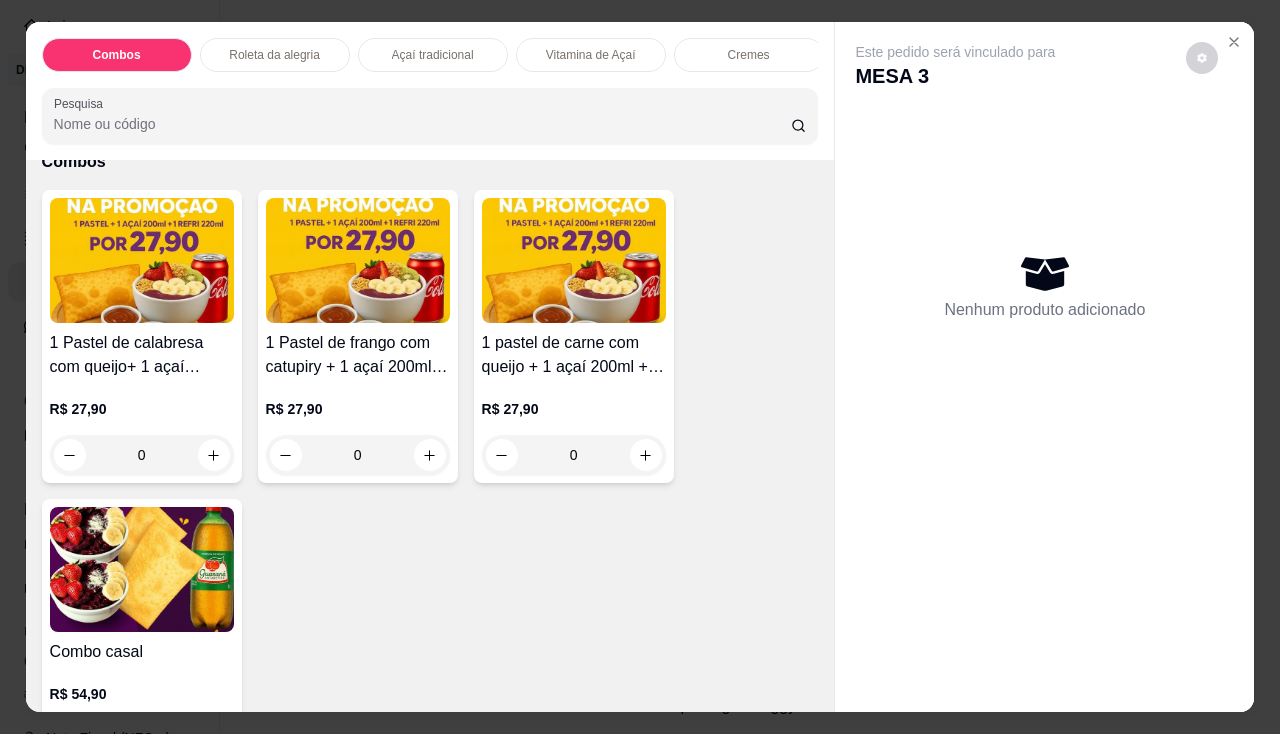 click on "Açaí tradicional" at bounding box center (433, 55) 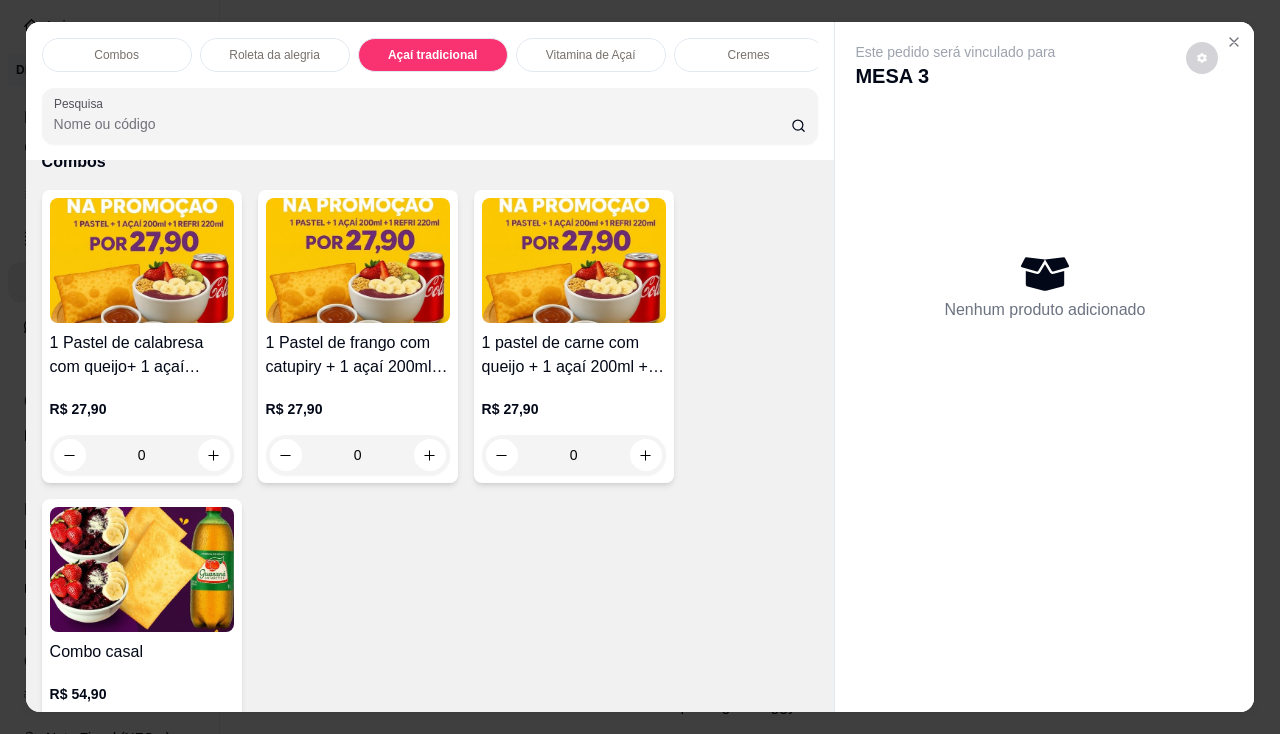 scroll, scrollTop: 1049, scrollLeft: 0, axis: vertical 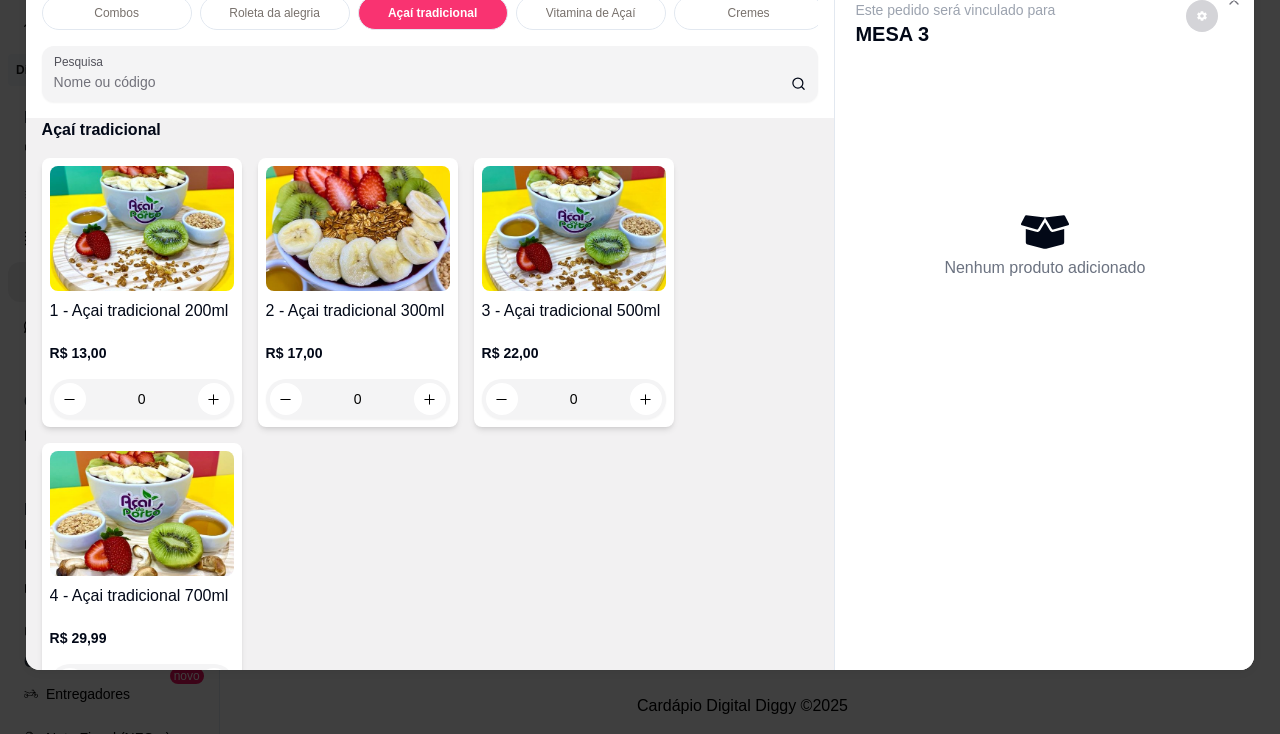 click at bounding box center (574, 228) 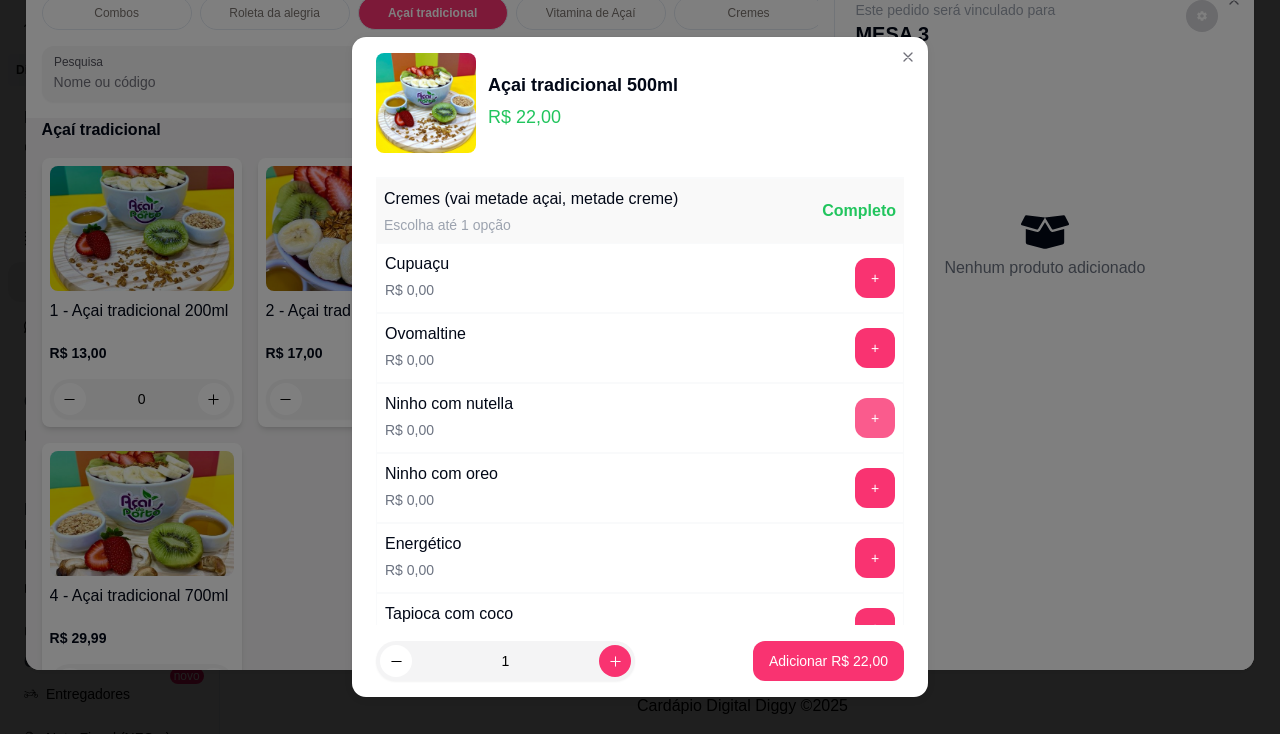 click on "+" at bounding box center [875, 418] 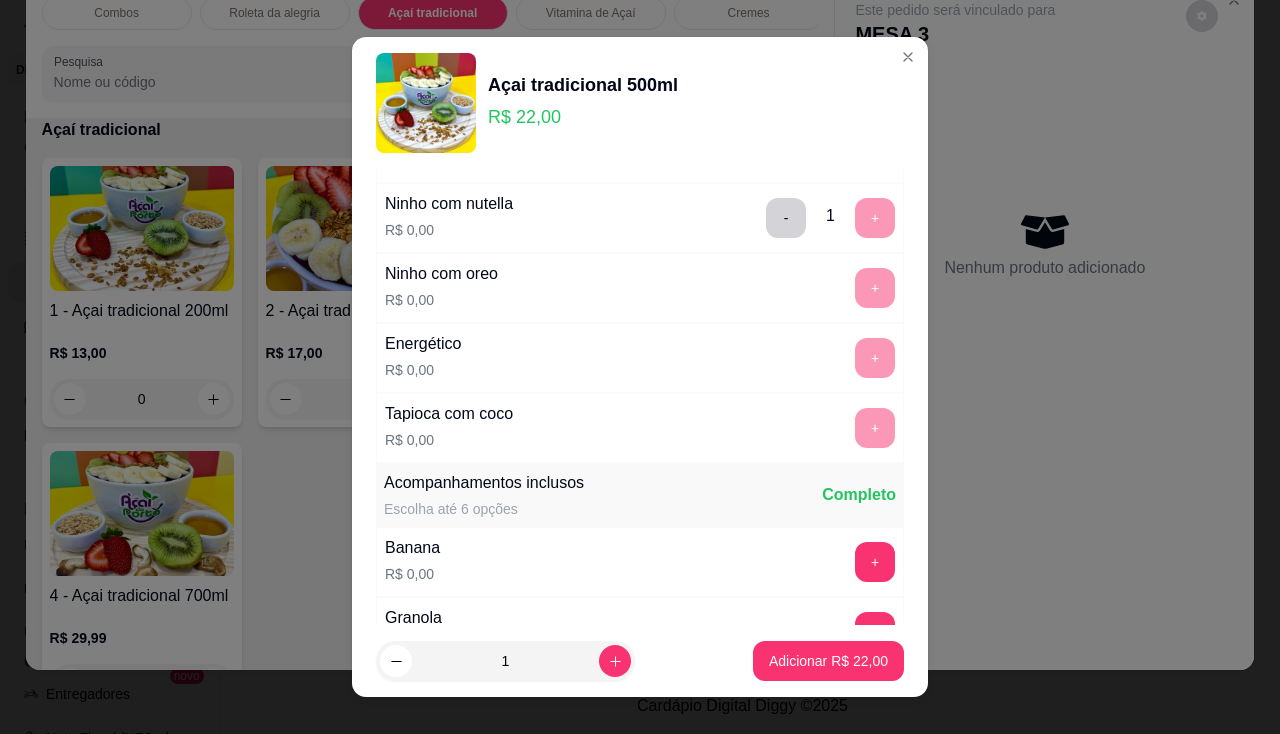 scroll, scrollTop: 500, scrollLeft: 0, axis: vertical 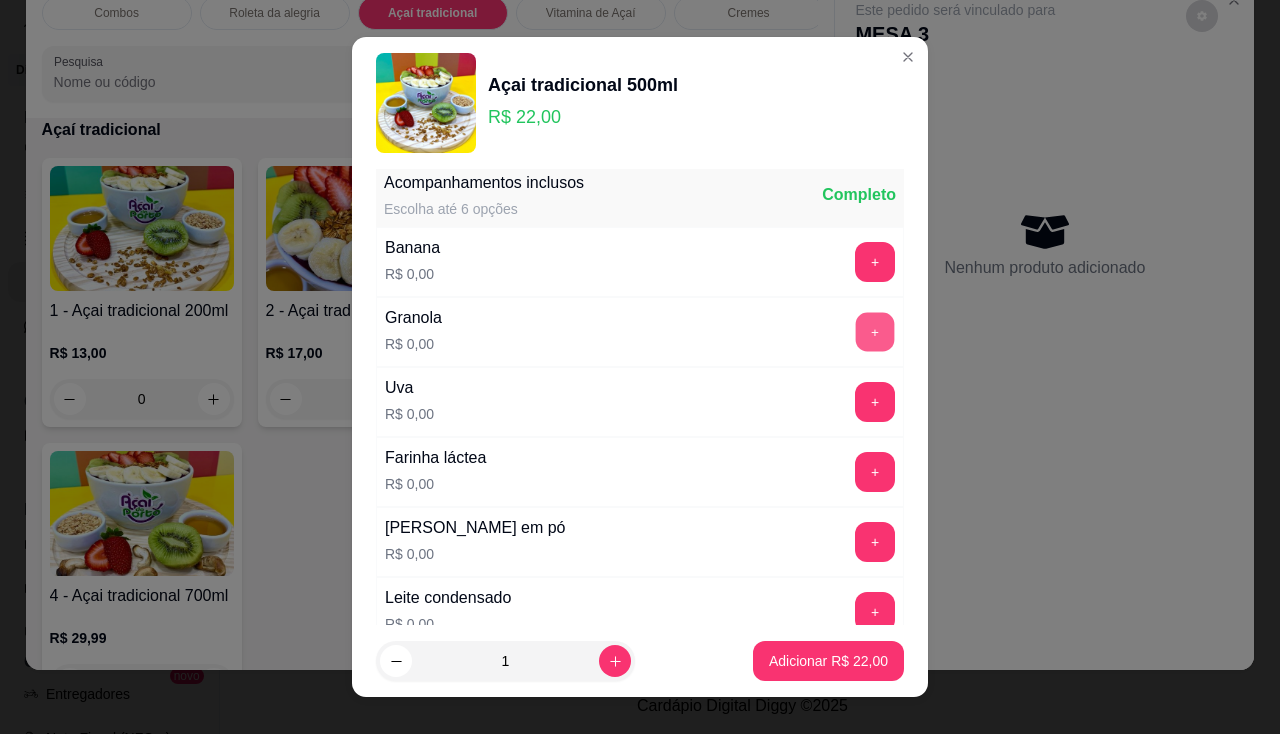 click on "+" at bounding box center (875, 331) 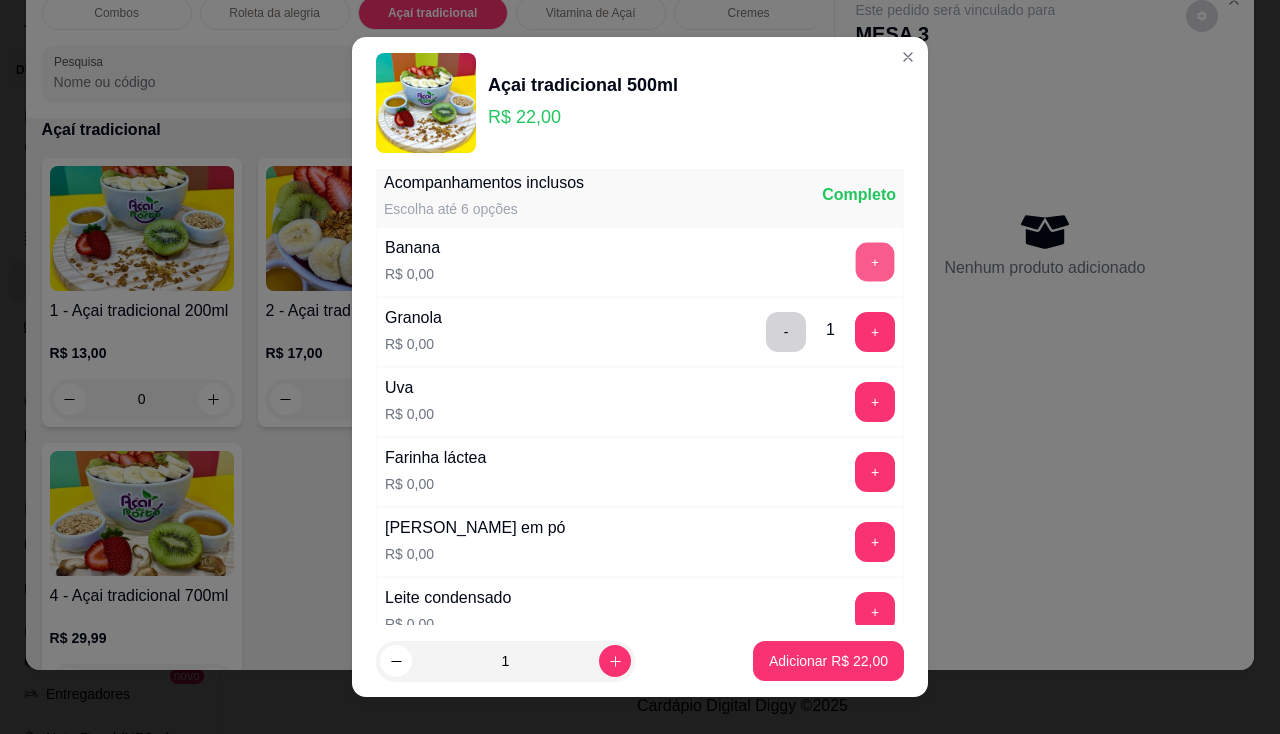 click on "+" at bounding box center (875, 261) 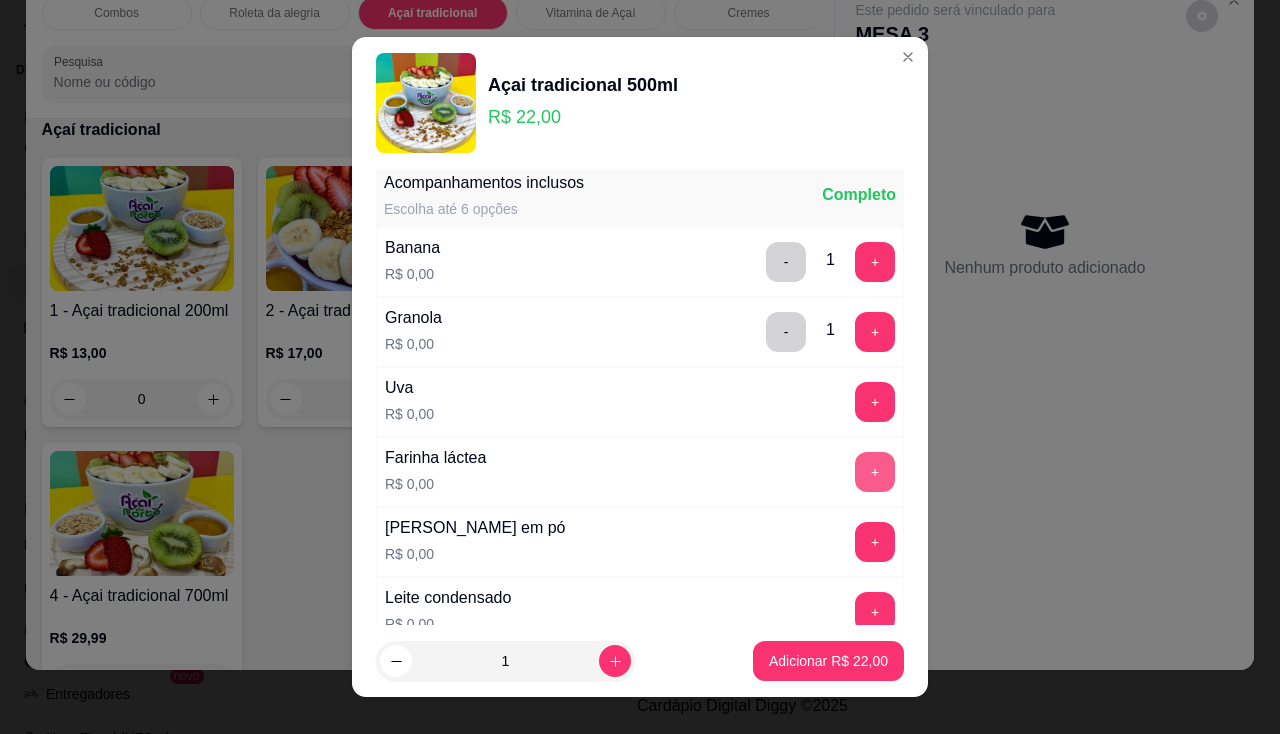 click on "+" at bounding box center (875, 472) 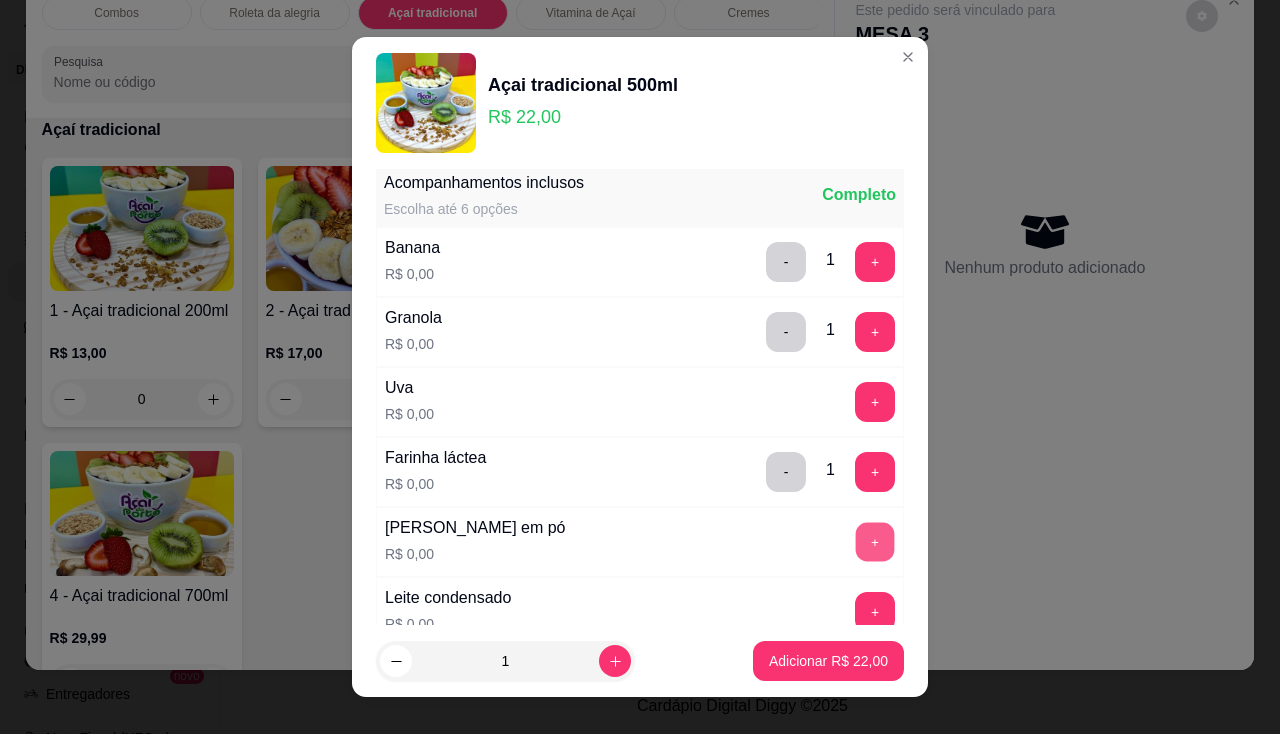 click on "+" at bounding box center (875, 541) 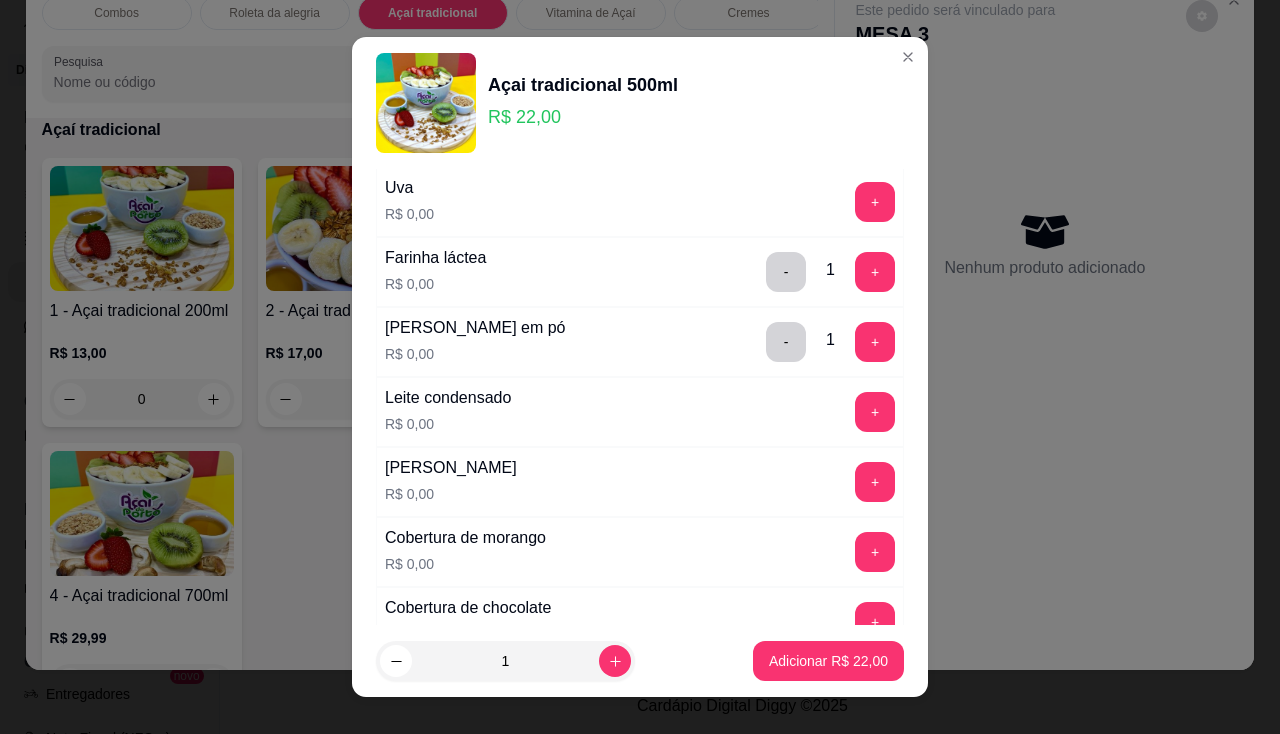 scroll, scrollTop: 400, scrollLeft: 0, axis: vertical 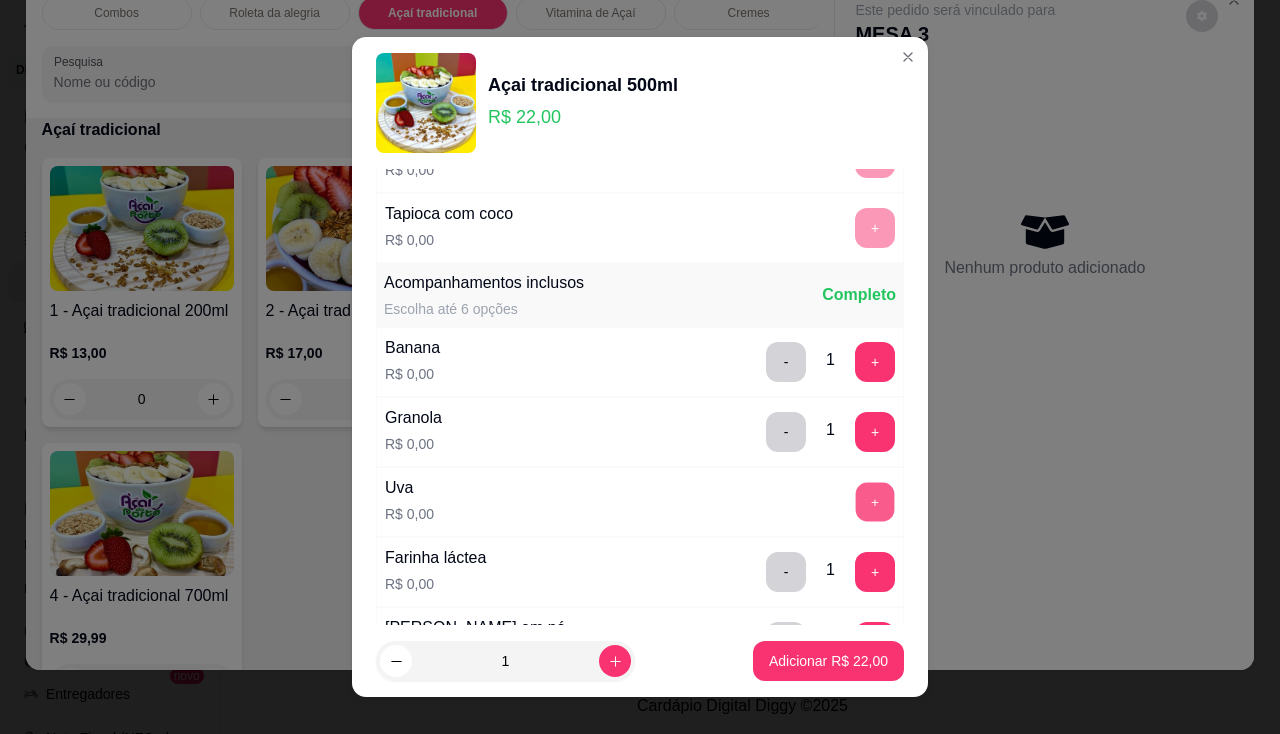 click on "+" at bounding box center (875, 501) 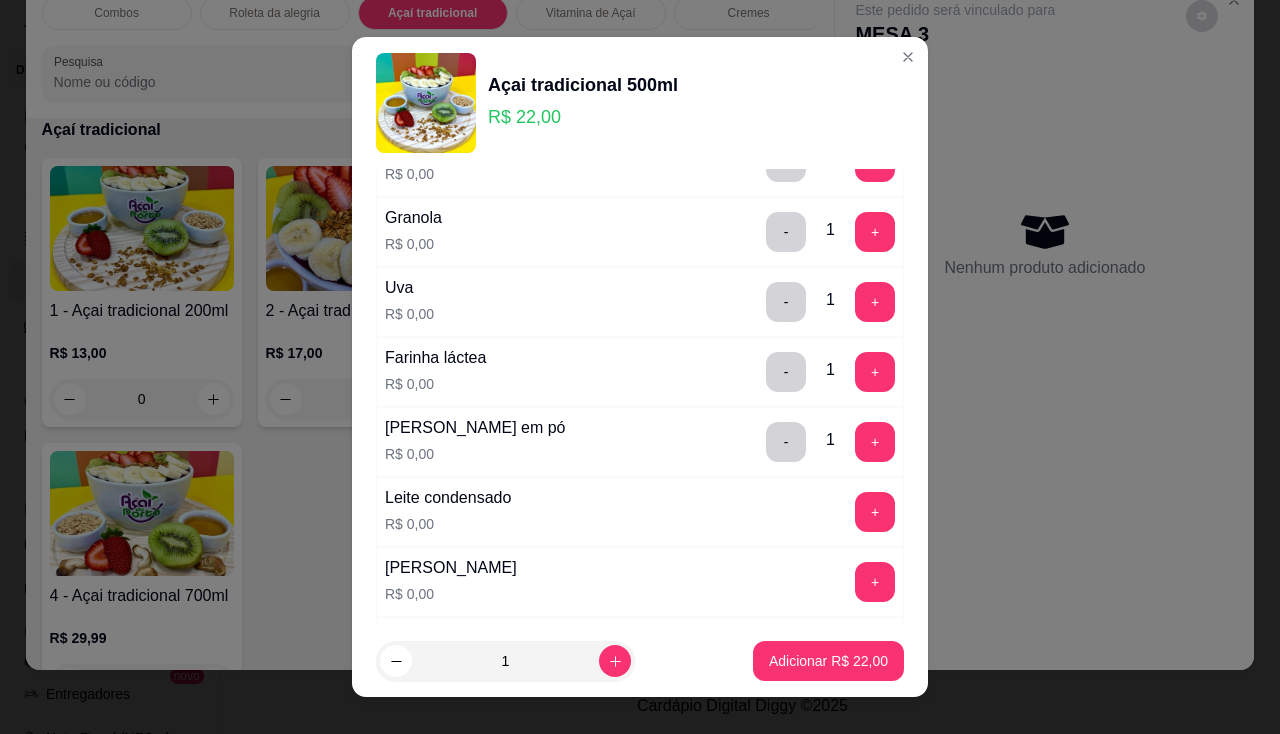 scroll, scrollTop: 700, scrollLeft: 0, axis: vertical 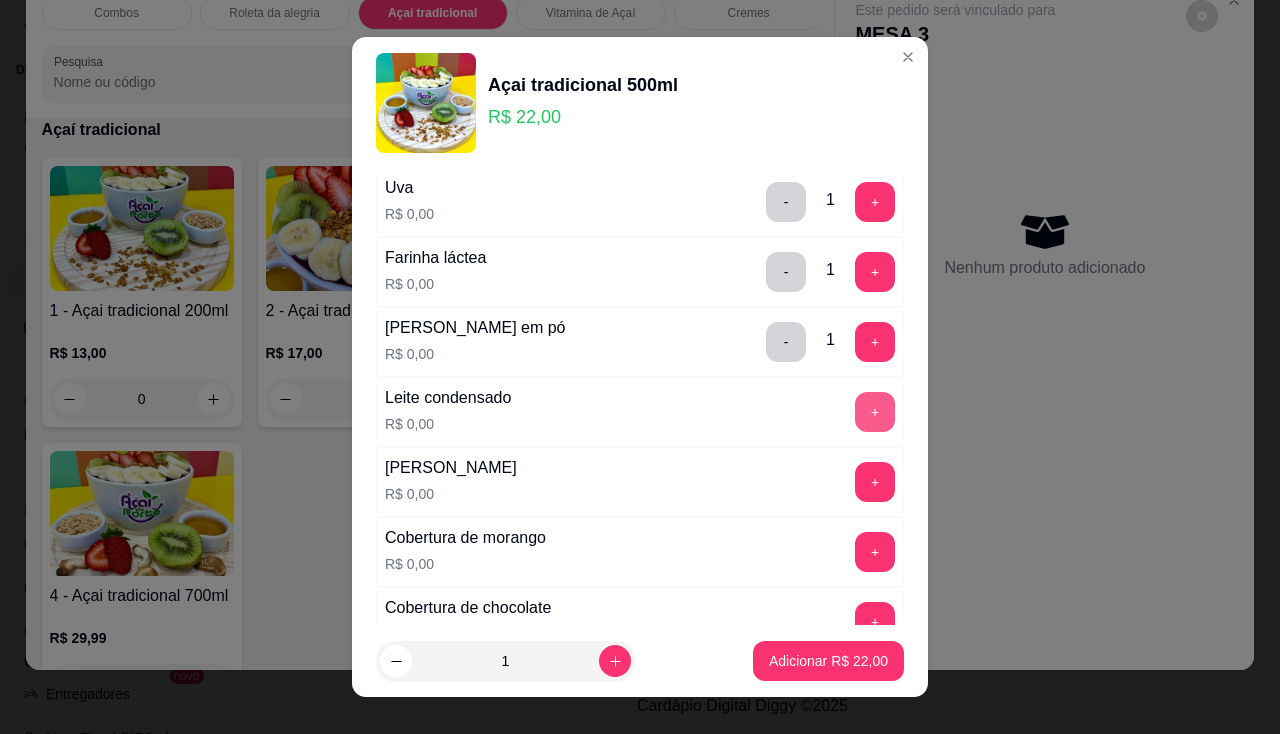 click on "+" at bounding box center [875, 412] 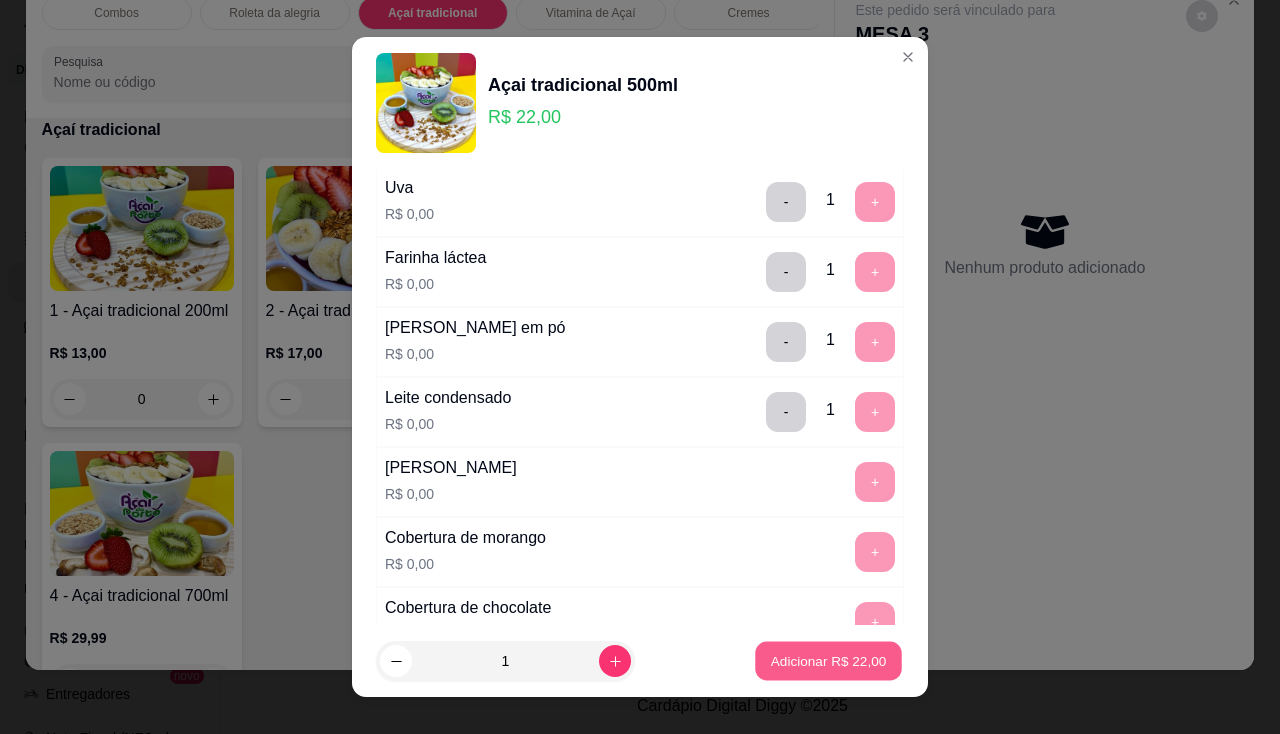 click on "Adicionar   R$ 22,00" at bounding box center (828, 661) 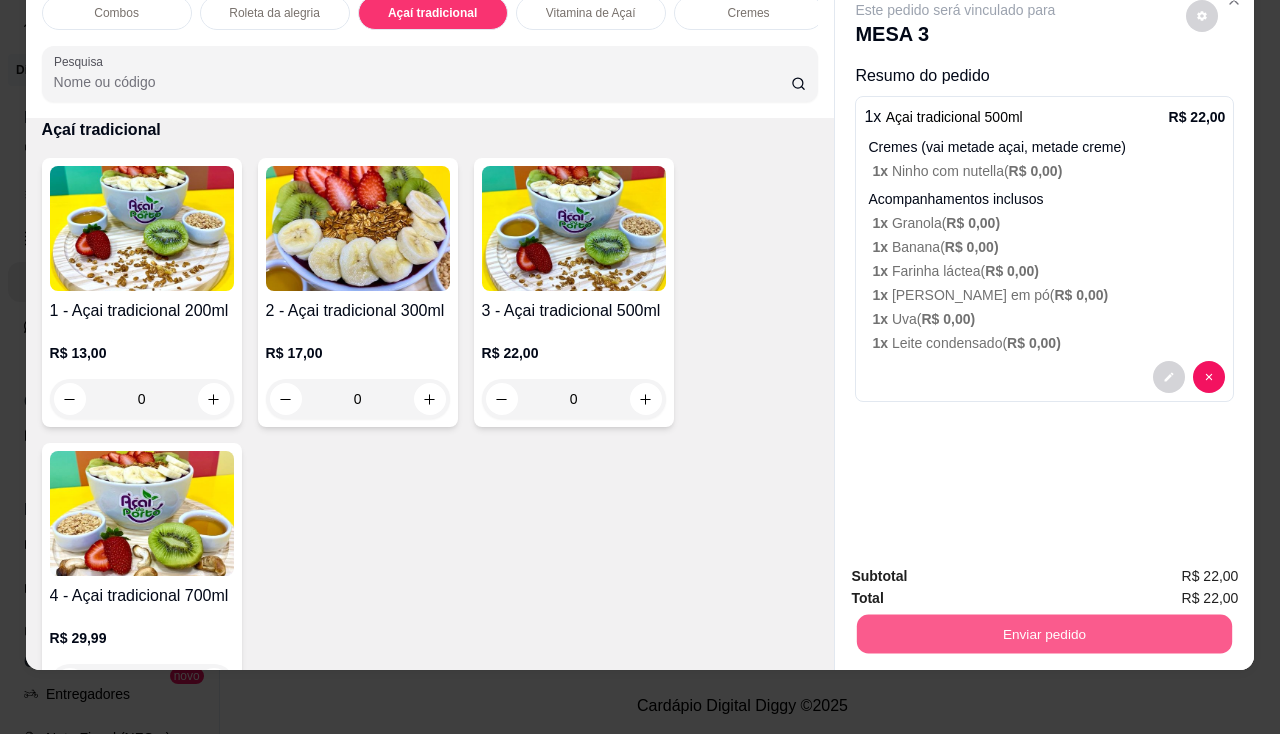 click on "Enviar pedido" at bounding box center (1044, 634) 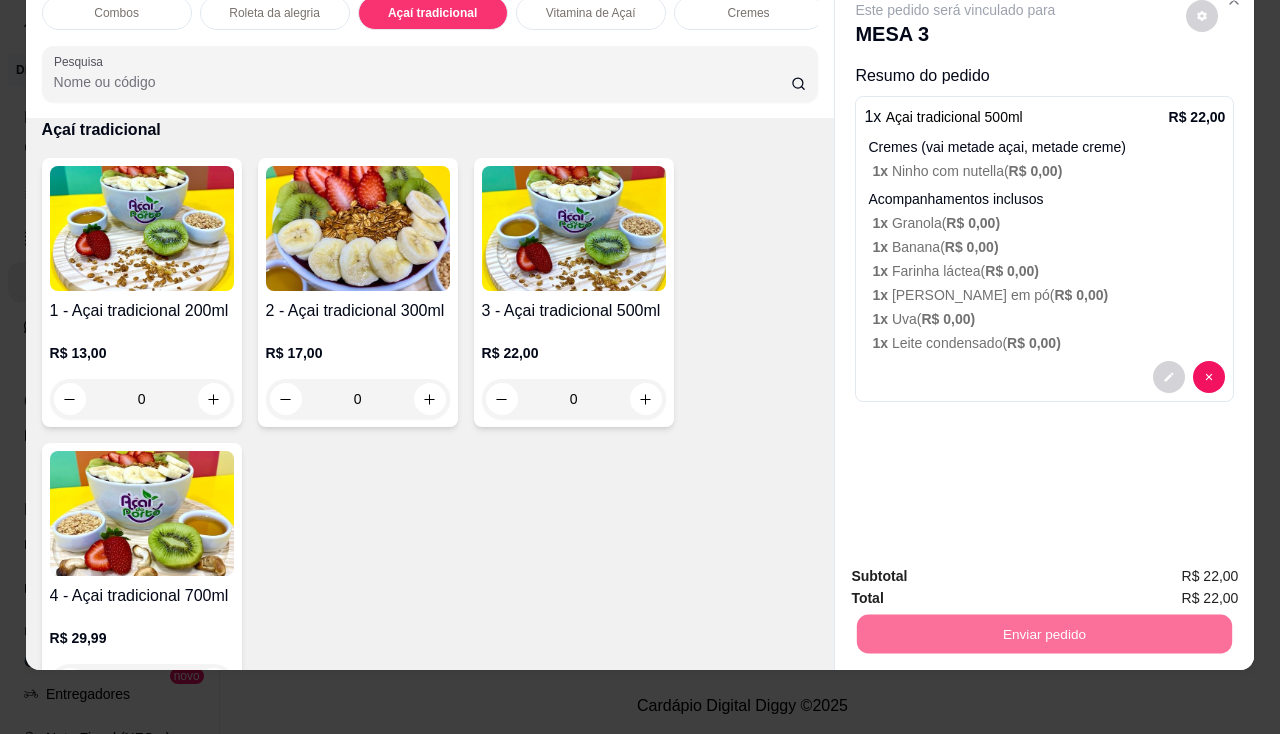 click on "Não registrar e enviar pedido" at bounding box center [979, 571] 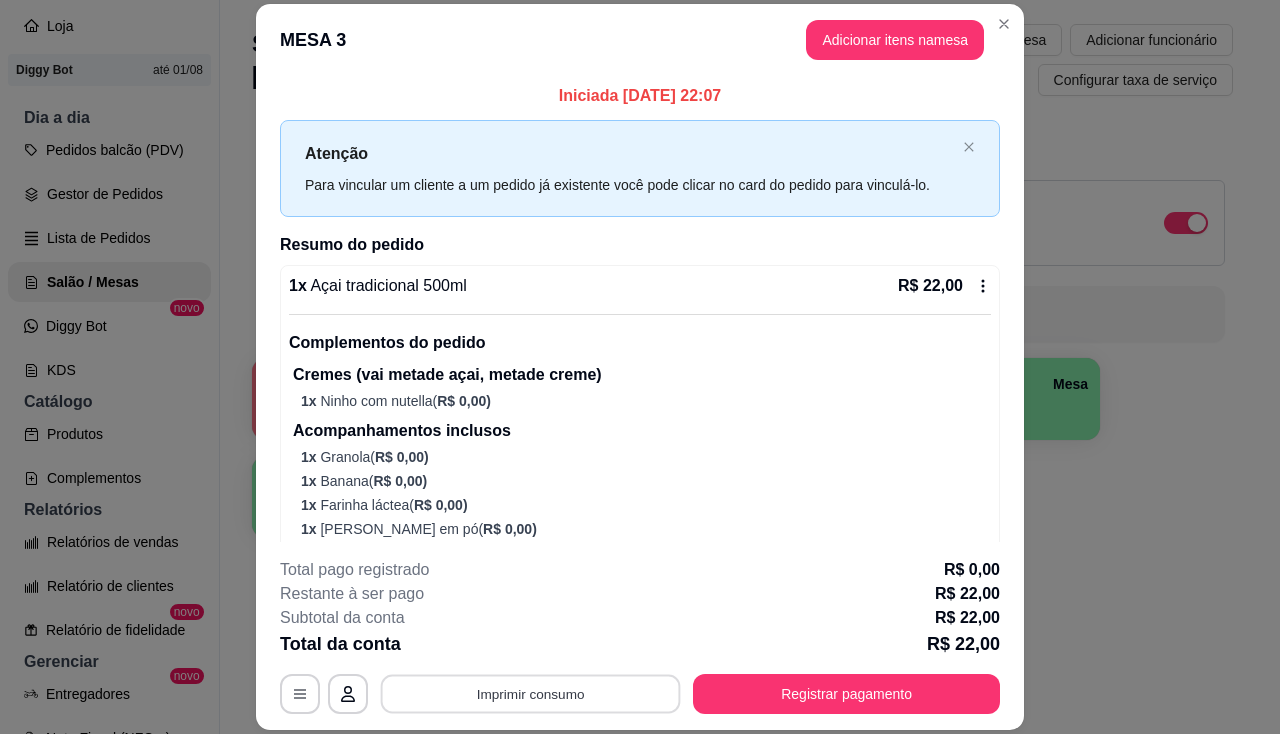 click on "Imprimir consumo" at bounding box center [531, 694] 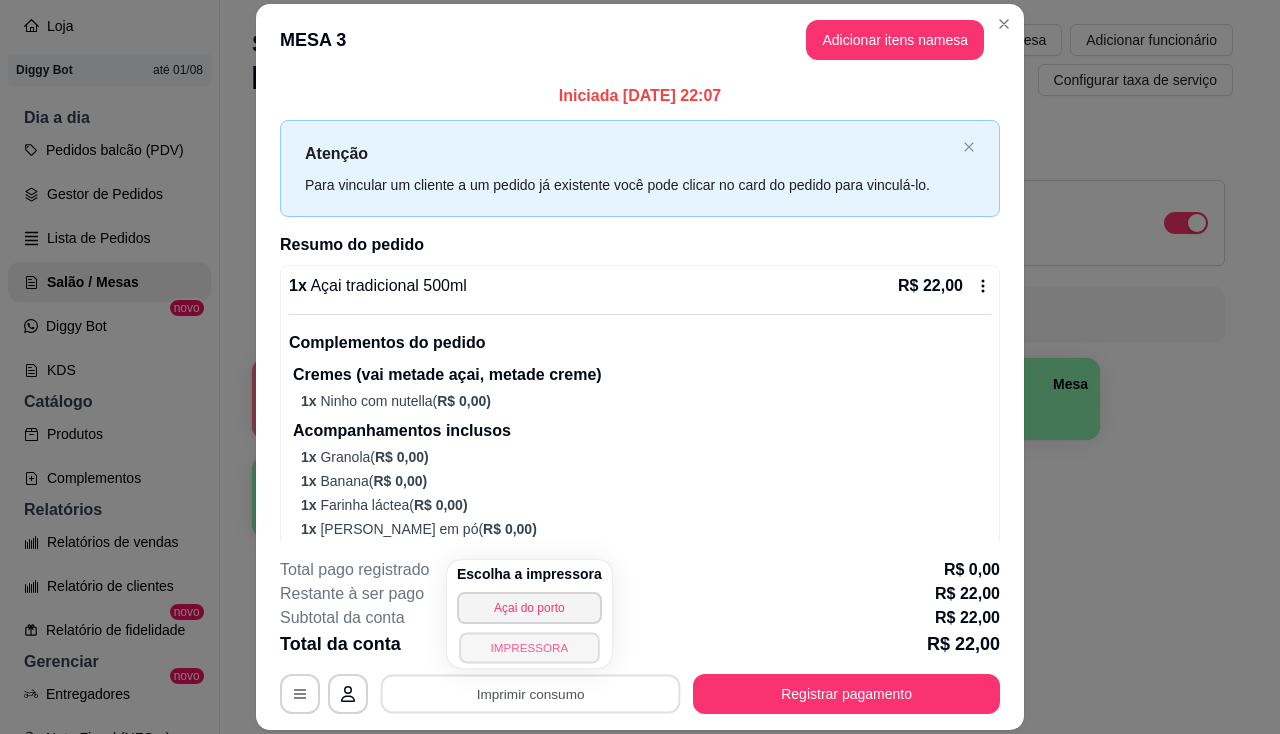click on "IMPRESSORA" at bounding box center (529, 647) 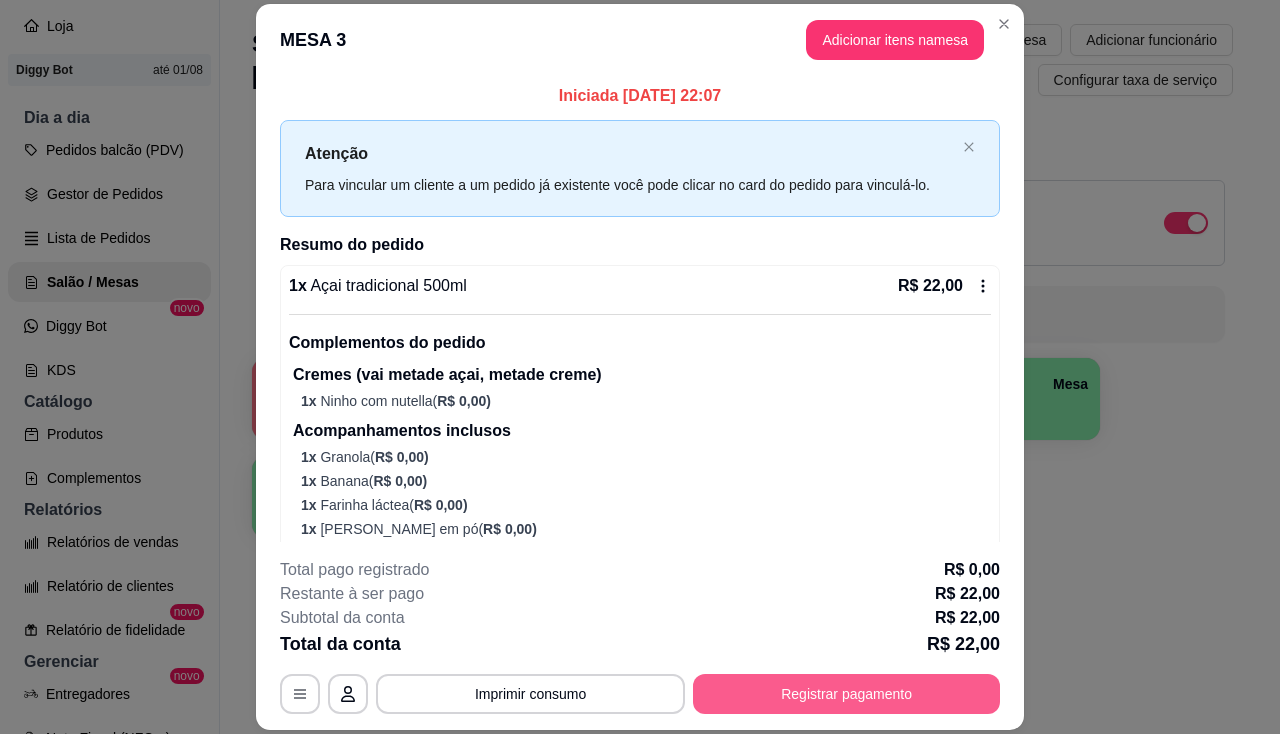 click on "Registrar pagamento" at bounding box center (846, 694) 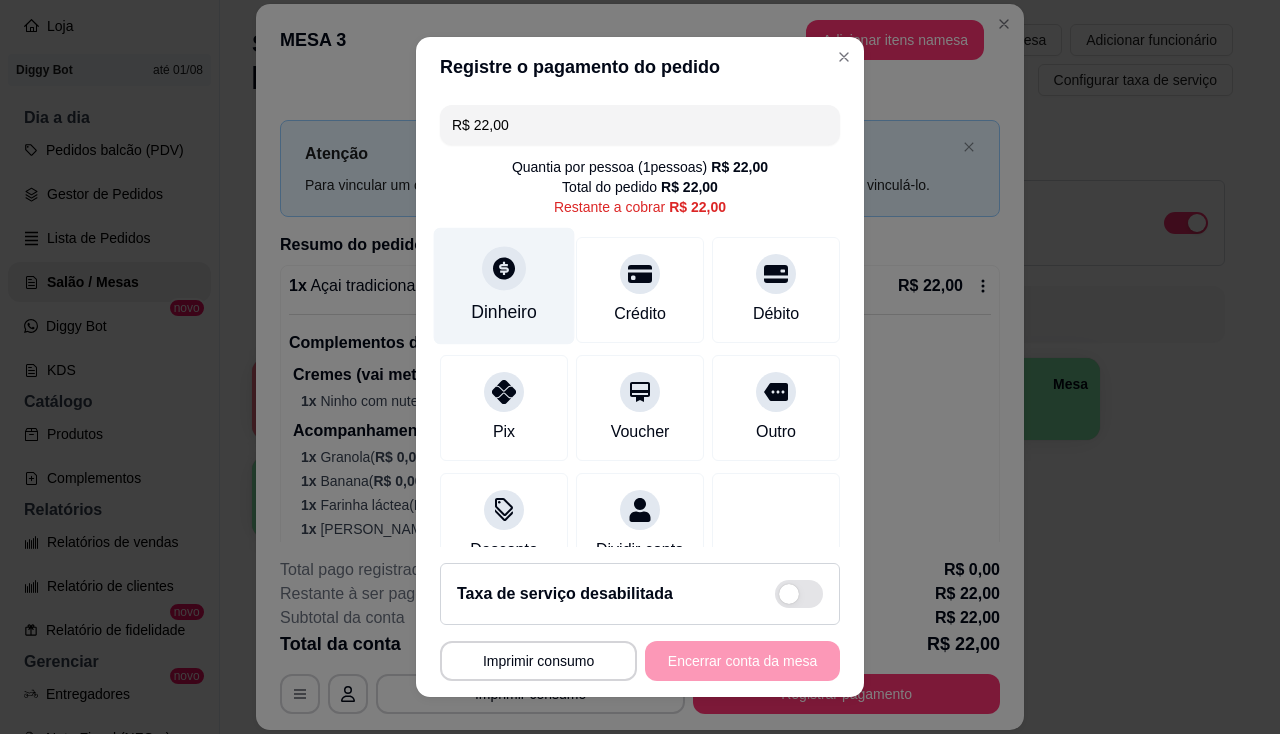 click on "Dinheiro" at bounding box center [504, 285] 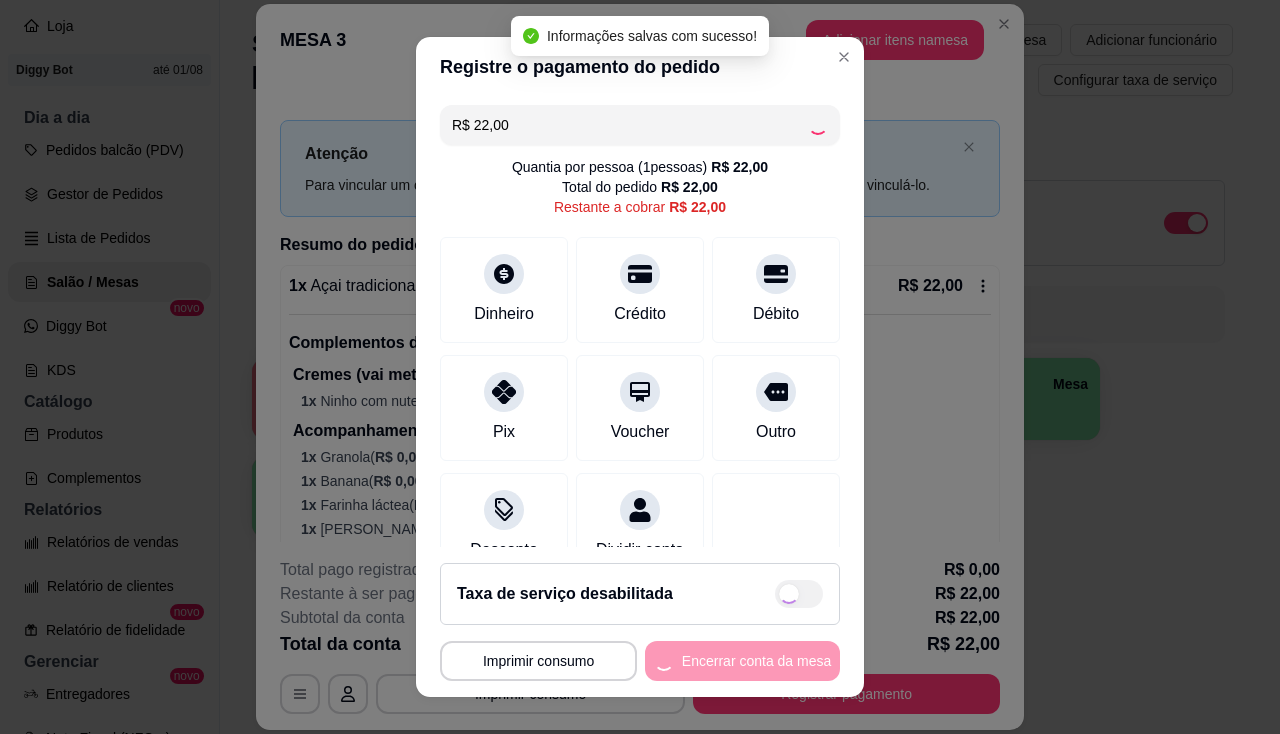 type on "R$ 0,00" 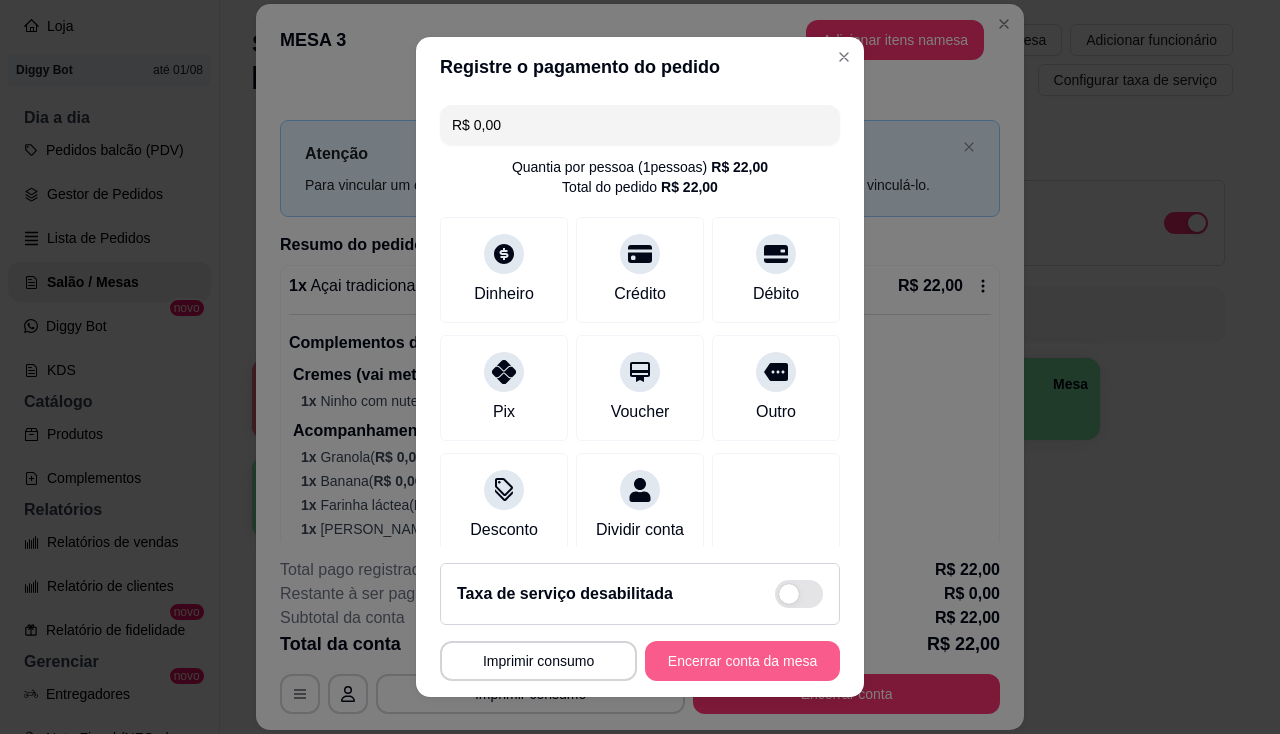 click on "Encerrar conta da mesa" at bounding box center (742, 661) 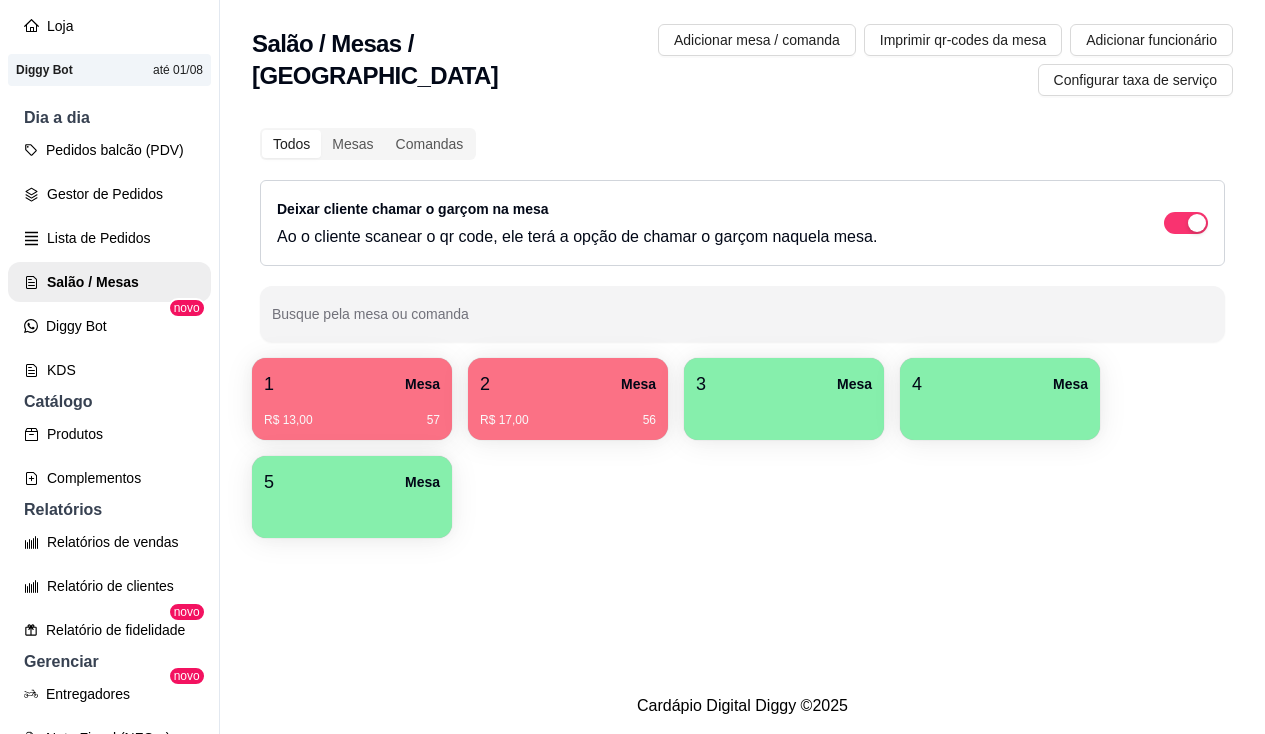 click on "R$ 13,00 57" at bounding box center (352, 413) 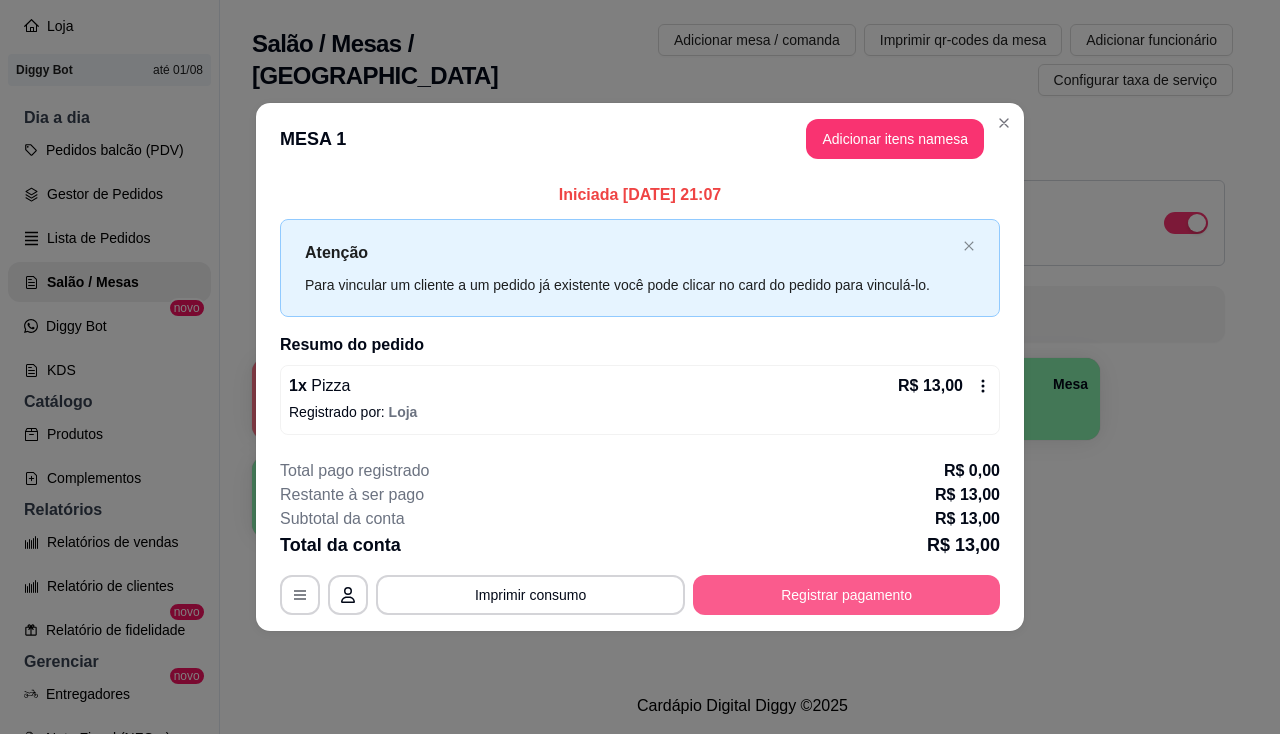 click on "Registrar pagamento" at bounding box center [846, 595] 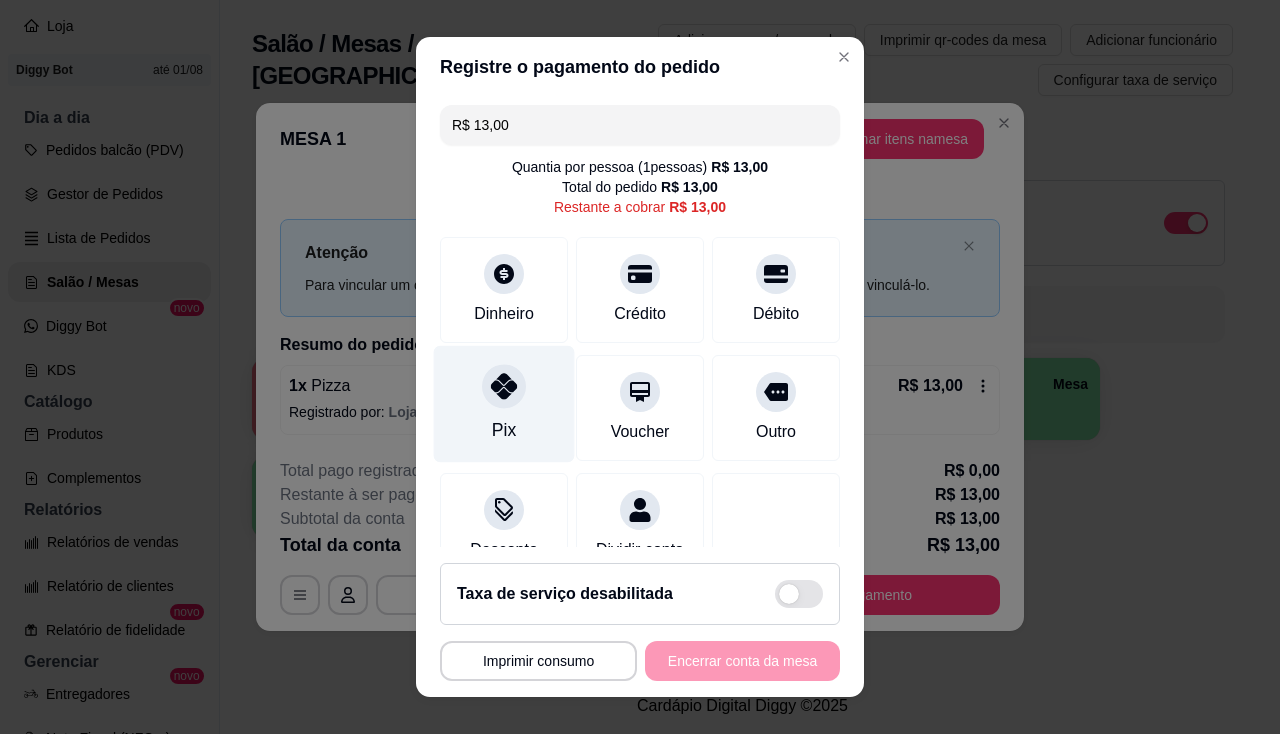 click at bounding box center [504, 386] 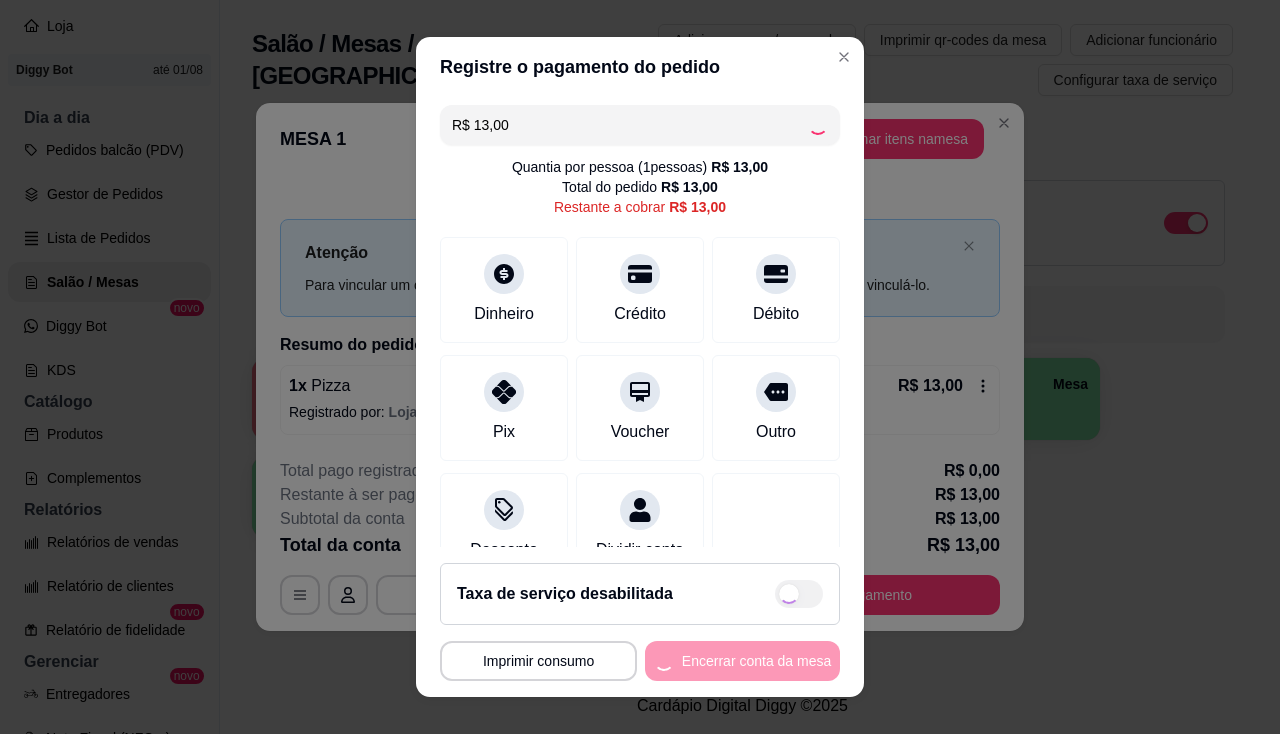 type on "R$ 0,00" 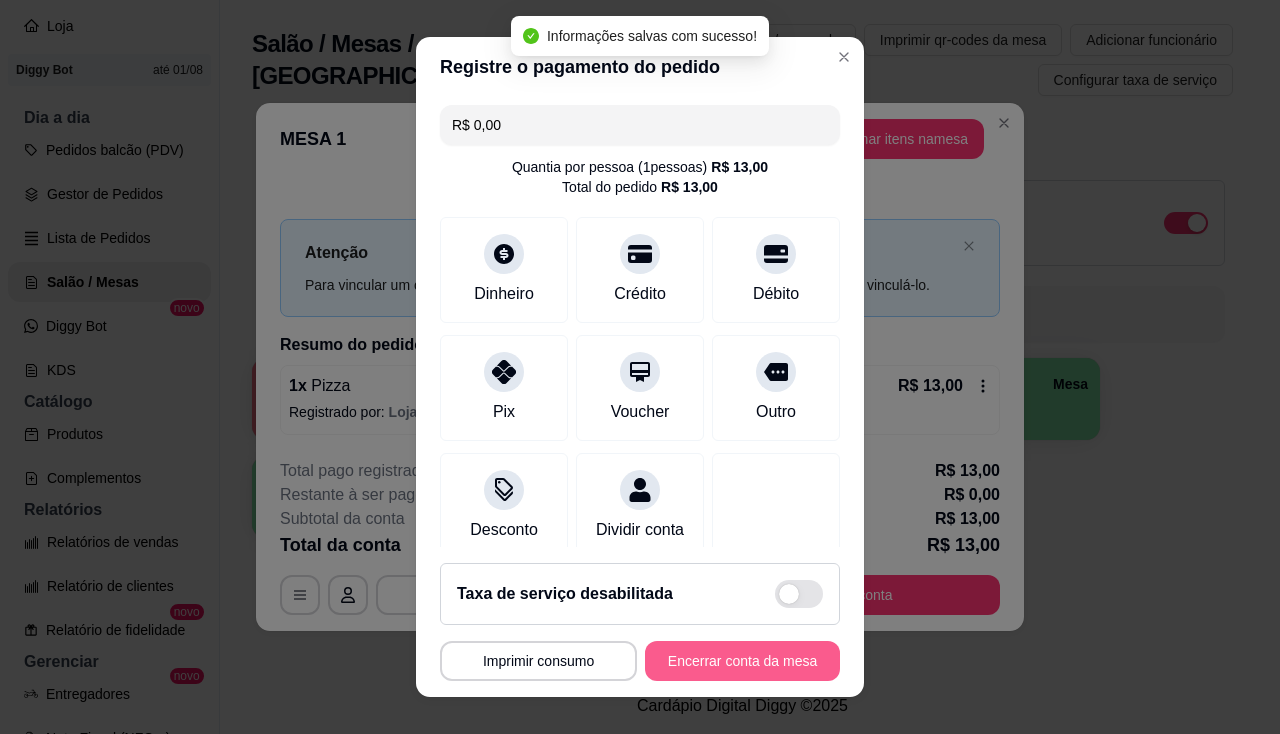 click on "Encerrar conta da mesa" at bounding box center [742, 661] 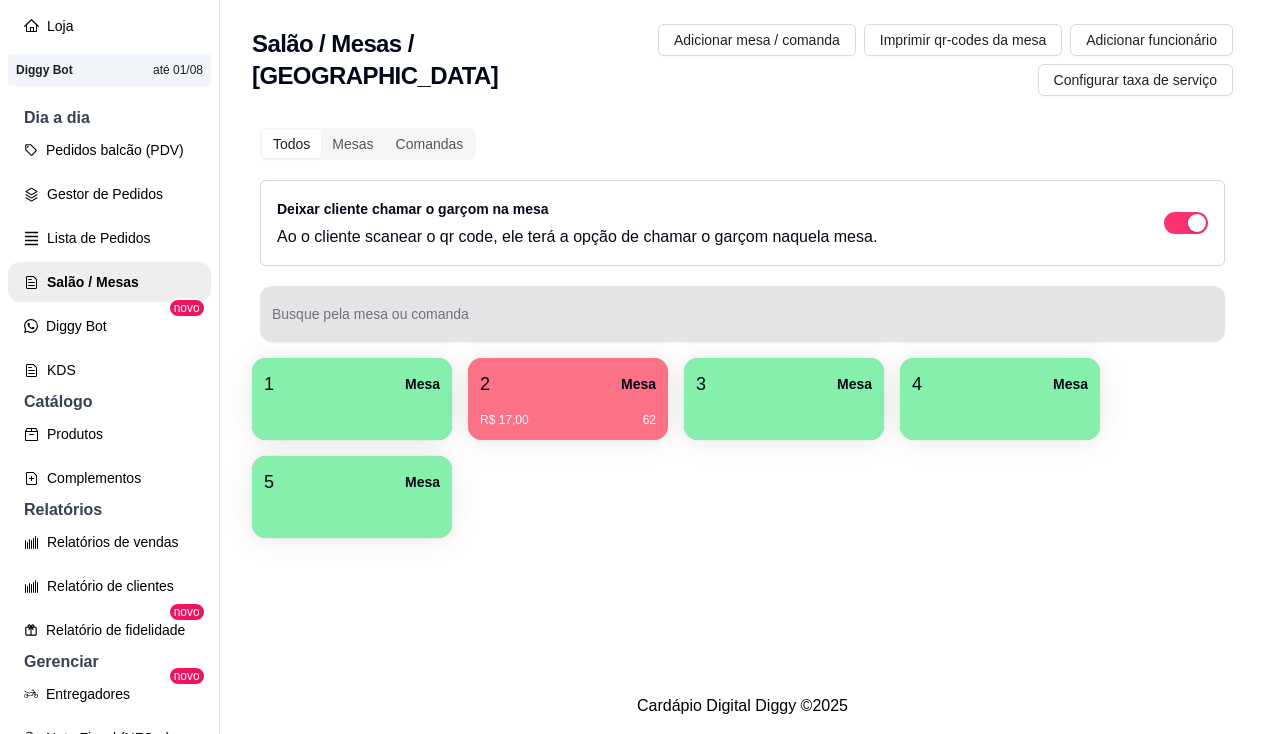 click at bounding box center [742, 314] 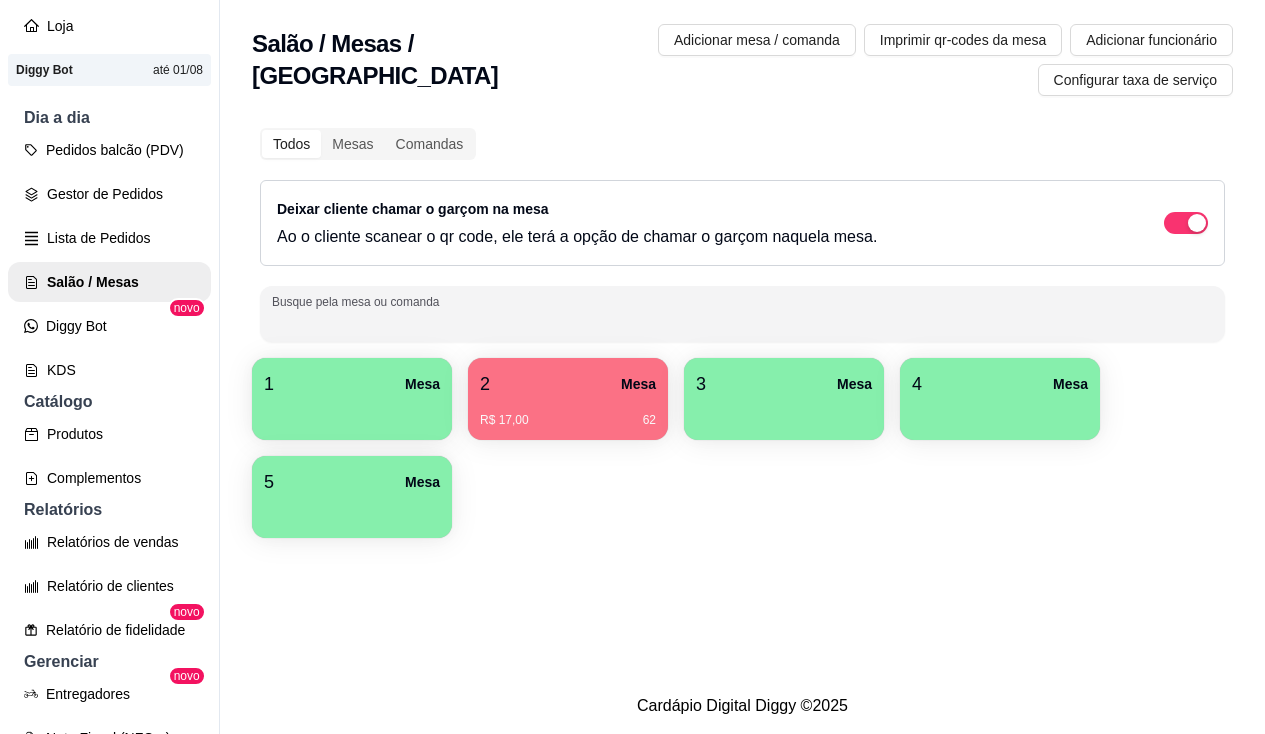 click on "R$ 17,00 62" at bounding box center (568, 420) 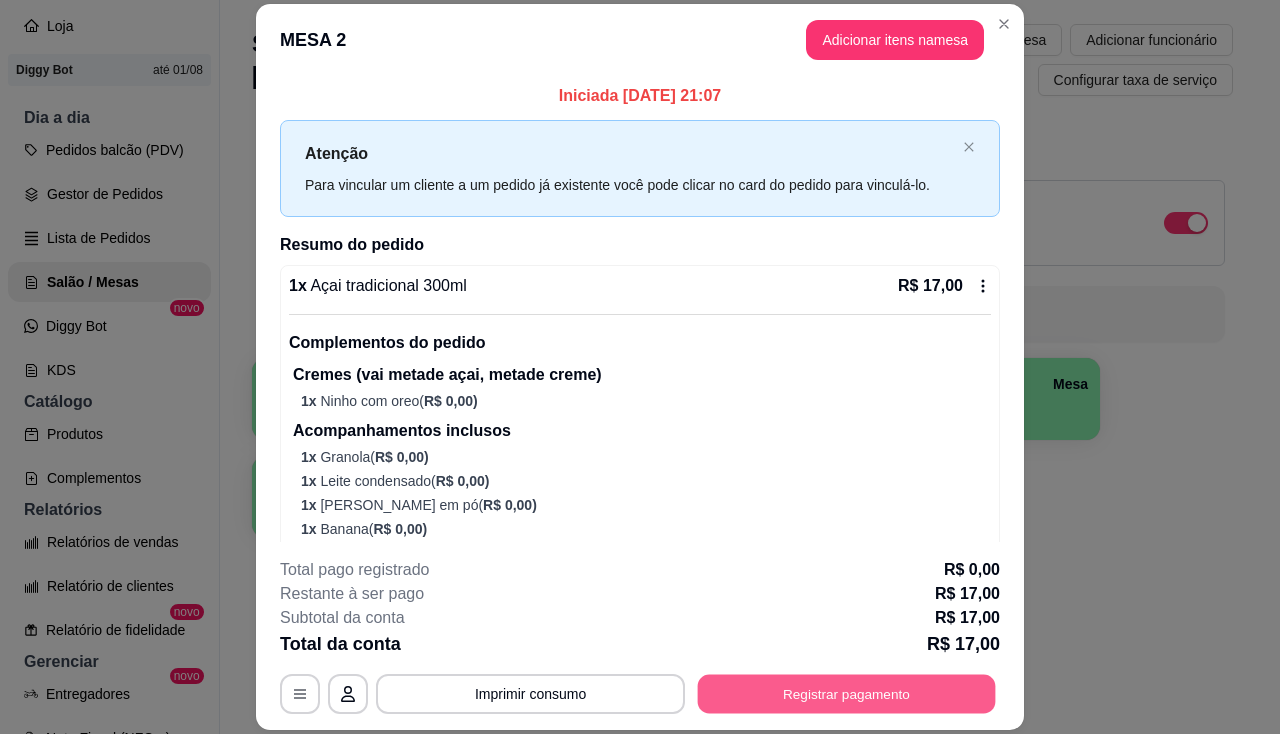 click on "Registrar pagamento" at bounding box center (847, 694) 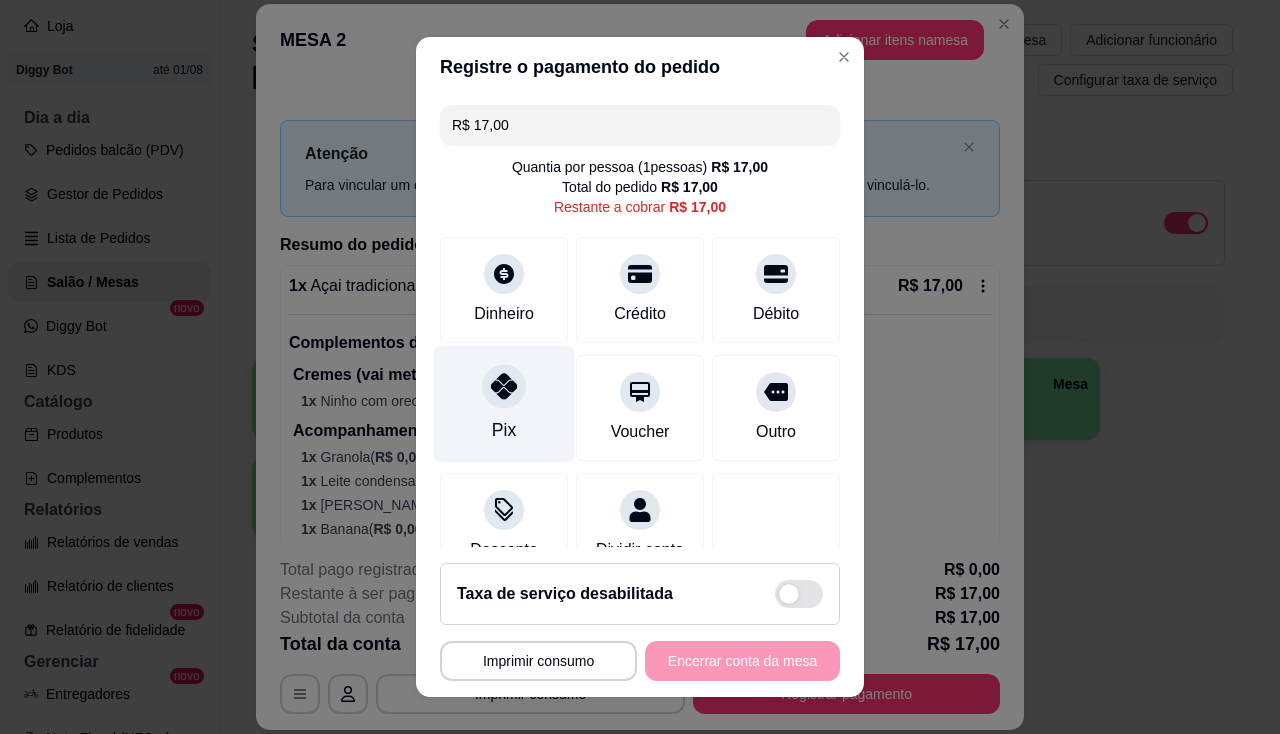 click on "Pix" at bounding box center (504, 403) 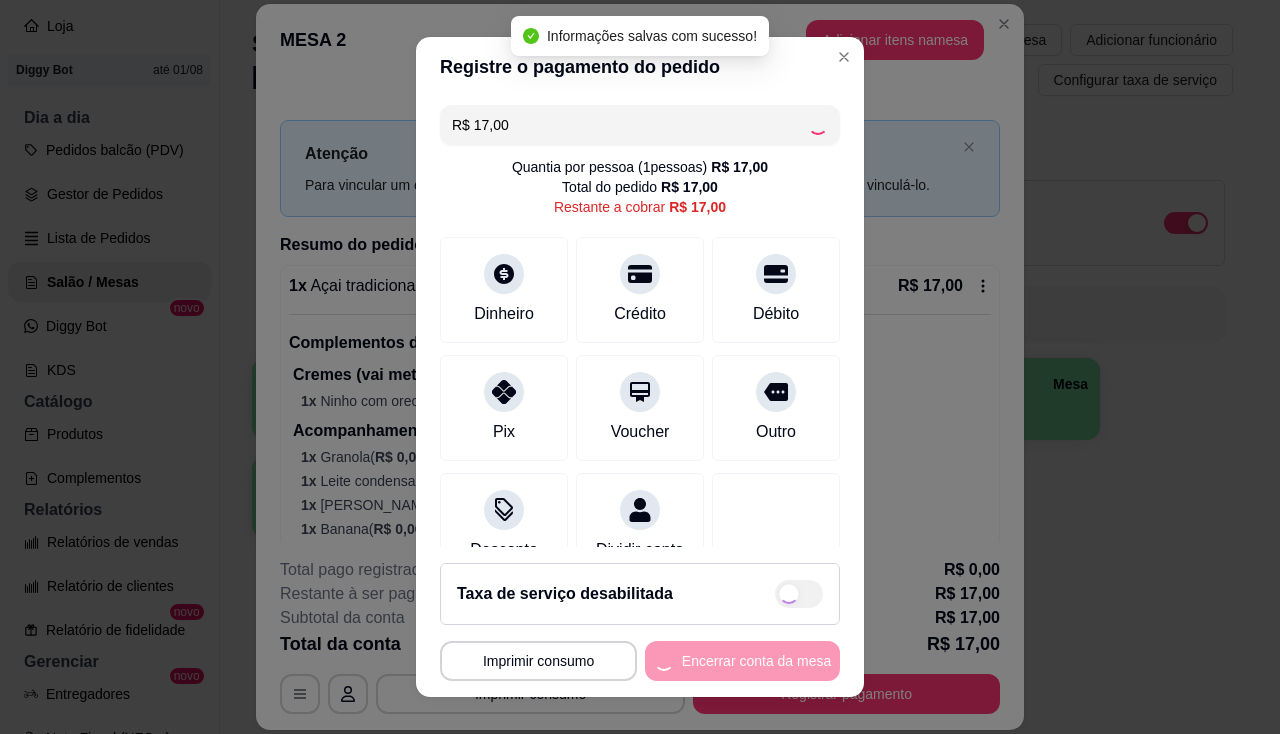 type on "R$ 0,00" 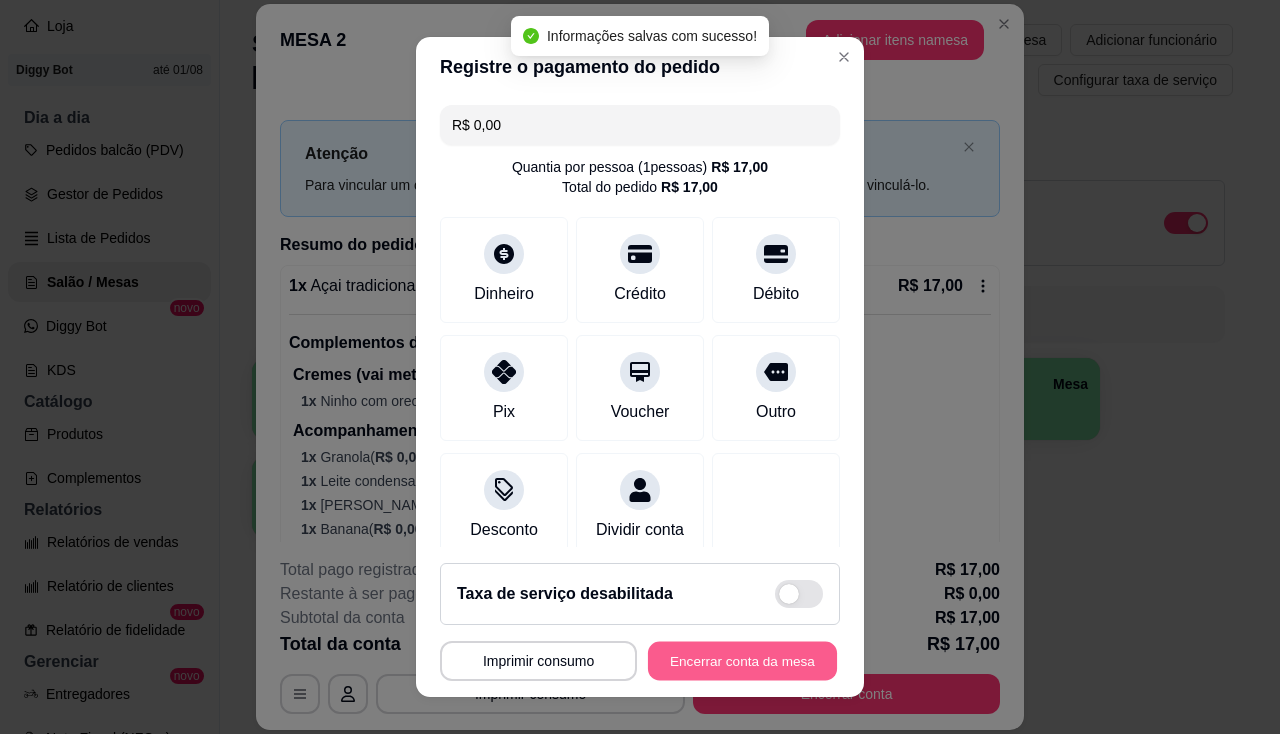 click on "Encerrar conta da mesa" at bounding box center (742, 661) 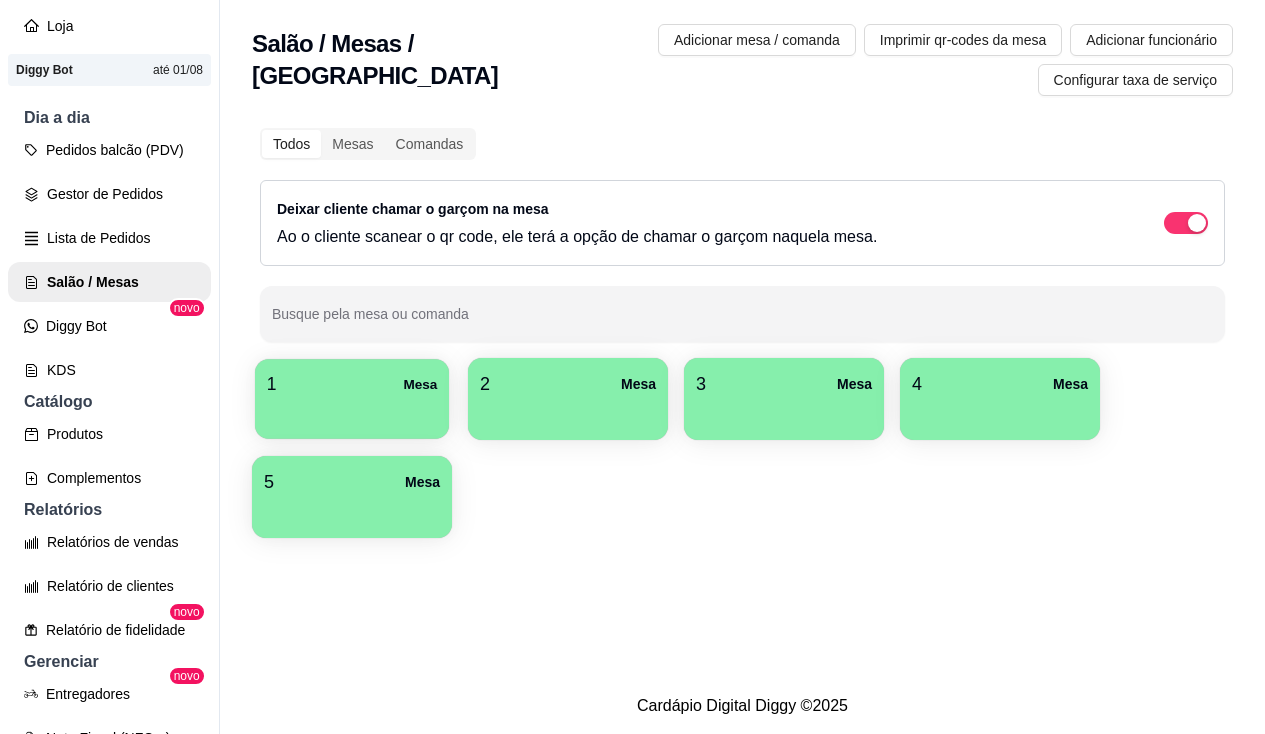 click on "1 Mesa" at bounding box center (352, 399) 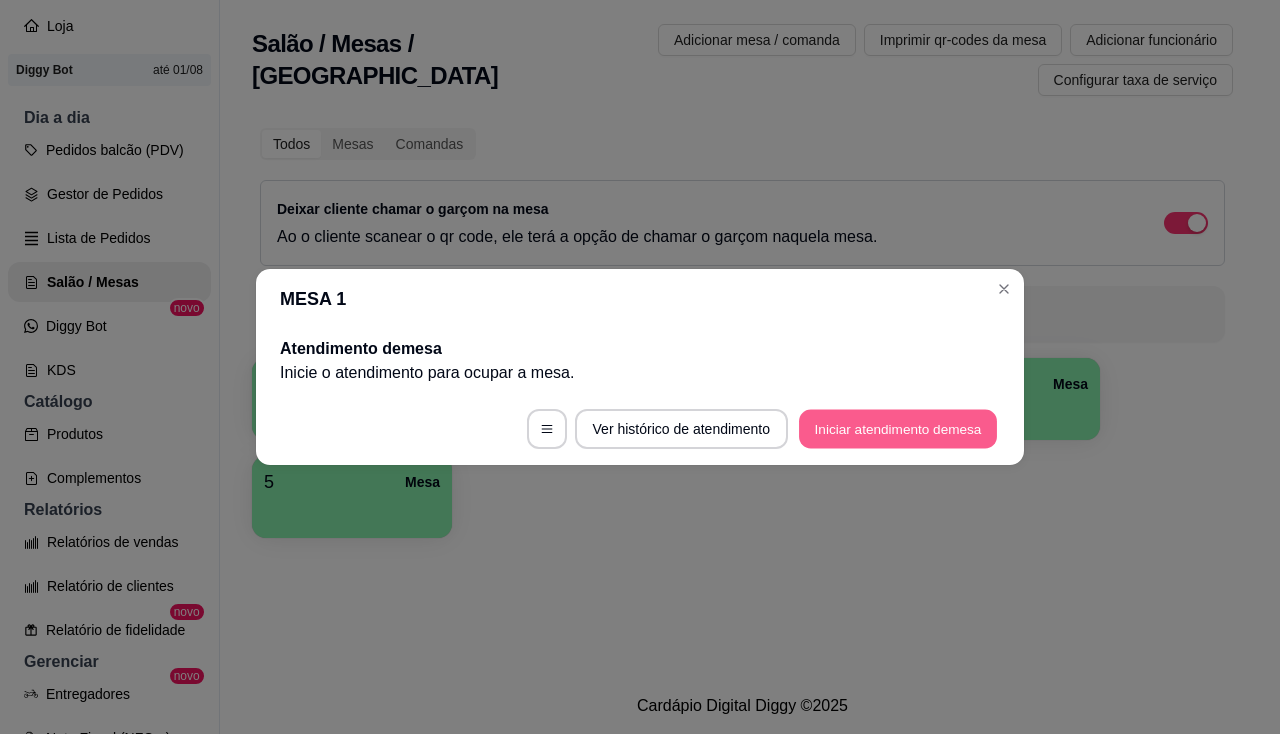 click on "Iniciar atendimento de  mesa" at bounding box center (898, 429) 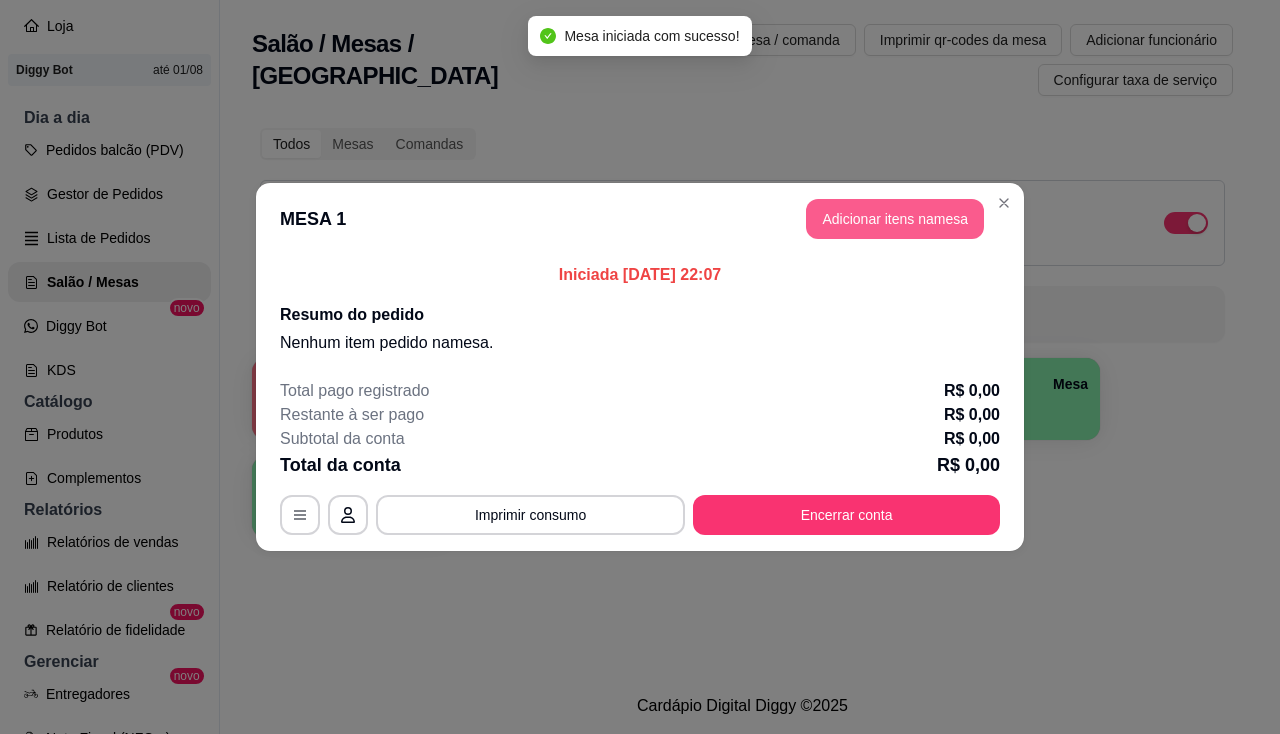 click on "Adicionar itens na  mesa" at bounding box center [895, 219] 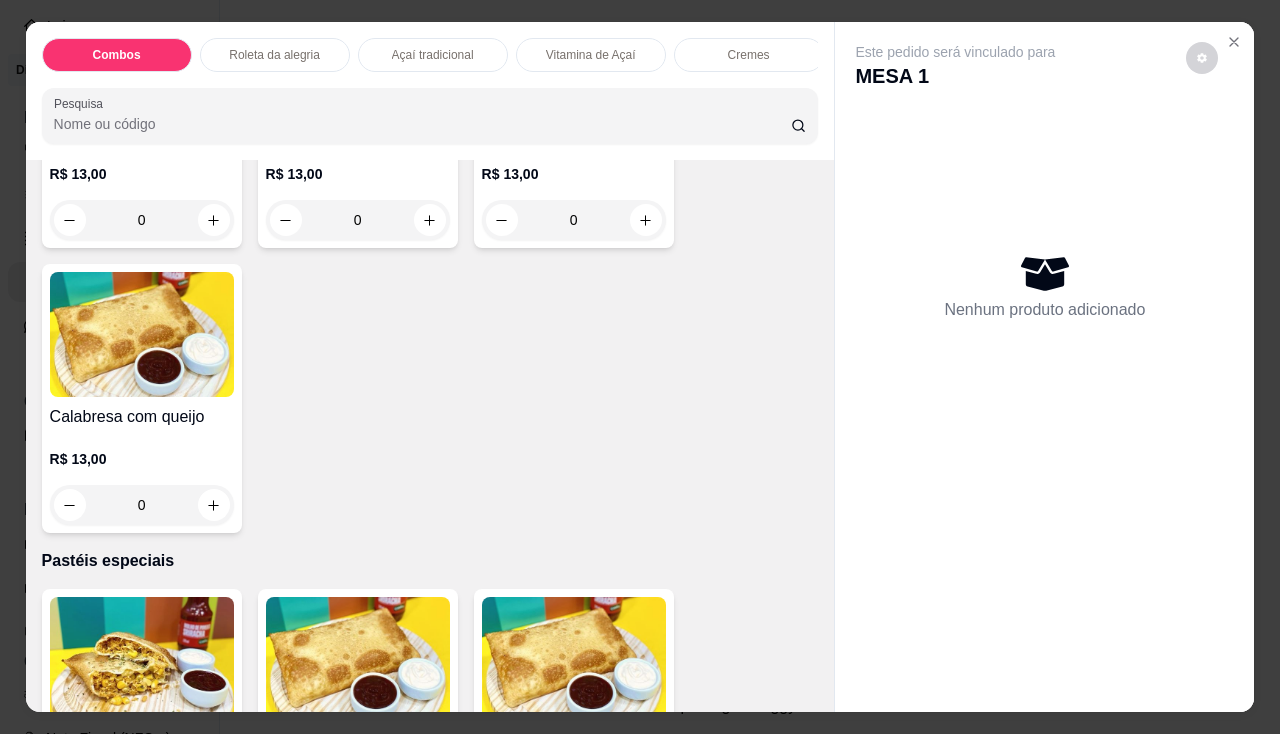 scroll, scrollTop: 2800, scrollLeft: 0, axis: vertical 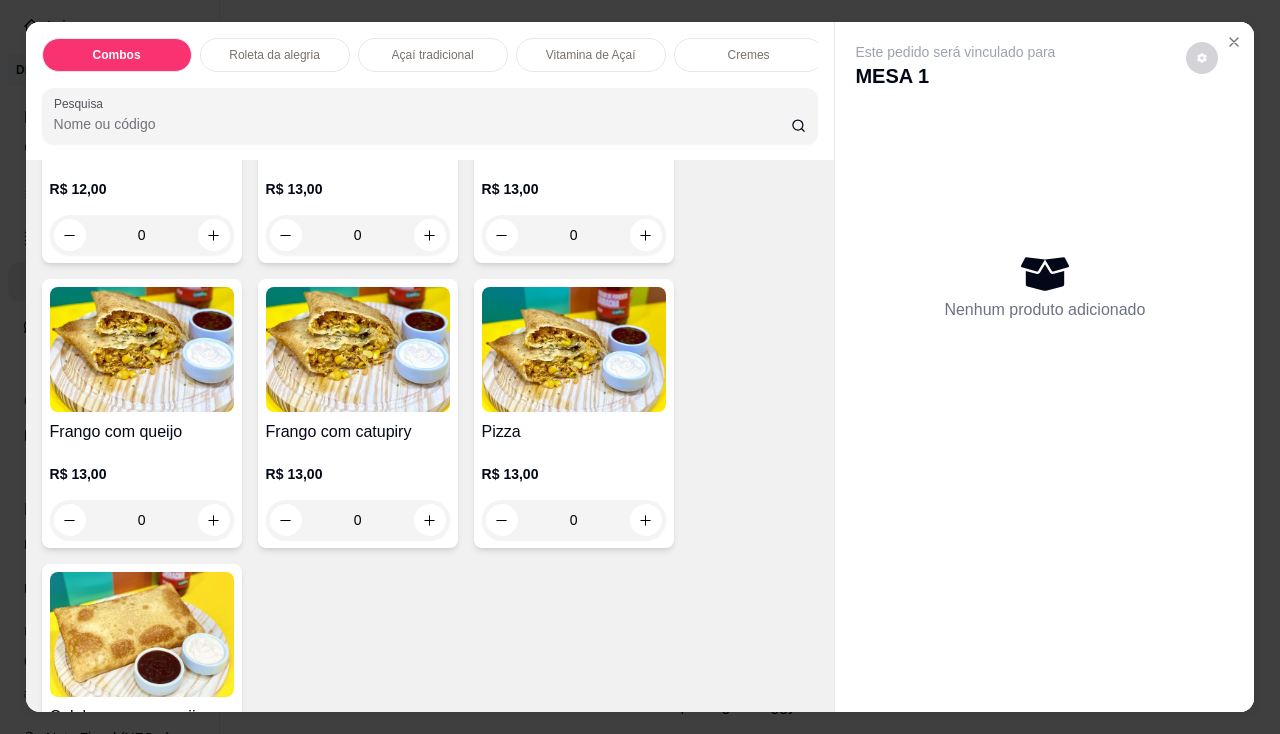 click on "R$ 13,00 0" at bounding box center [358, 502] 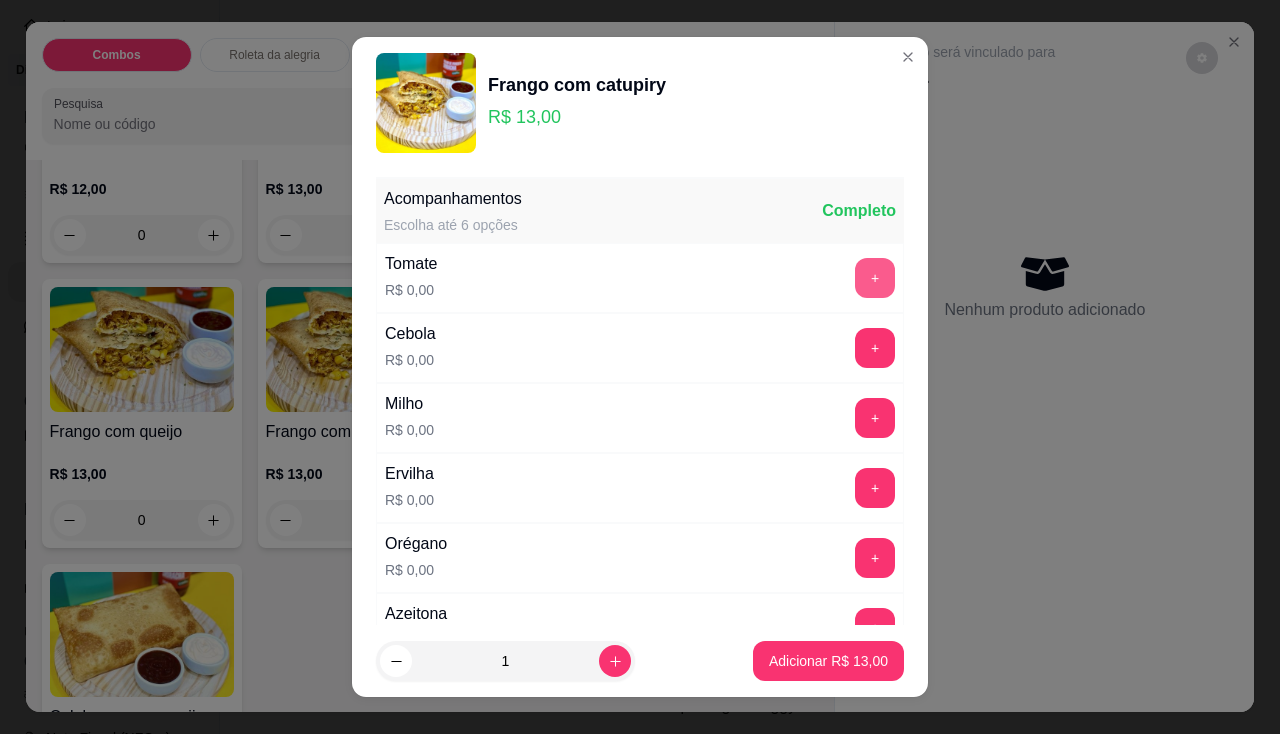 click on "+" at bounding box center (875, 278) 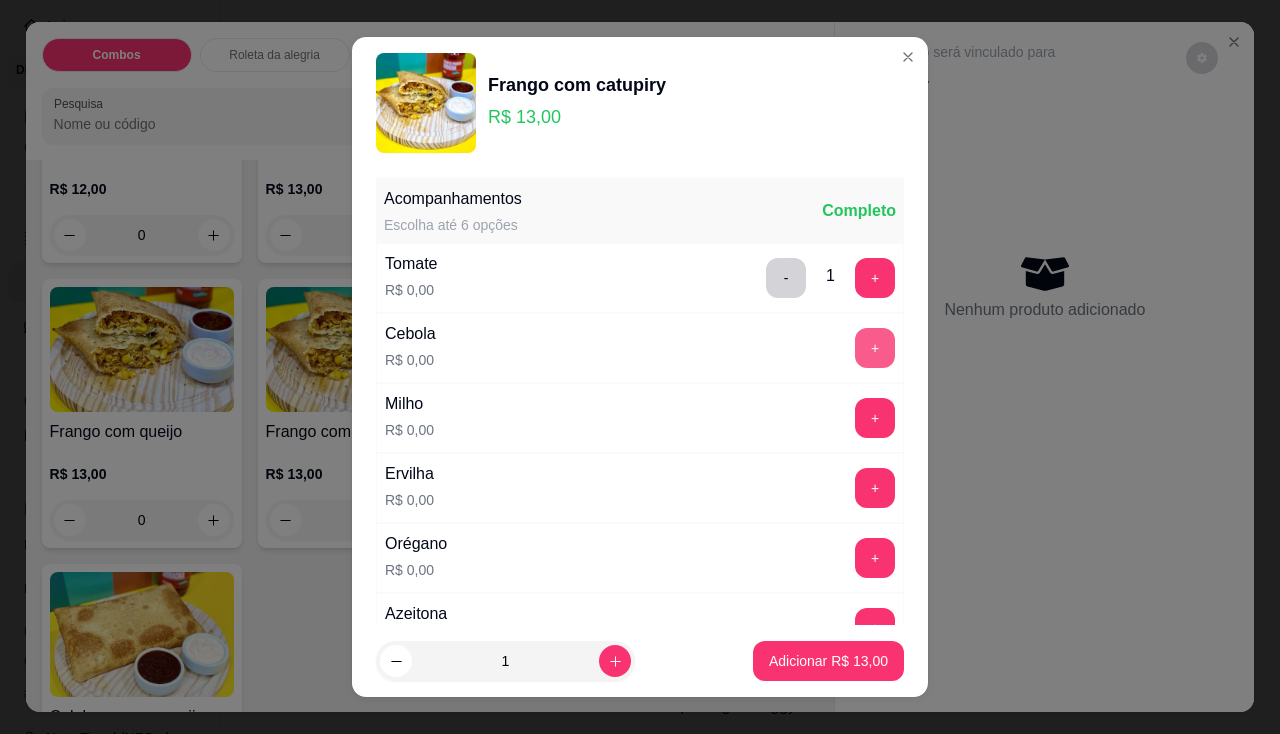 click on "+" at bounding box center (875, 348) 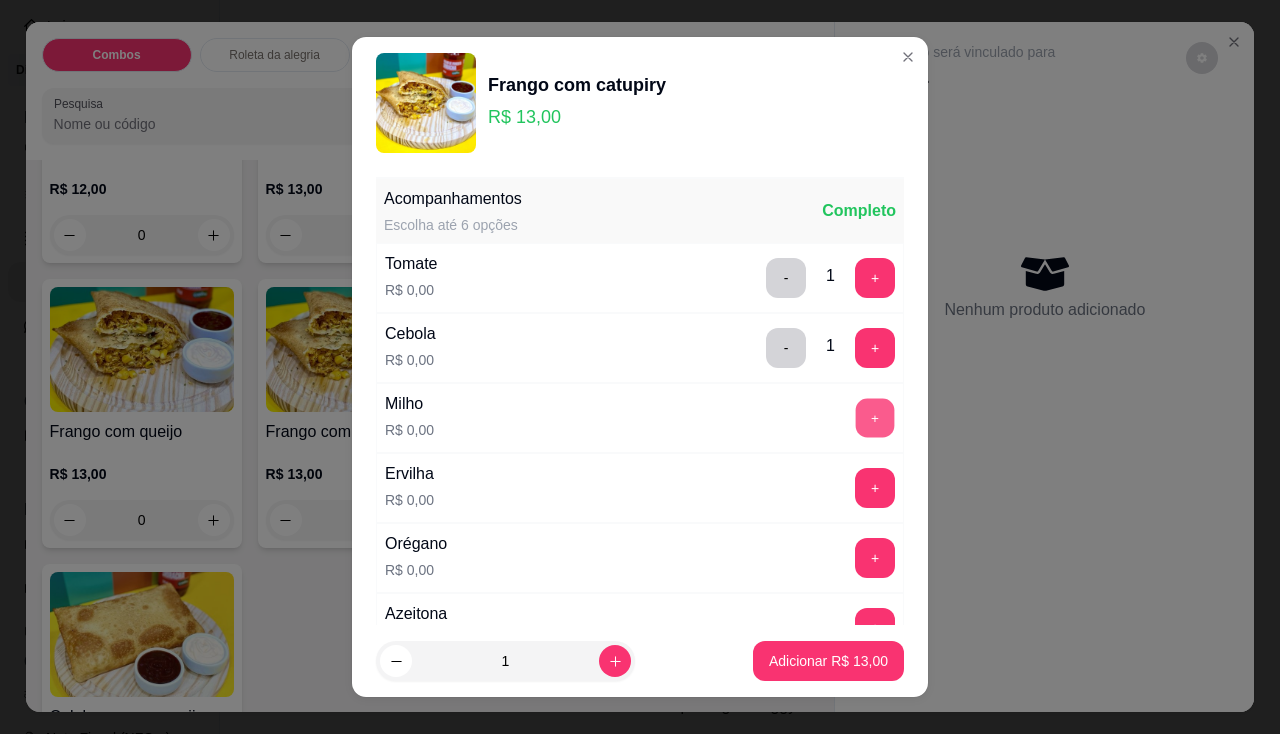 click on "+" at bounding box center (875, 417) 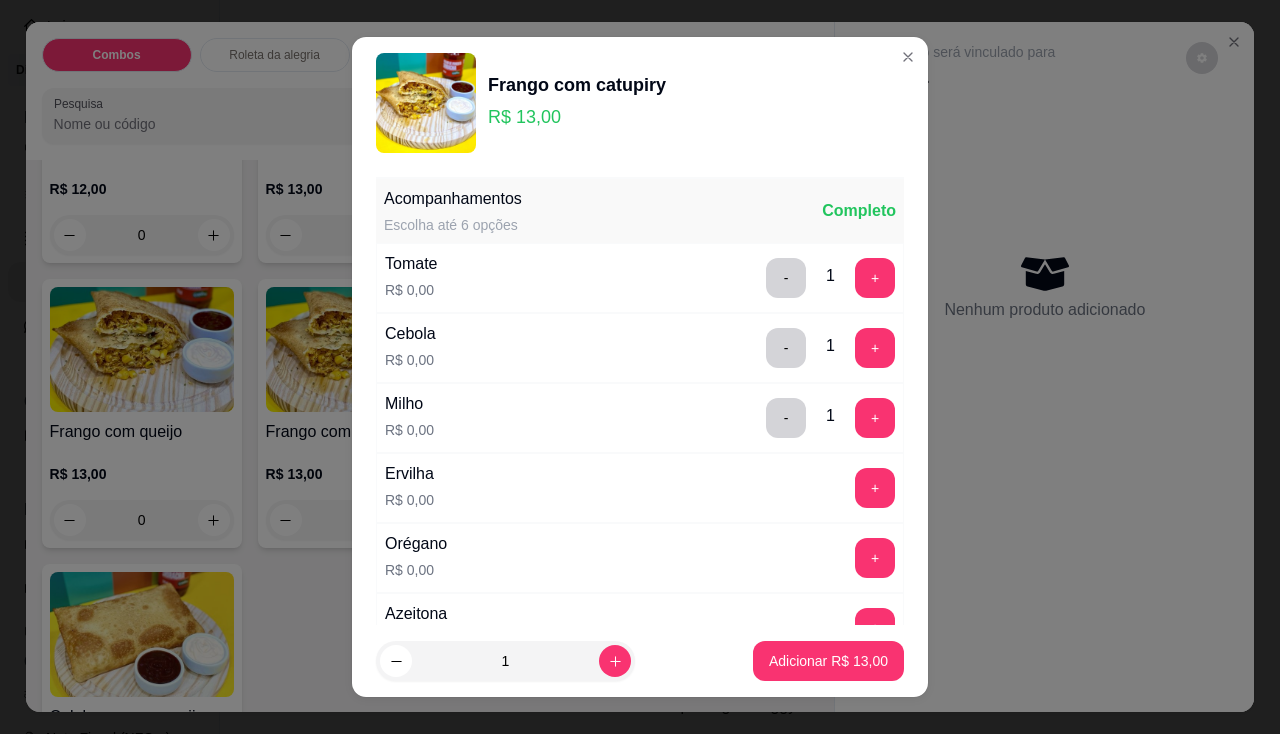 click on "+" at bounding box center [875, 488] 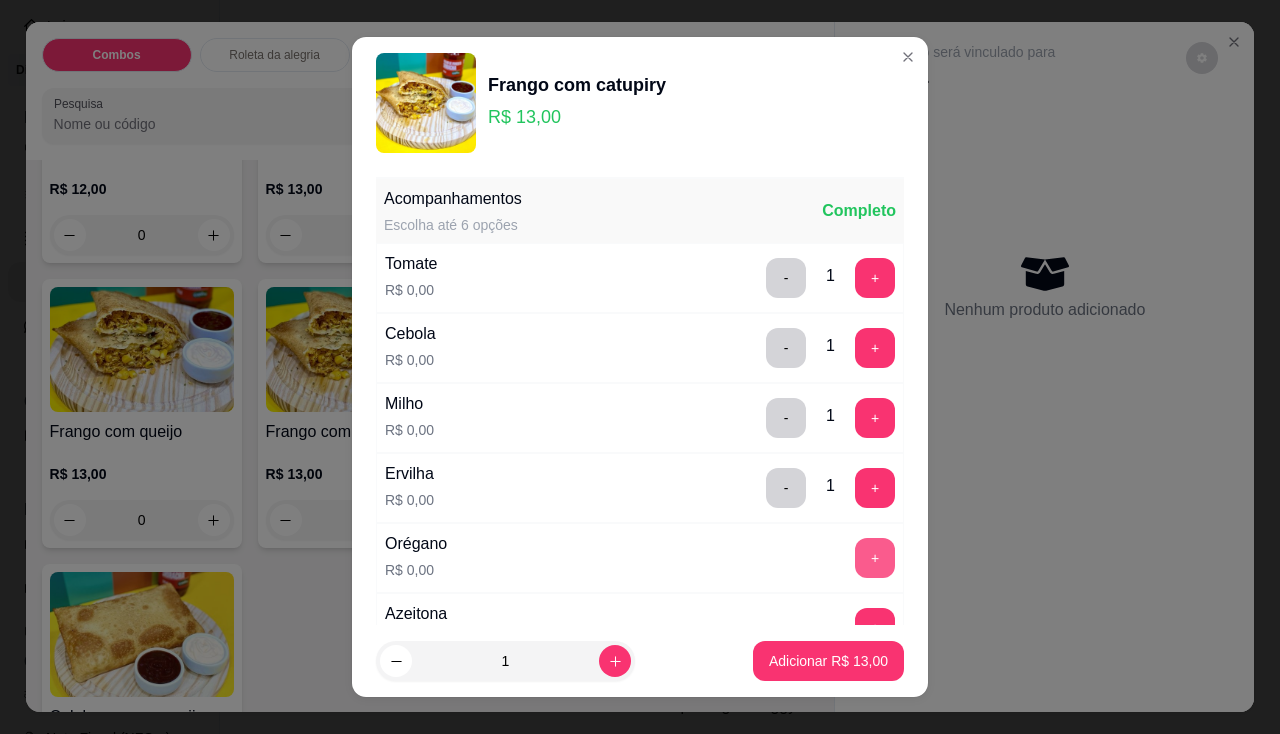 click on "+" at bounding box center (875, 558) 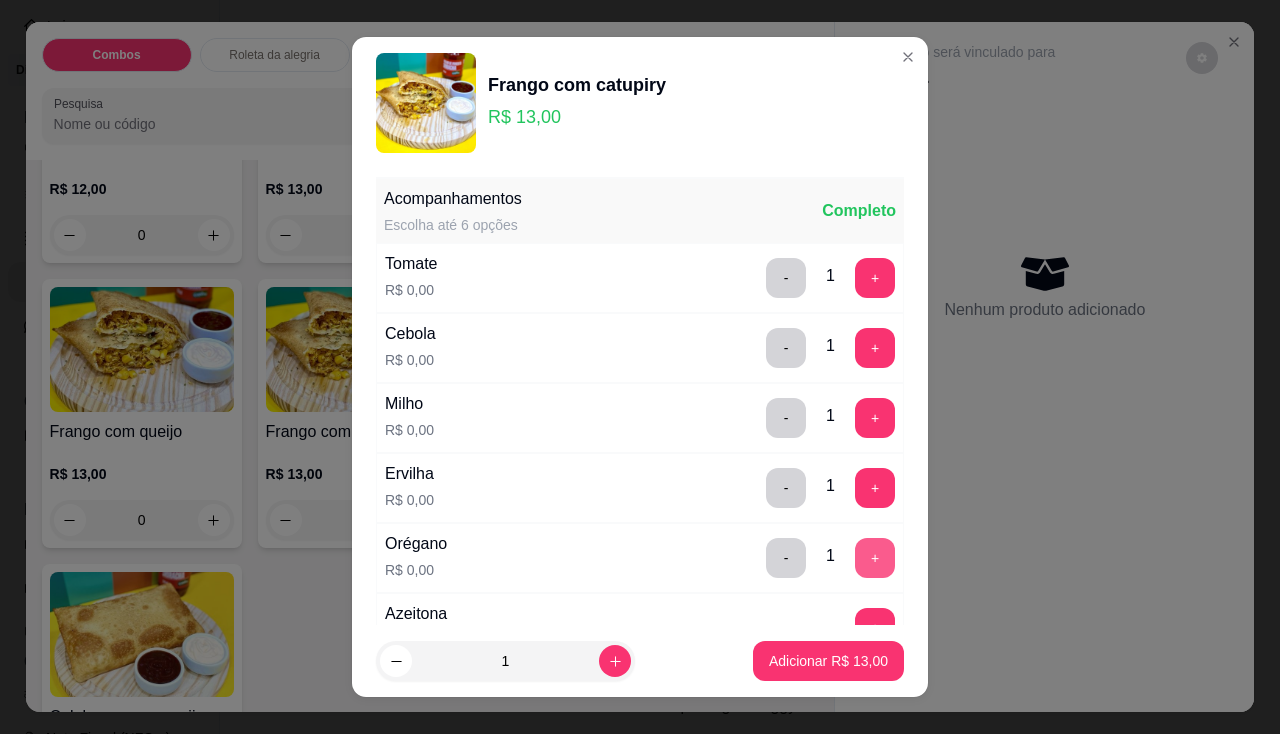 scroll, scrollTop: 100, scrollLeft: 0, axis: vertical 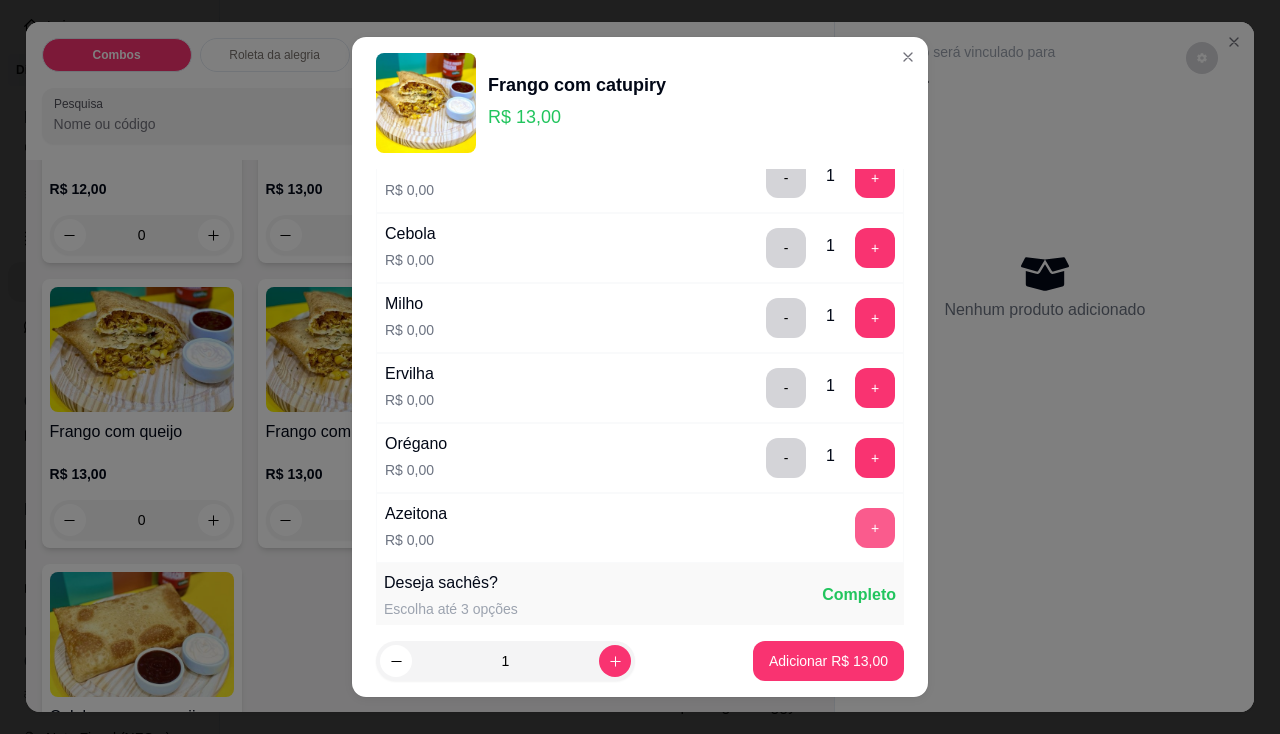 click on "+" at bounding box center (875, 528) 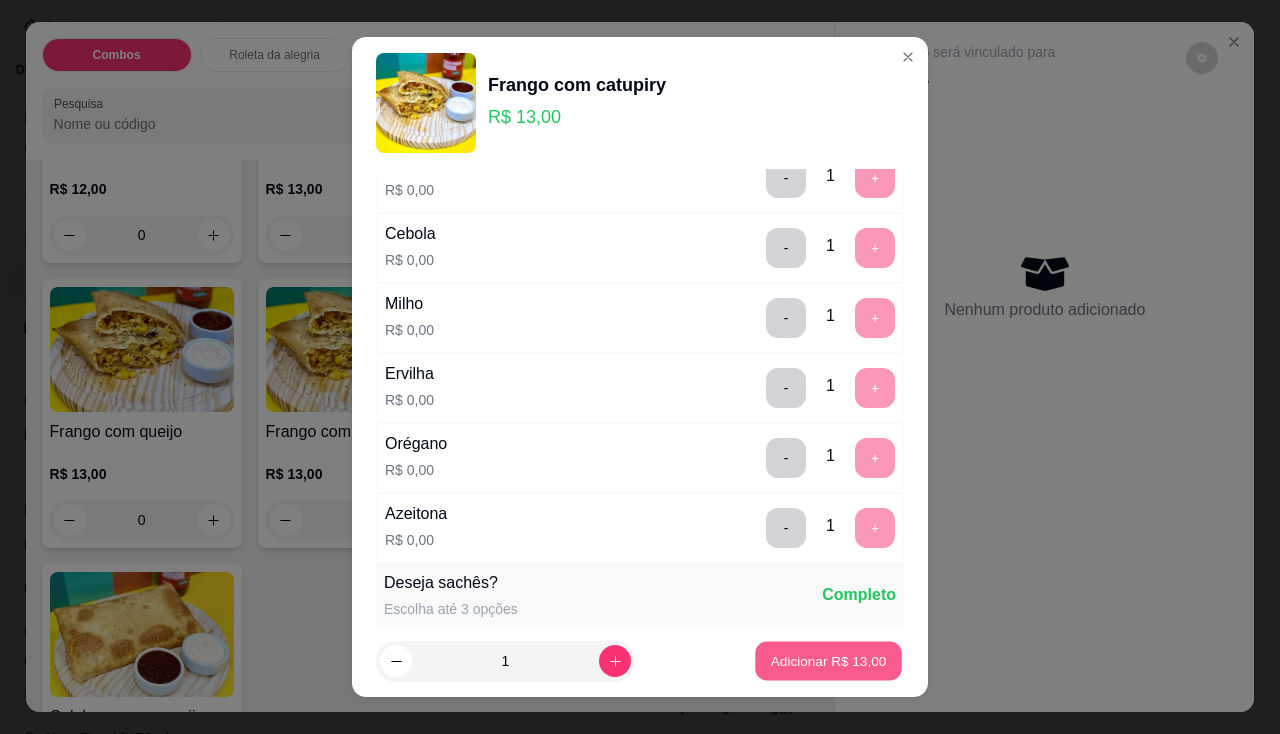 click on "Adicionar   R$ 13,00" at bounding box center [829, 661] 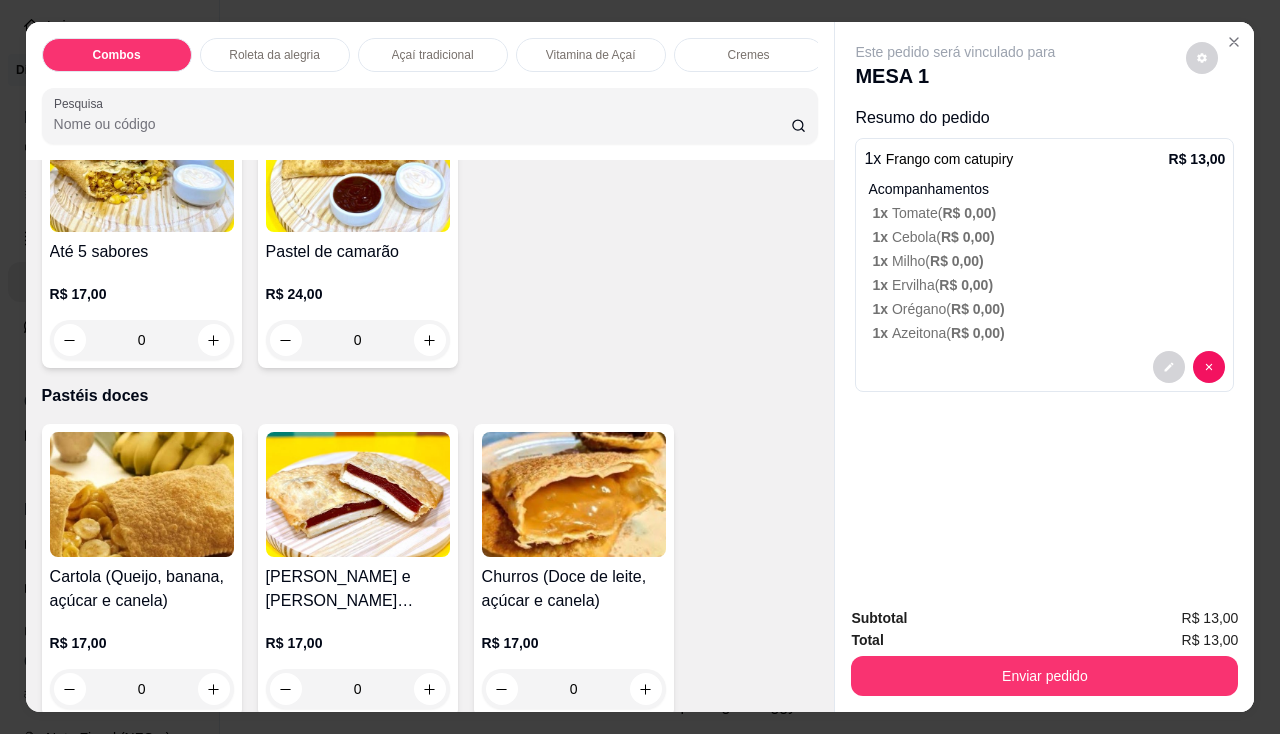 scroll, scrollTop: 4500, scrollLeft: 0, axis: vertical 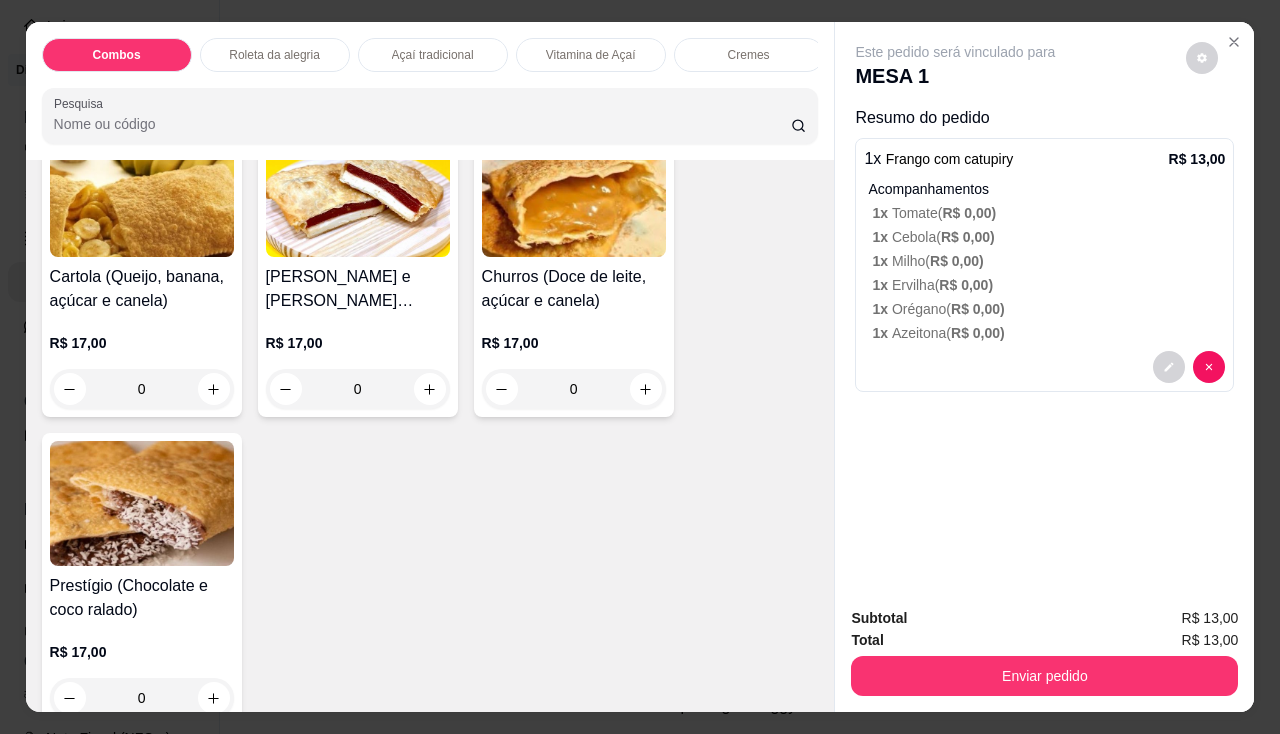 click at bounding box center (142, 503) 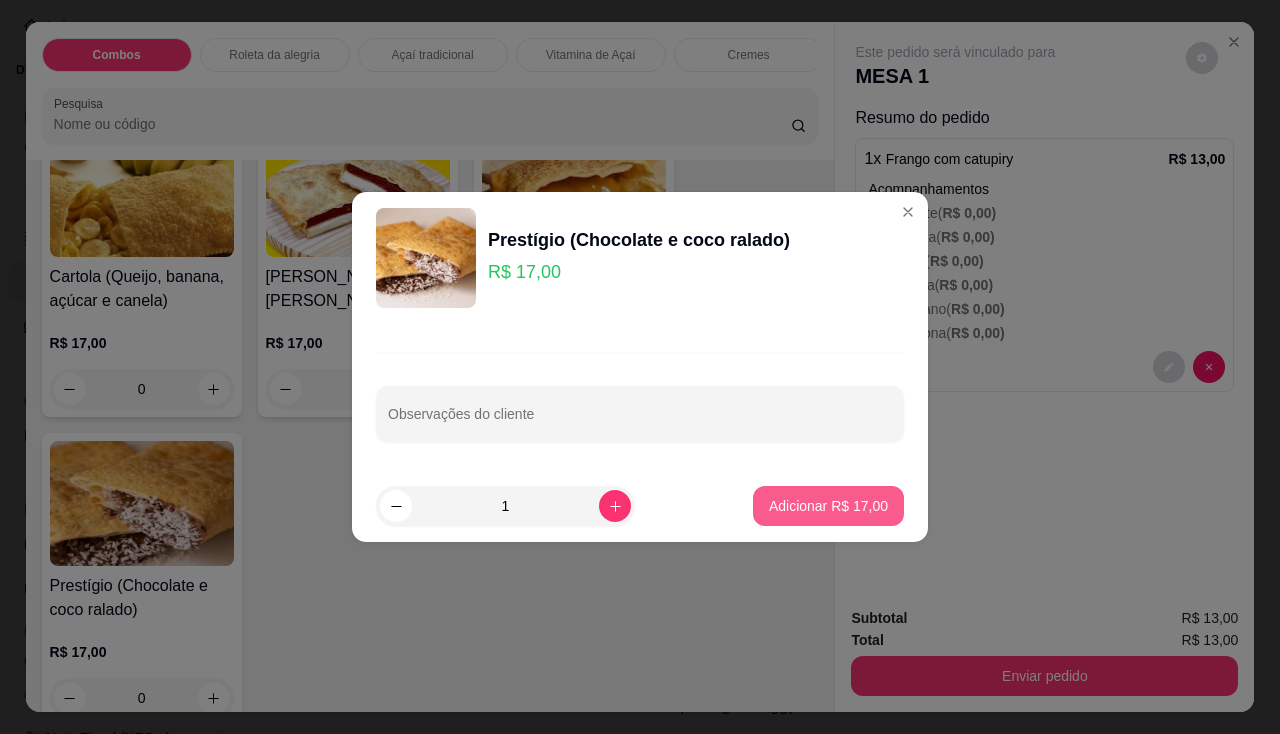 click on "Adicionar   R$ 17,00" at bounding box center [828, 506] 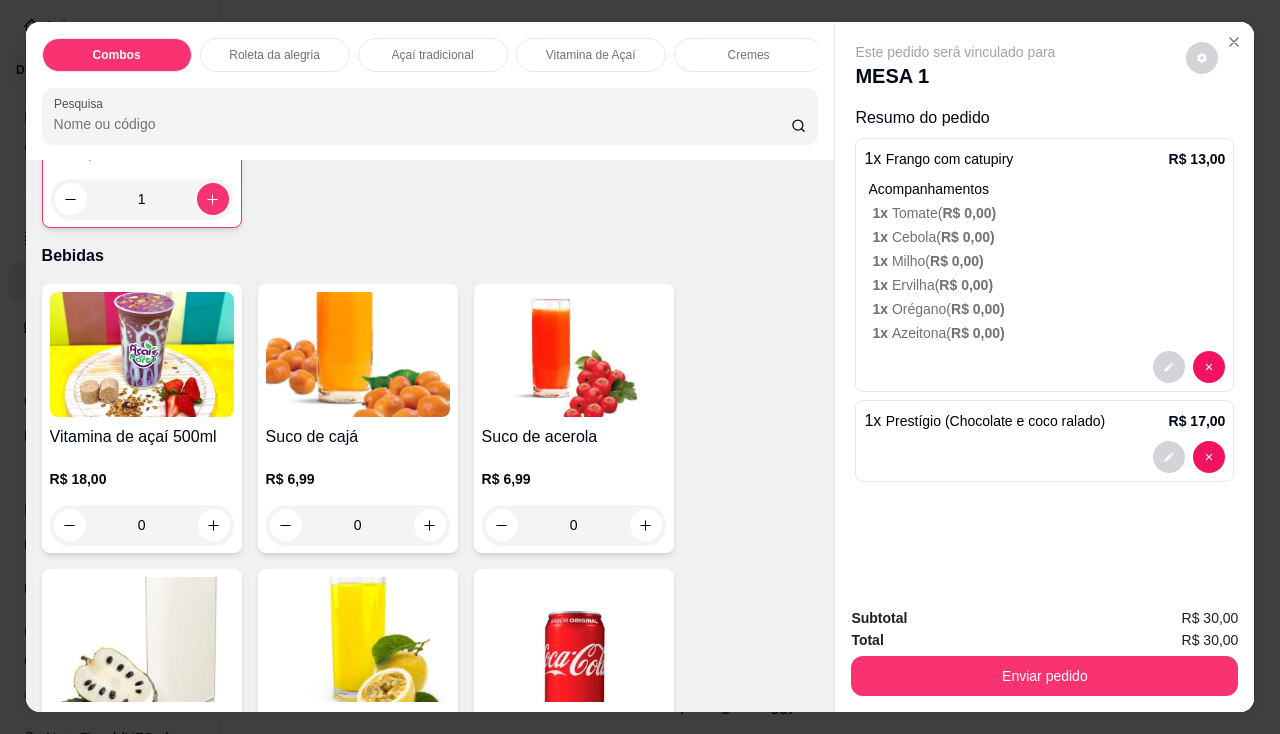 scroll, scrollTop: 5300, scrollLeft: 0, axis: vertical 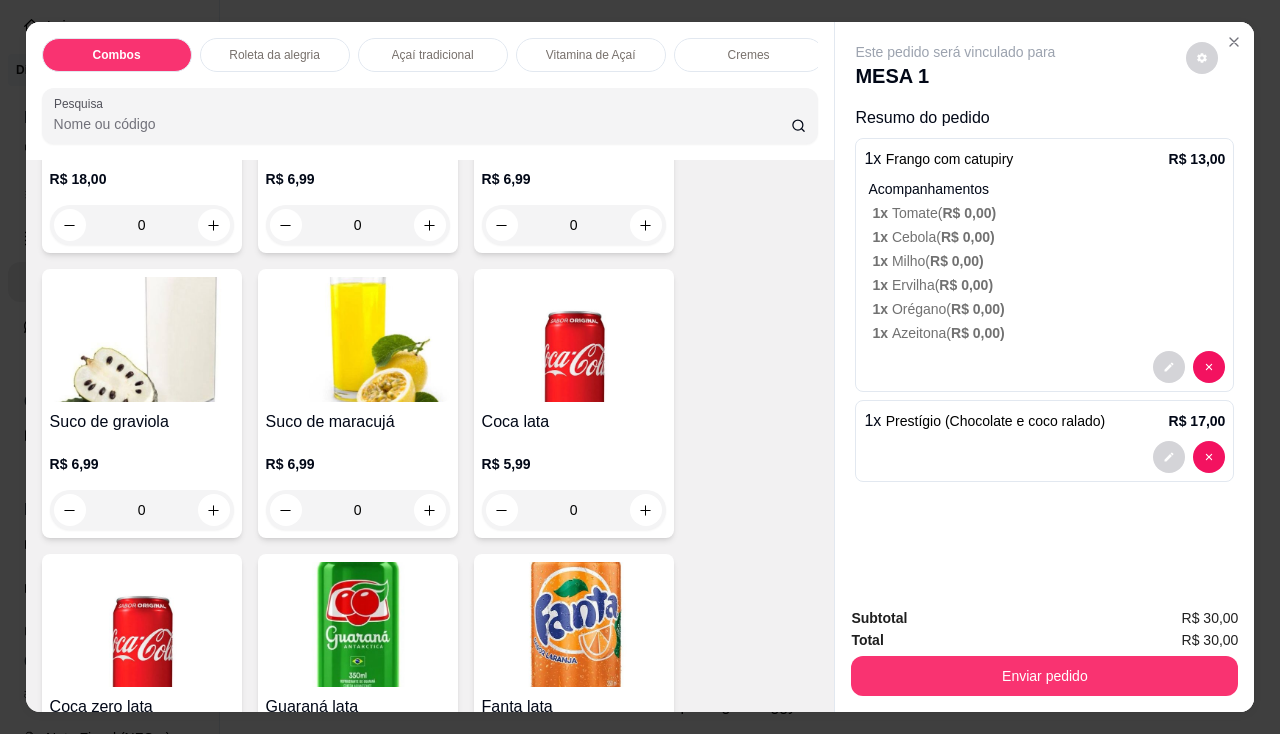 click at bounding box center [574, 339] 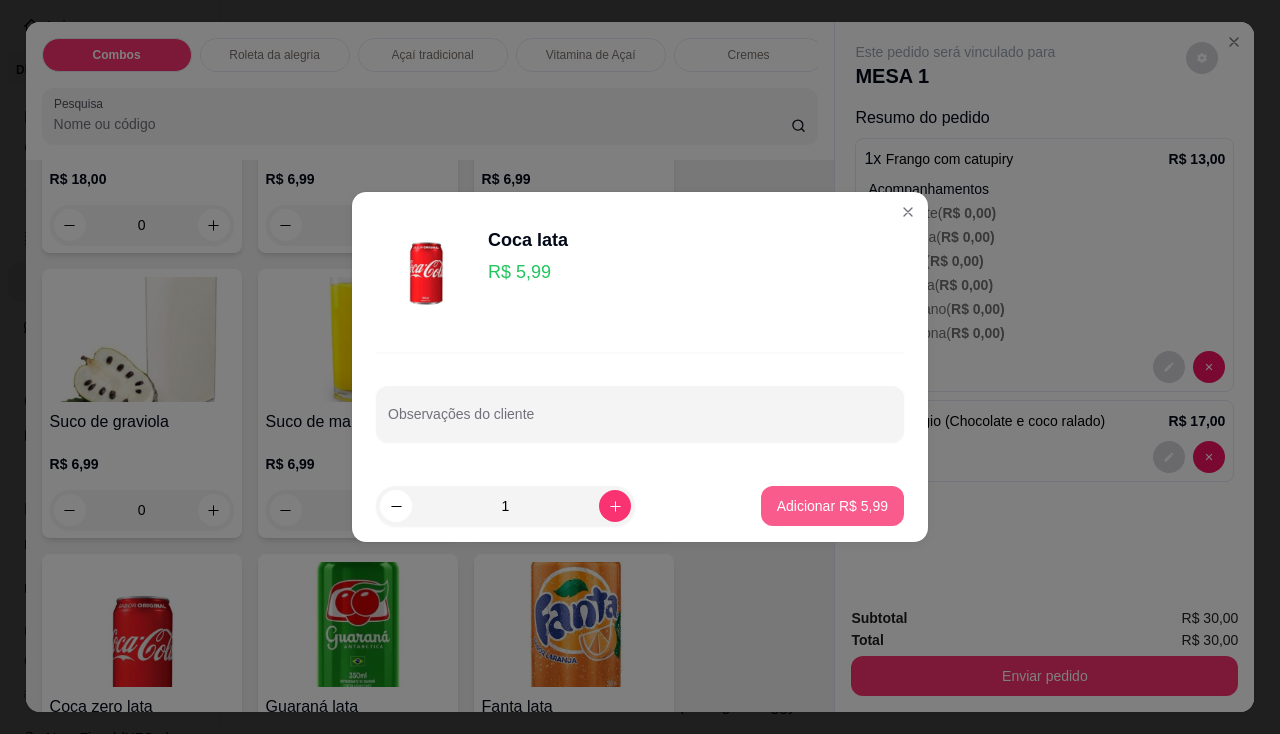 click on "Adicionar   R$ 5,99" at bounding box center (832, 506) 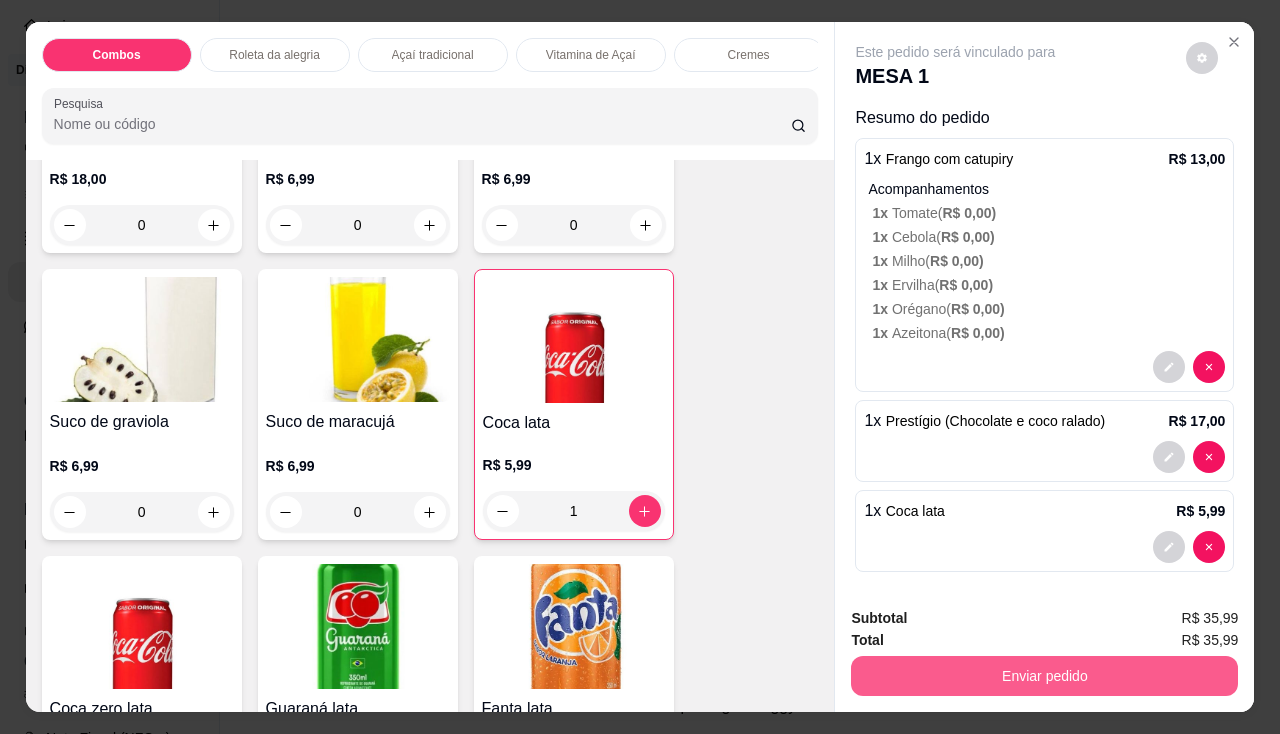 click on "Enviar pedido" at bounding box center (1044, 676) 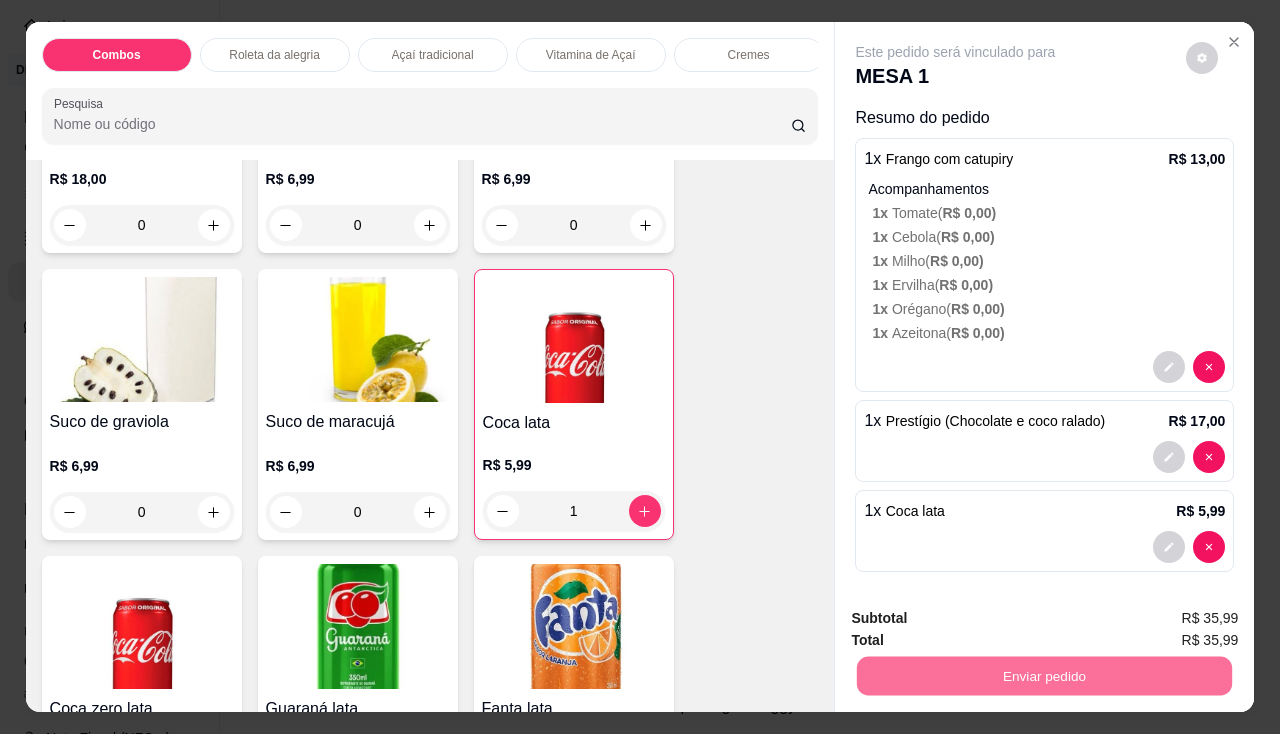 click on "Não registrar e enviar pedido" at bounding box center [979, 620] 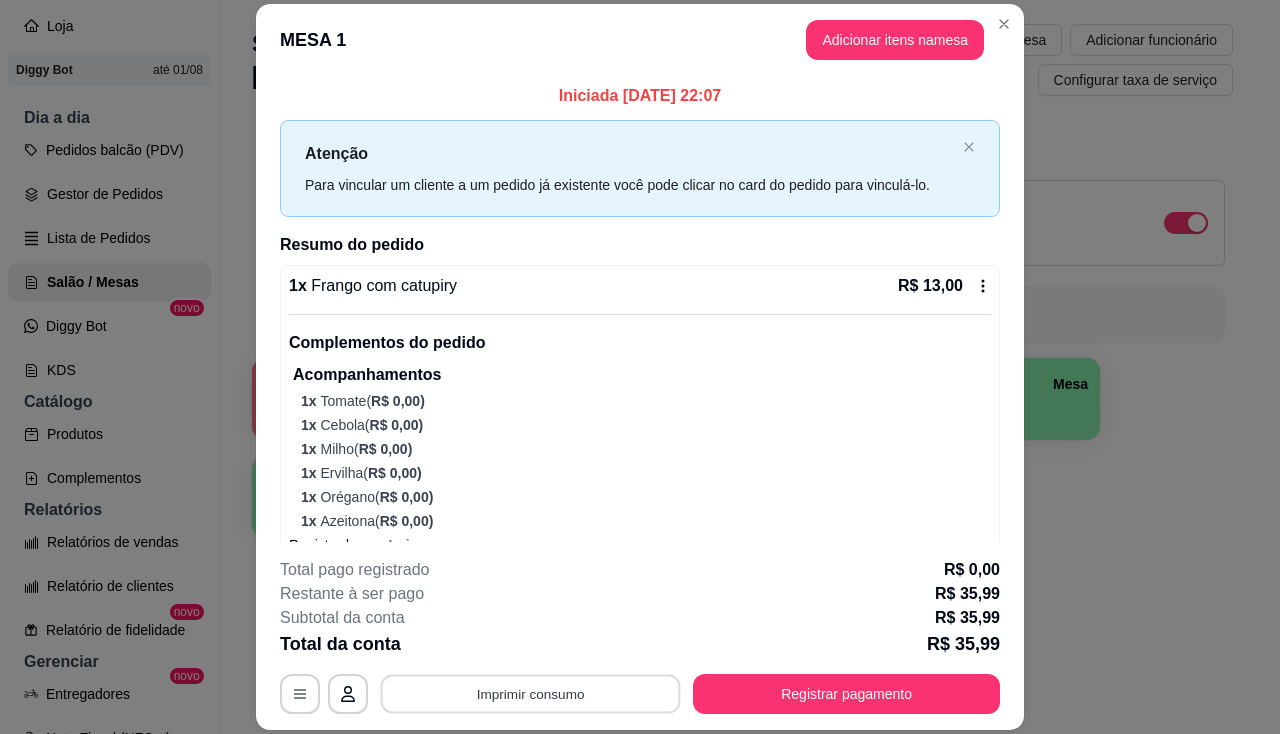 click on "Imprimir consumo" at bounding box center [531, 694] 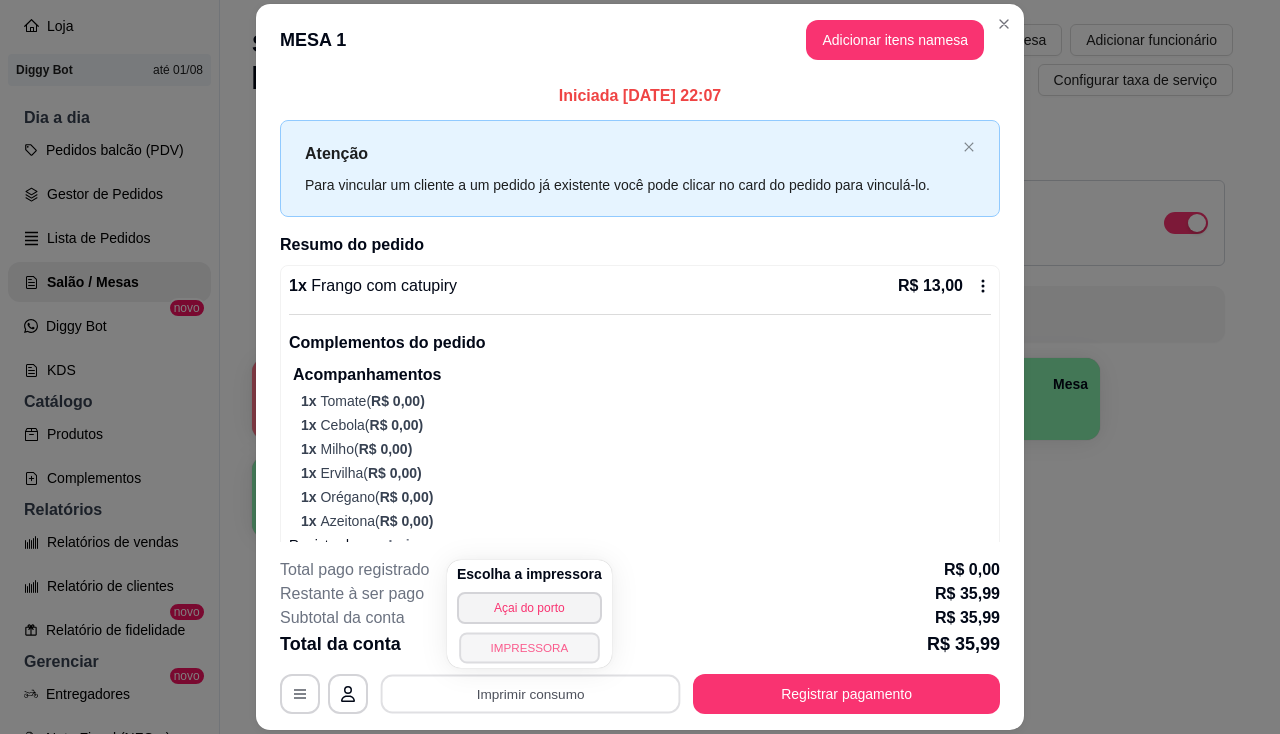 click on "IMPRESSORA" at bounding box center (529, 647) 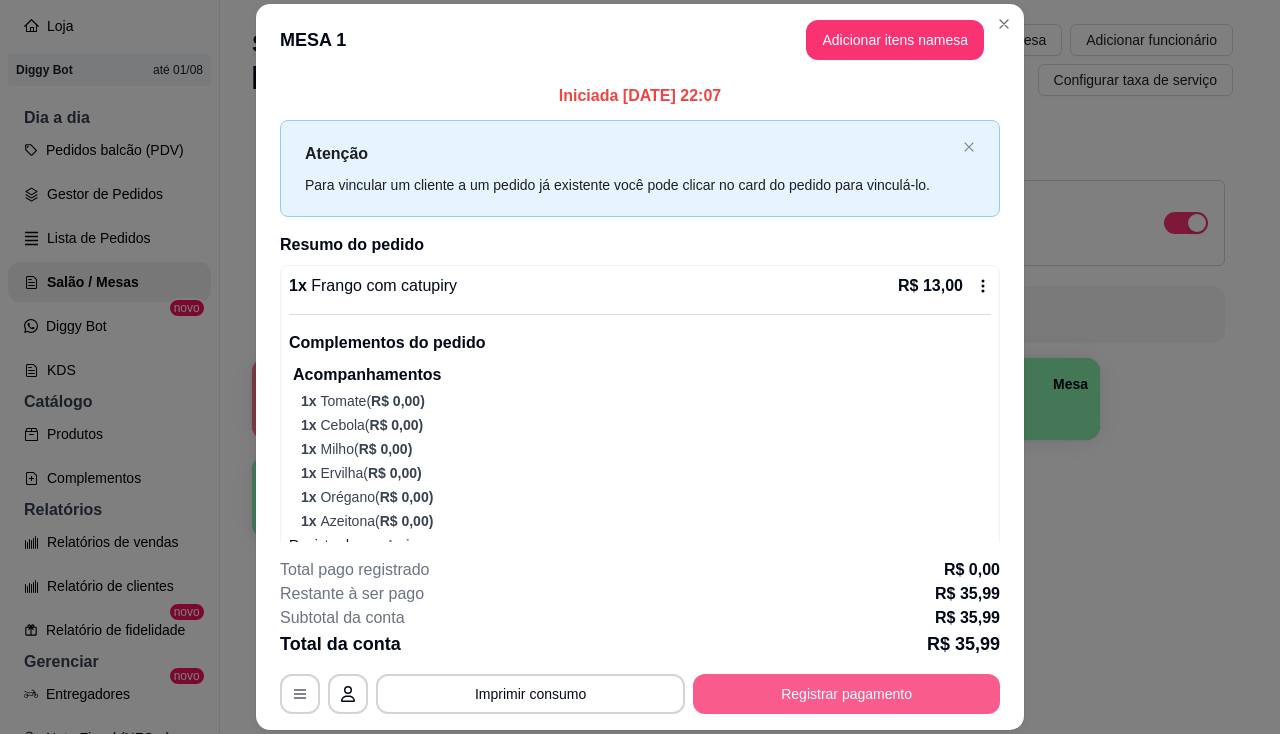click on "Registrar pagamento" at bounding box center [846, 694] 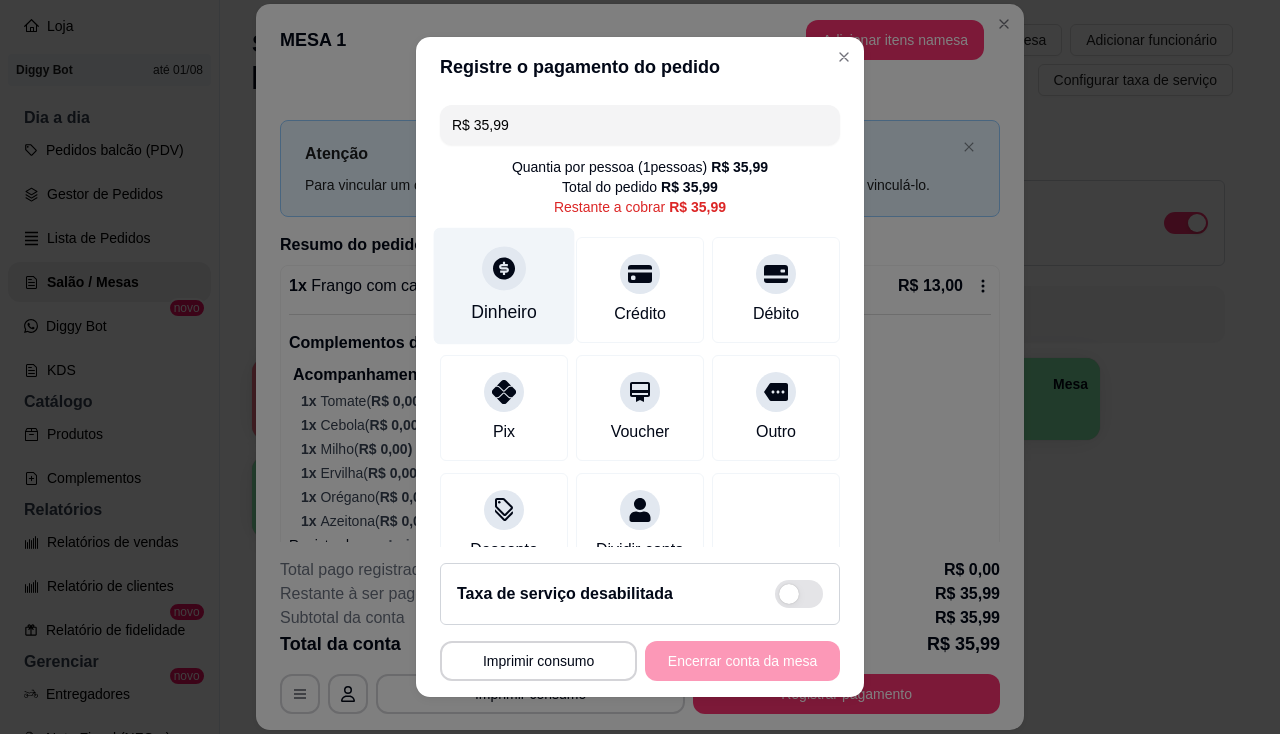 click on "Dinheiro" at bounding box center [504, 285] 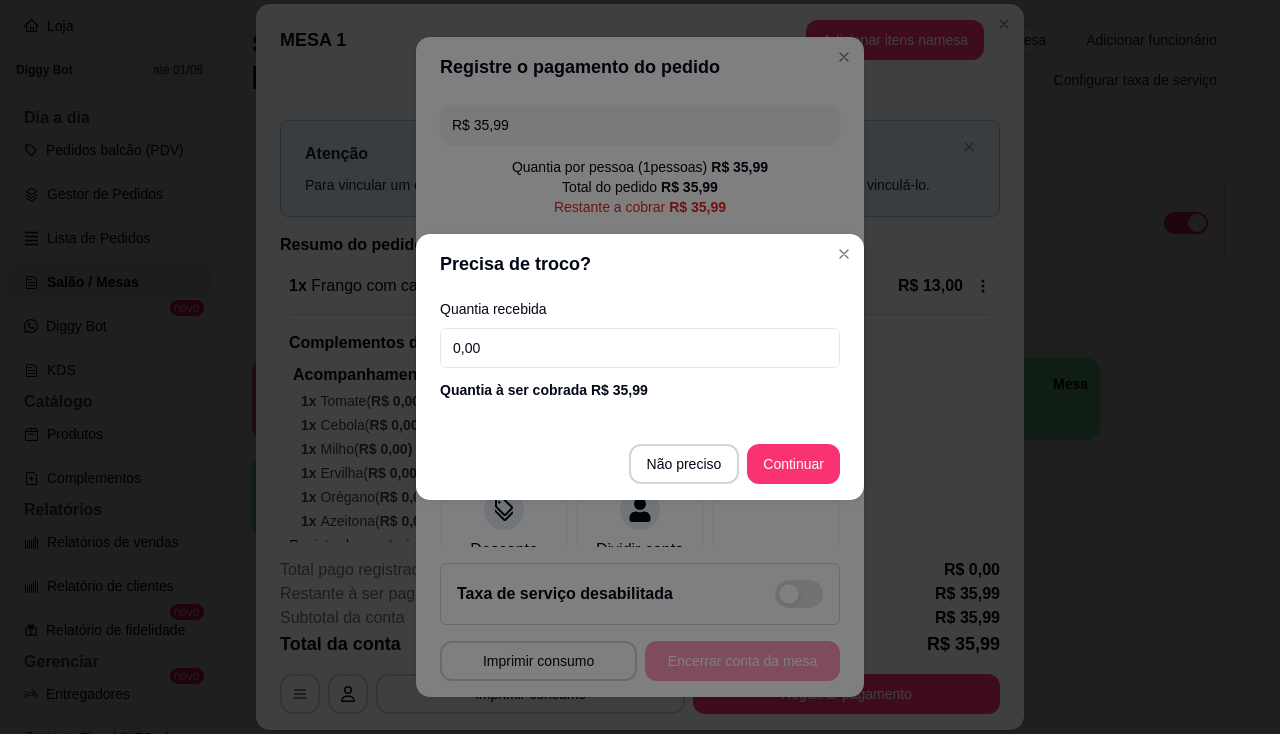 click on "0,00" at bounding box center [640, 348] 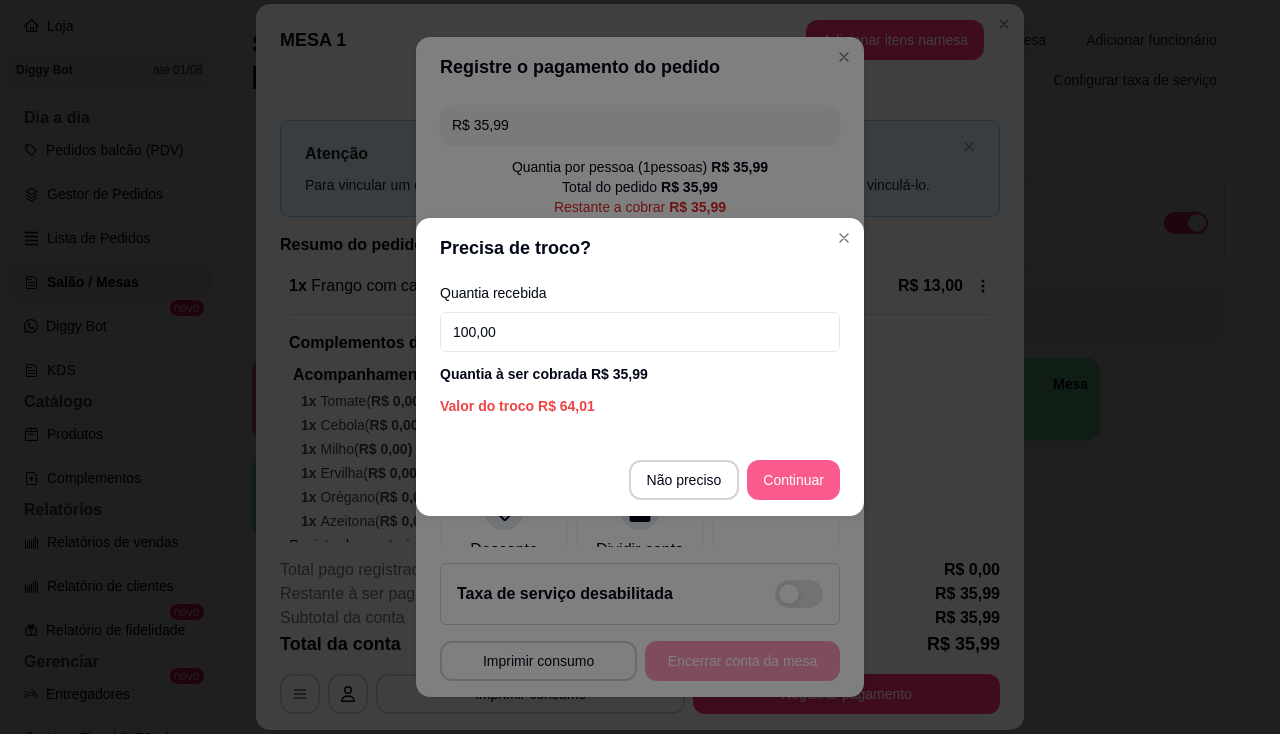 type on "100,00" 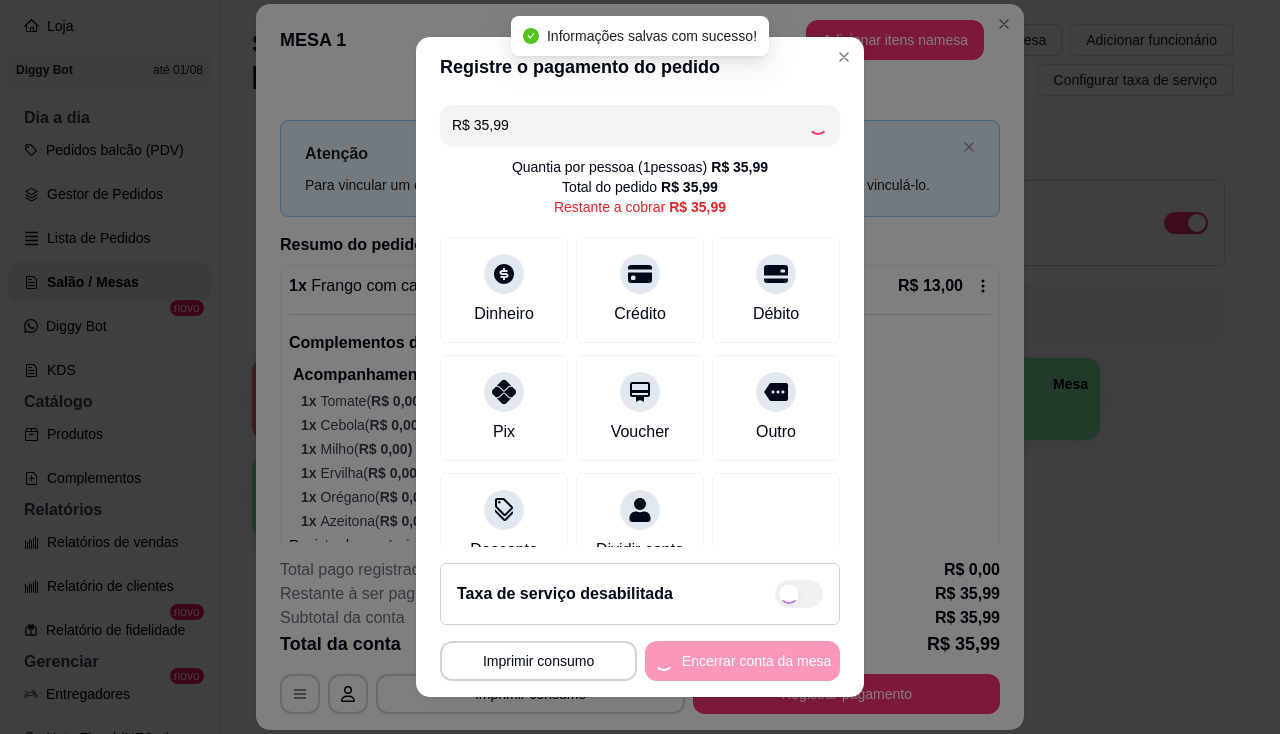 type on "R$ 0,00" 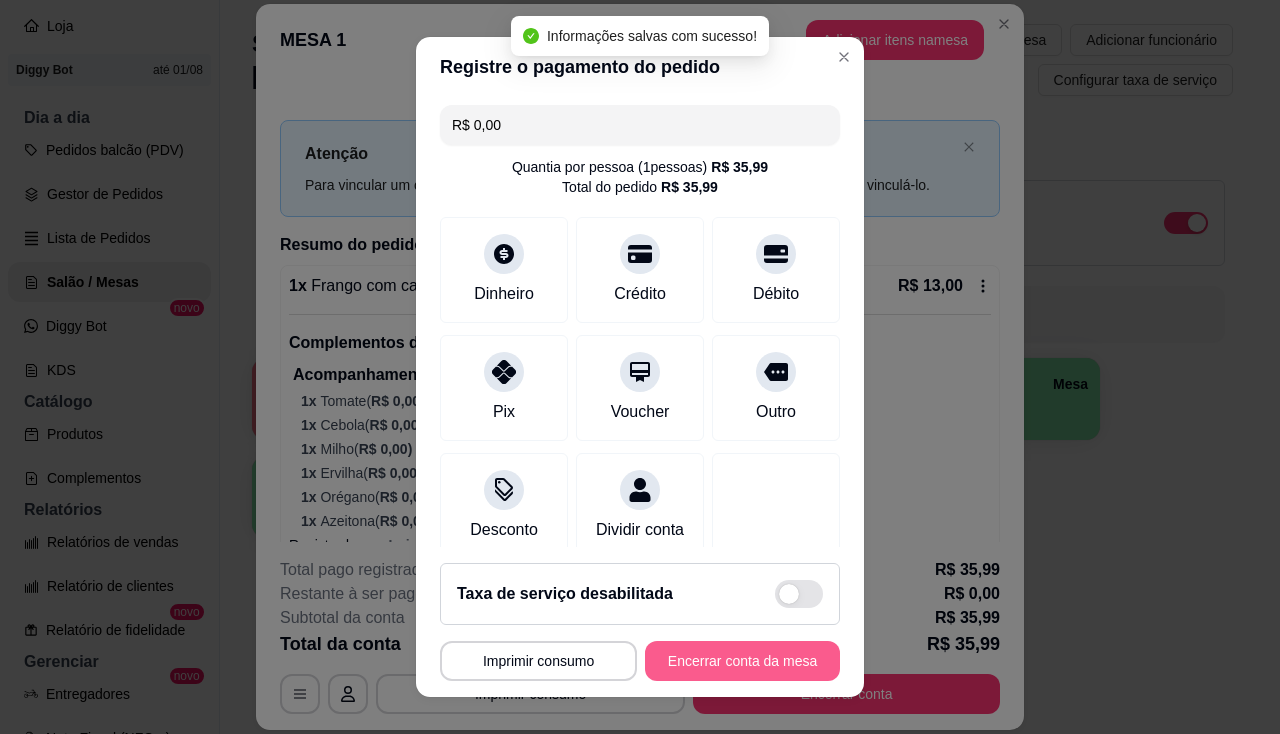 click on "Encerrar conta da mesa" at bounding box center (742, 661) 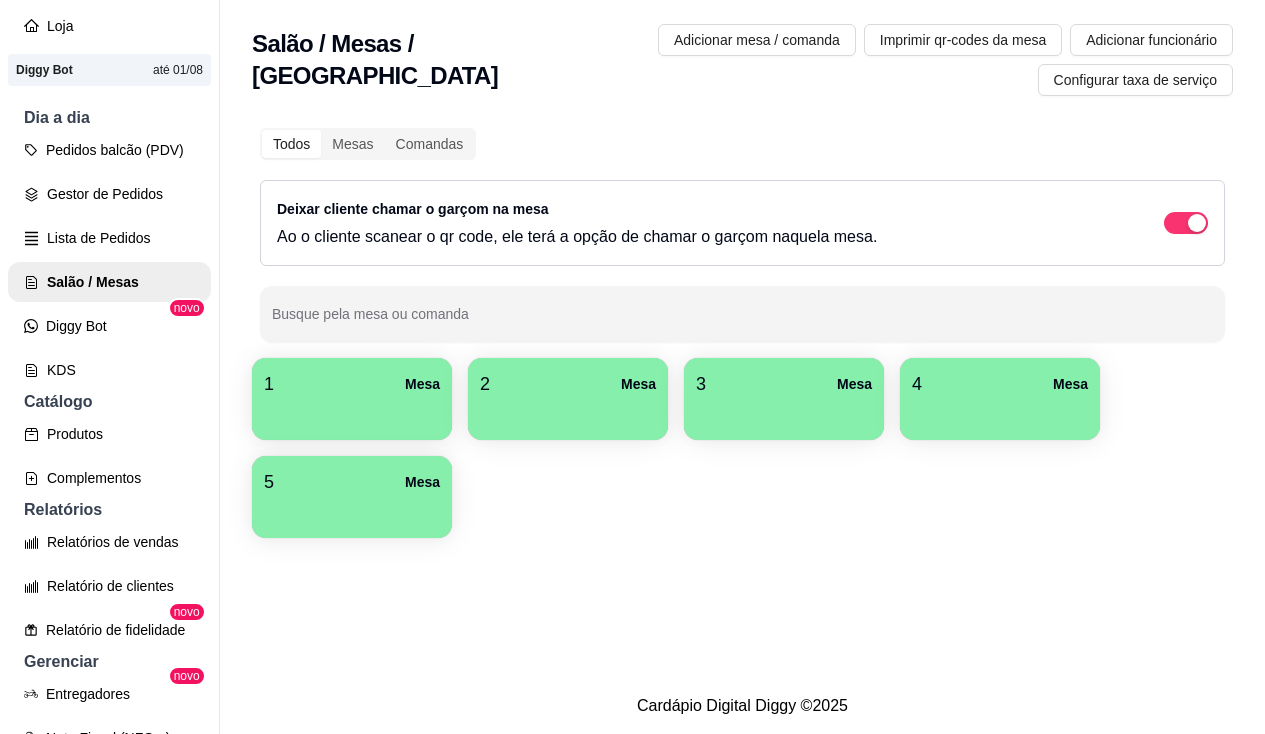 click on "1 Mesa" at bounding box center [352, 384] 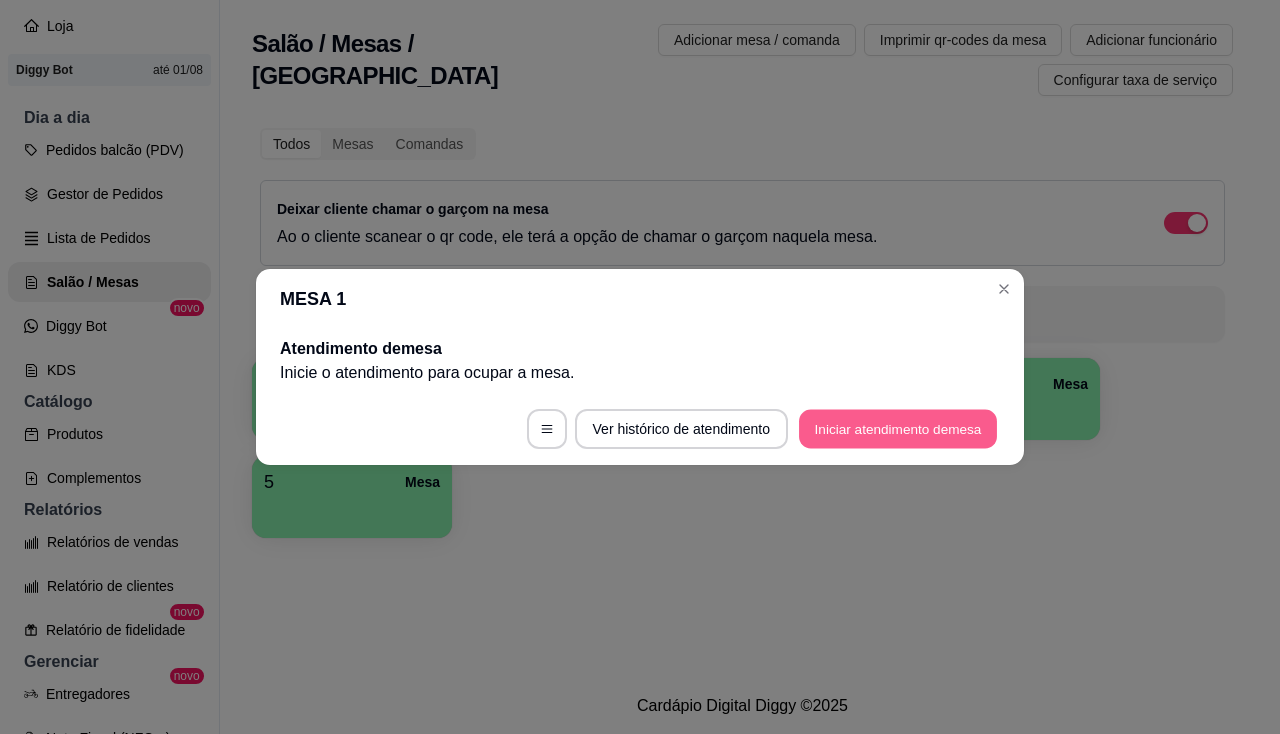 click on "Iniciar atendimento de  mesa" at bounding box center [898, 429] 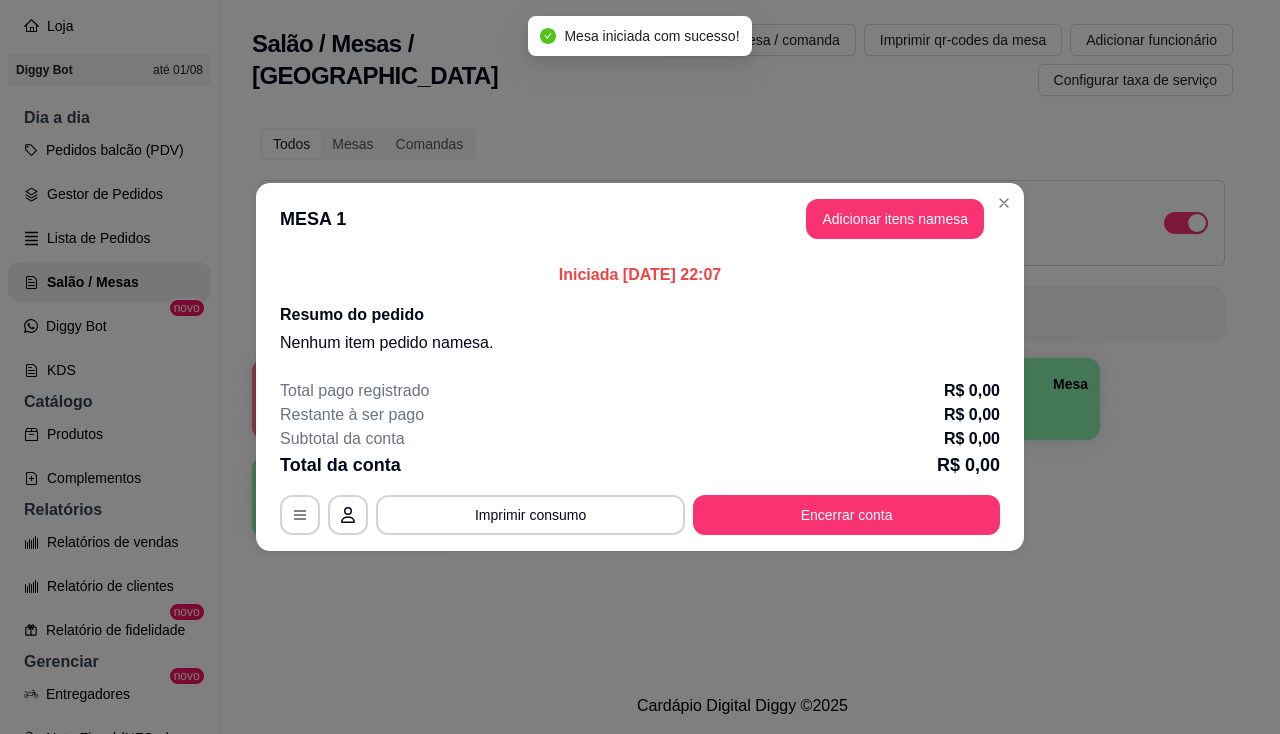 click on "MESA 1 Adicionar itens na  mesa" at bounding box center (640, 219) 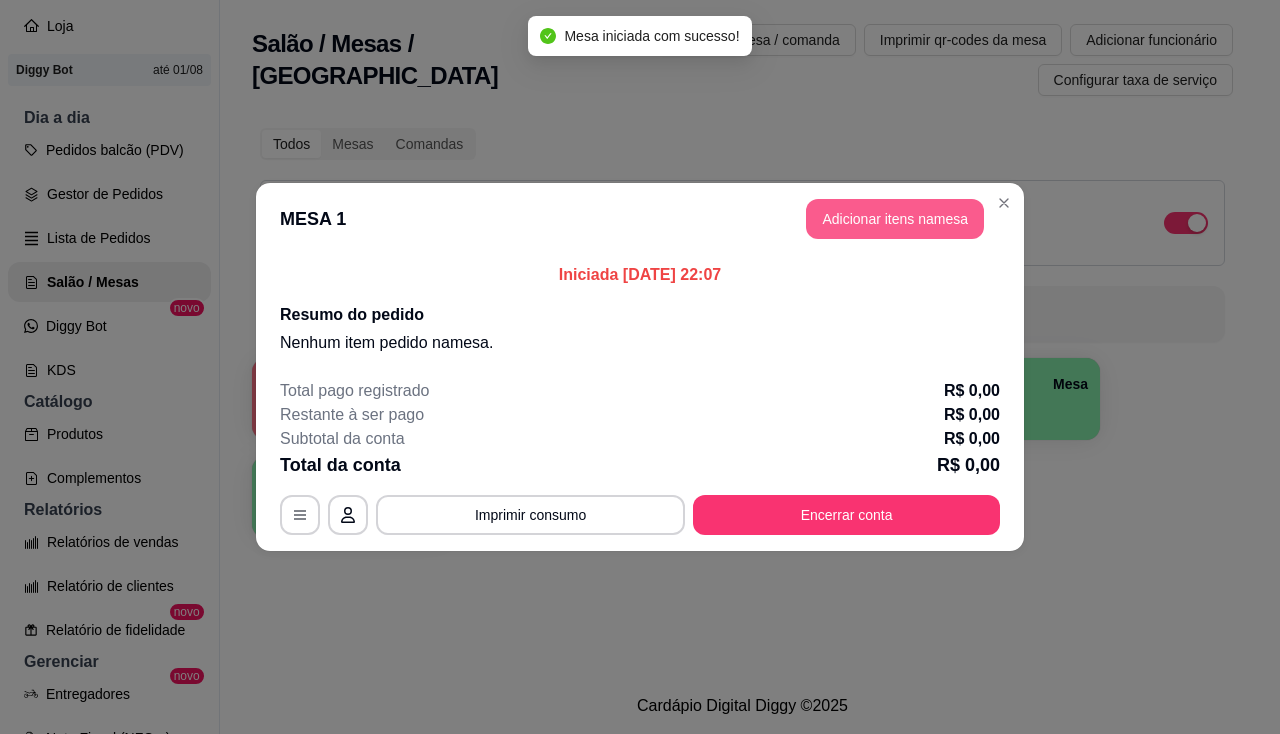 click on "Adicionar itens na  mesa" at bounding box center [895, 219] 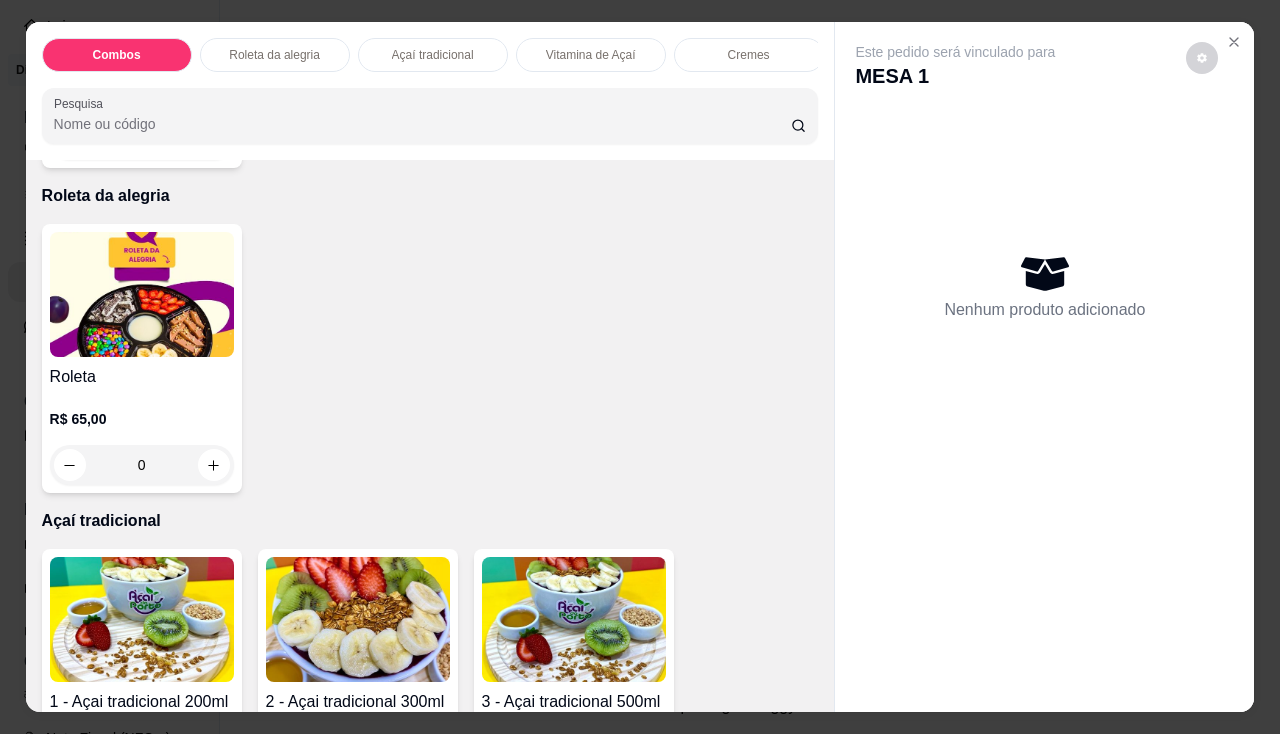 scroll, scrollTop: 1100, scrollLeft: 0, axis: vertical 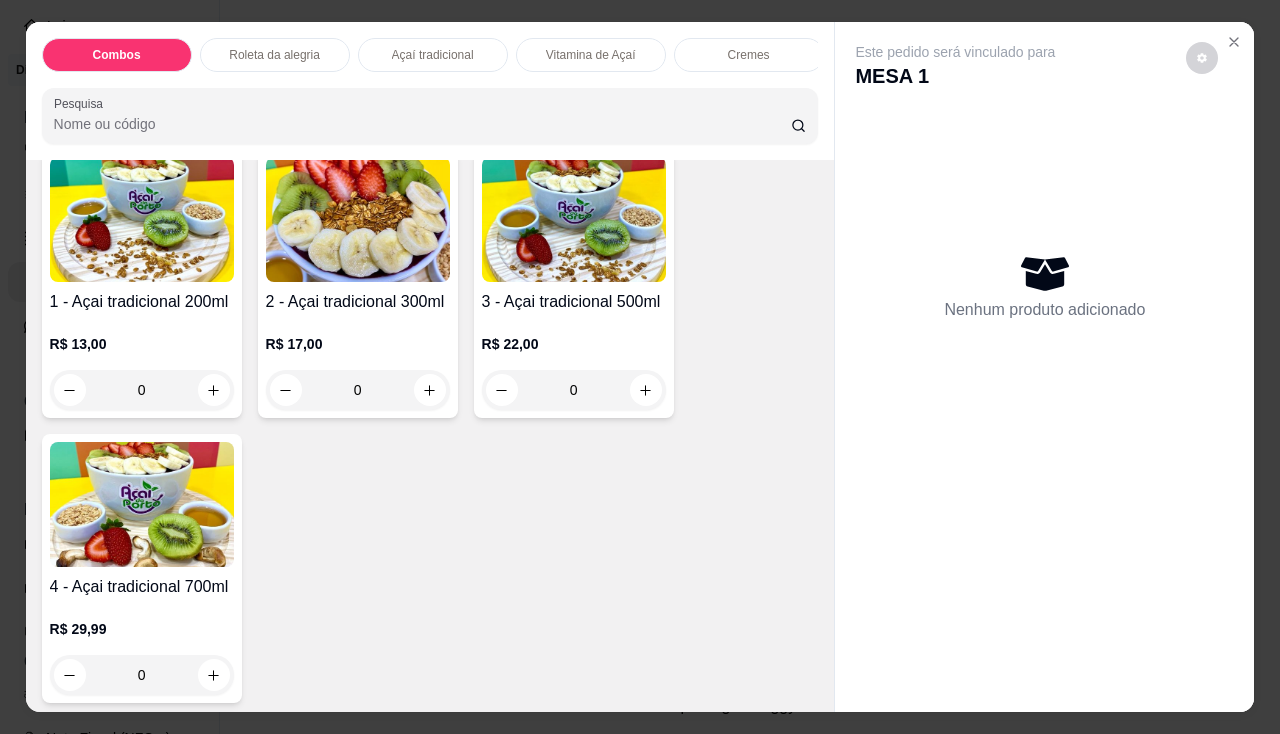 click on "2 - Açai tradicional 300ml   R$ 17,00 0" at bounding box center [358, 283] 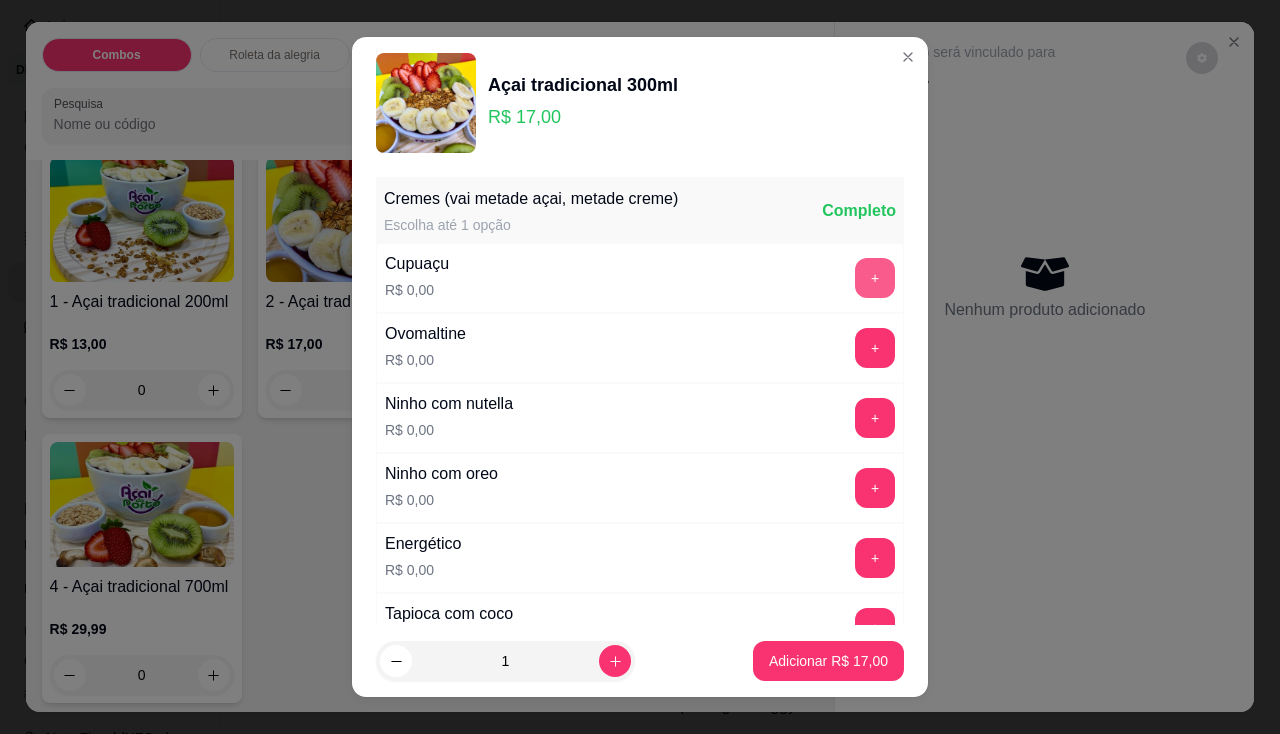click on "+" at bounding box center (875, 278) 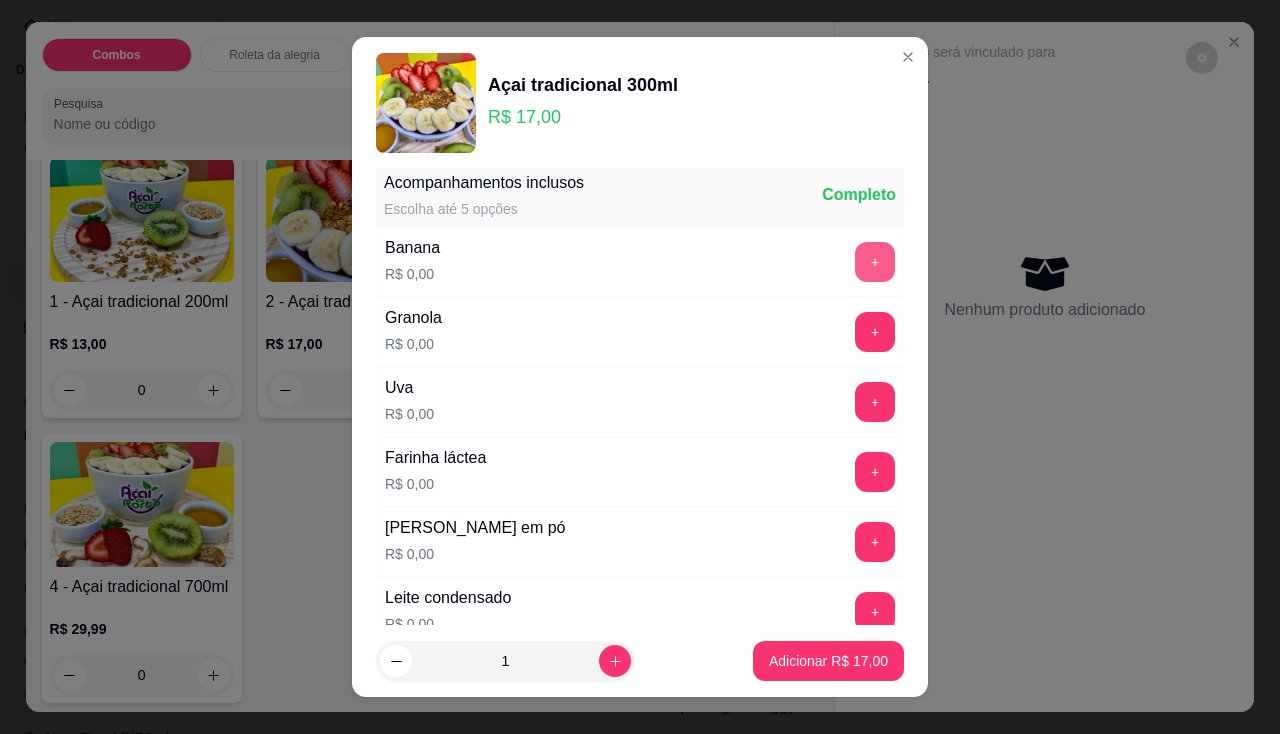 scroll, scrollTop: 700, scrollLeft: 0, axis: vertical 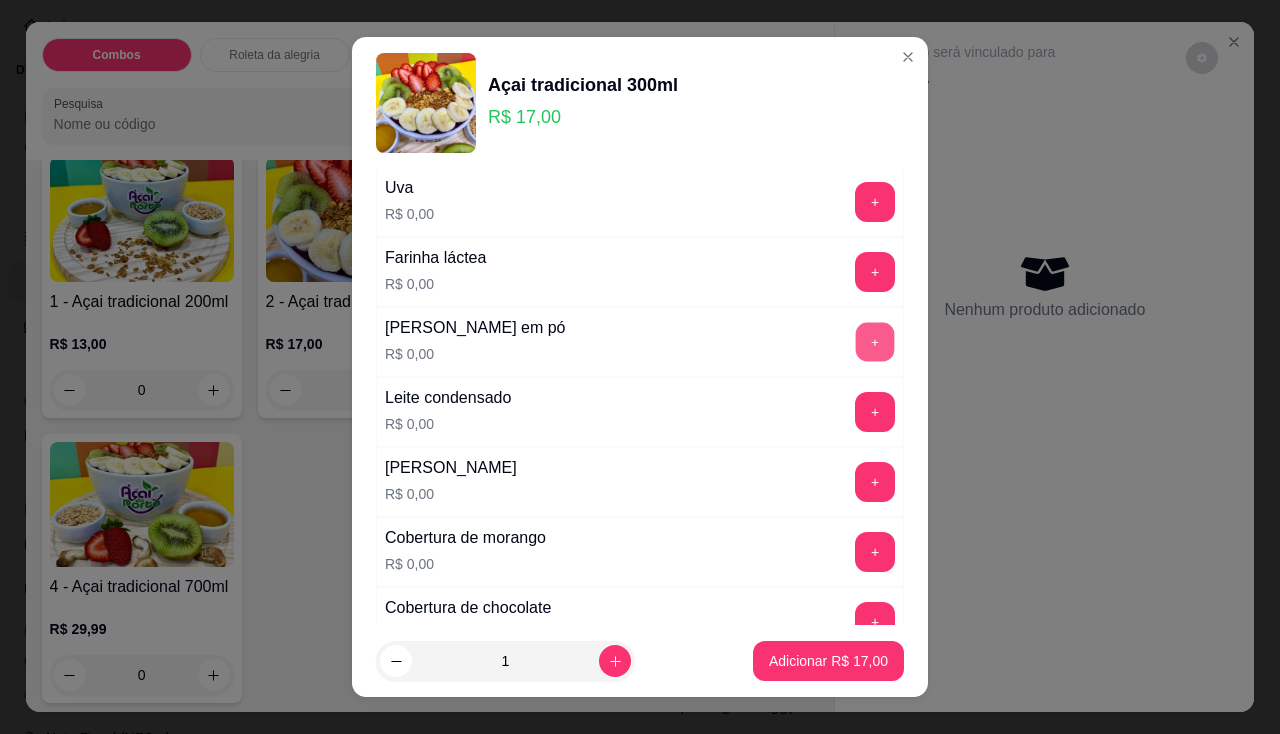 click on "+" at bounding box center (875, 341) 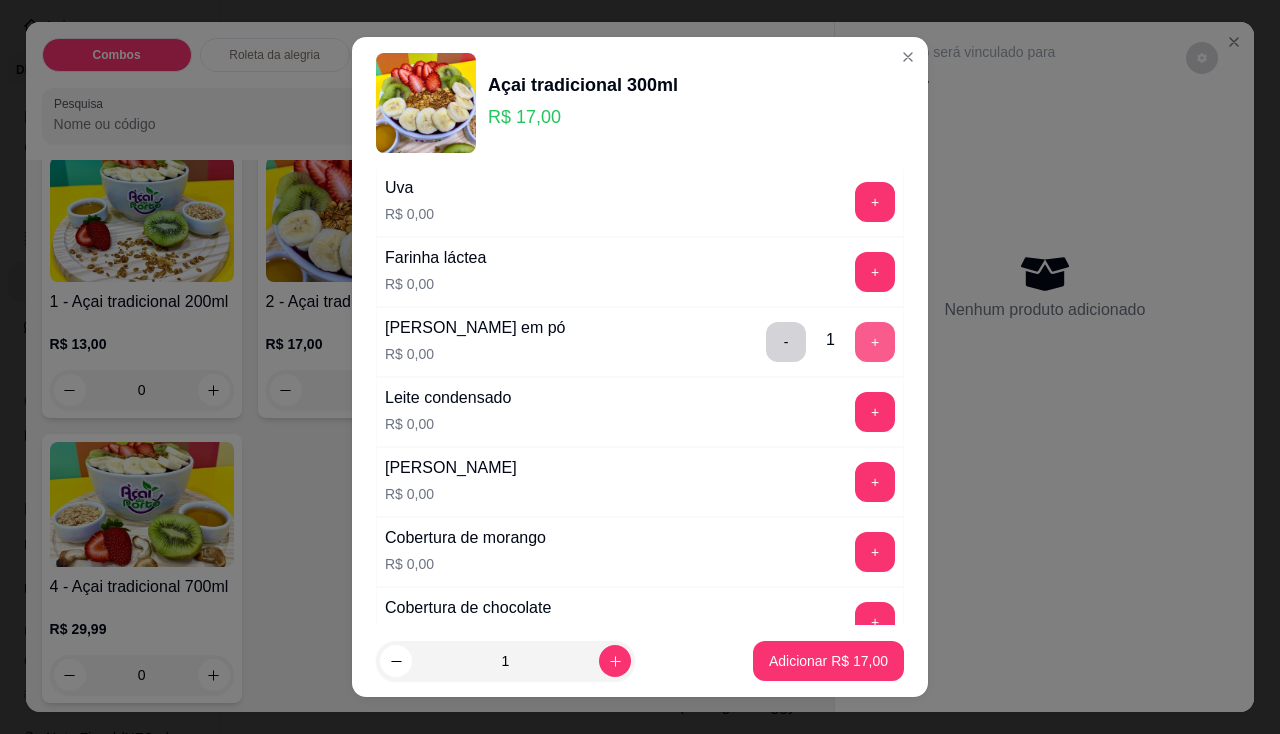 scroll, scrollTop: 500, scrollLeft: 0, axis: vertical 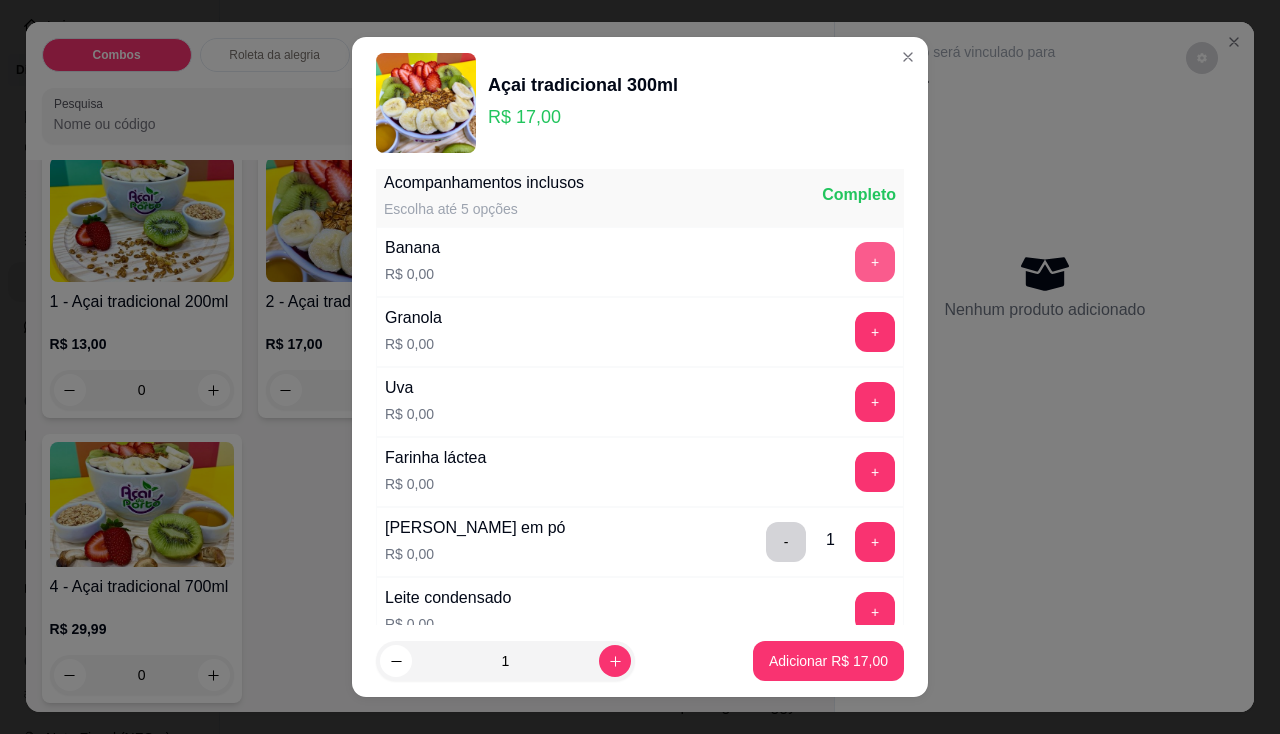 click on "+" at bounding box center [875, 262] 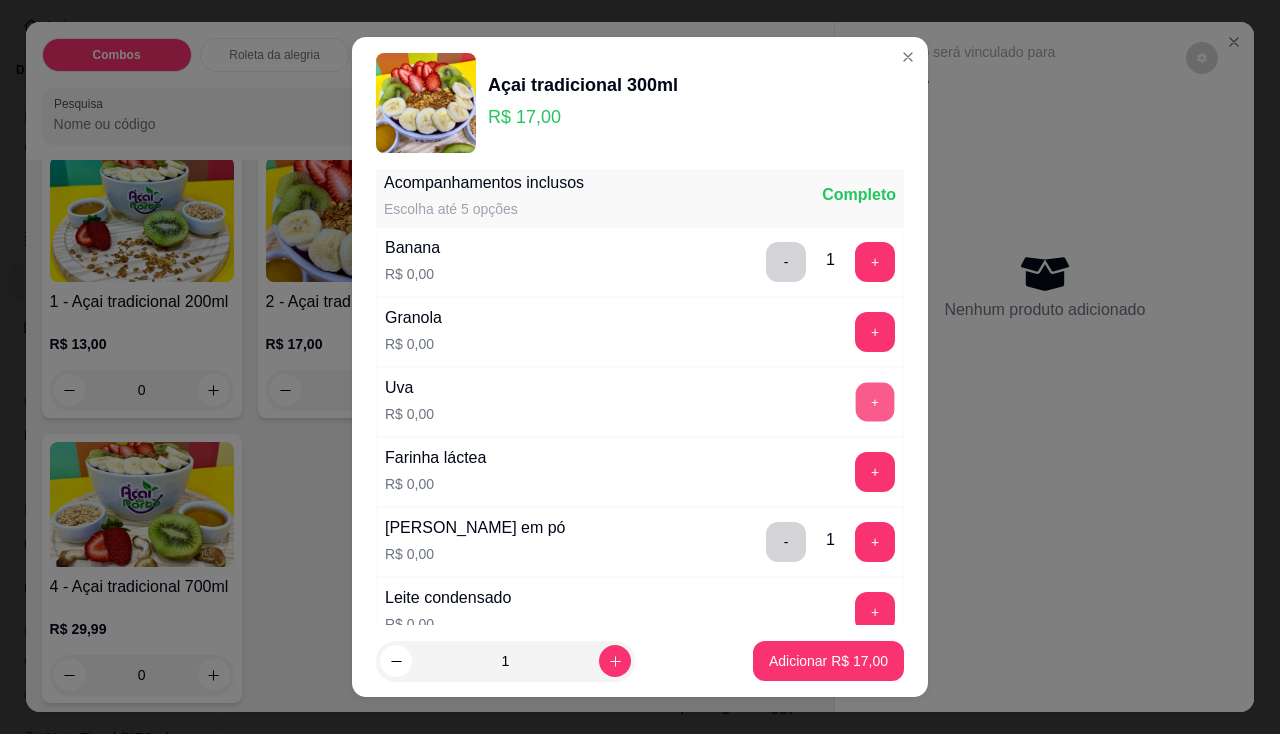 click on "+" at bounding box center (875, 401) 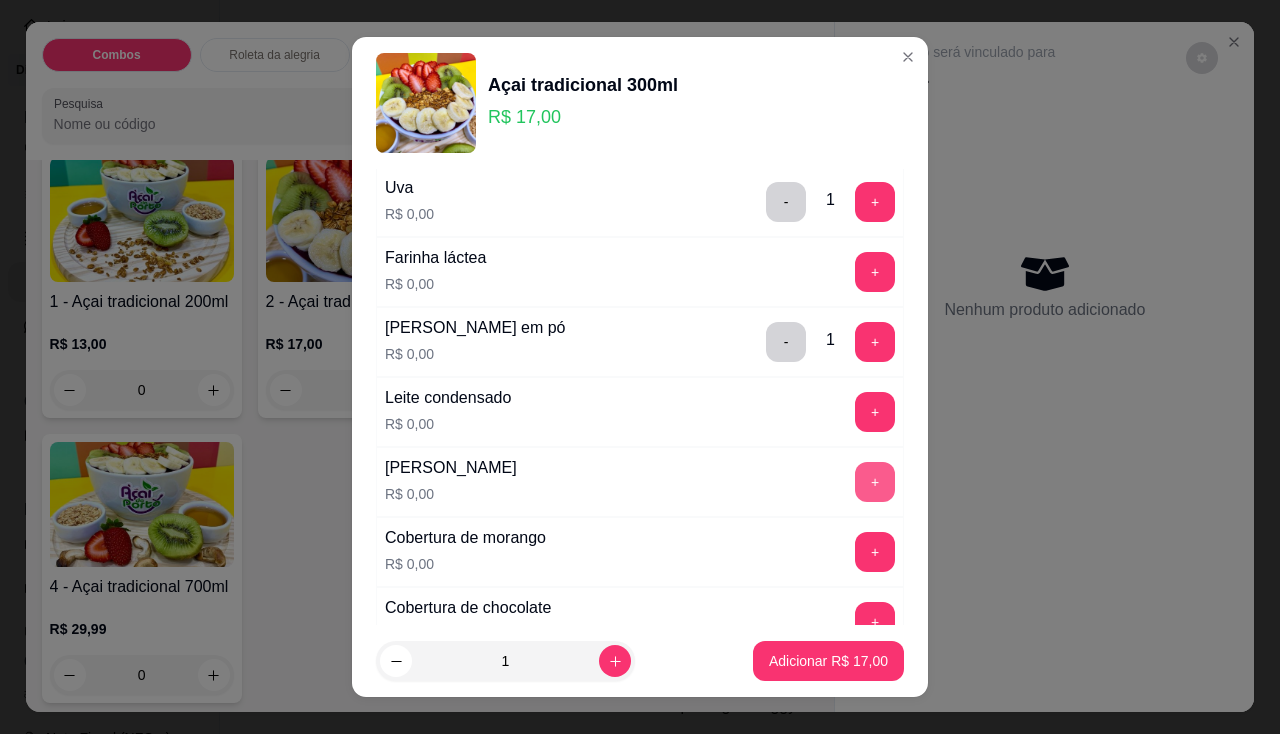 scroll, scrollTop: 800, scrollLeft: 0, axis: vertical 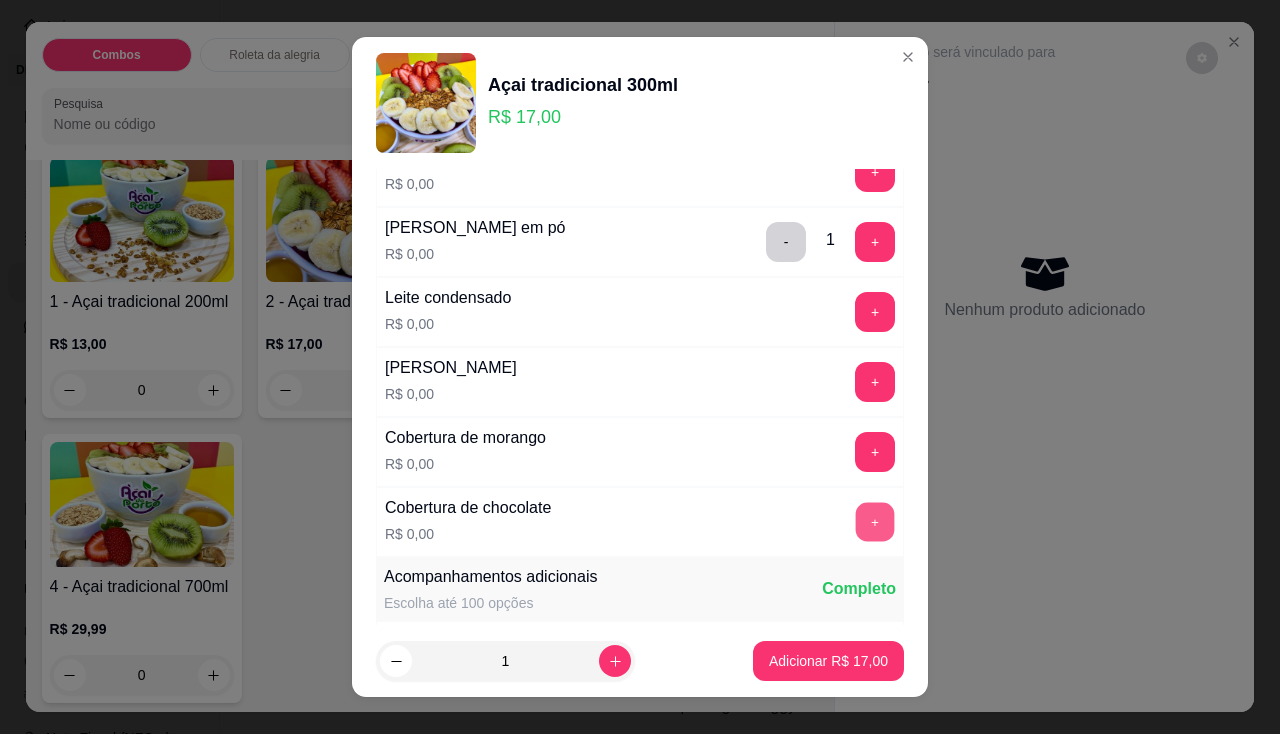click on "+" at bounding box center (875, 521) 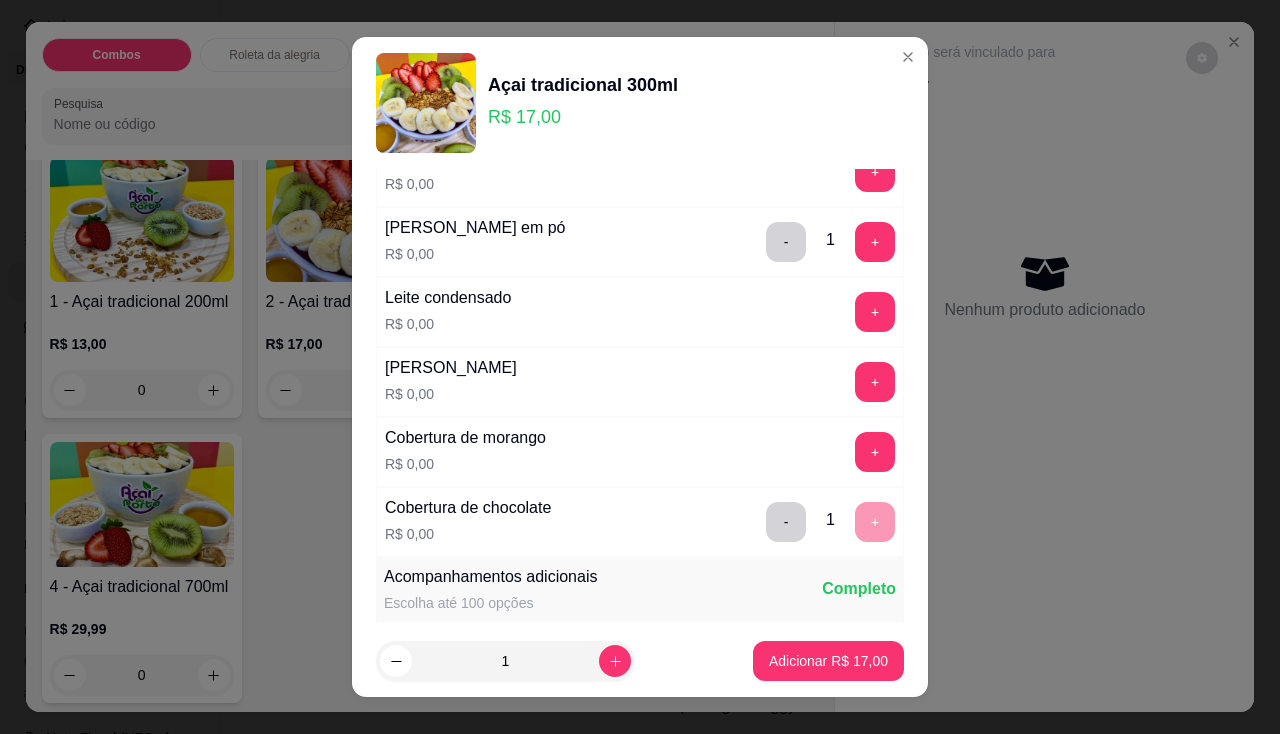 scroll, scrollTop: 700, scrollLeft: 0, axis: vertical 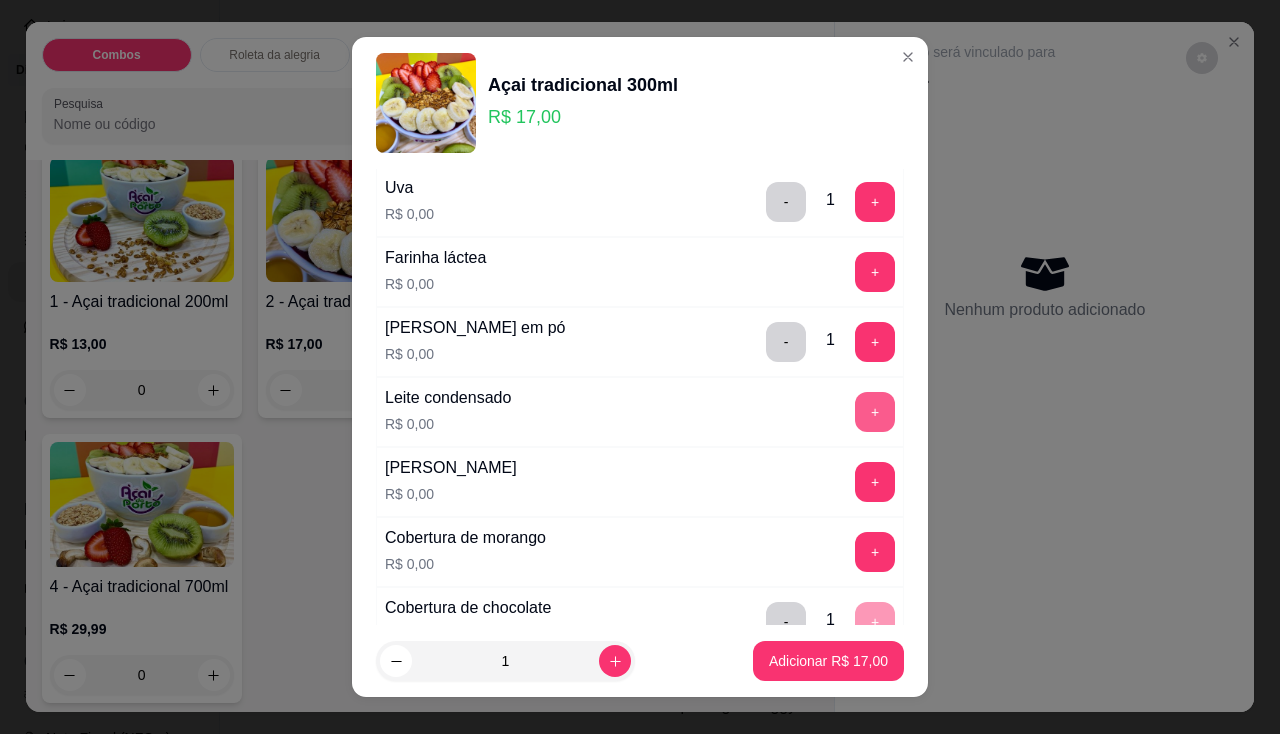 click on "+" at bounding box center (875, 412) 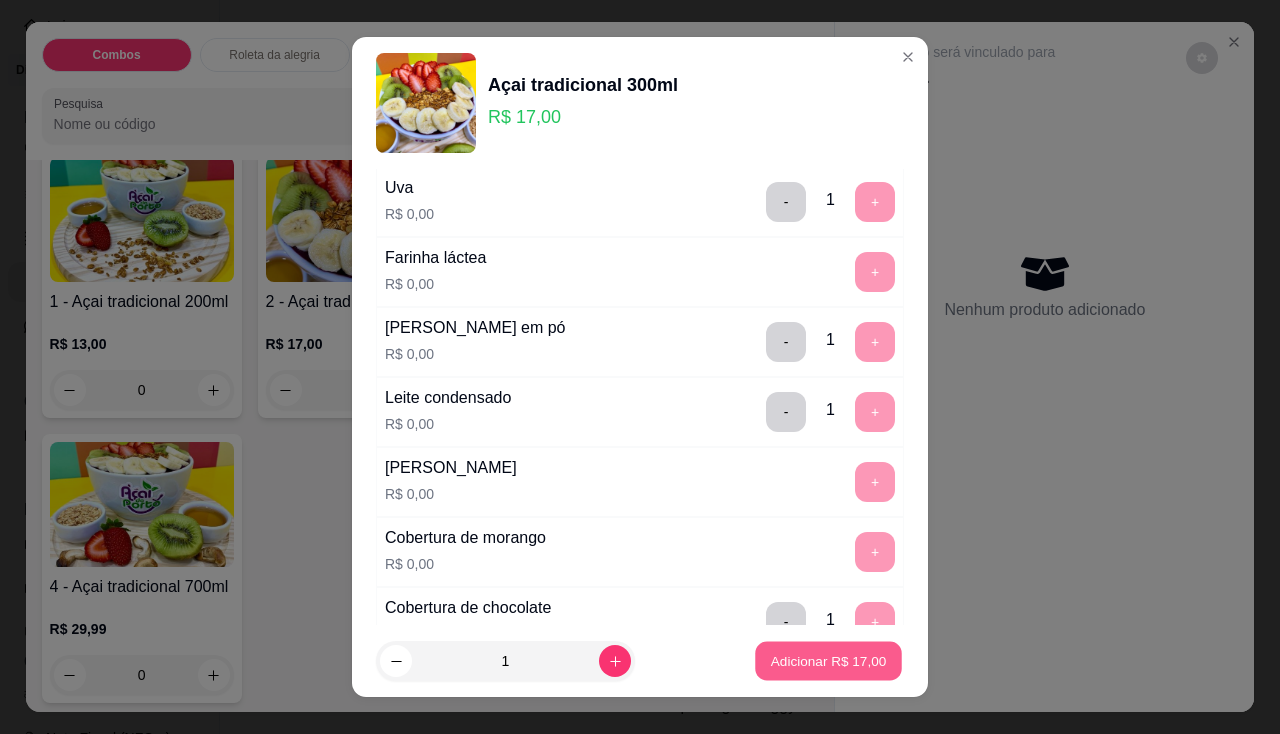 click on "Adicionar   R$ 17,00" at bounding box center [829, 661] 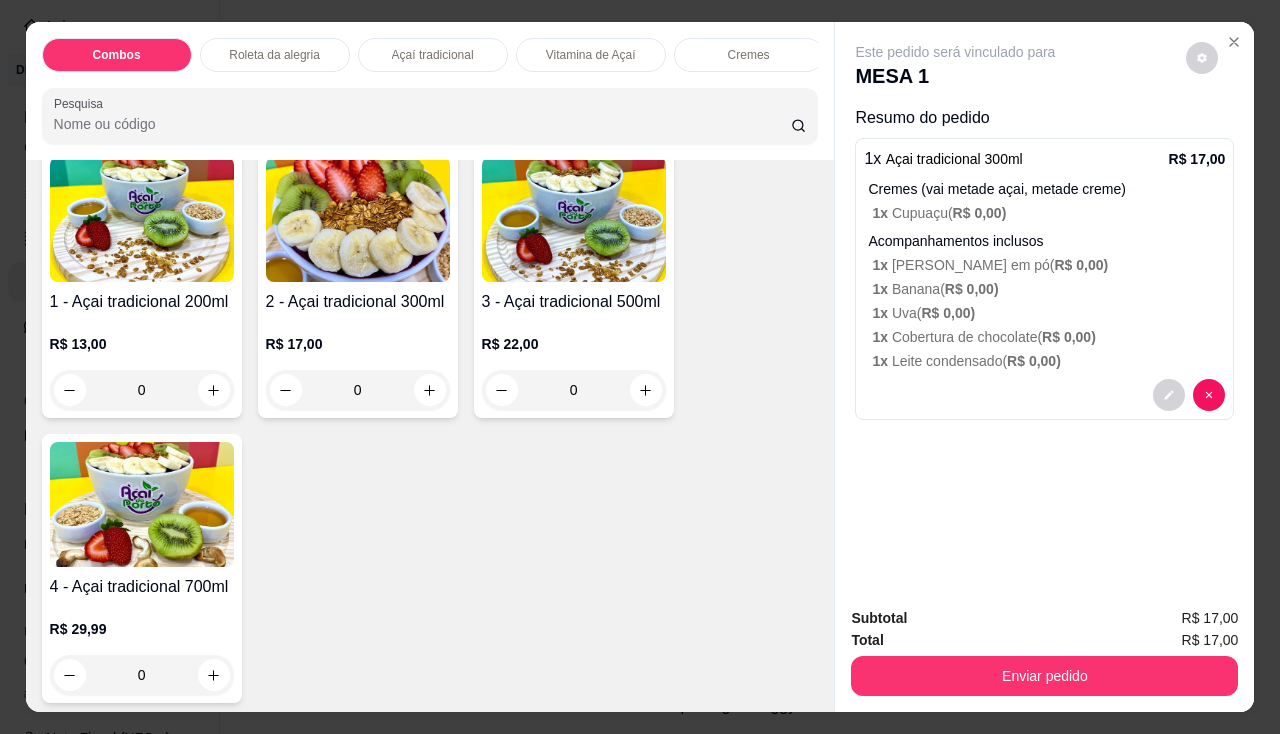 click on "2 - Açai tradicional 300ml   R$ 17,00 0" at bounding box center [358, 283] 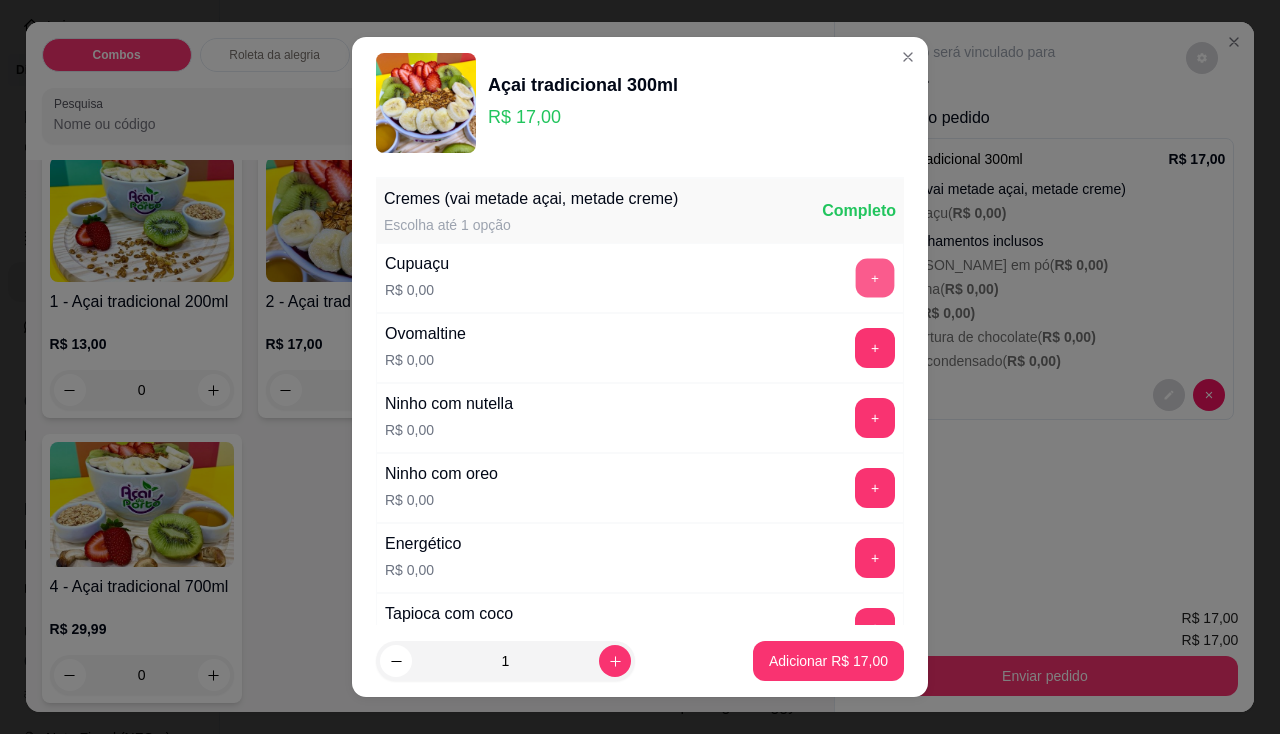 click on "+" at bounding box center [875, 277] 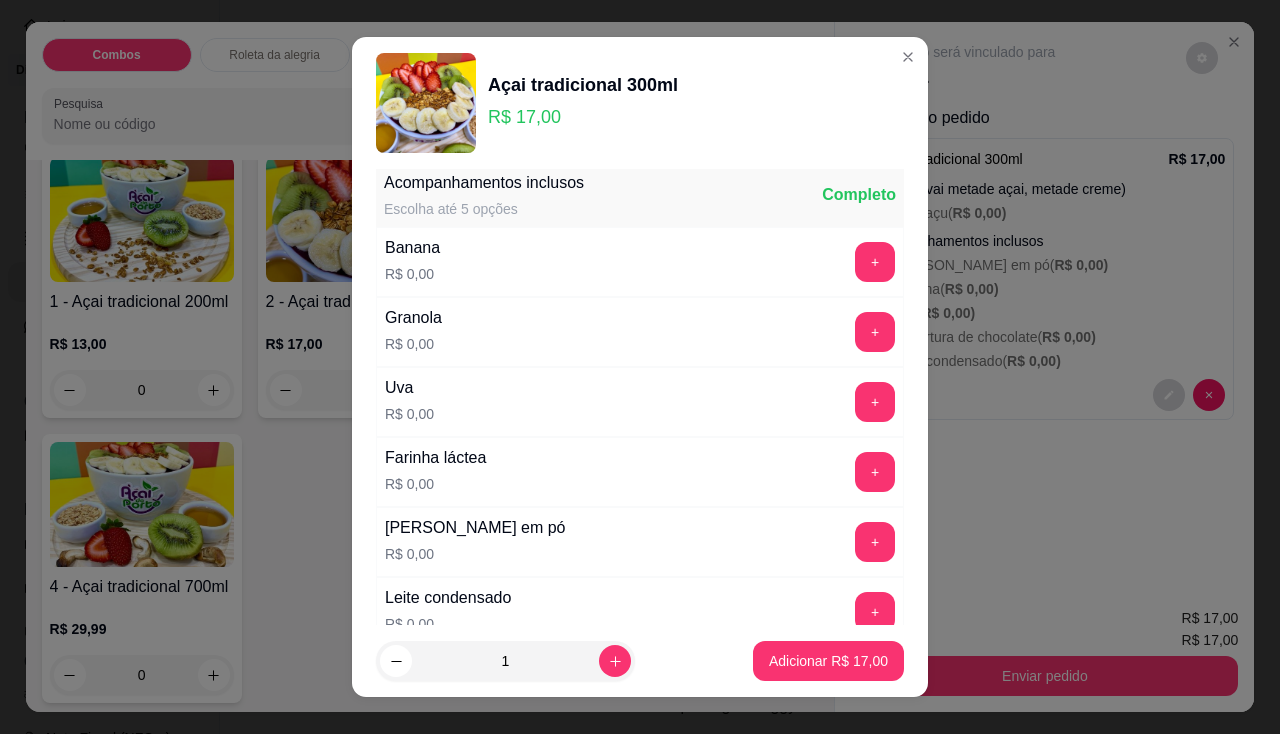 scroll, scrollTop: 700, scrollLeft: 0, axis: vertical 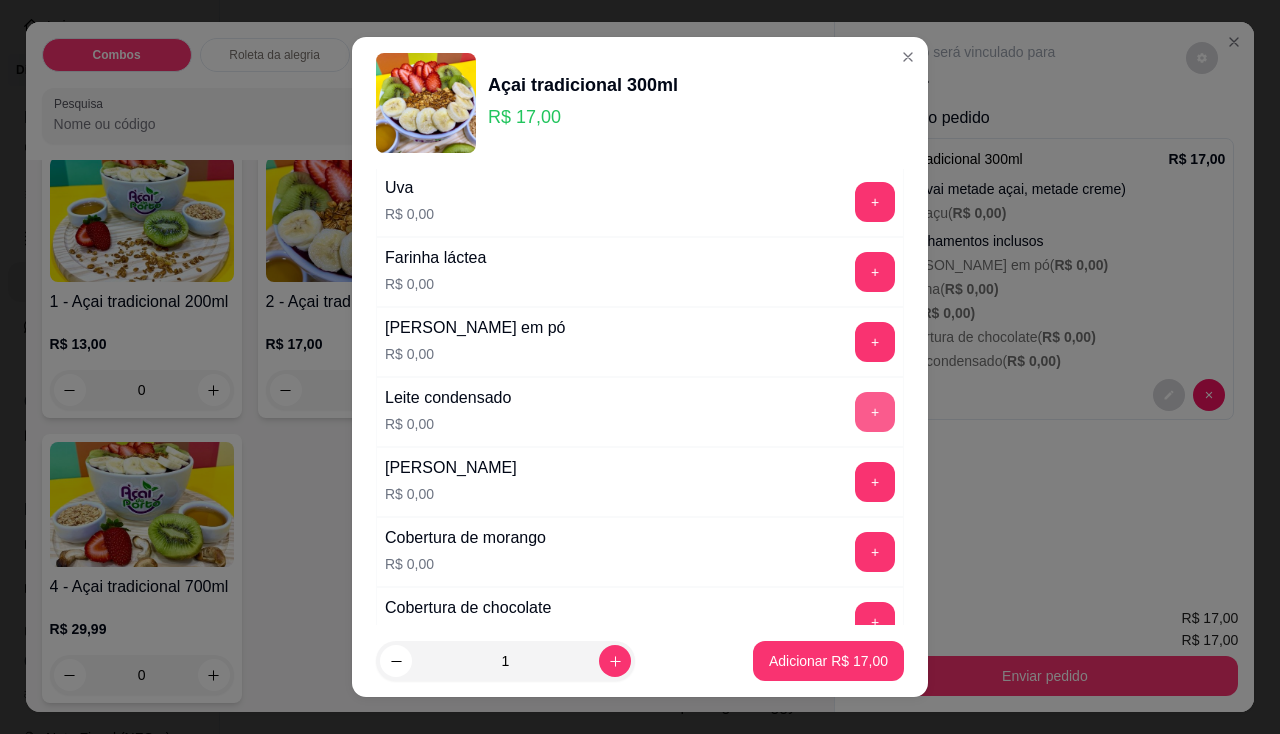click on "+" at bounding box center [875, 412] 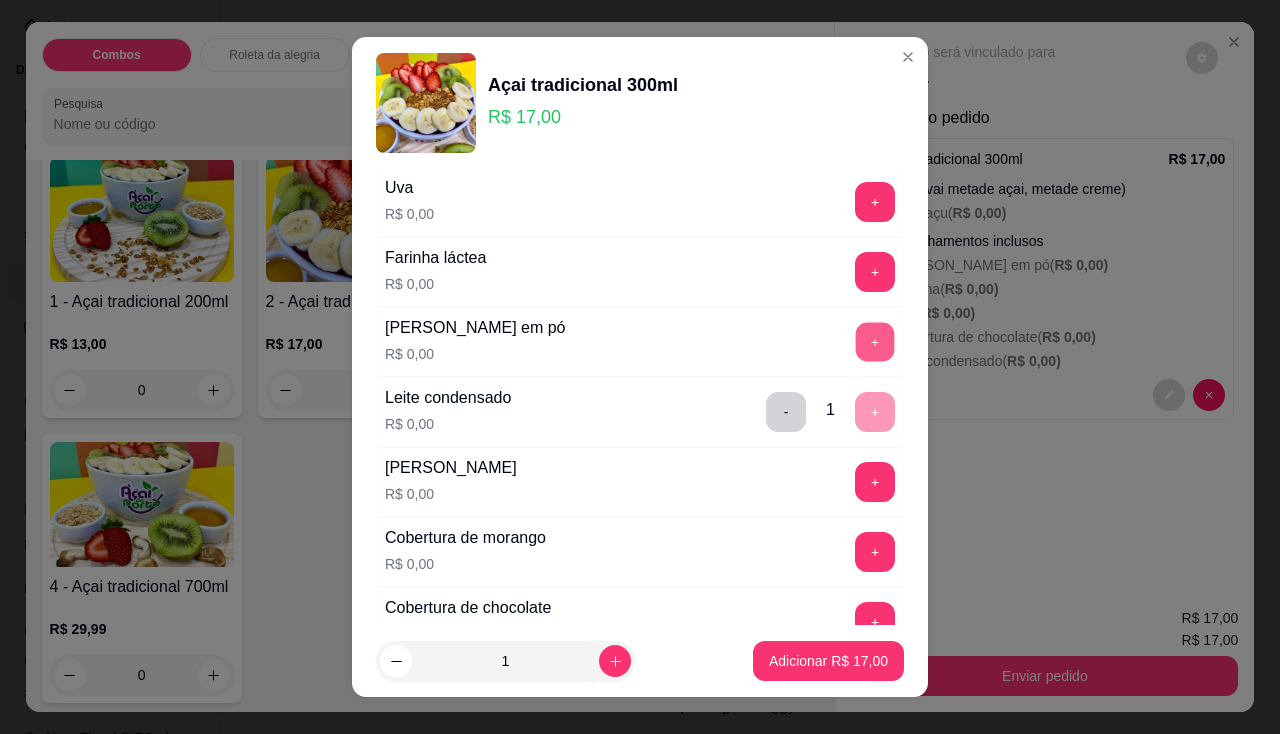 click on "+" at bounding box center (875, 341) 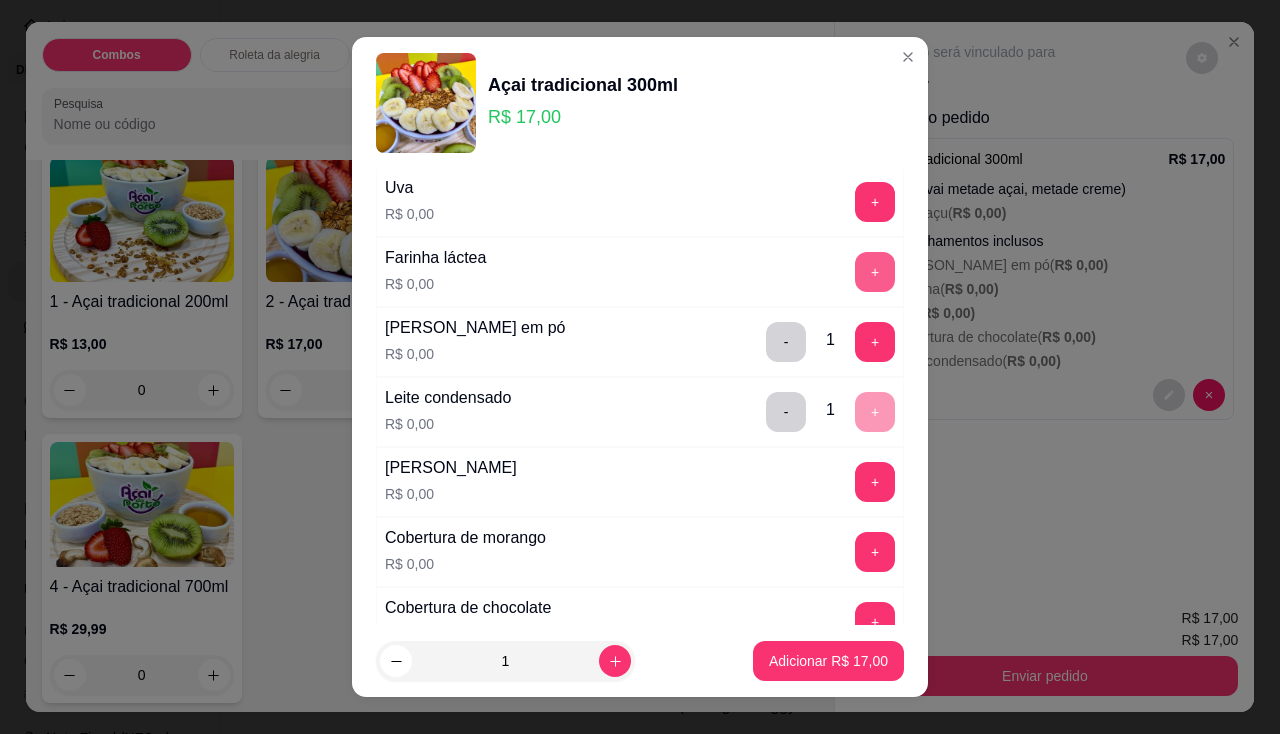 scroll, scrollTop: 600, scrollLeft: 0, axis: vertical 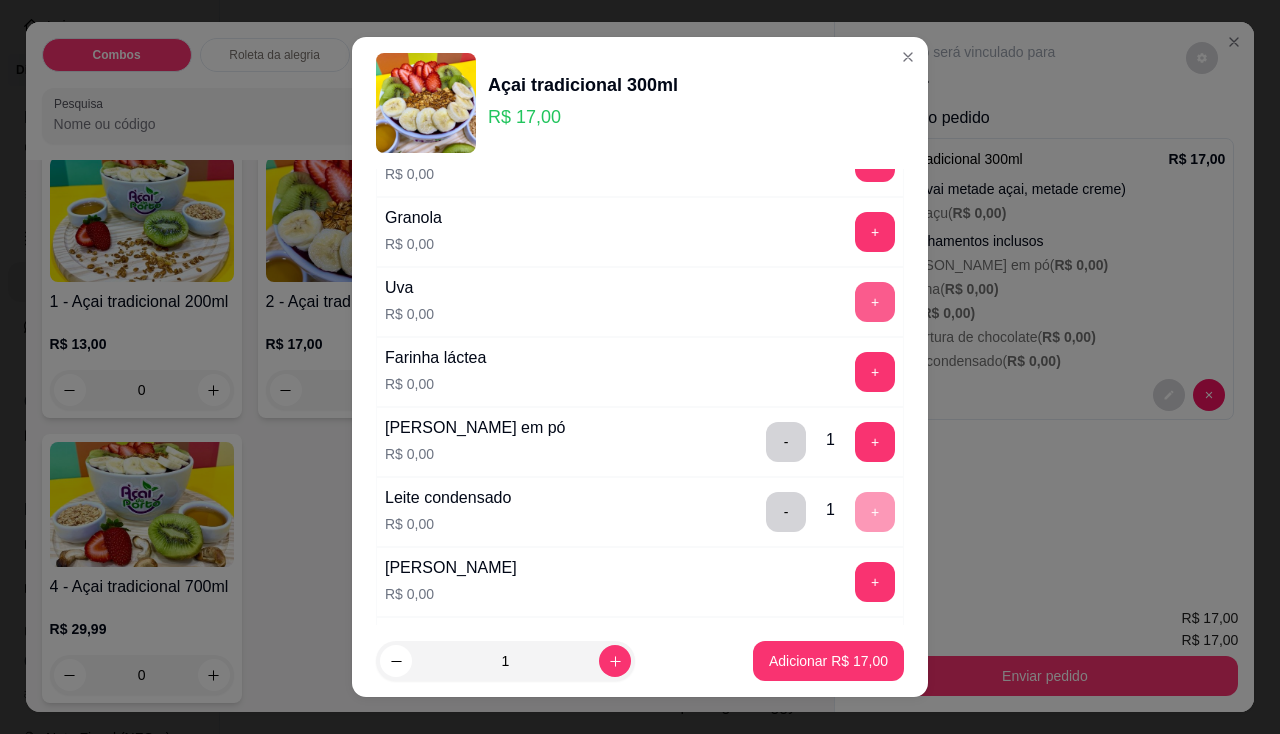click on "+" at bounding box center [875, 302] 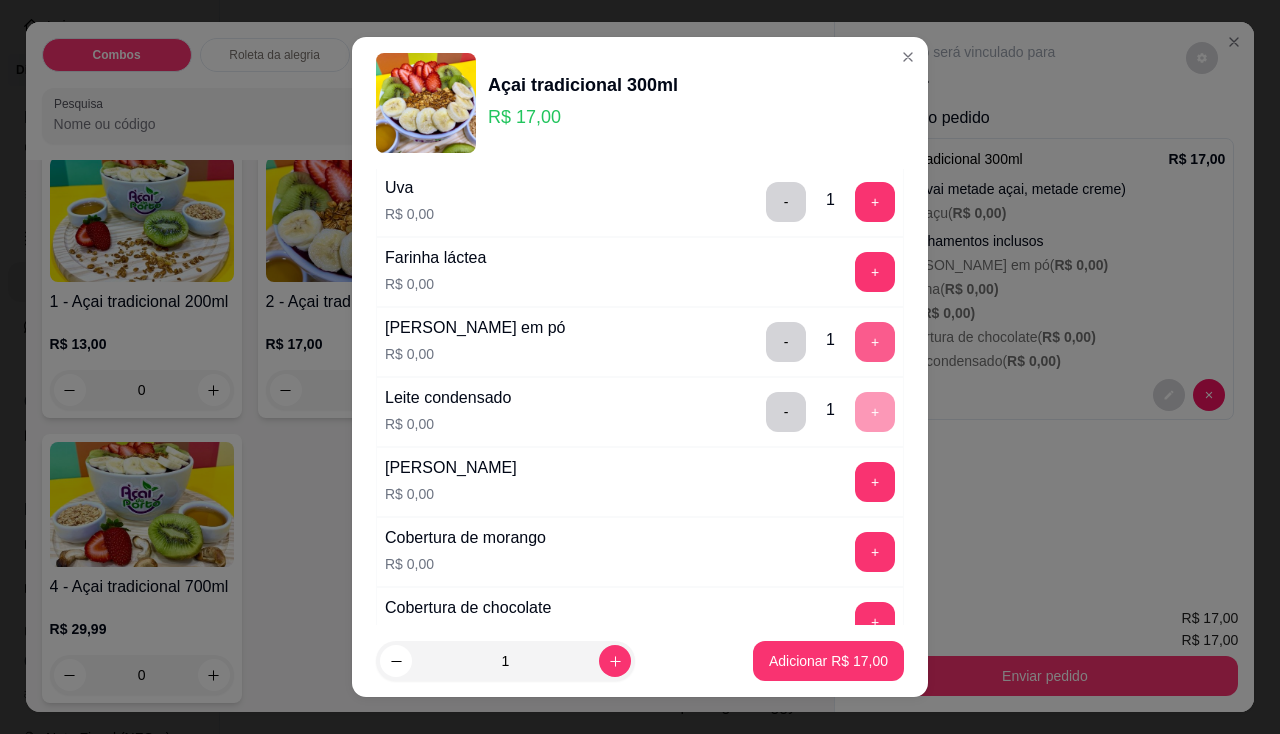 scroll, scrollTop: 900, scrollLeft: 0, axis: vertical 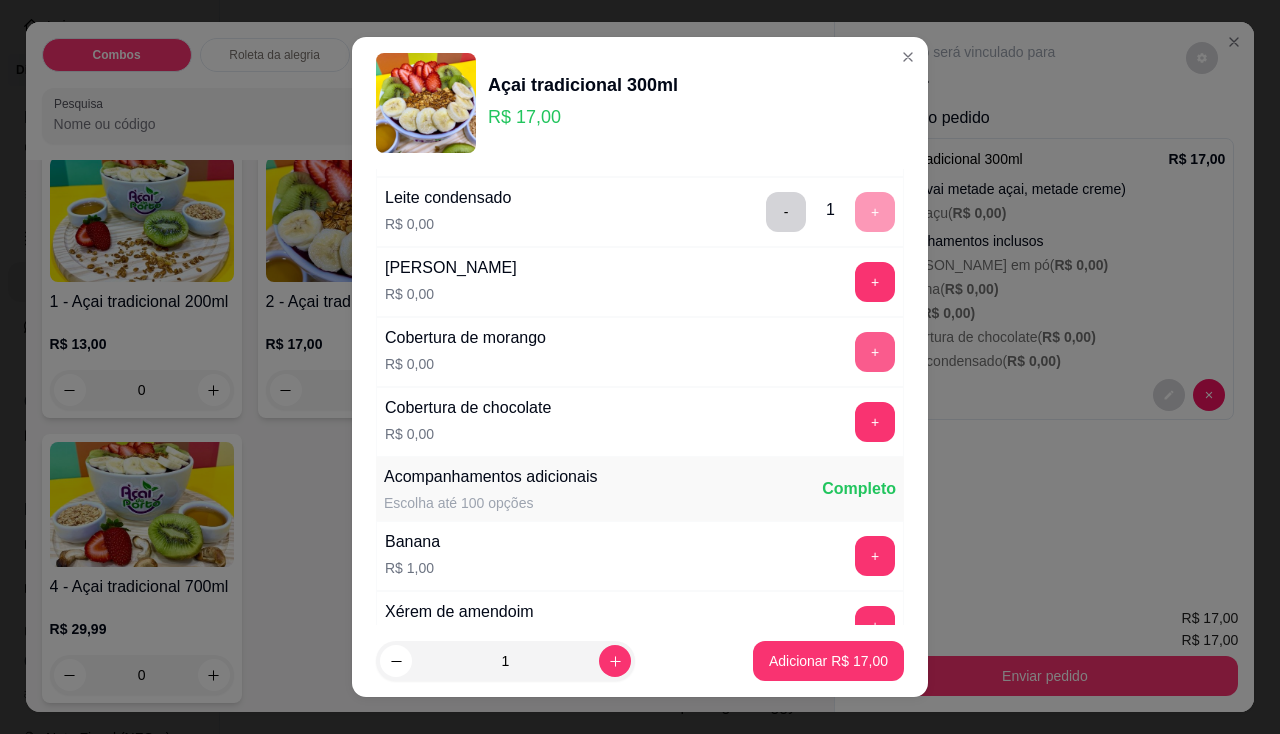 click on "+" at bounding box center [875, 352] 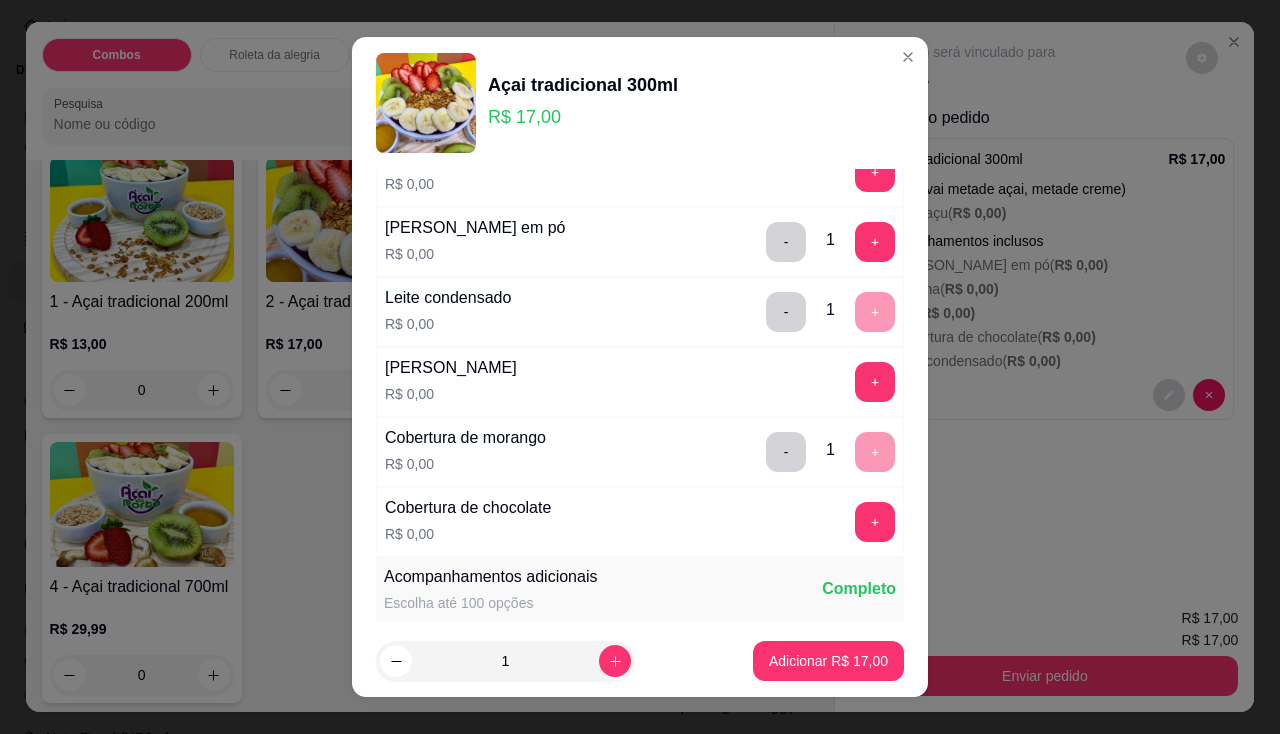 scroll, scrollTop: 700, scrollLeft: 0, axis: vertical 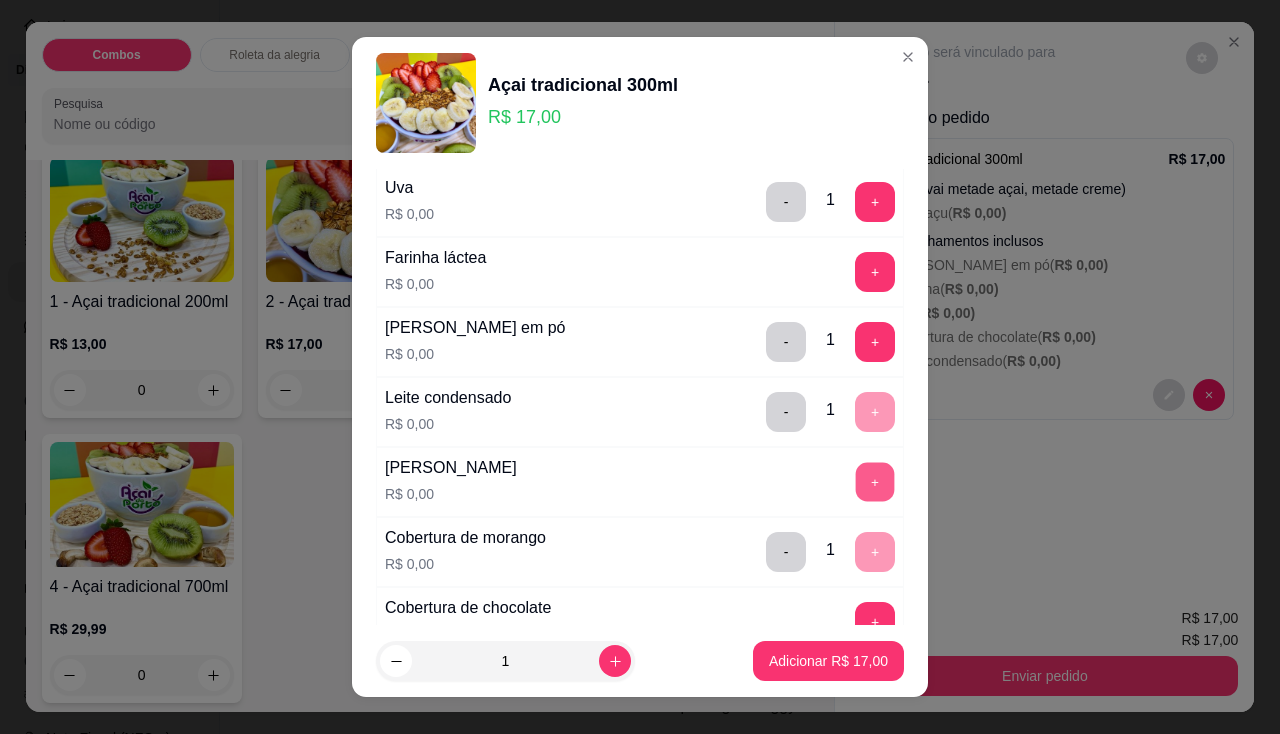 click on "+" at bounding box center (875, 481) 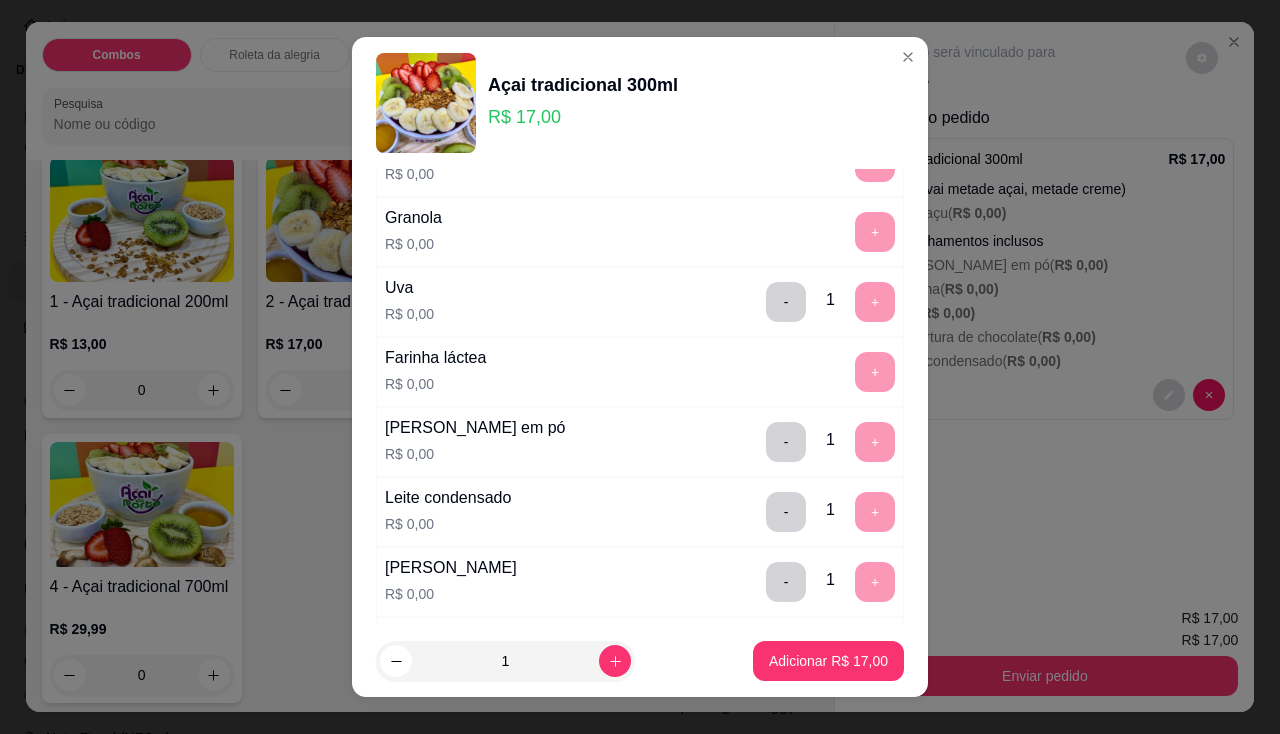 scroll, scrollTop: 700, scrollLeft: 0, axis: vertical 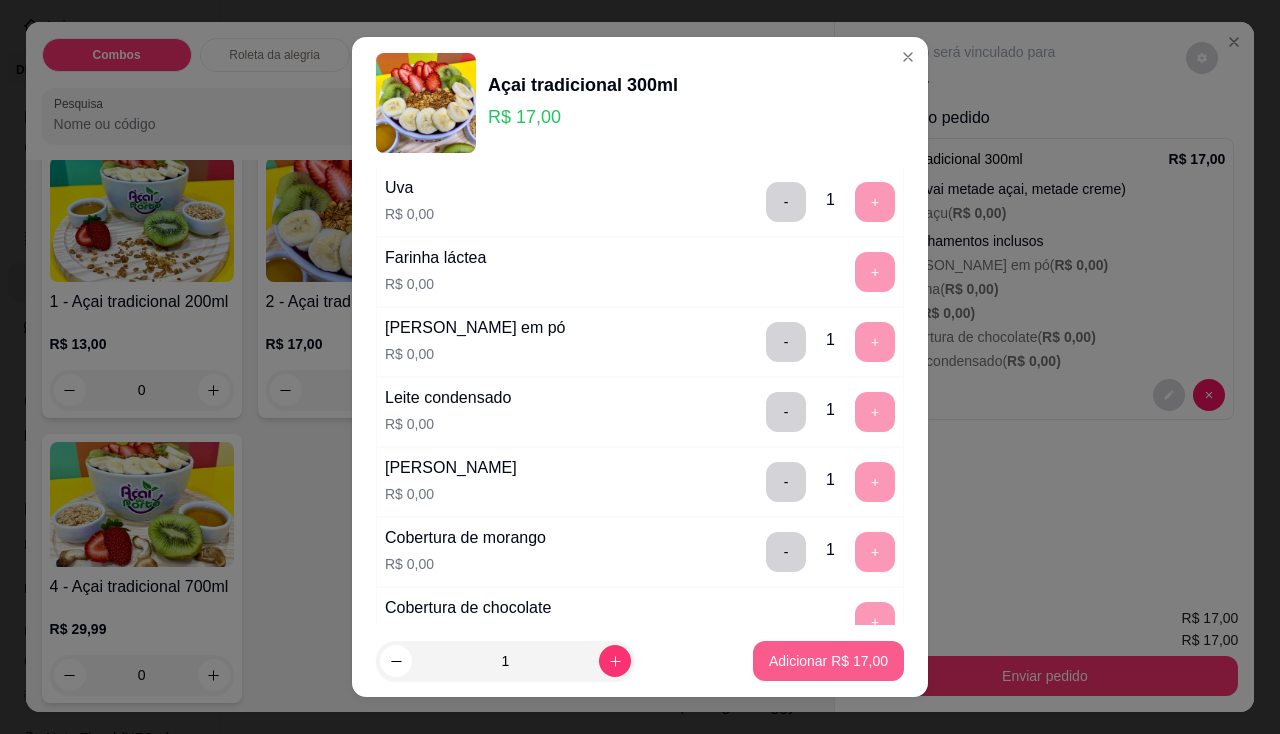 click on "Adicionar   R$ 17,00" at bounding box center [828, 661] 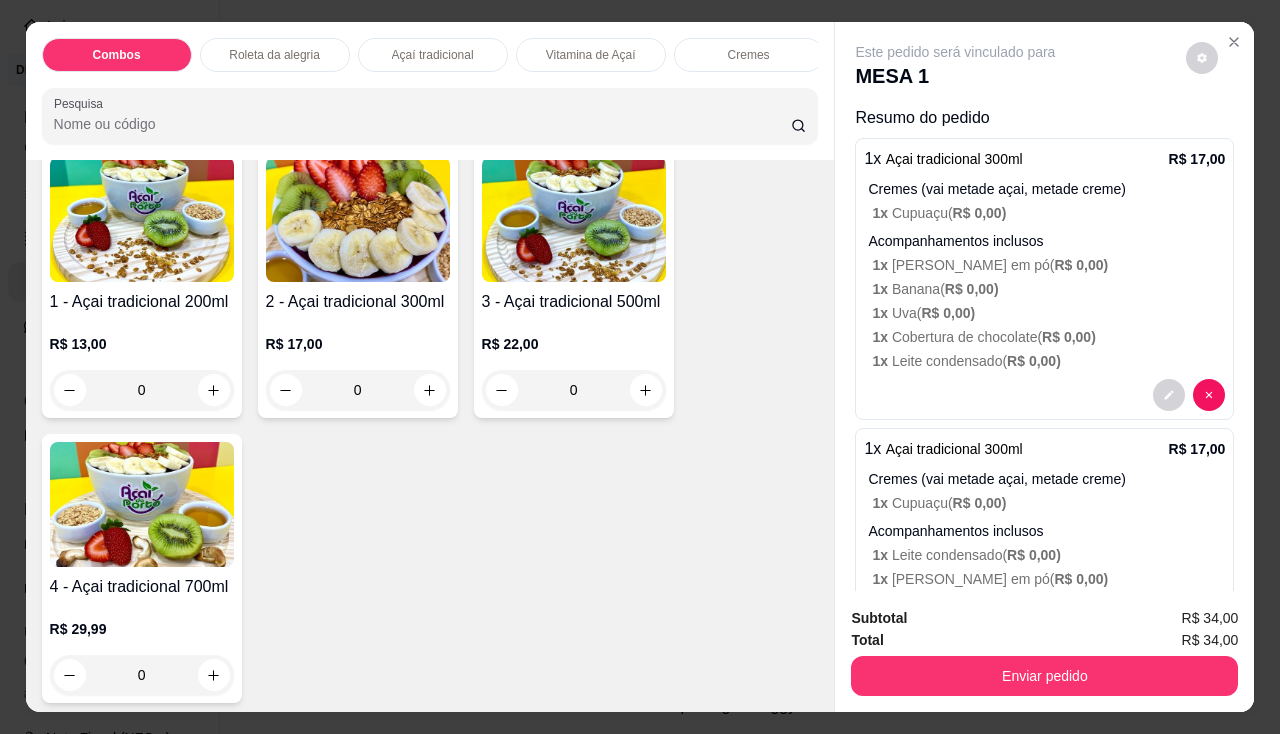 click at bounding box center [358, 219] 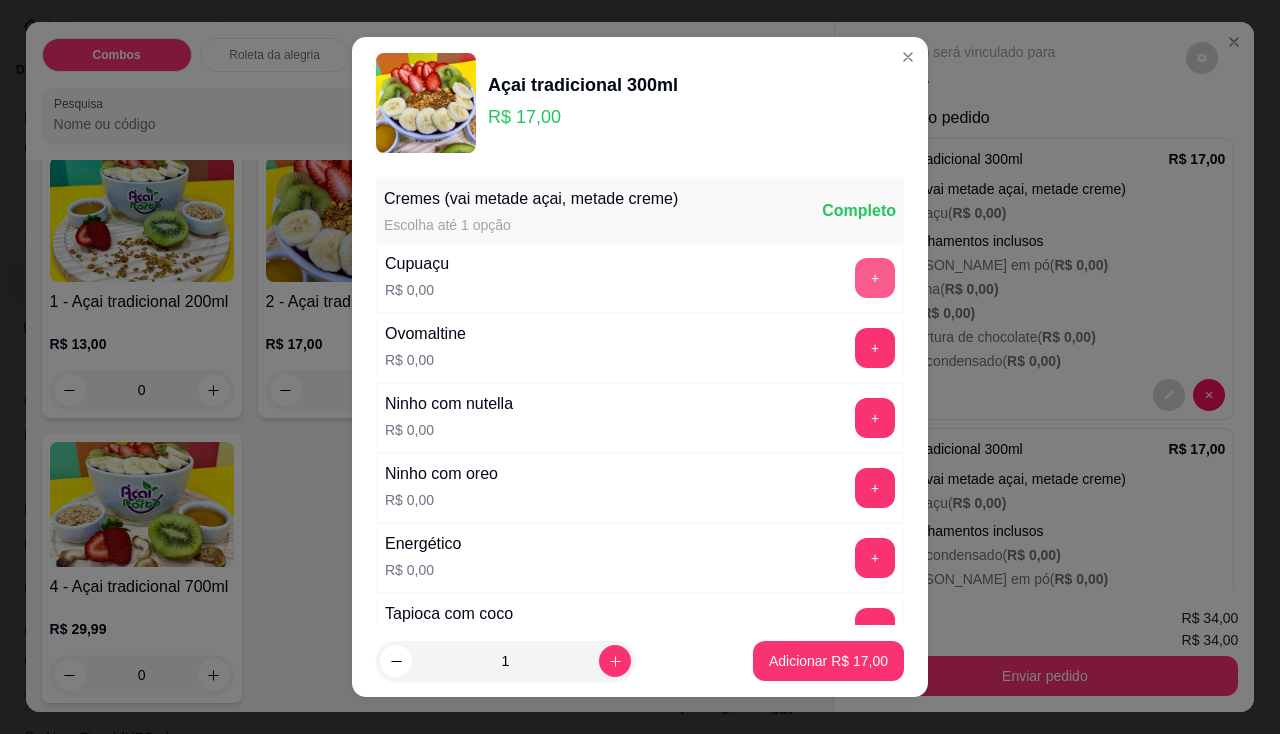 click on "+" at bounding box center [875, 278] 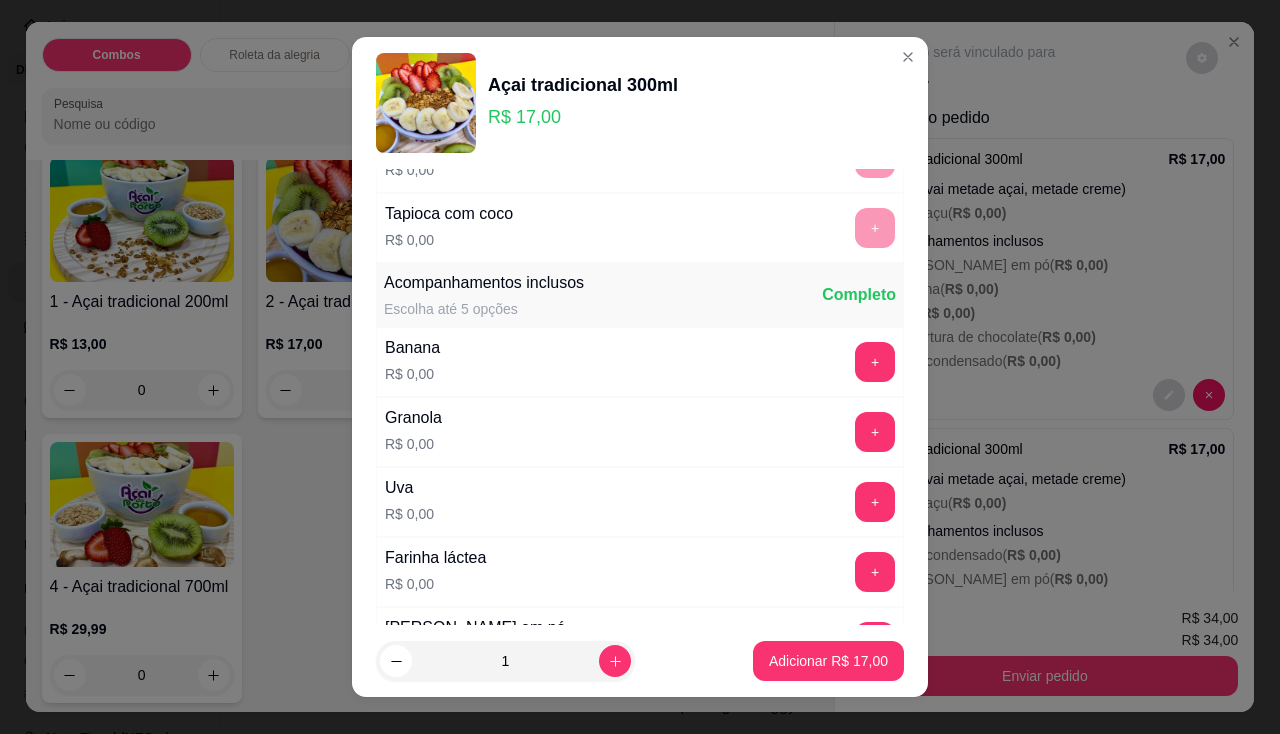 scroll, scrollTop: 600, scrollLeft: 0, axis: vertical 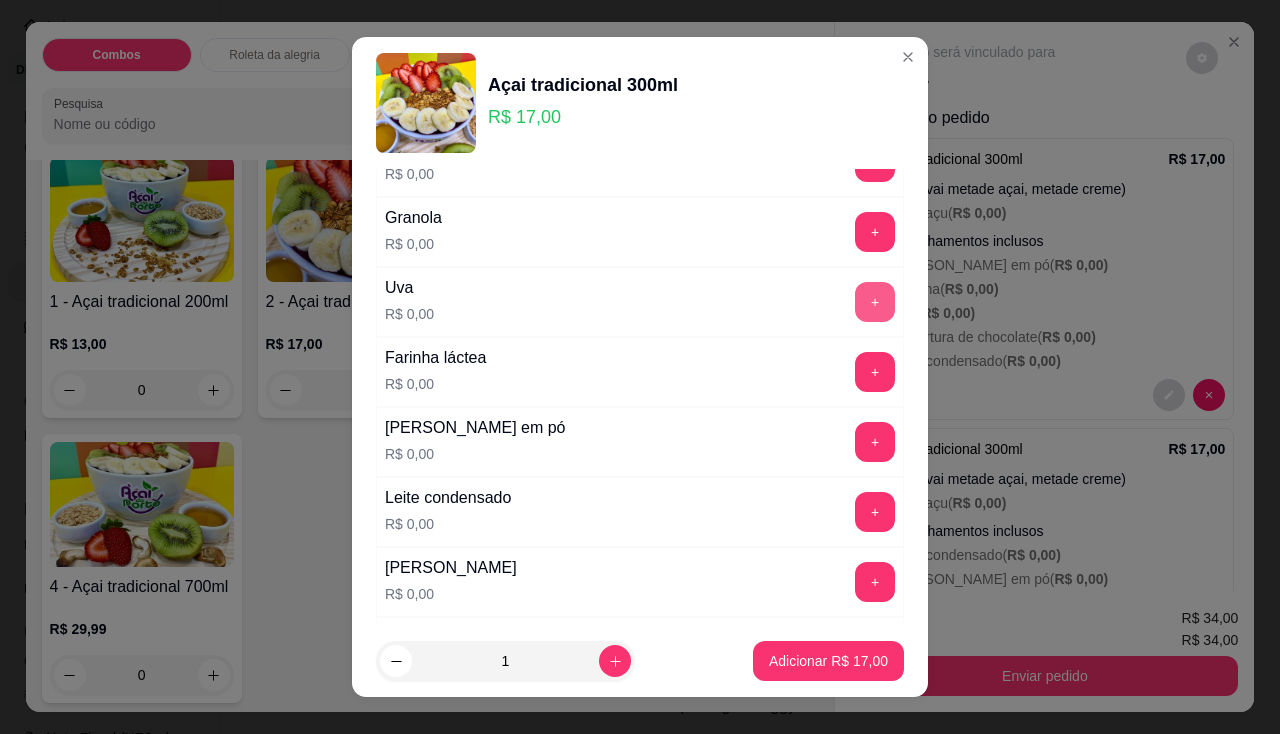 click on "+" at bounding box center [875, 302] 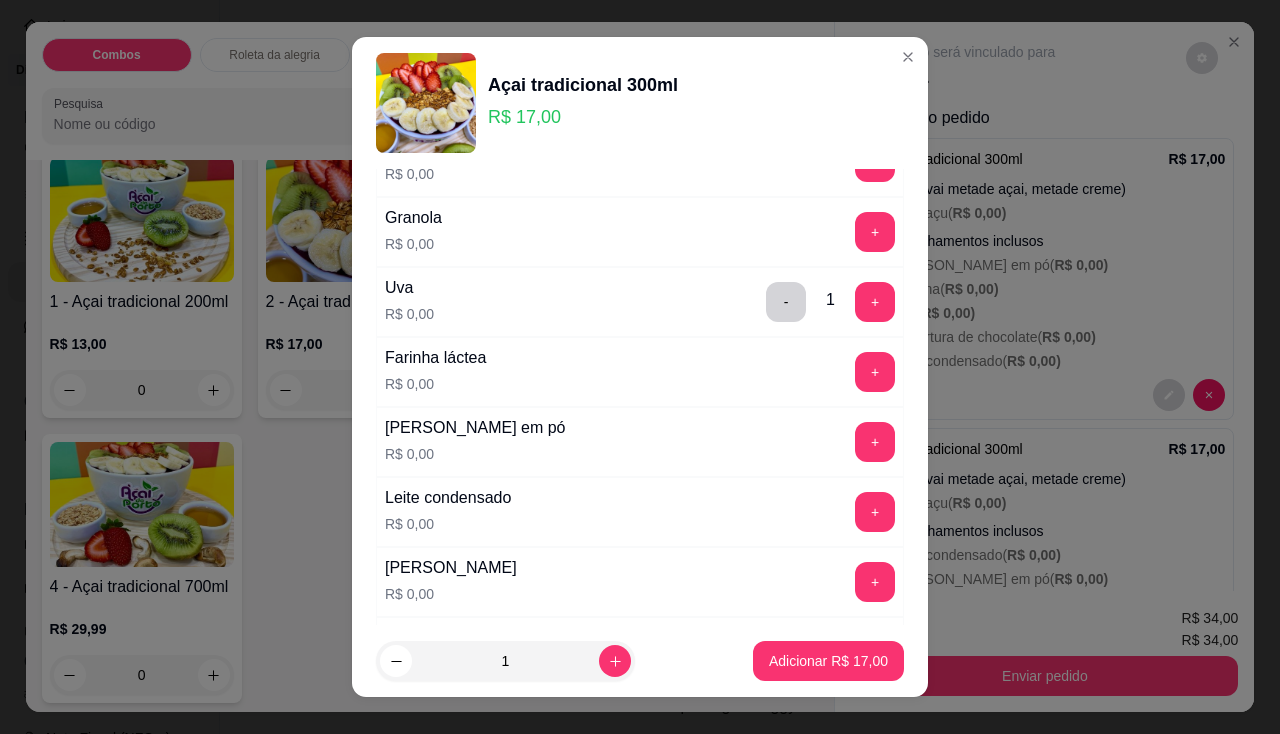 scroll, scrollTop: 700, scrollLeft: 0, axis: vertical 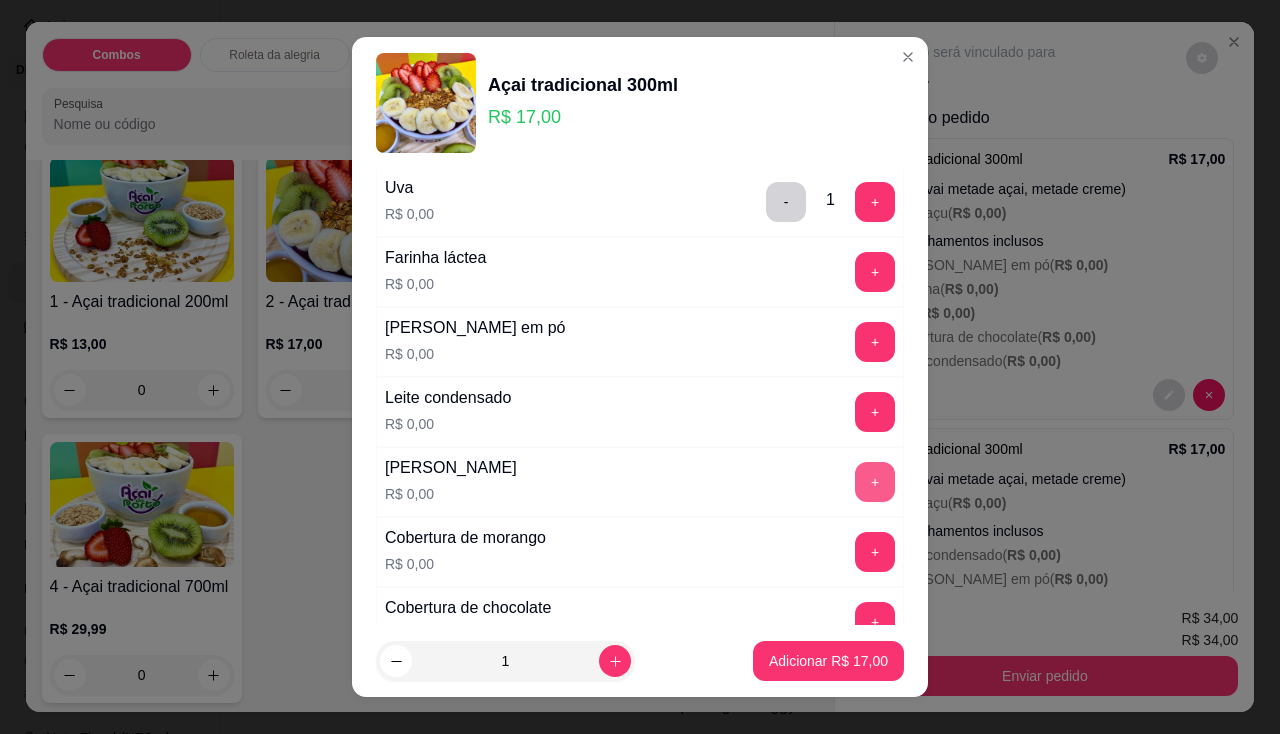 click on "+" at bounding box center [875, 482] 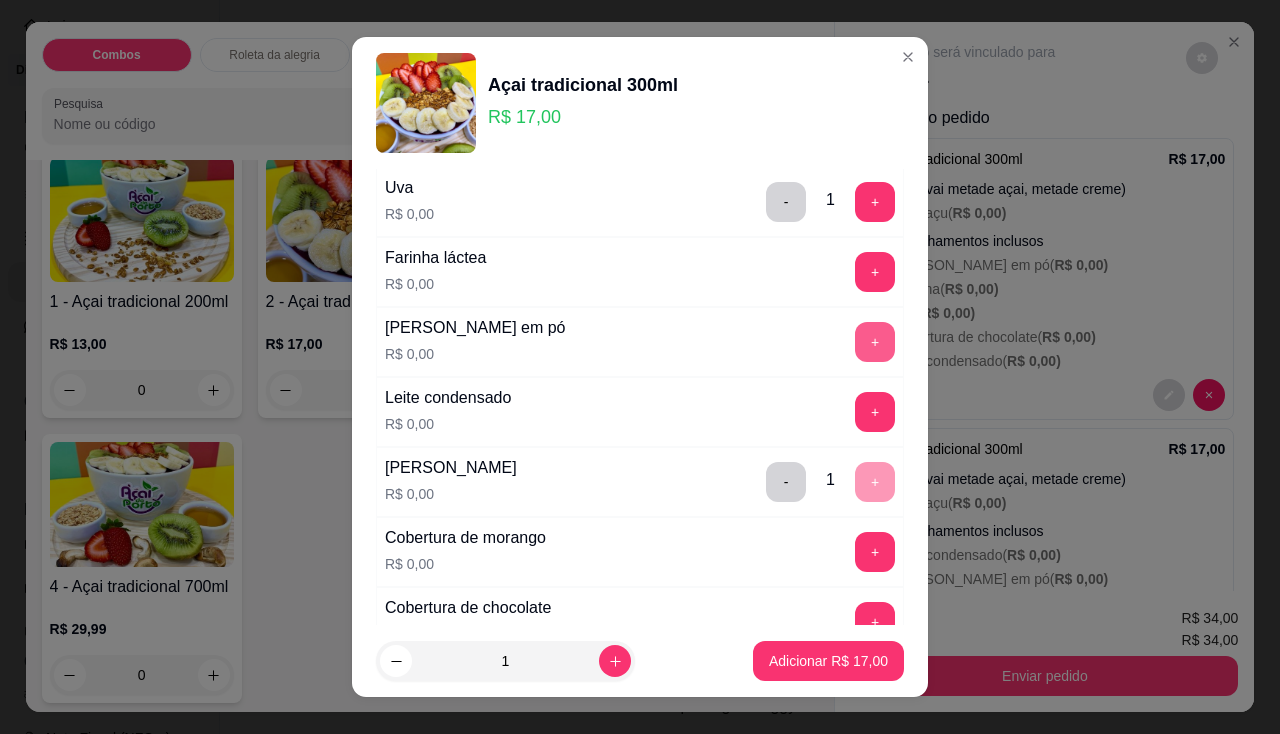 click on "+" at bounding box center [875, 342] 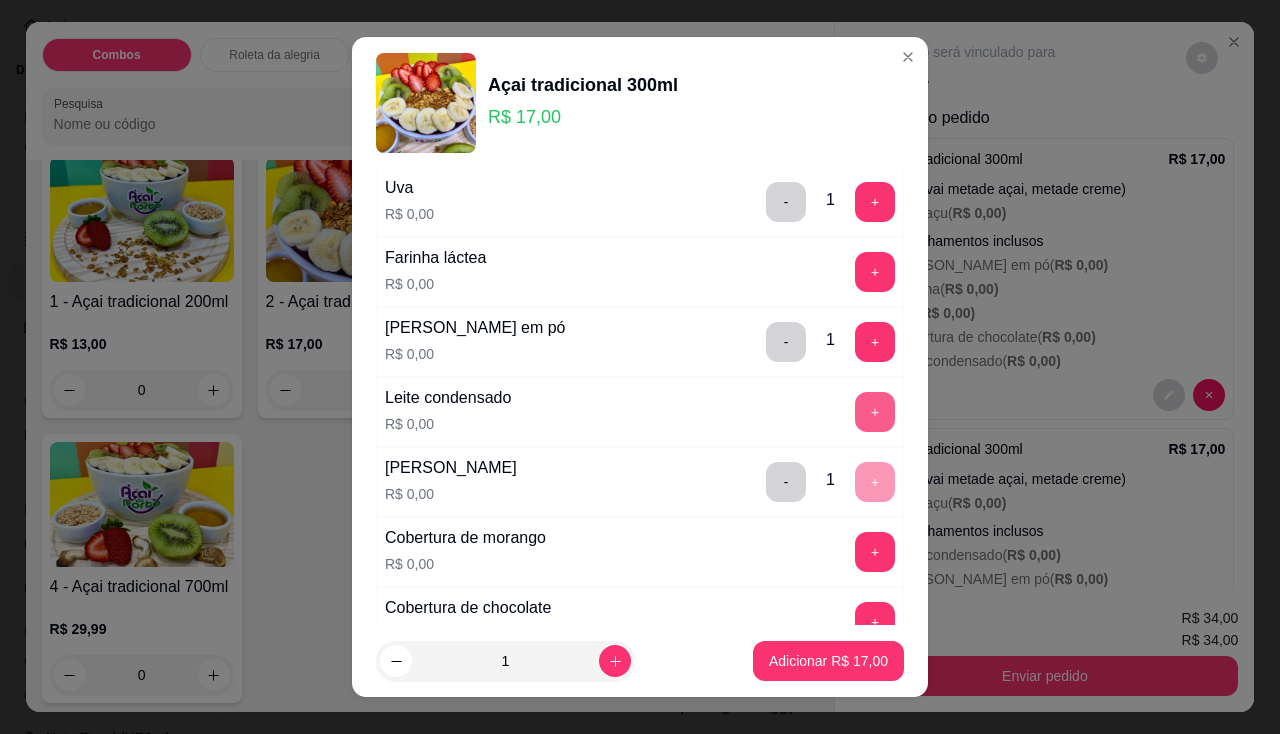 click on "+" at bounding box center (875, 412) 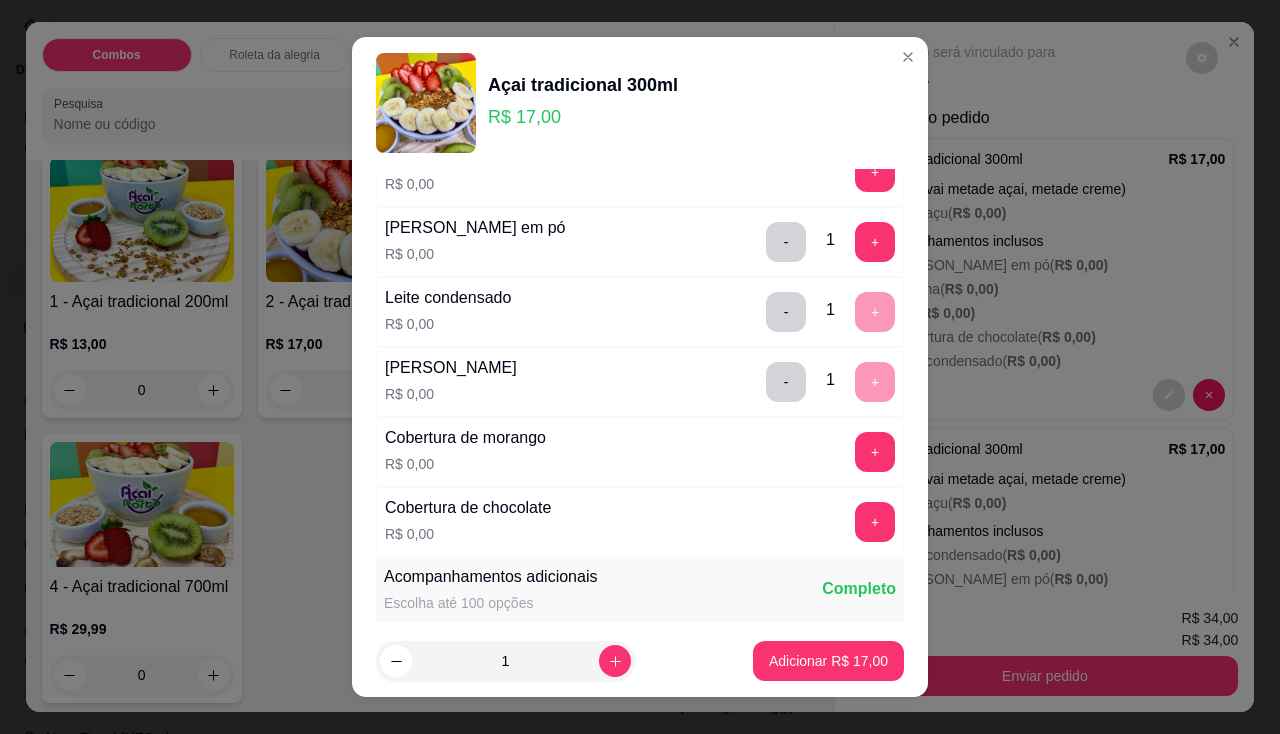 scroll, scrollTop: 900, scrollLeft: 0, axis: vertical 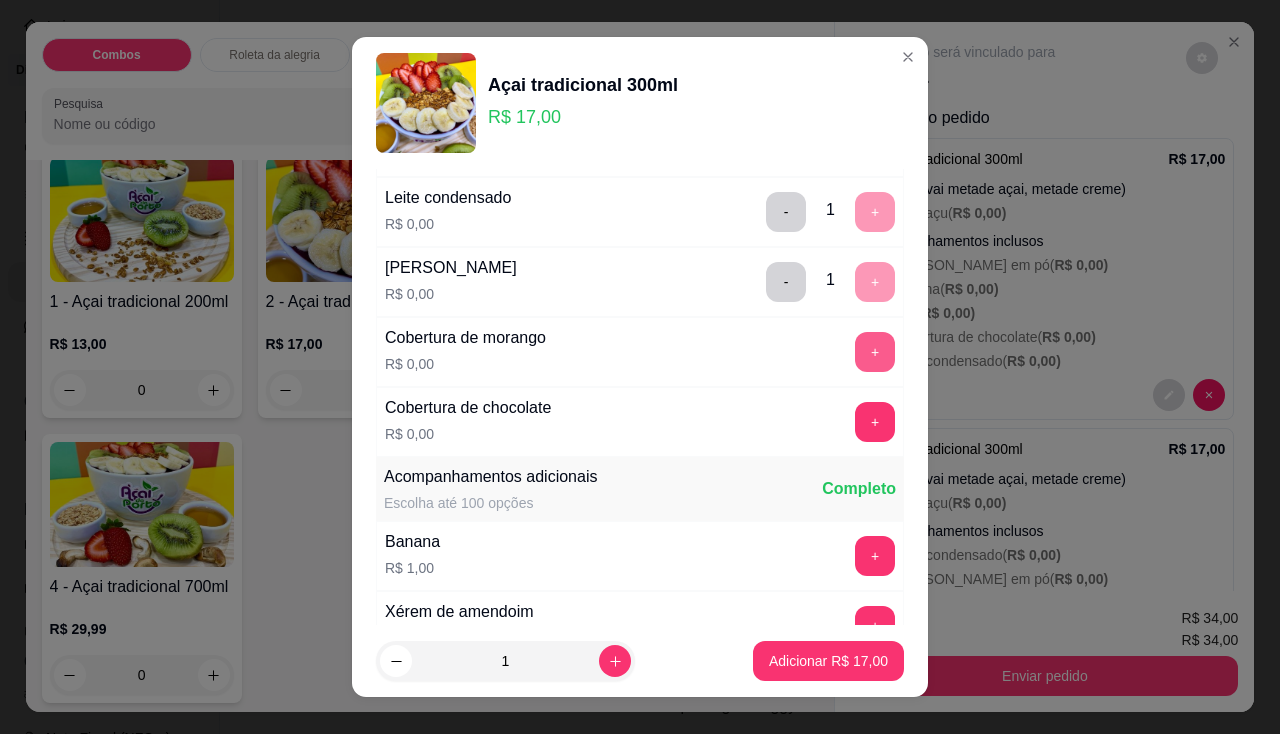 click on "+" at bounding box center [875, 352] 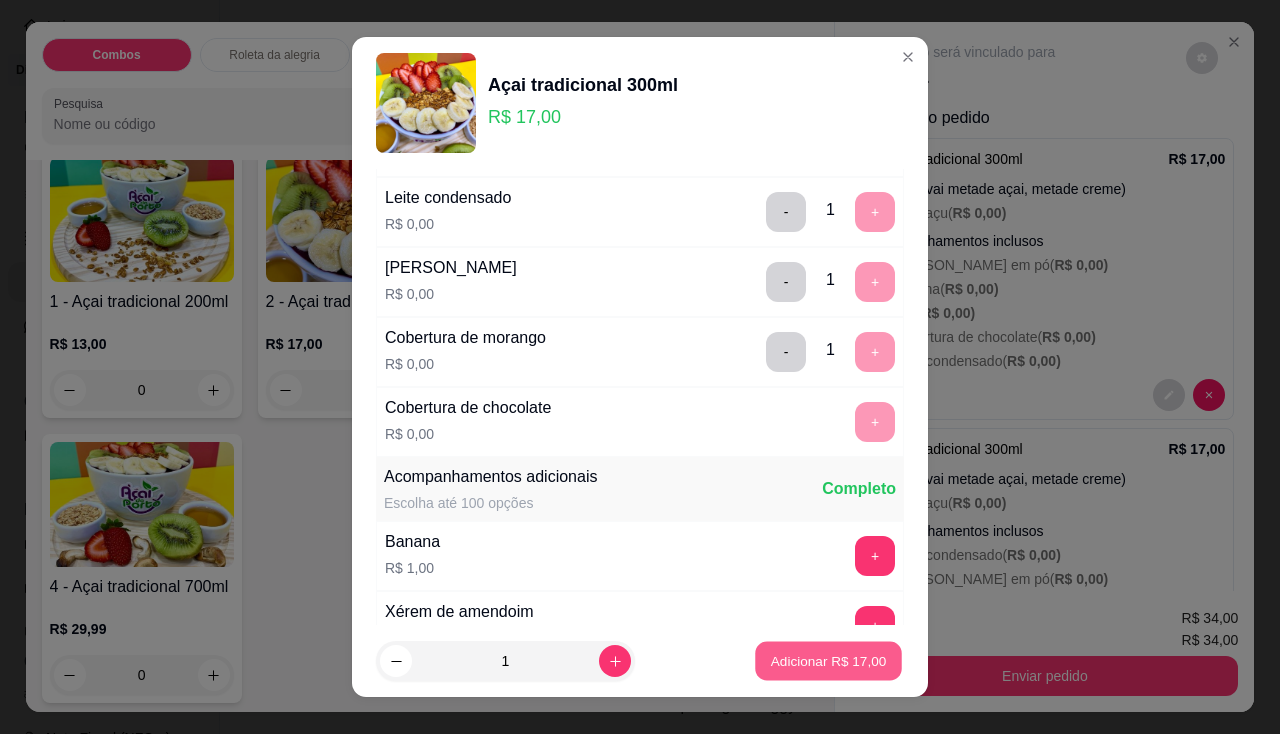click on "Adicionar   R$ 17,00" at bounding box center [829, 661] 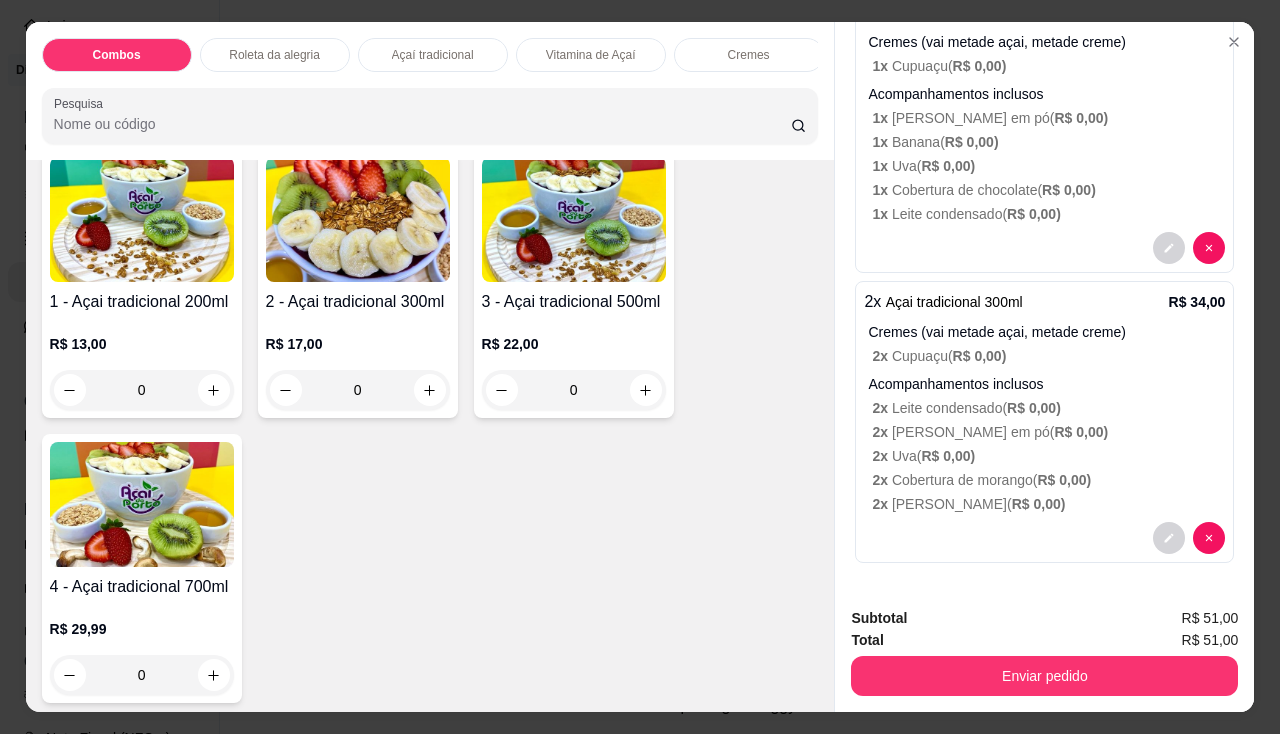 scroll, scrollTop: 47, scrollLeft: 0, axis: vertical 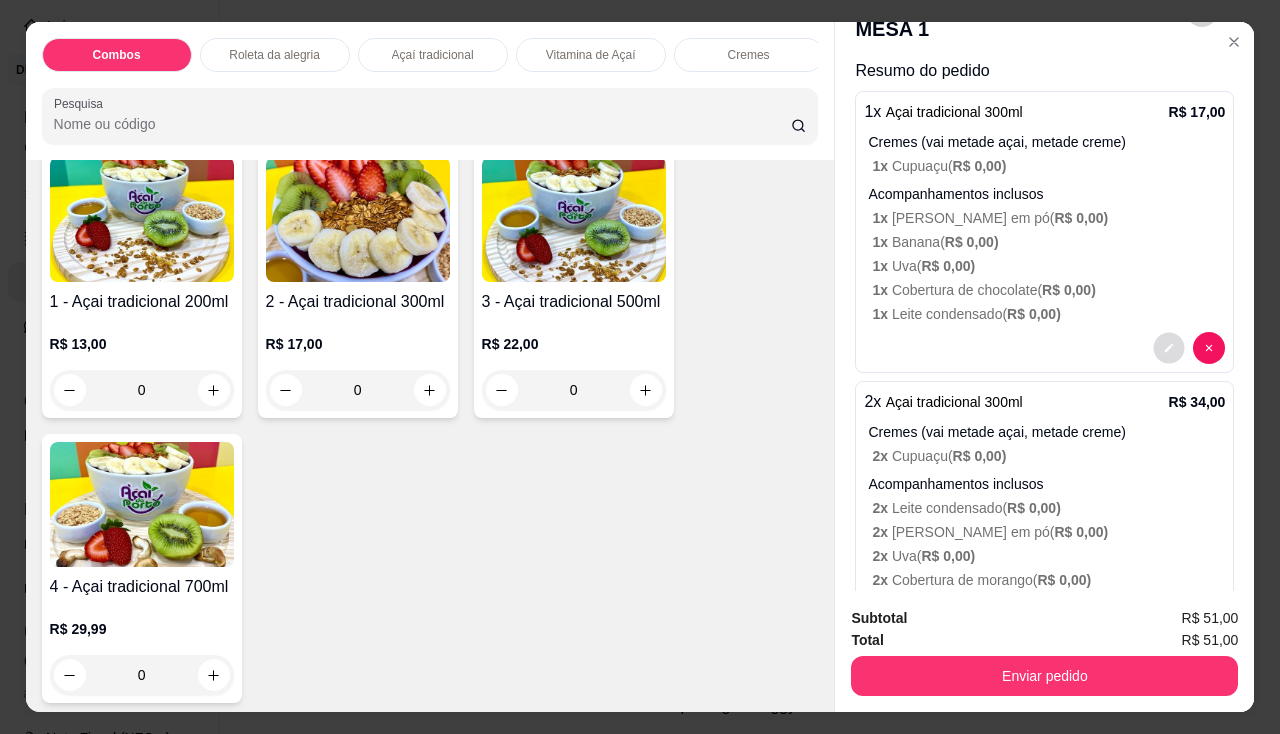 click at bounding box center [1169, 348] 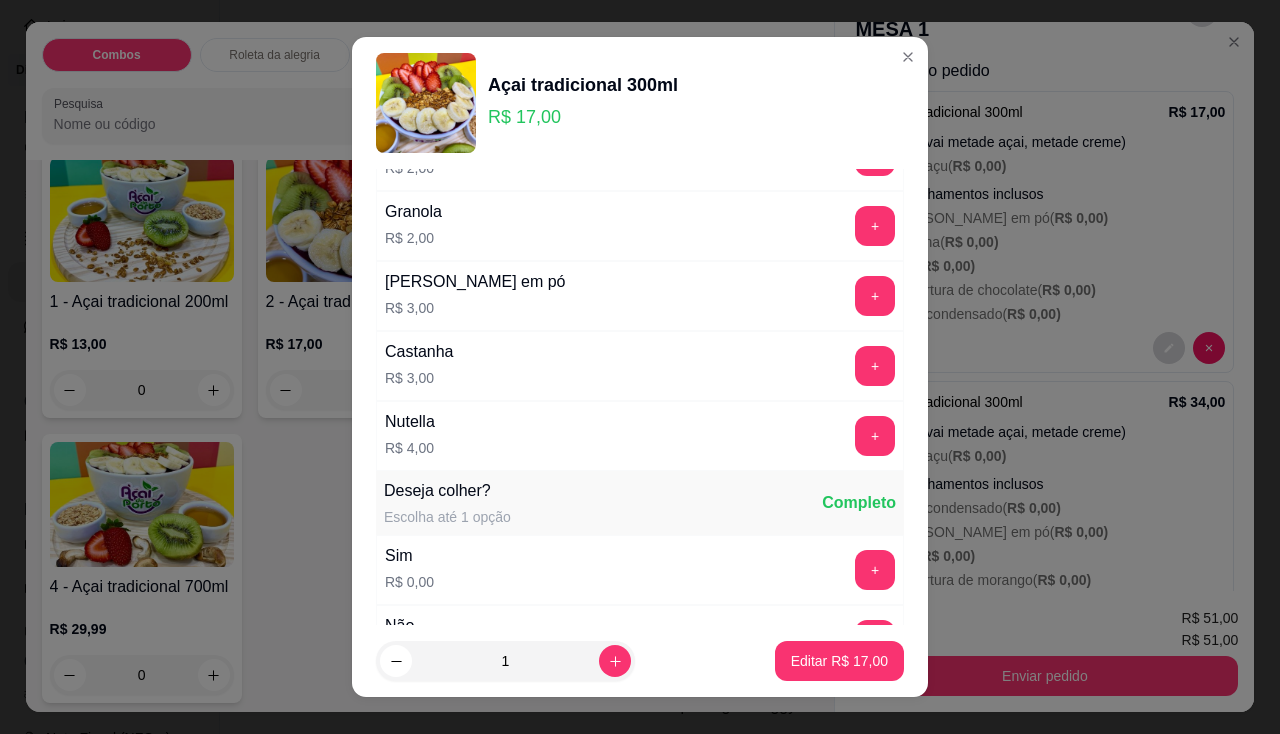 scroll, scrollTop: 2199, scrollLeft: 0, axis: vertical 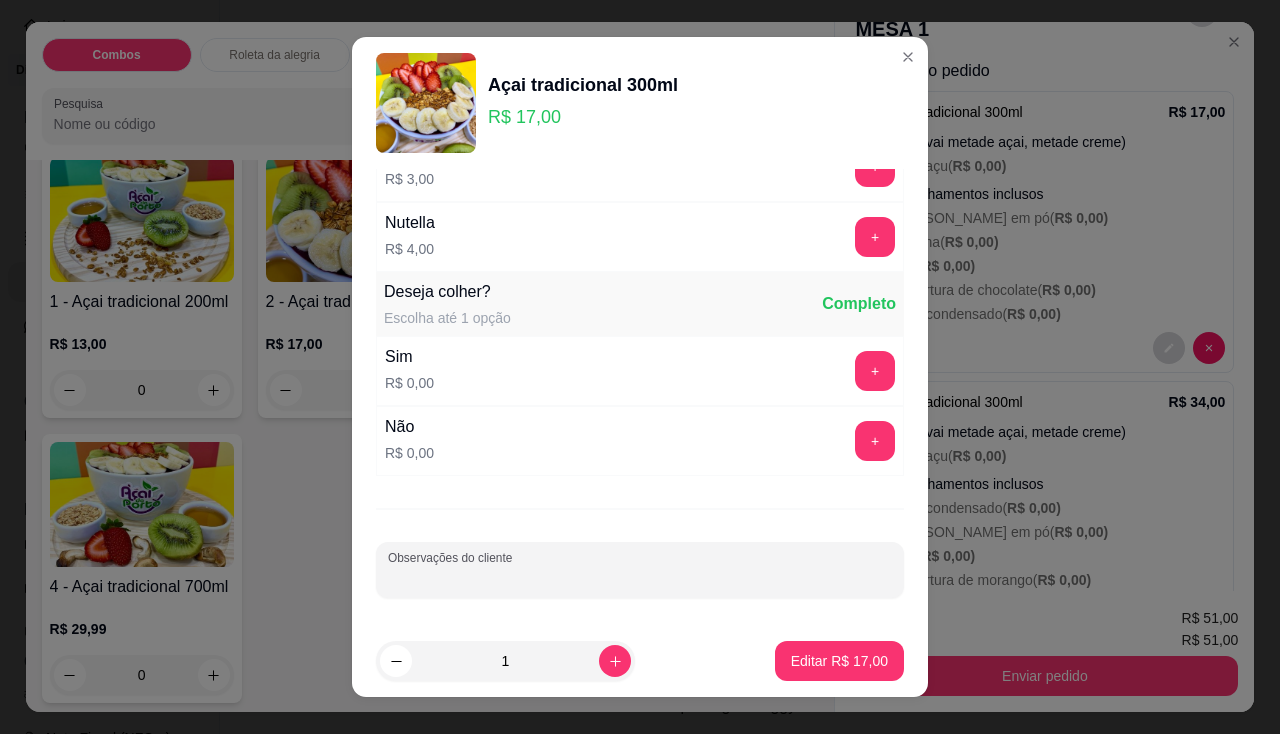 click on "Observações do cliente" at bounding box center (640, 578) 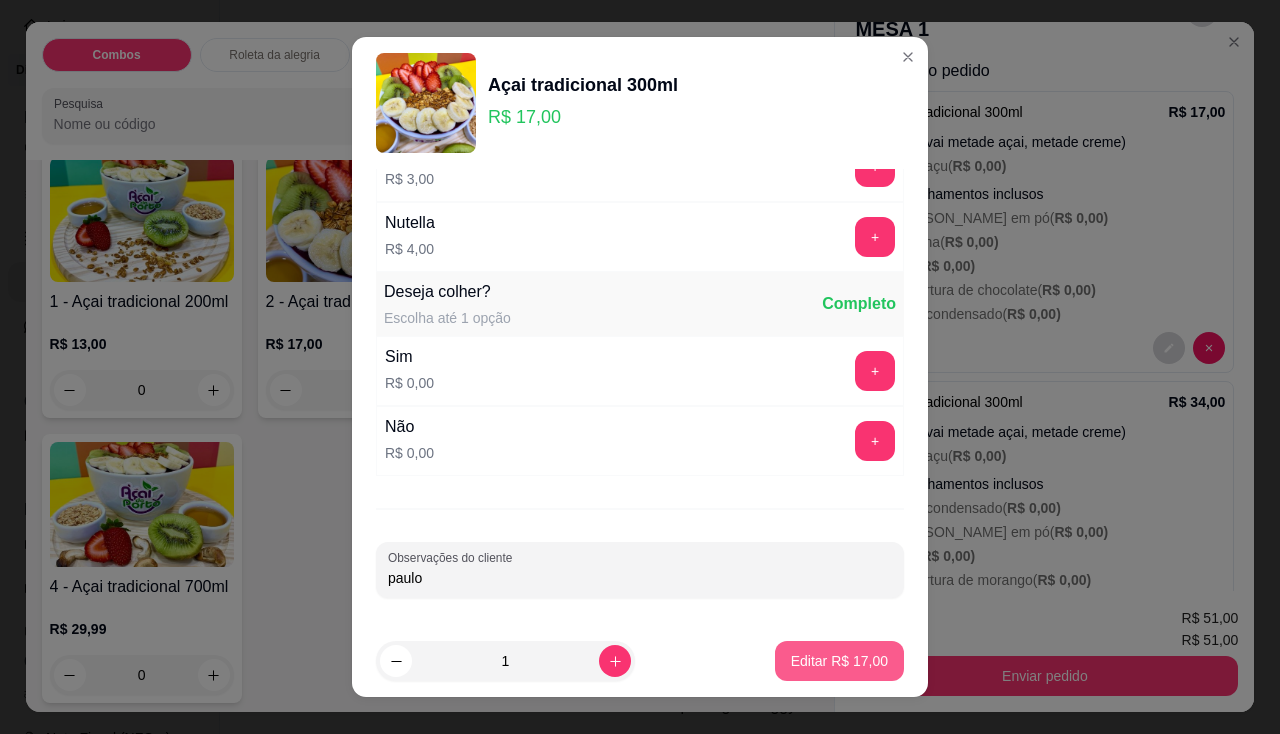 type on "paulo" 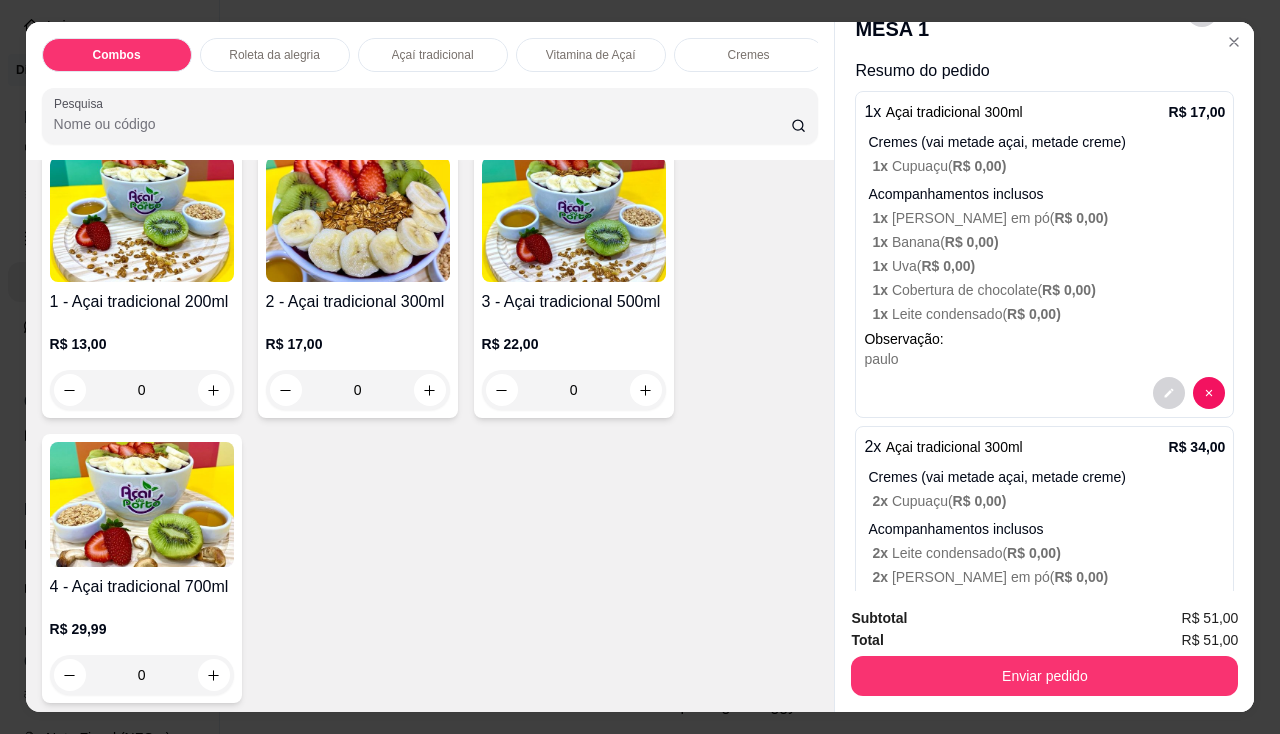 scroll, scrollTop: 192, scrollLeft: 0, axis: vertical 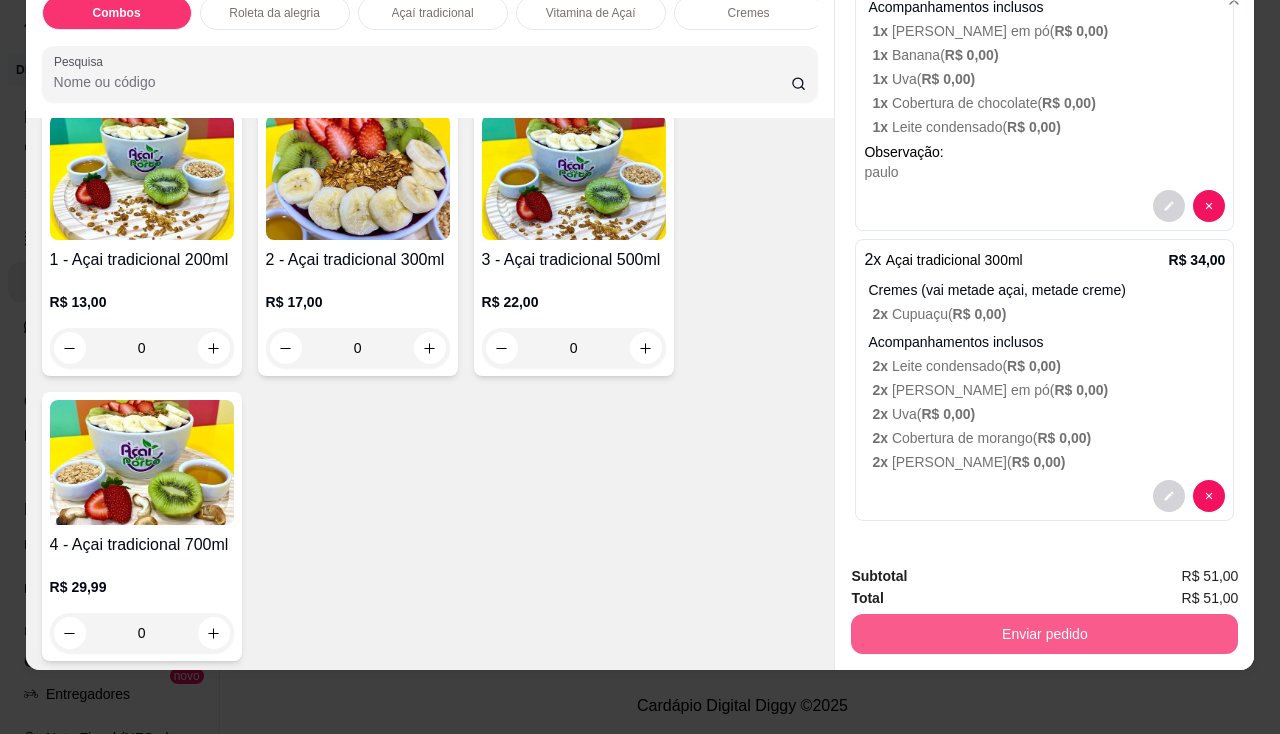click on "Enviar pedido" at bounding box center (1044, 634) 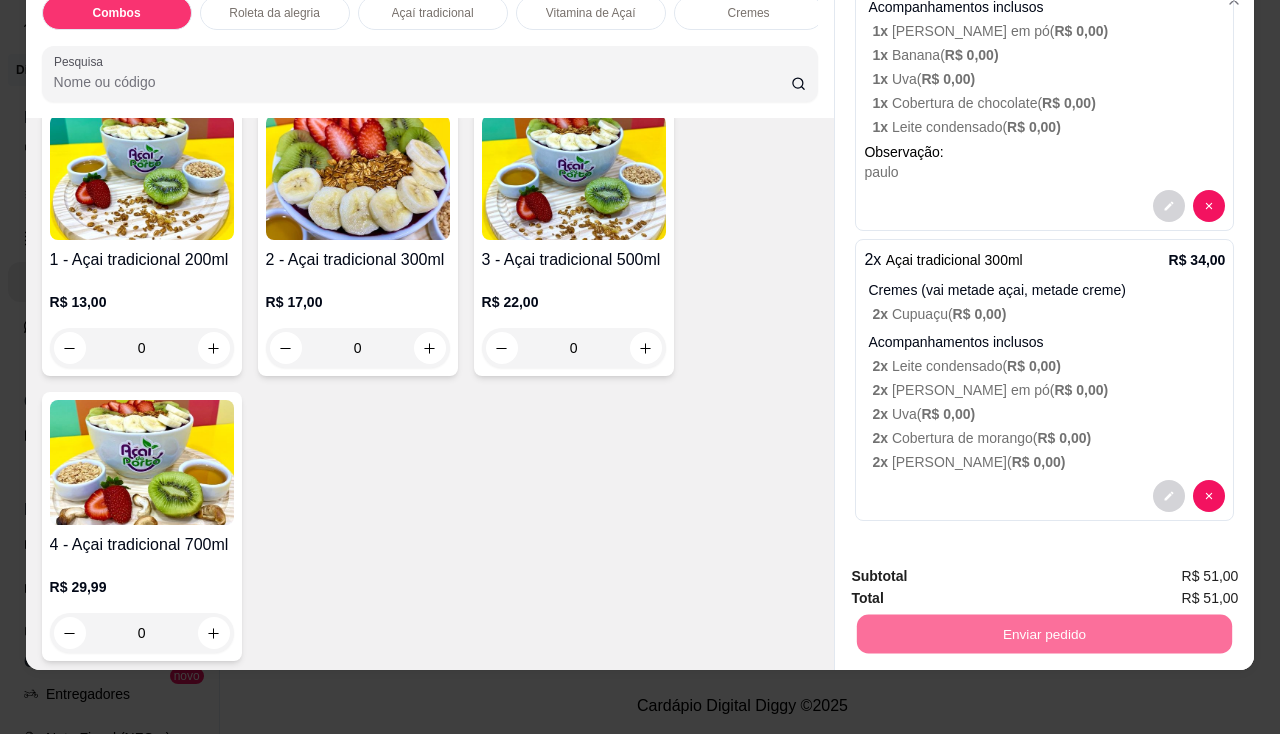 click on "Não registrar e enviar pedido" at bounding box center (979, 571) 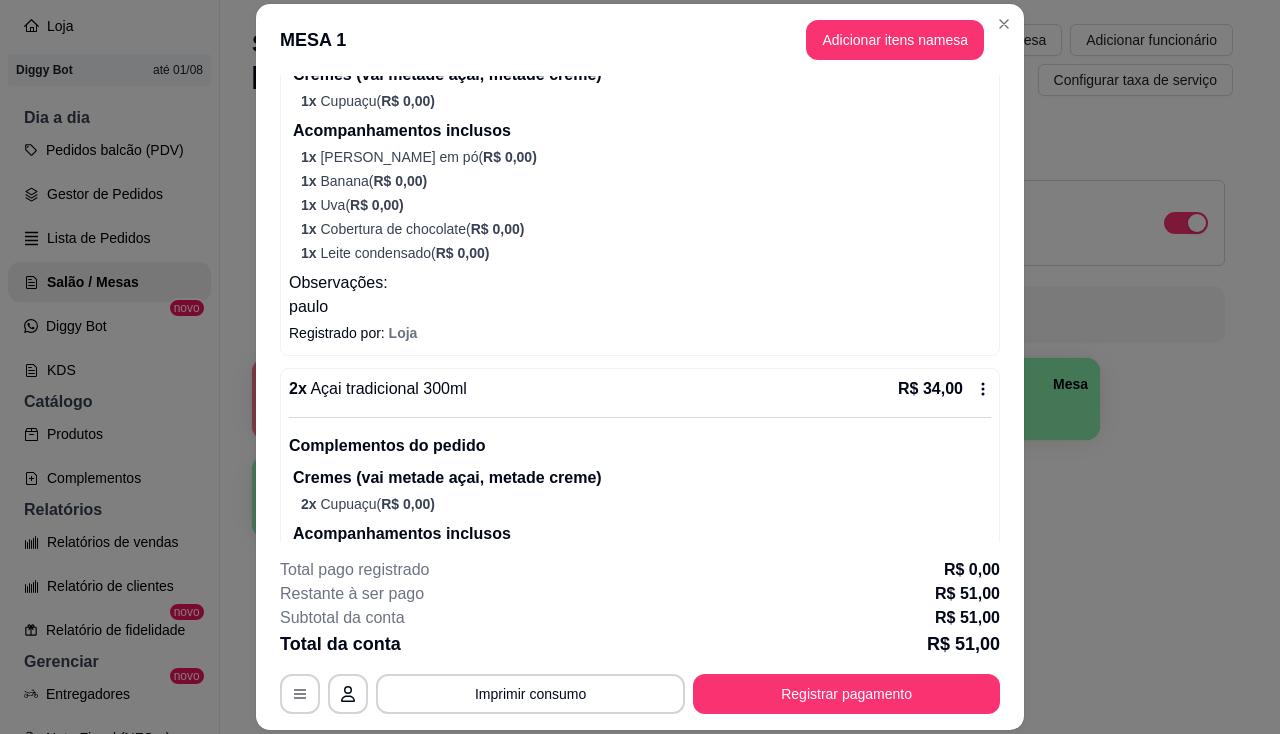 scroll, scrollTop: 400, scrollLeft: 0, axis: vertical 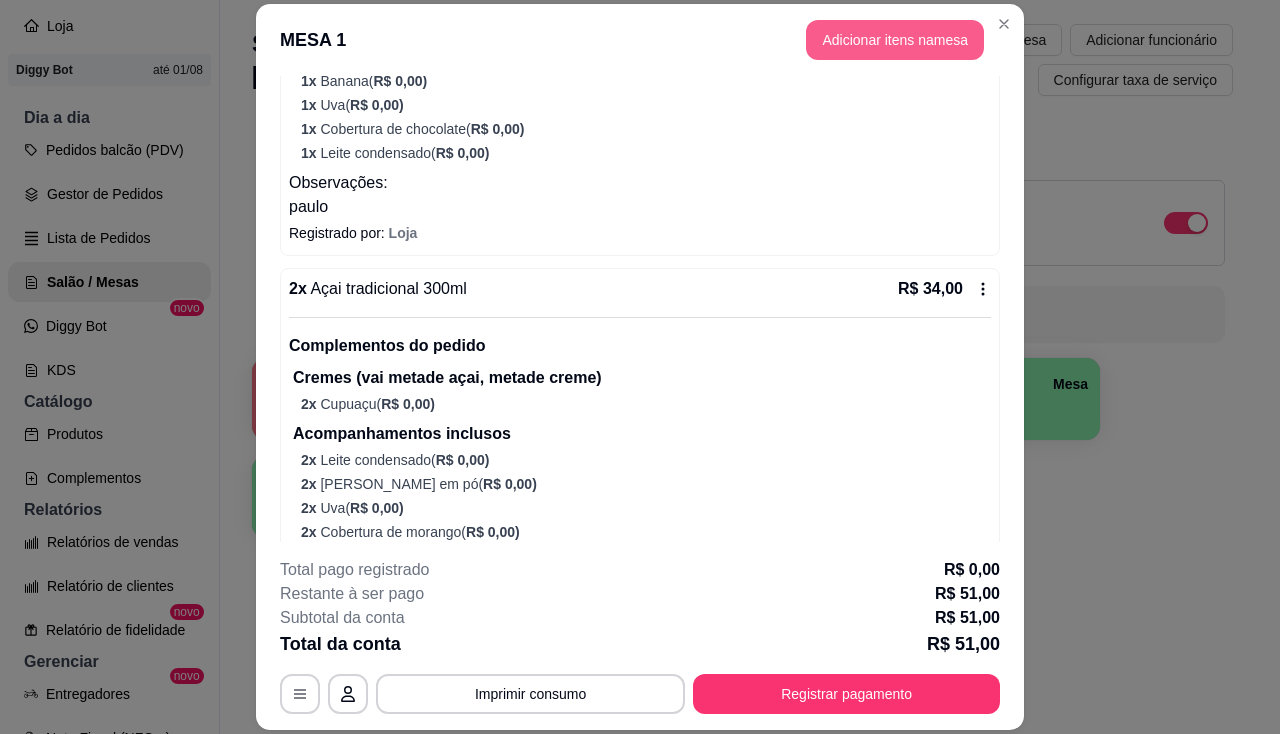 click on "Adicionar itens na  mesa" at bounding box center (895, 40) 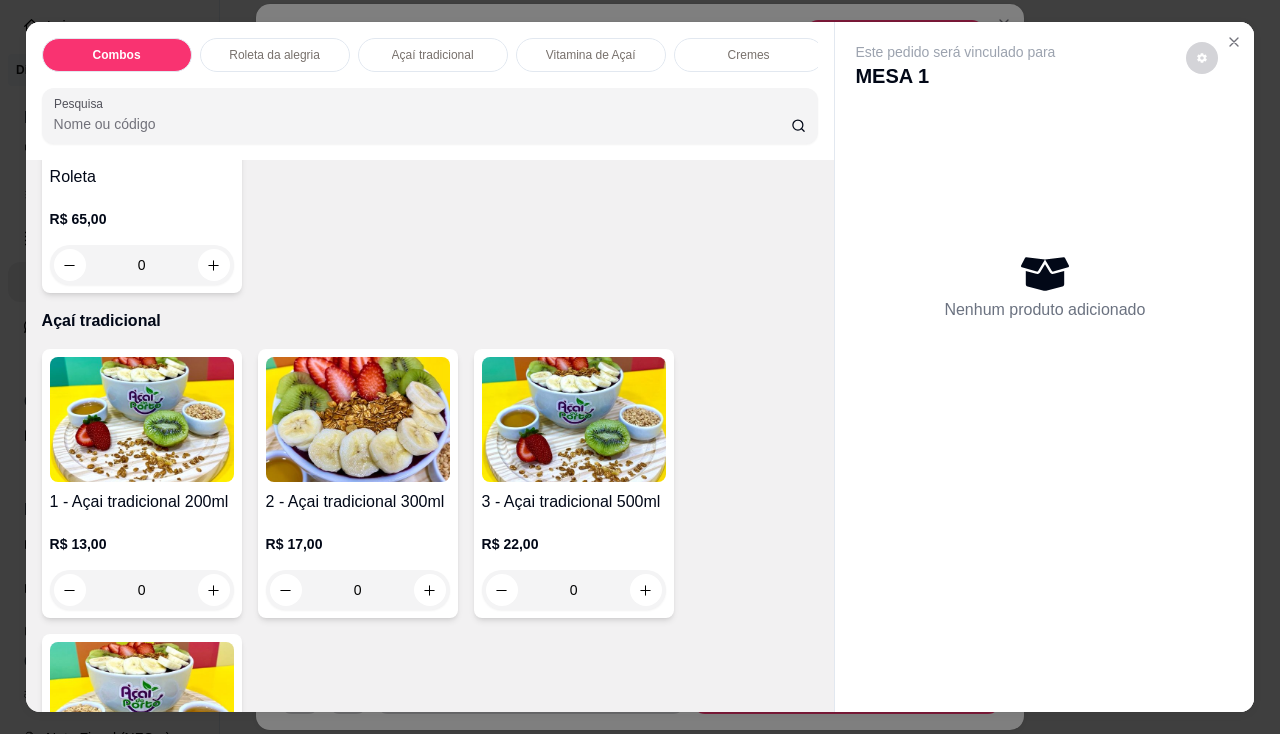 scroll, scrollTop: 1300, scrollLeft: 0, axis: vertical 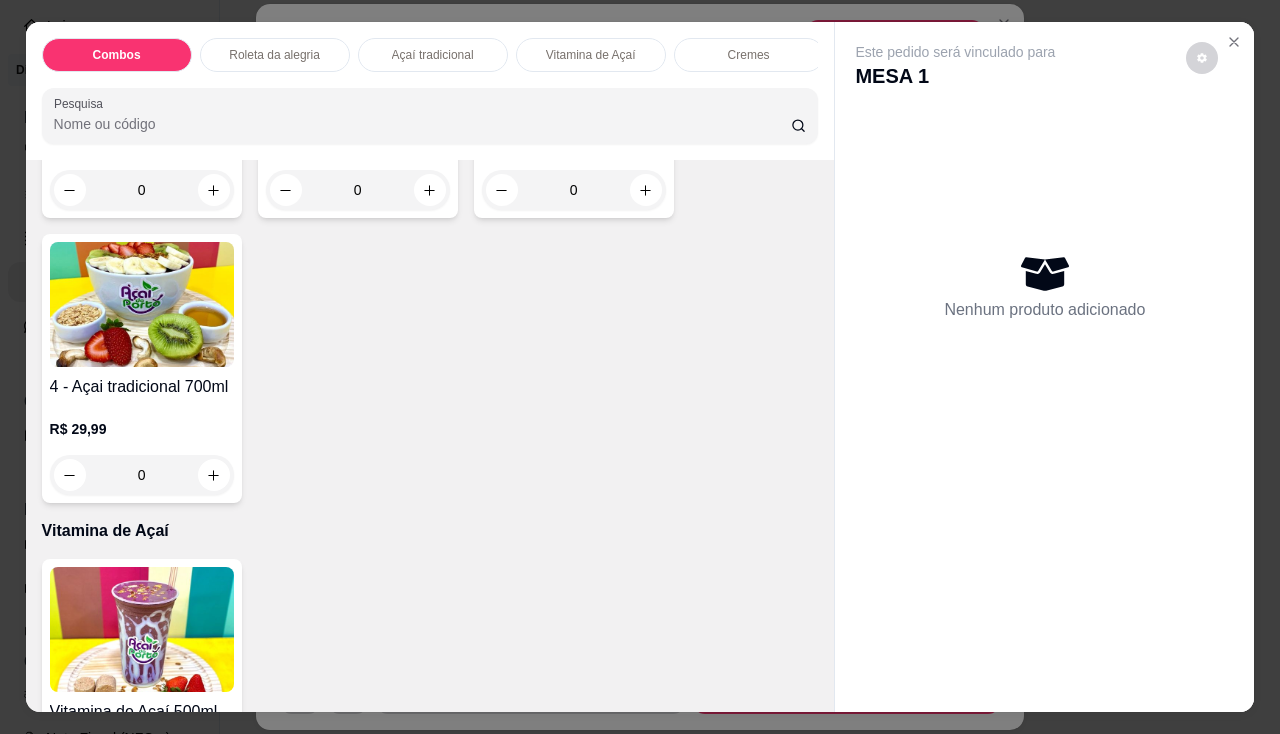 click at bounding box center [142, 304] 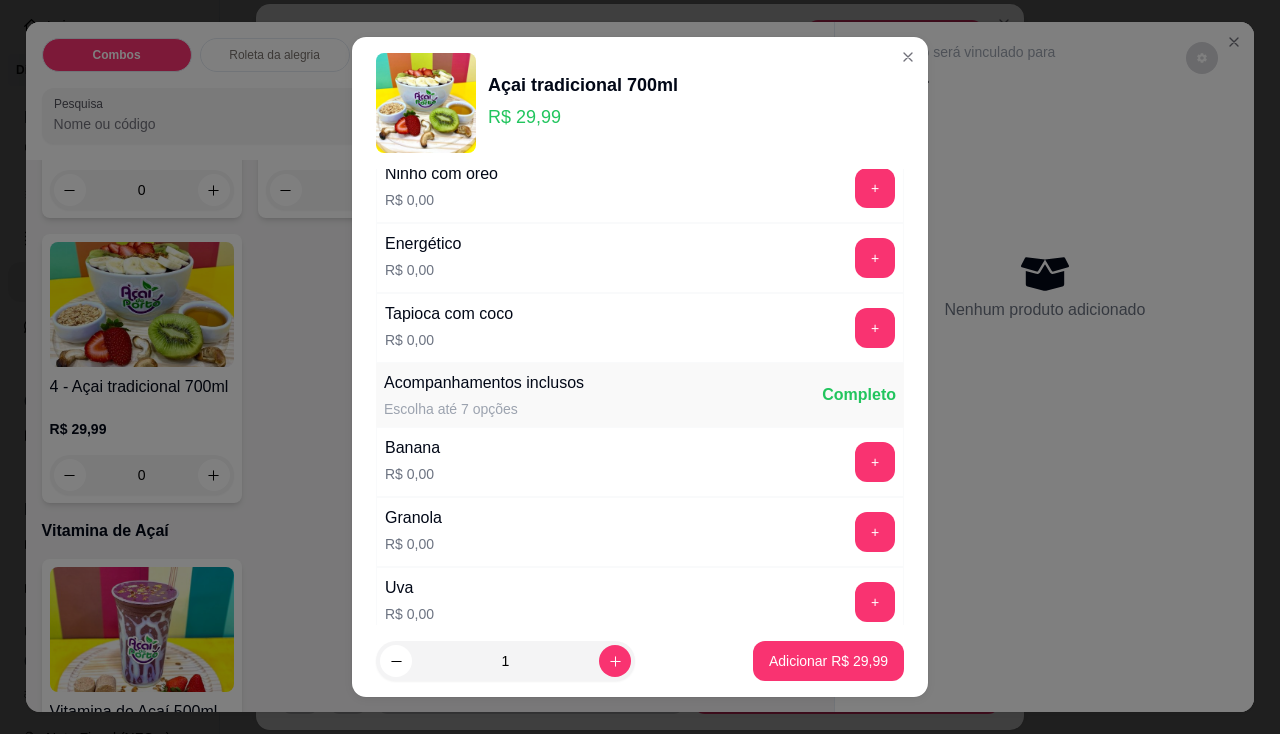 scroll, scrollTop: 400, scrollLeft: 0, axis: vertical 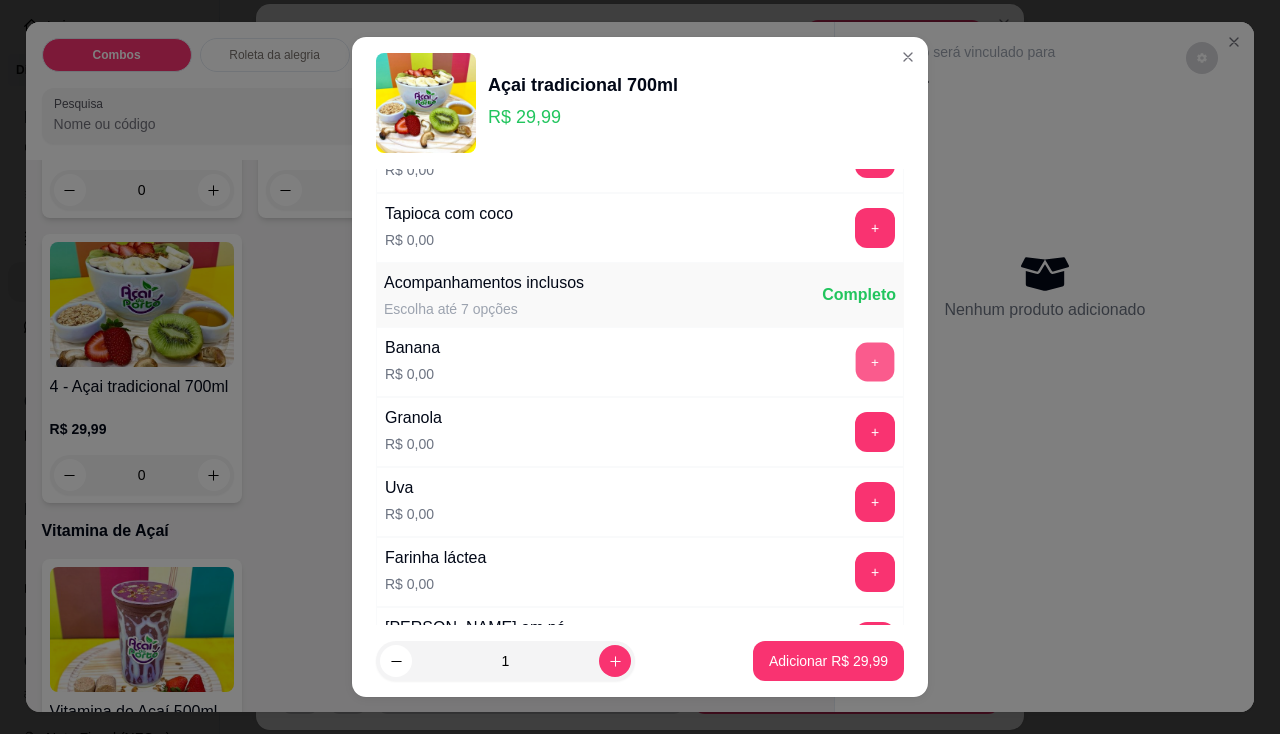click on "+" at bounding box center [875, 361] 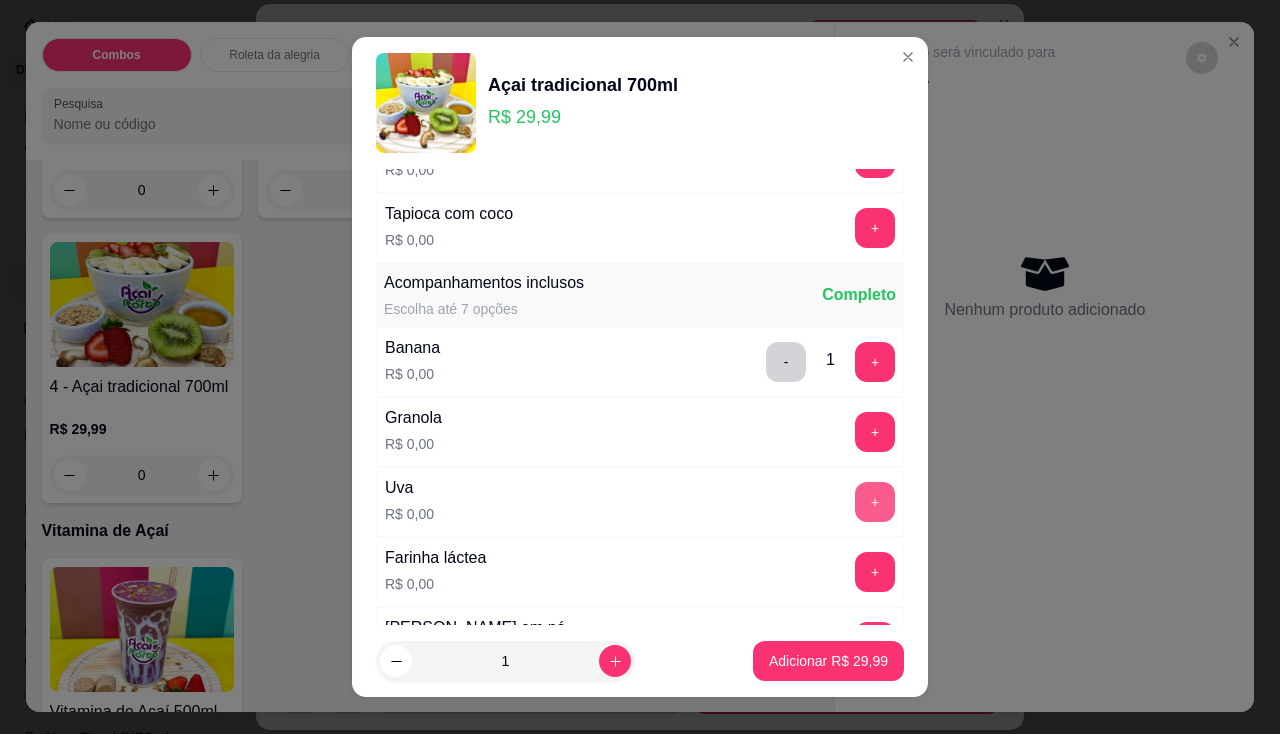 click on "+" at bounding box center [875, 502] 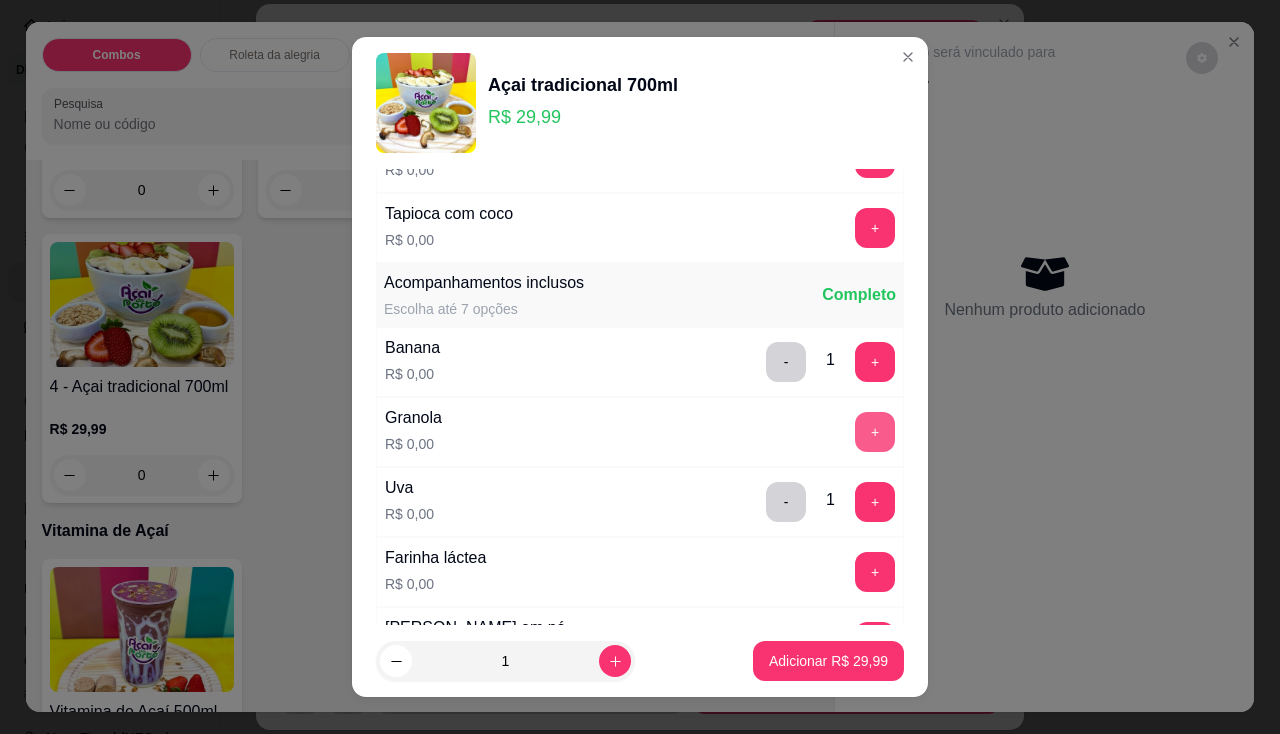 click on "+" at bounding box center [875, 432] 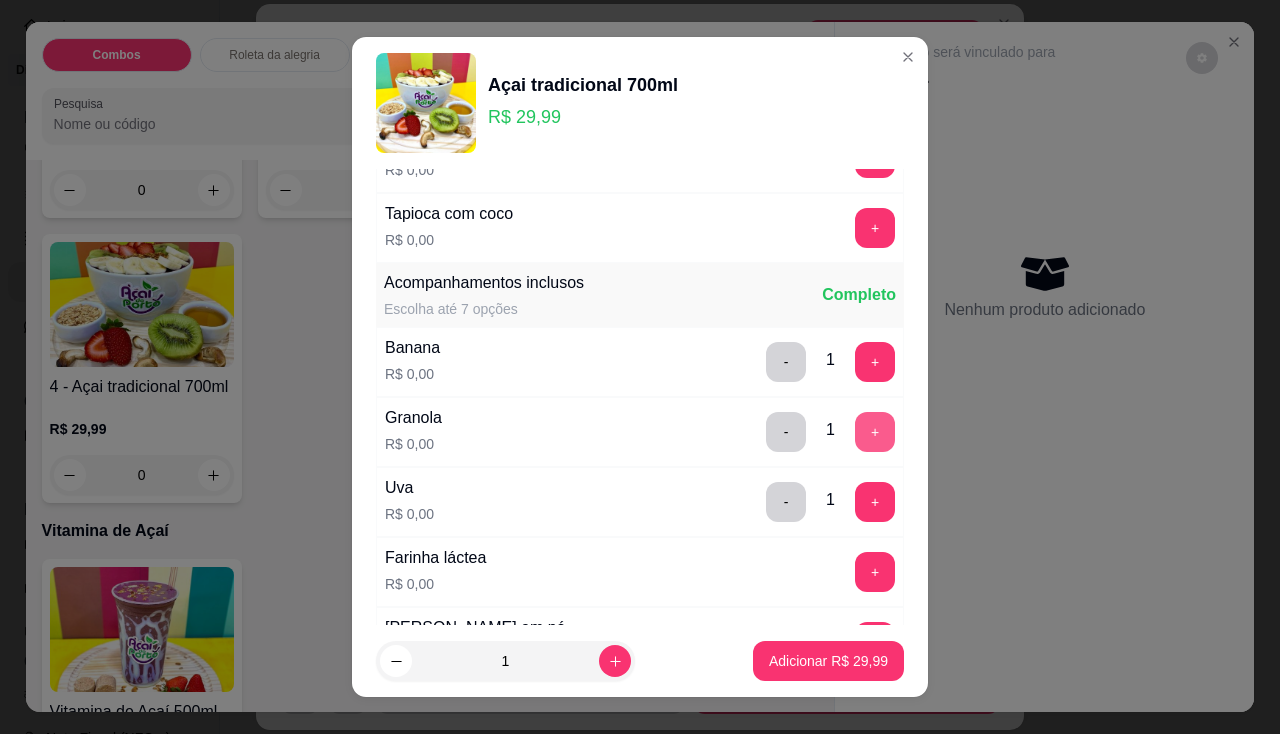 scroll, scrollTop: 600, scrollLeft: 0, axis: vertical 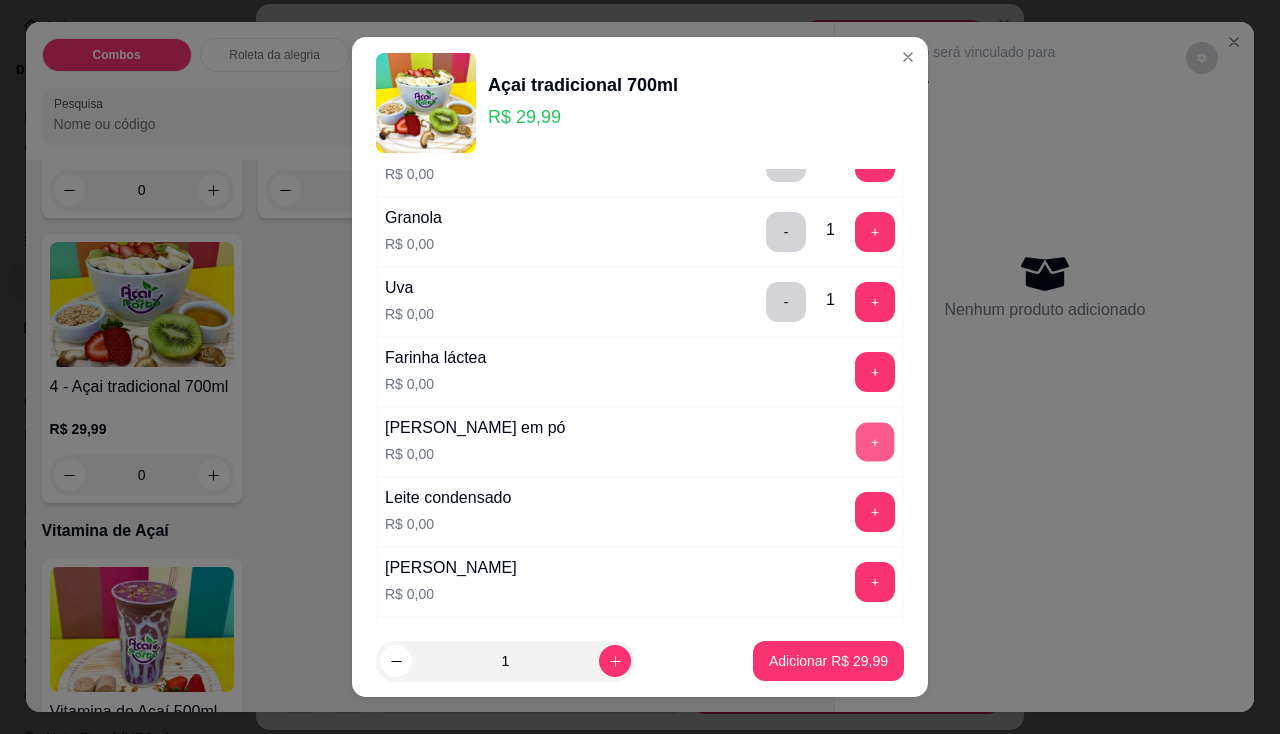 click on "+" at bounding box center (875, 441) 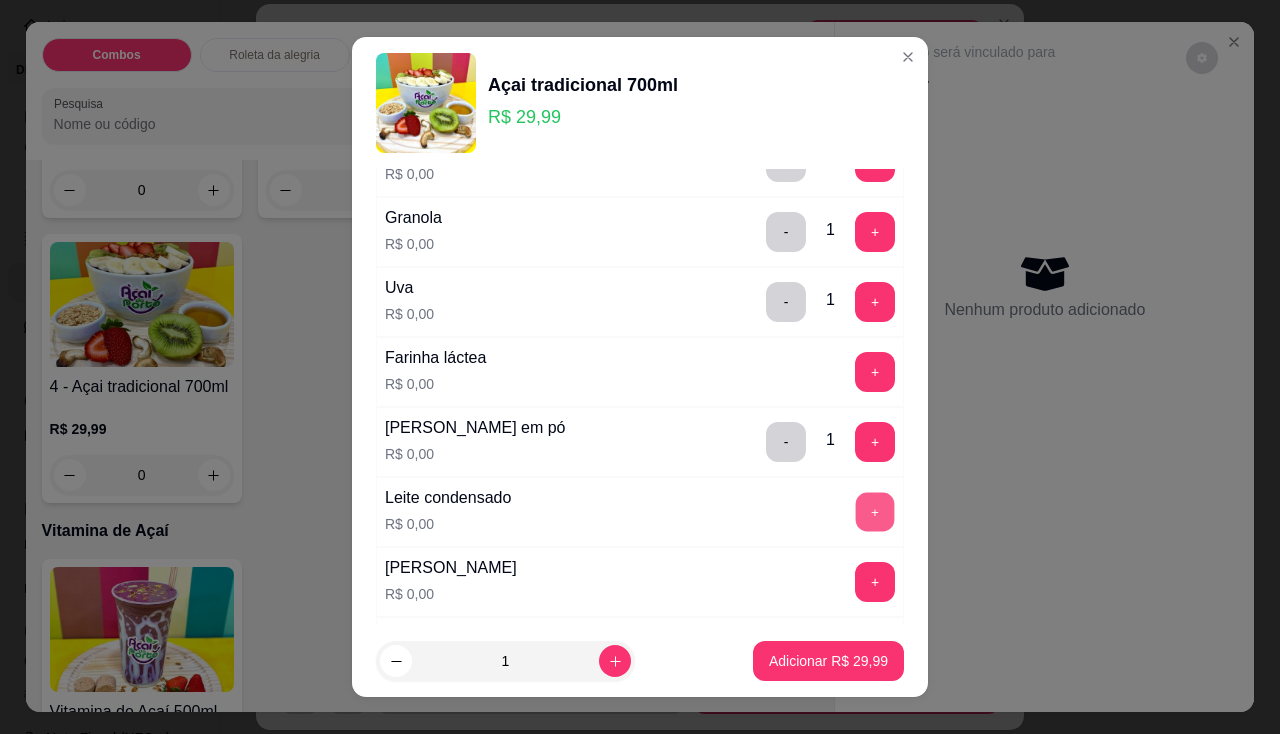 click on "+" at bounding box center (875, 511) 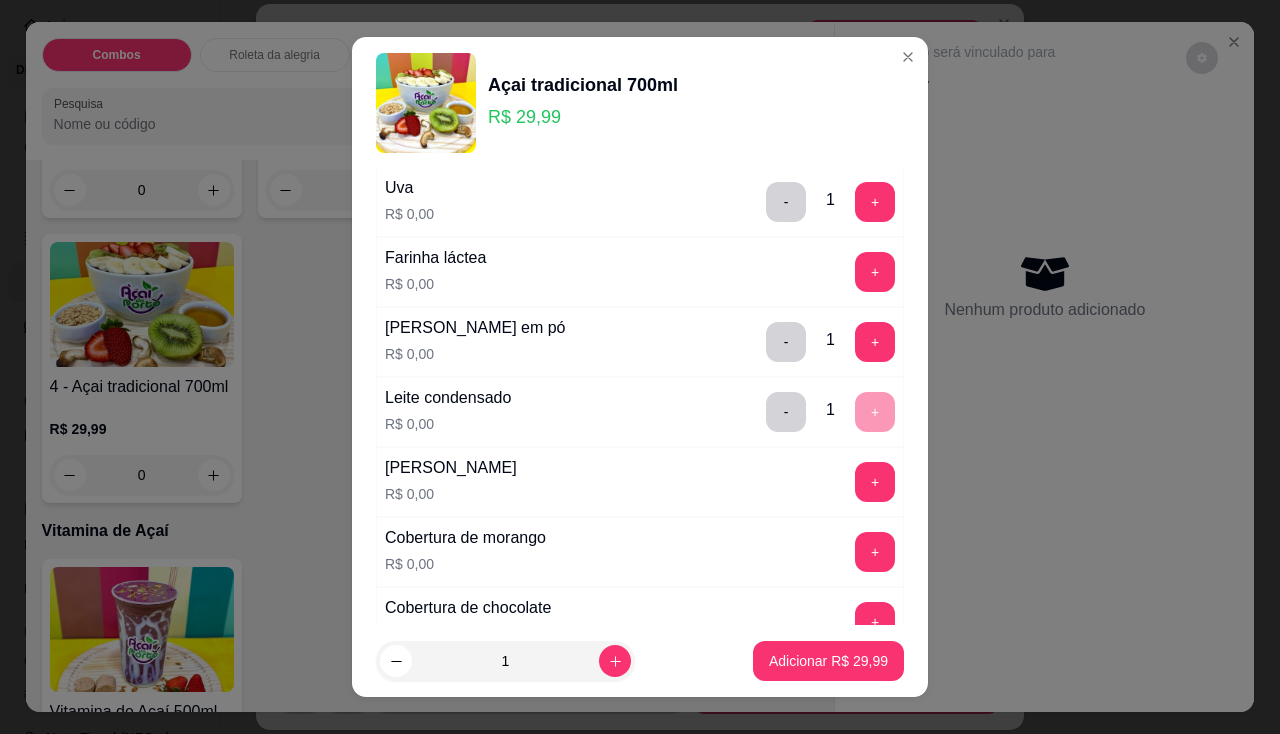 scroll, scrollTop: 800, scrollLeft: 0, axis: vertical 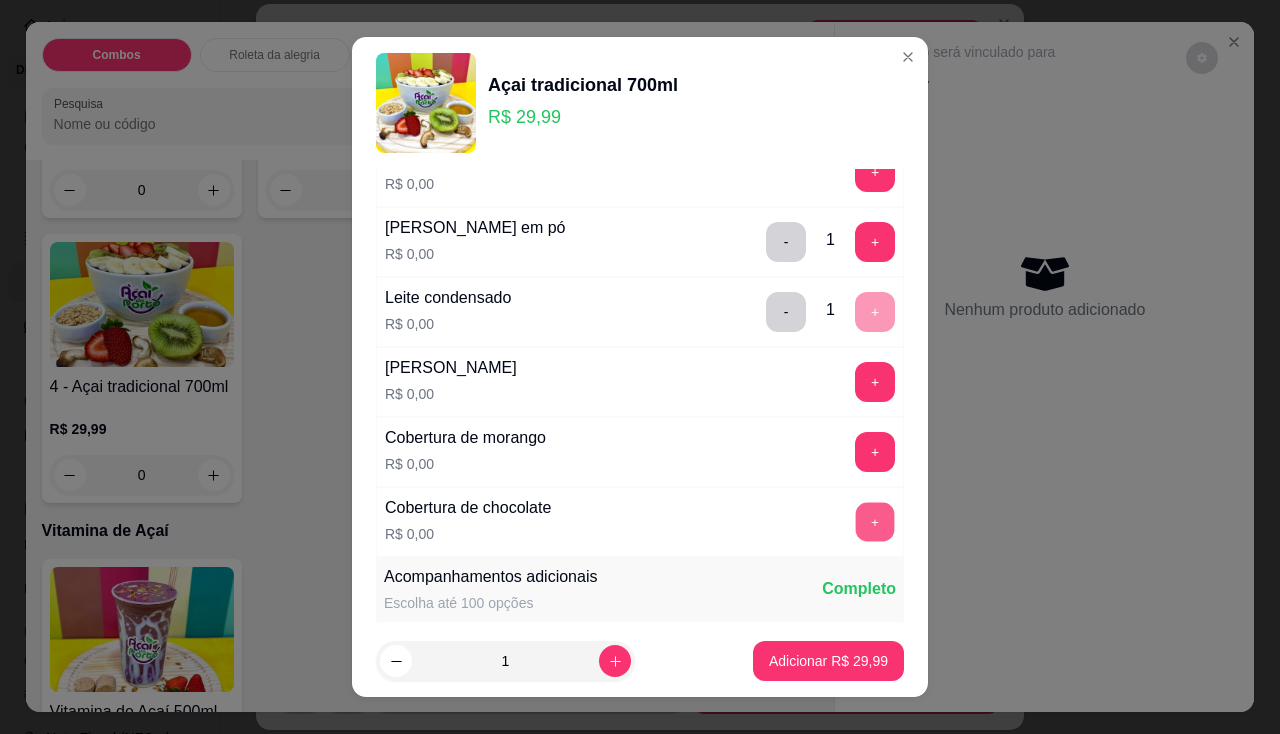 click on "+" at bounding box center [875, 521] 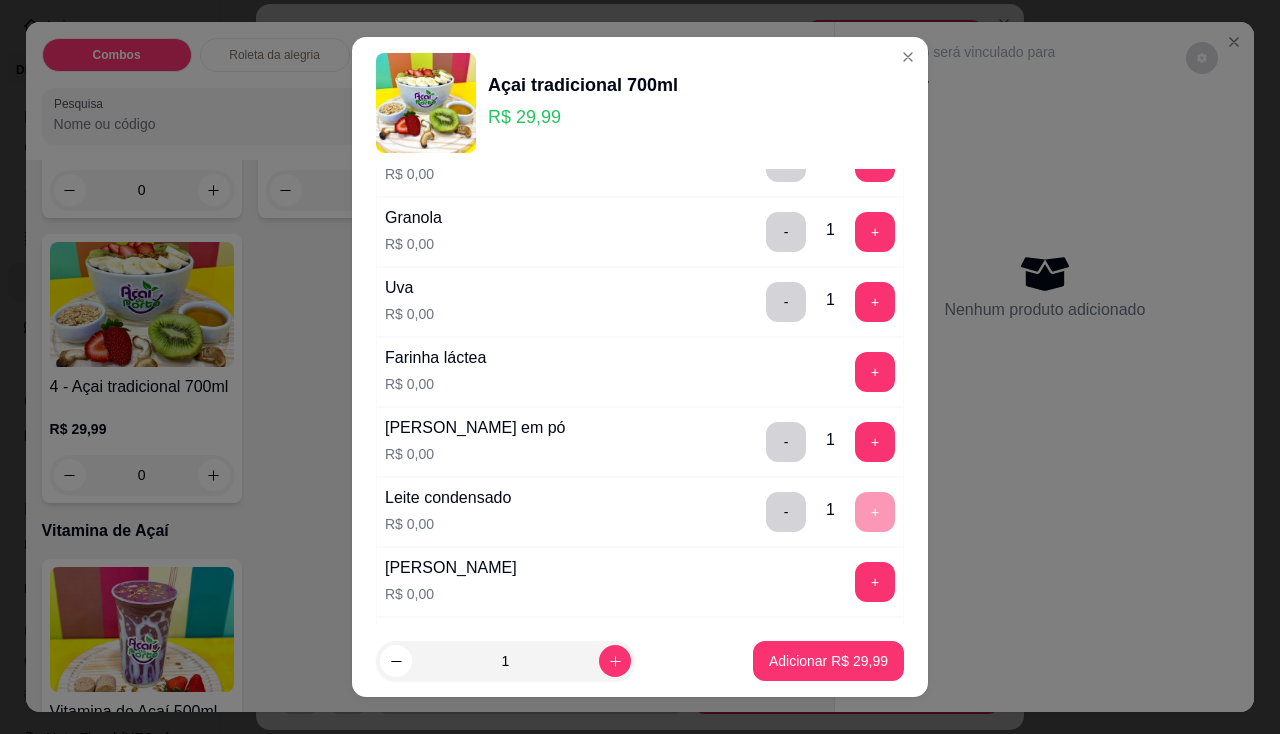 scroll, scrollTop: 500, scrollLeft: 0, axis: vertical 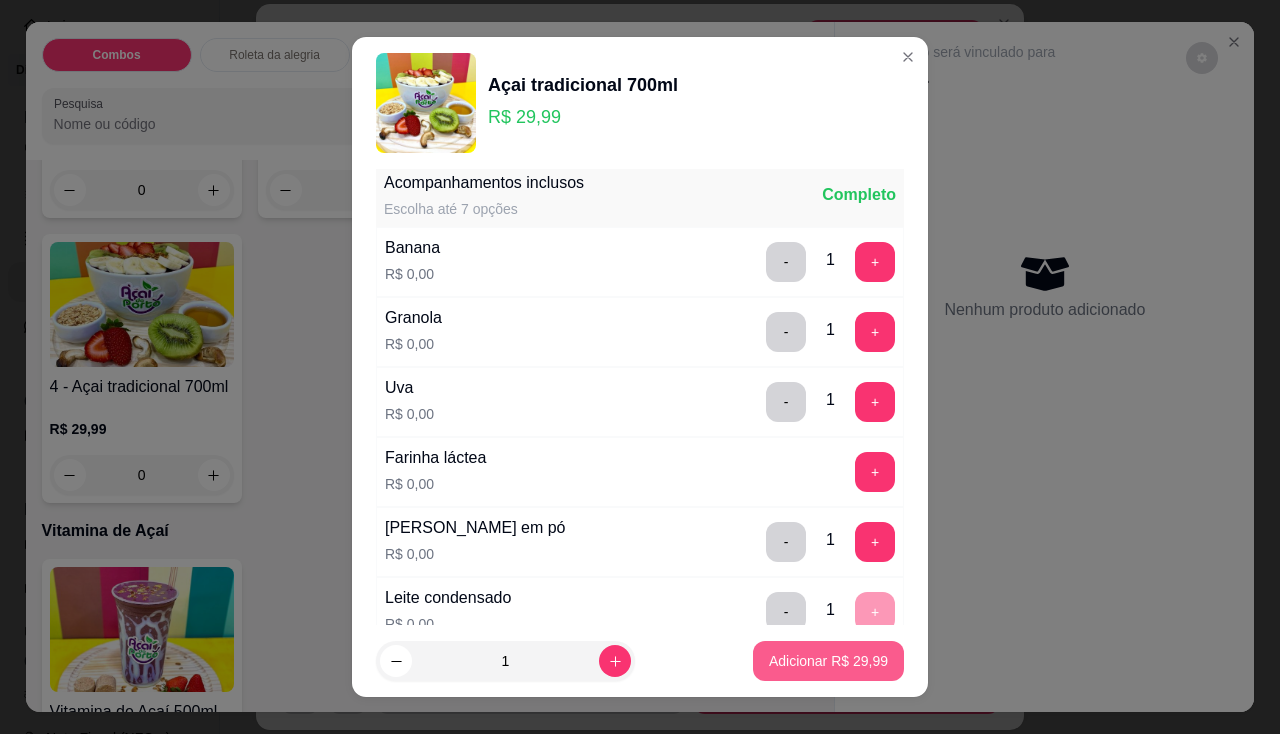 click on "Adicionar   R$ 29,99" at bounding box center [828, 661] 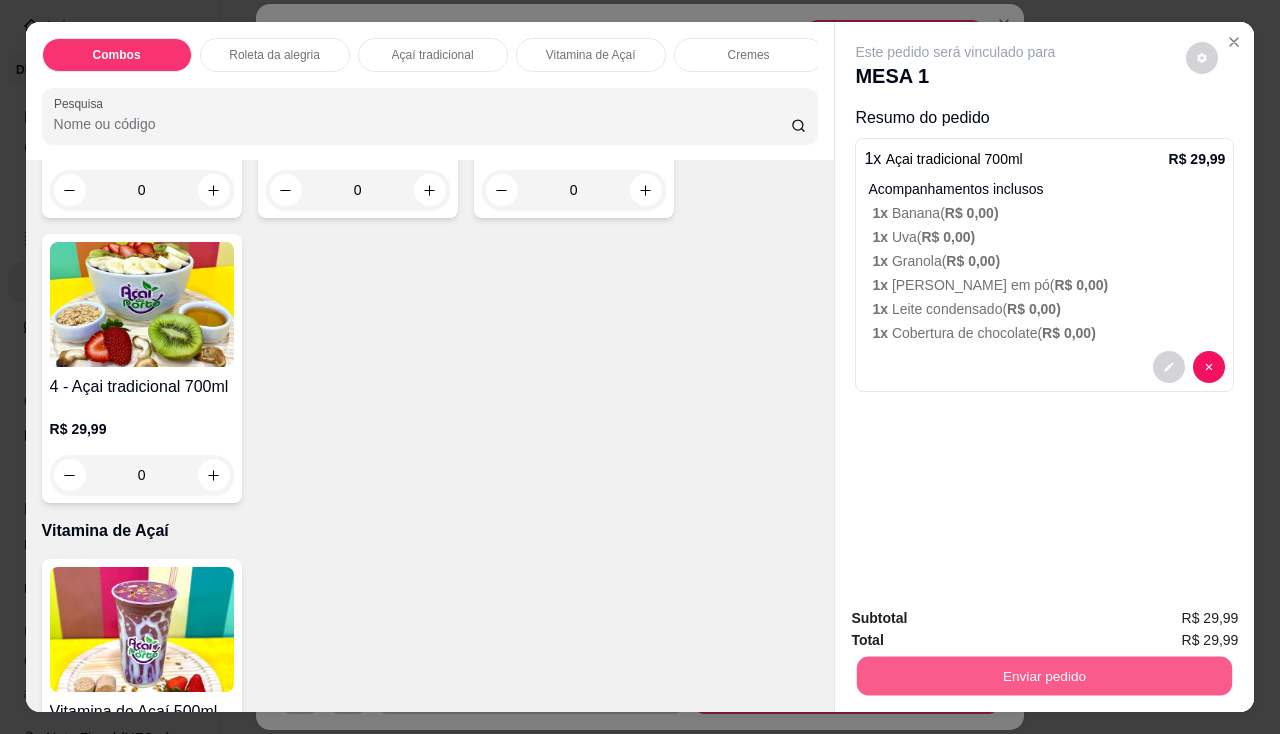 click on "Enviar pedido" at bounding box center (1044, 676) 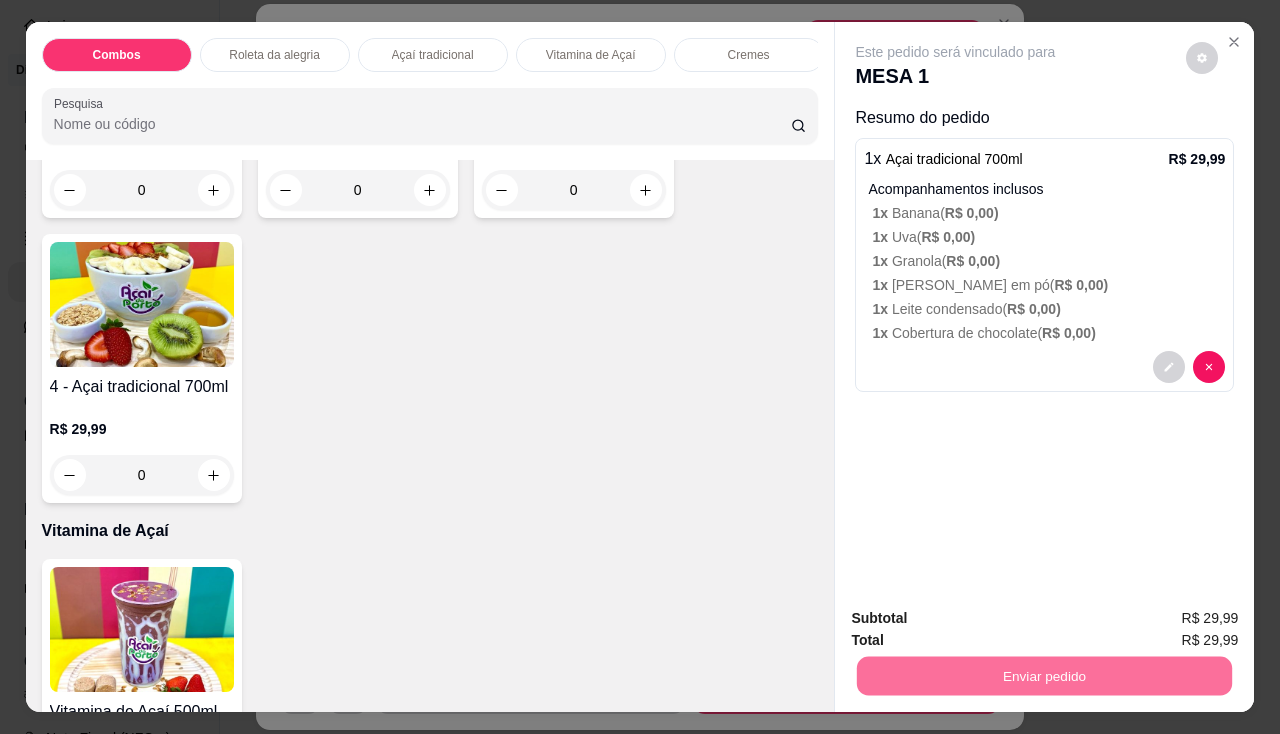click on "Não registrar e enviar pedido" at bounding box center [979, 620] 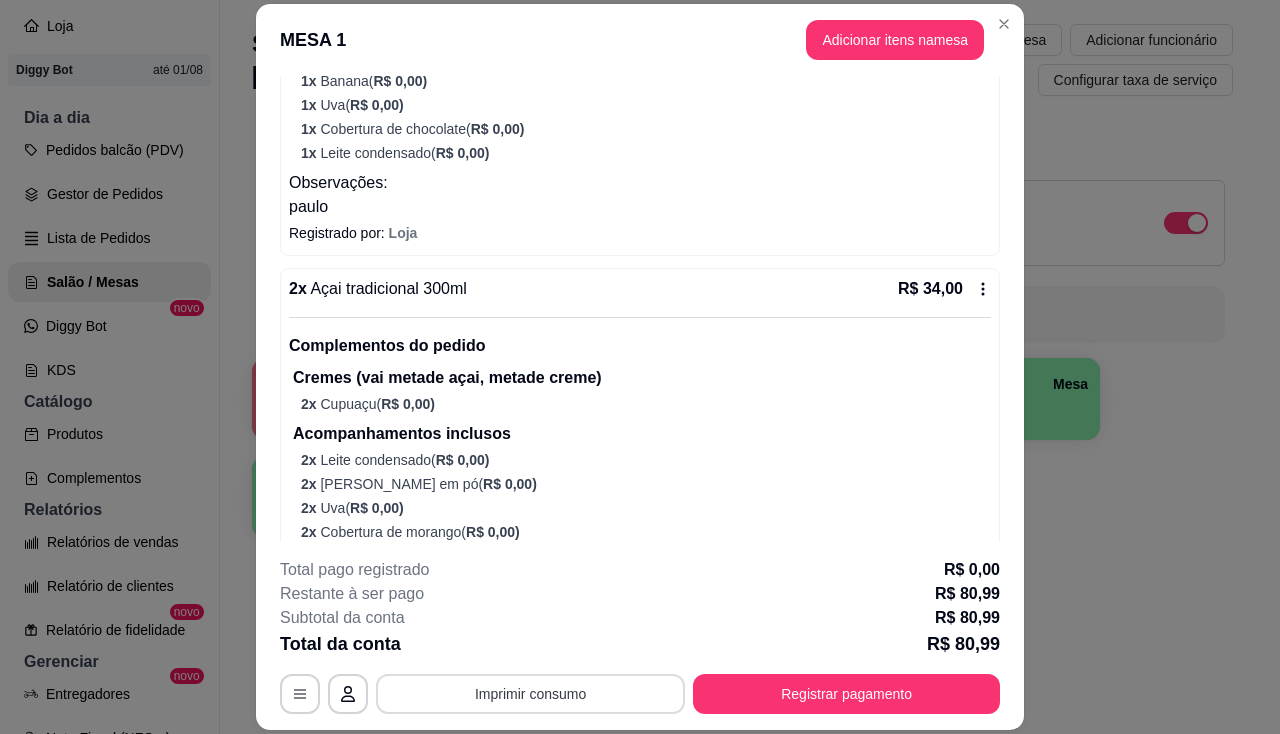 click on "Imprimir consumo" at bounding box center (530, 694) 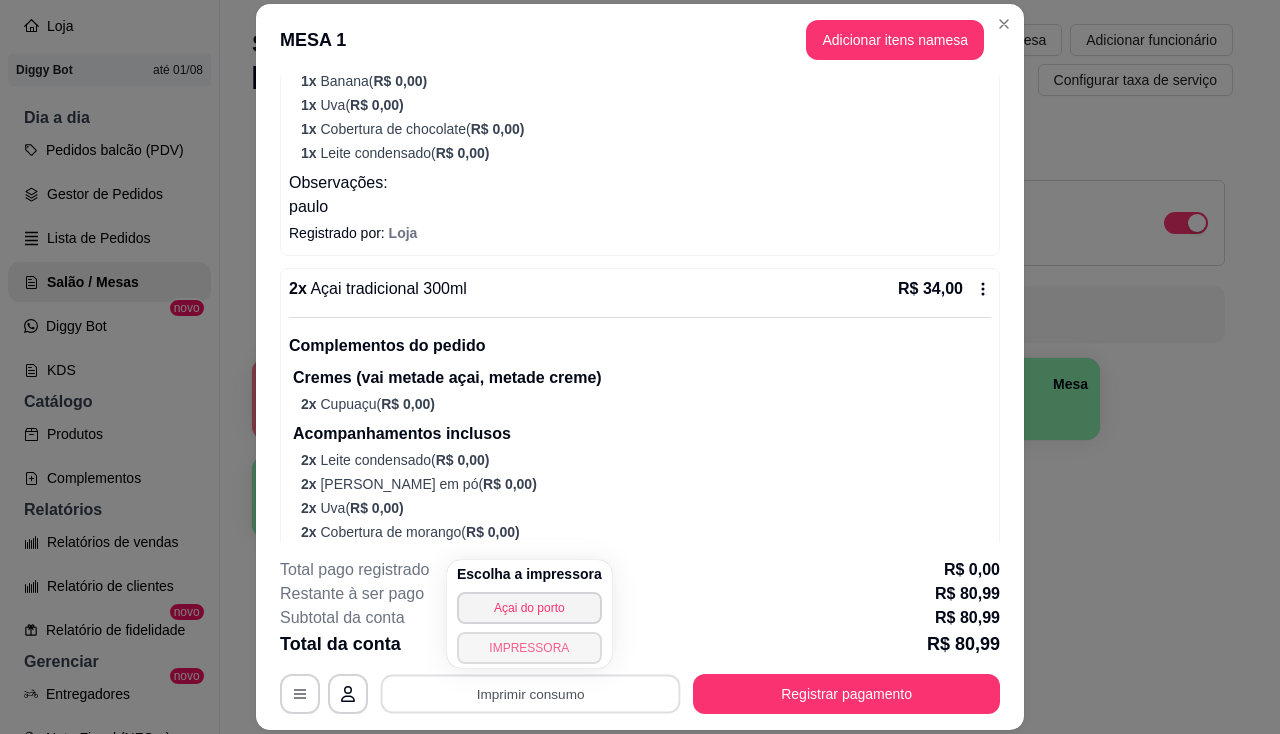 click on "IMPRESSORA" at bounding box center (529, 648) 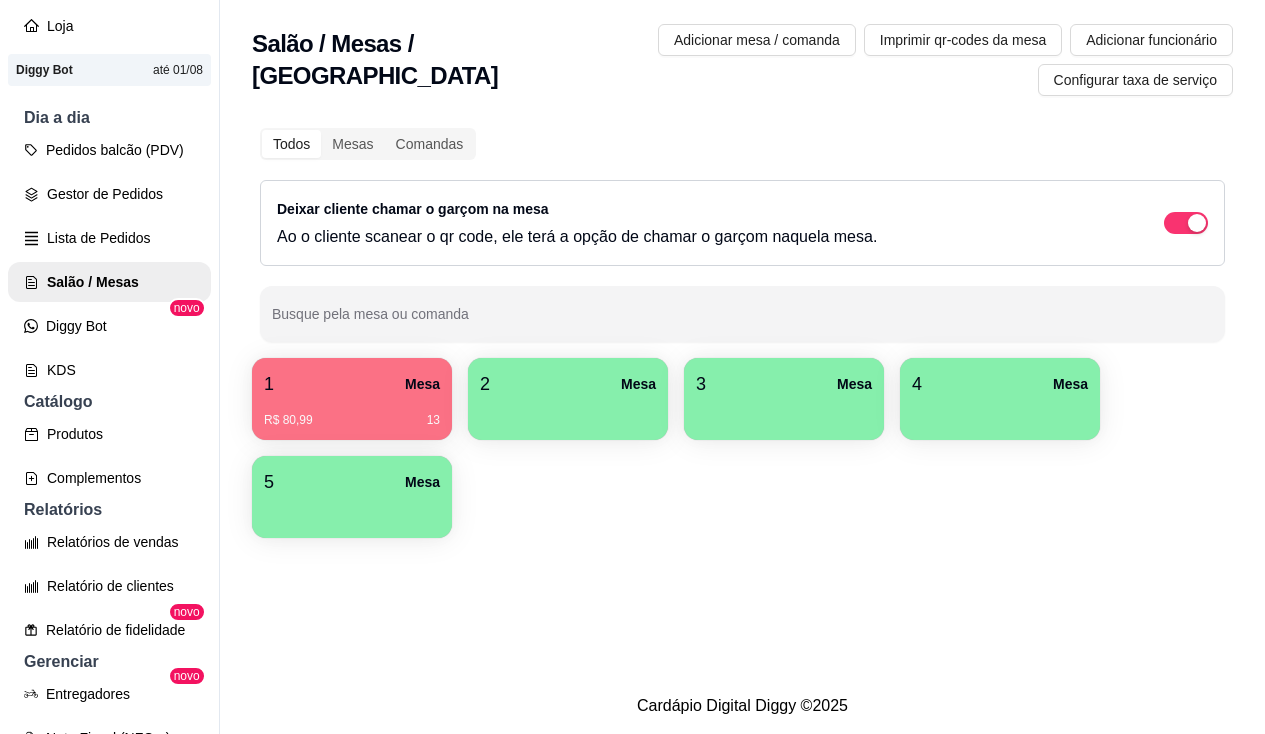 click at bounding box center [568, 413] 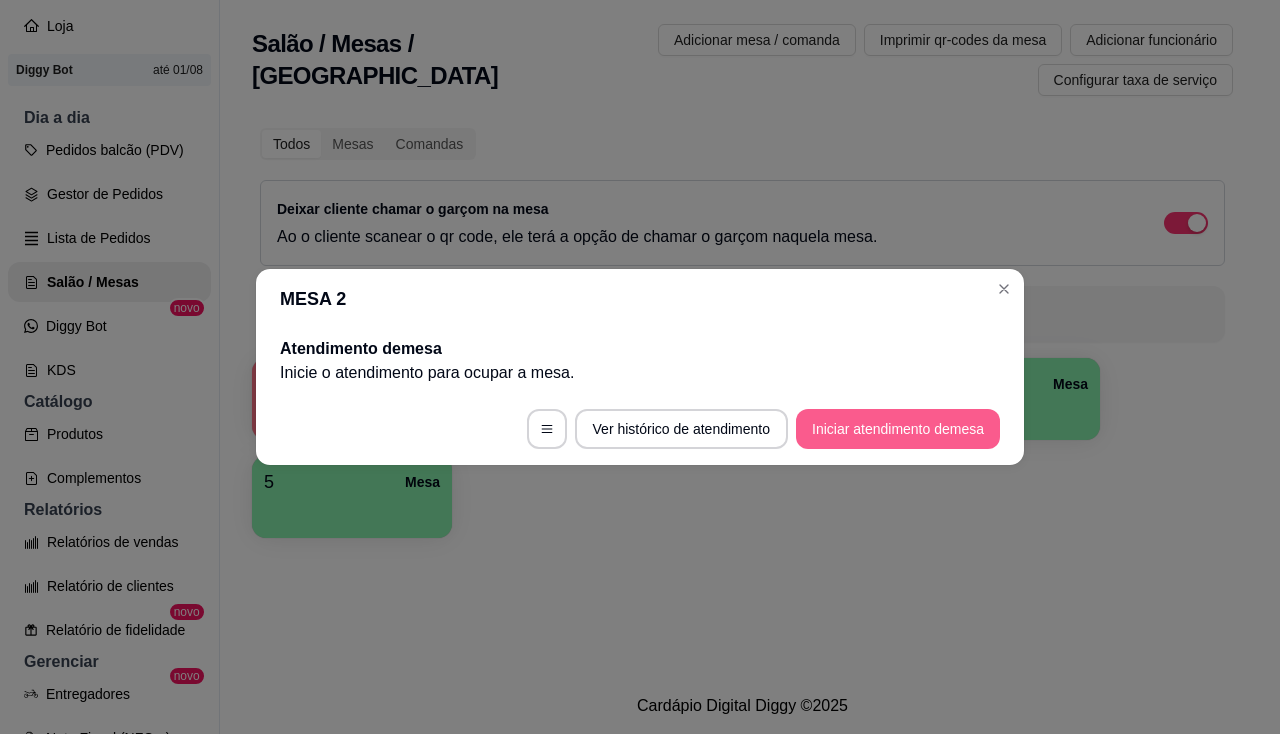 click on "Iniciar atendimento de  mesa" at bounding box center (898, 429) 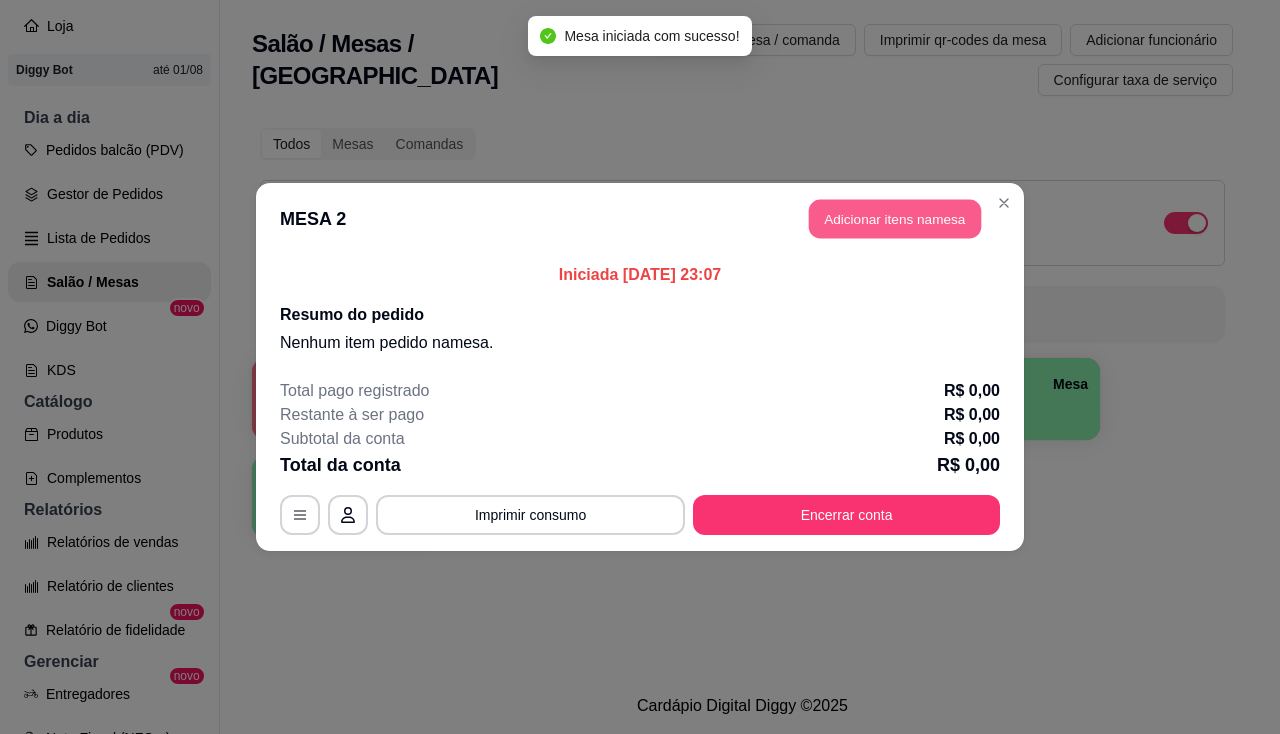 click on "Adicionar itens na  mesa" at bounding box center (895, 219) 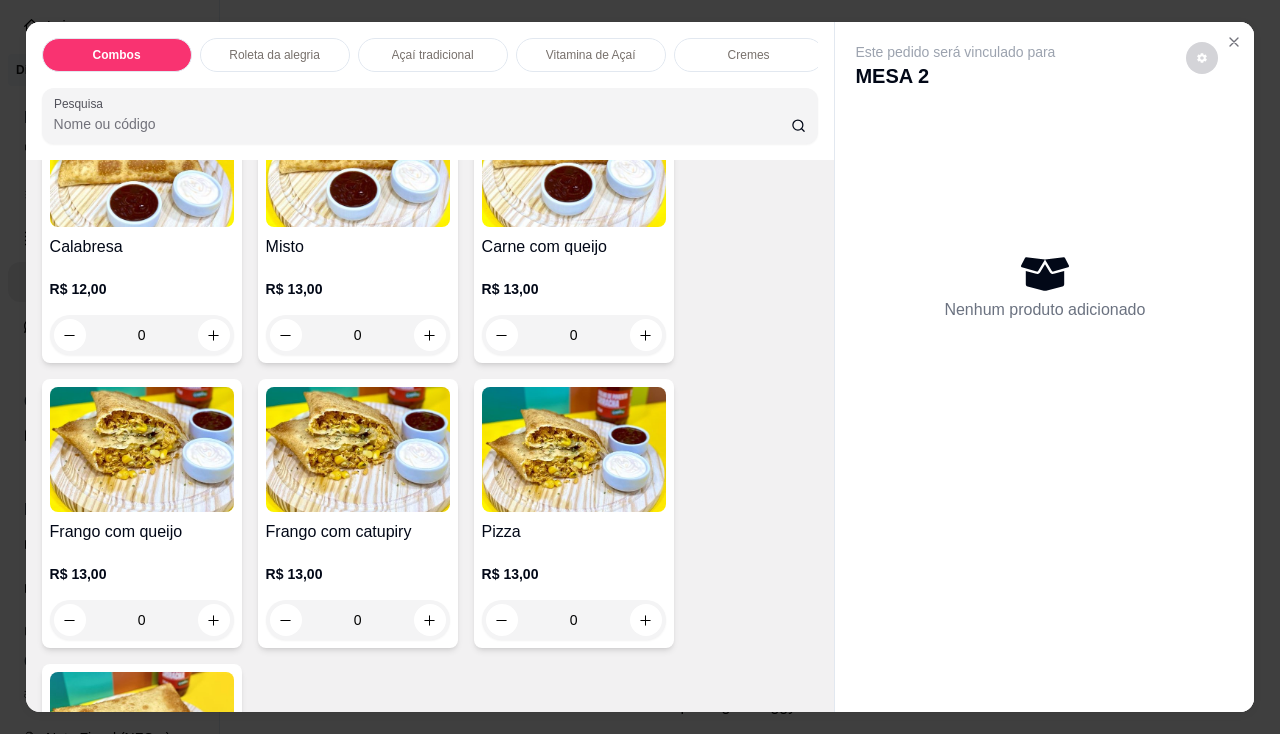 scroll, scrollTop: 3000, scrollLeft: 0, axis: vertical 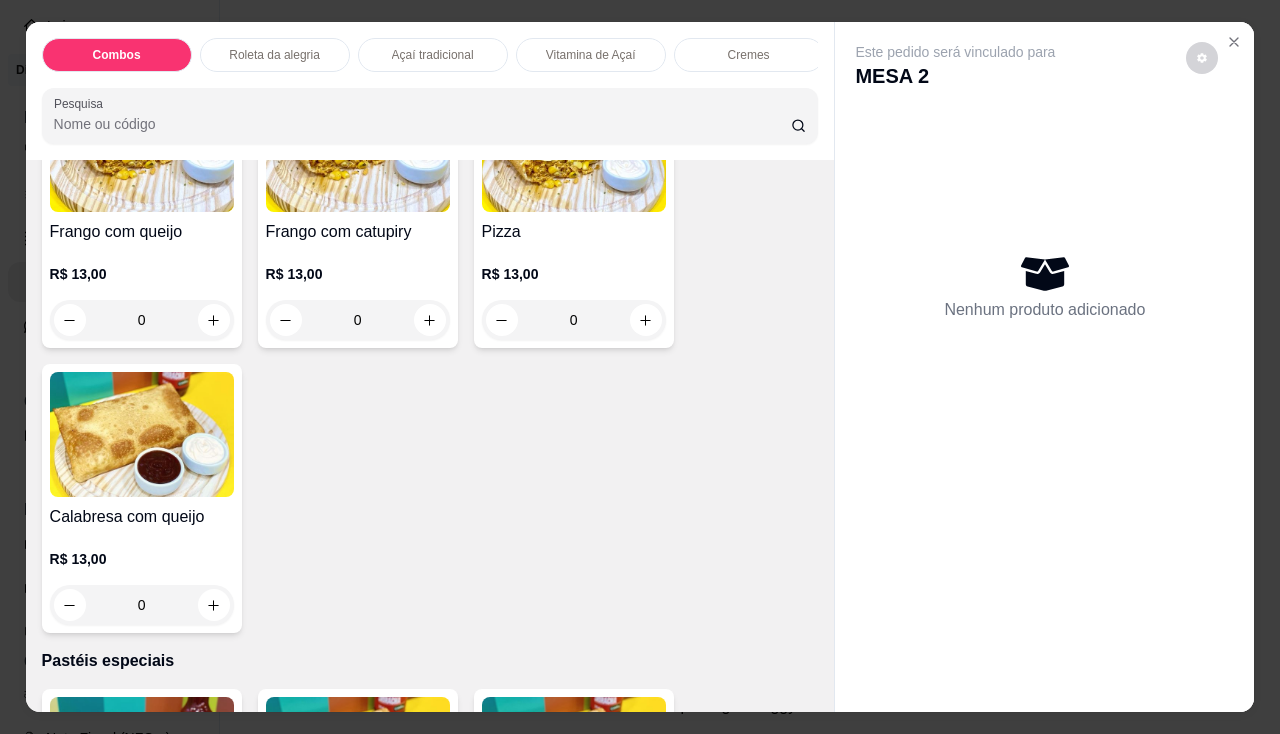 click on "R$ 13,00 0" at bounding box center (142, 577) 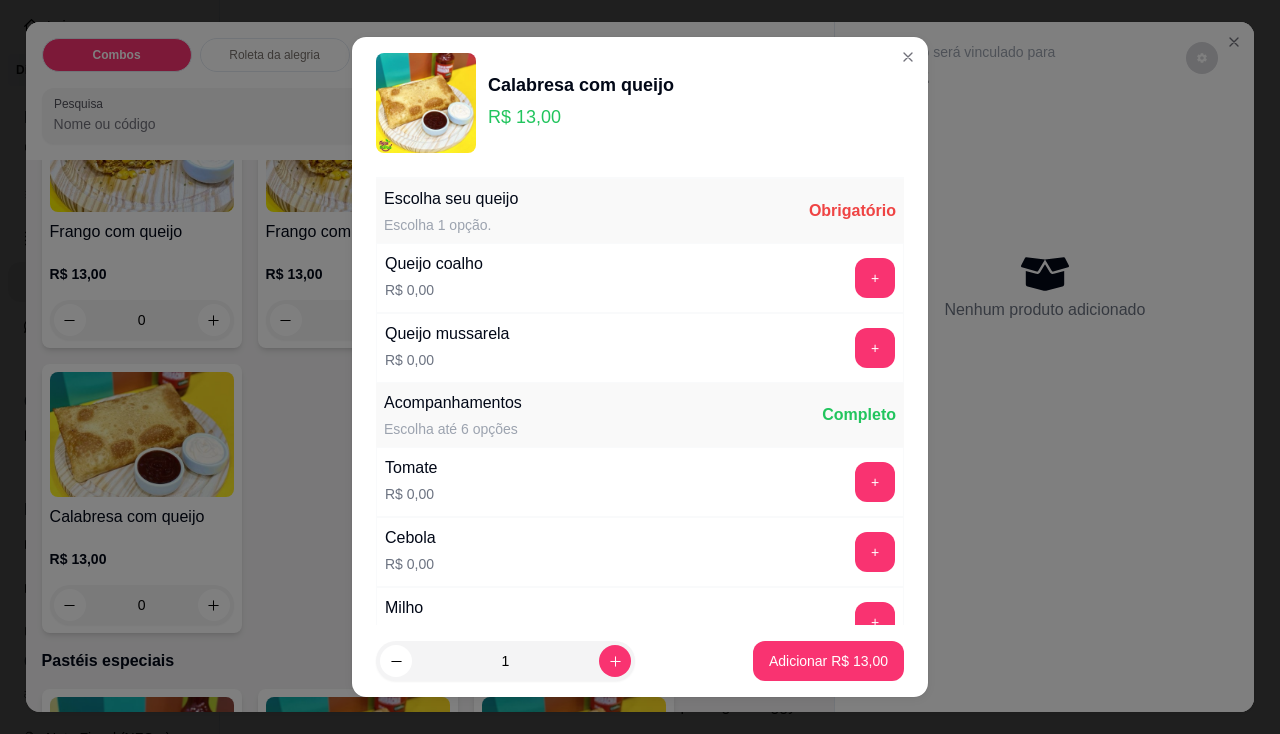 click on "Queijo coalho R$ 0,00 +" at bounding box center (640, 278) 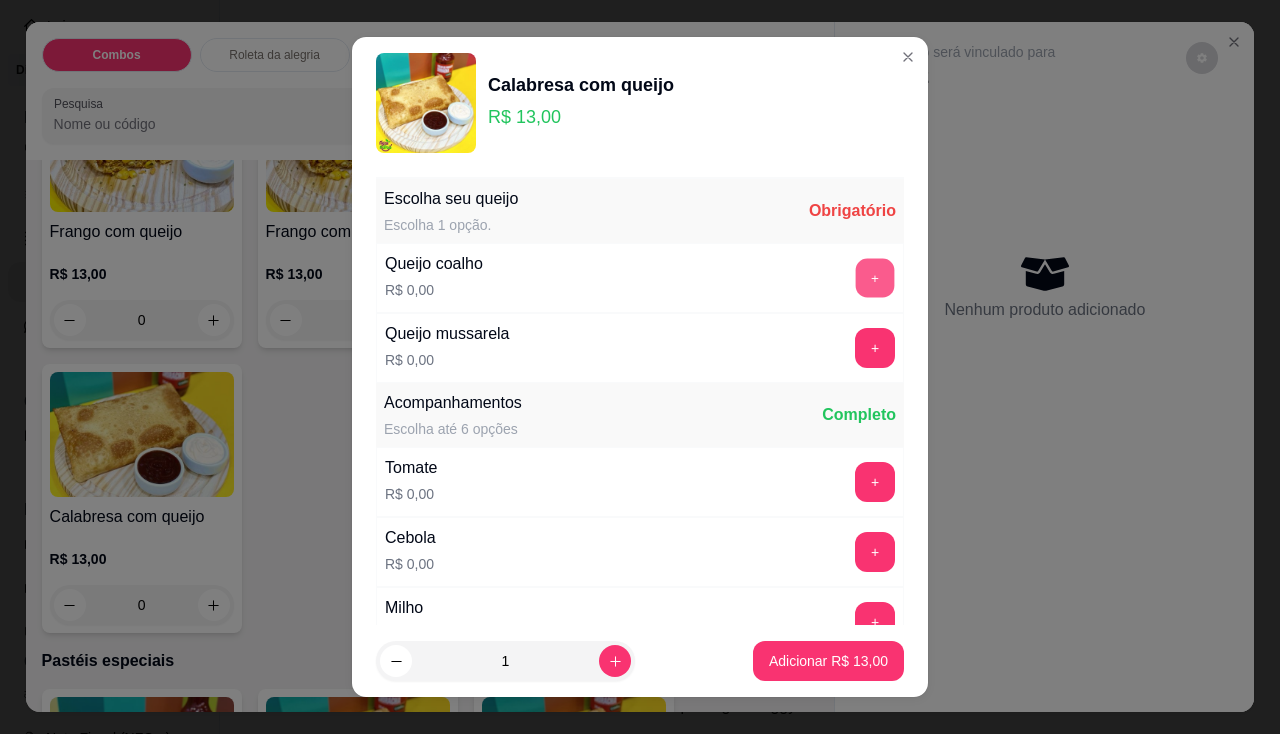click on "+" at bounding box center (875, 277) 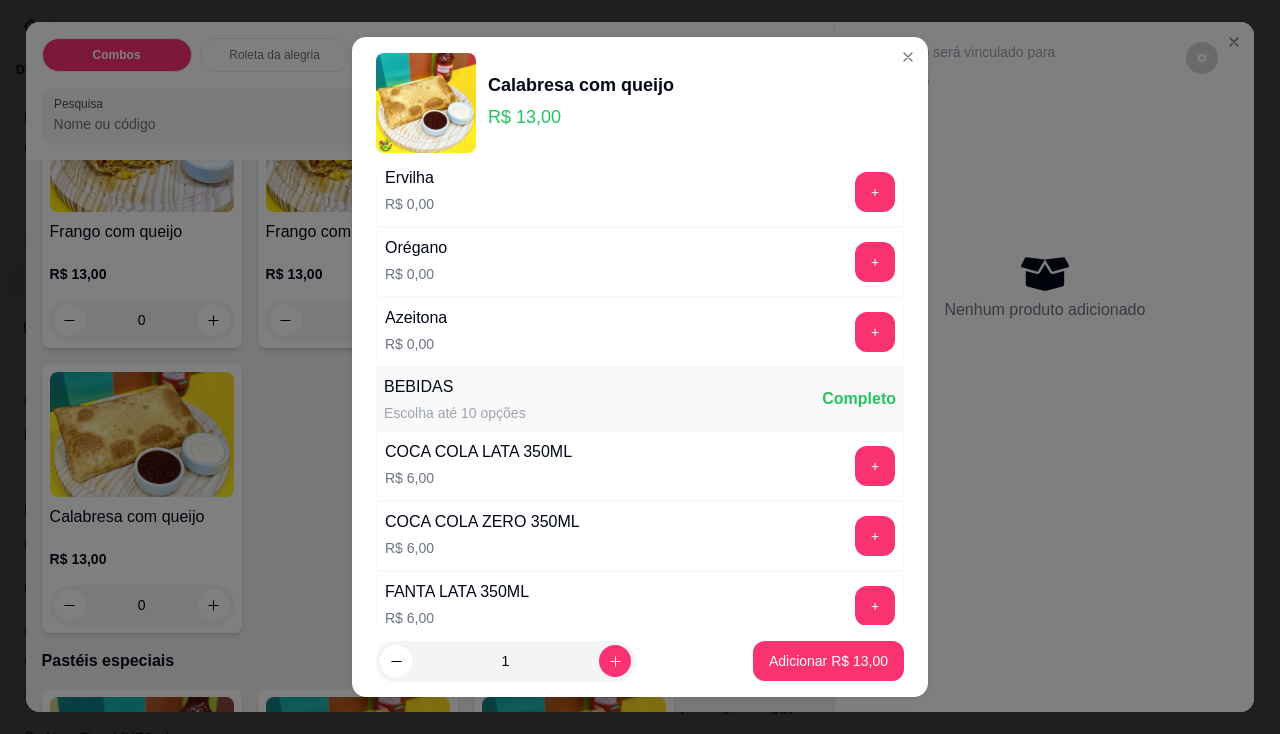 scroll, scrollTop: 400, scrollLeft: 0, axis: vertical 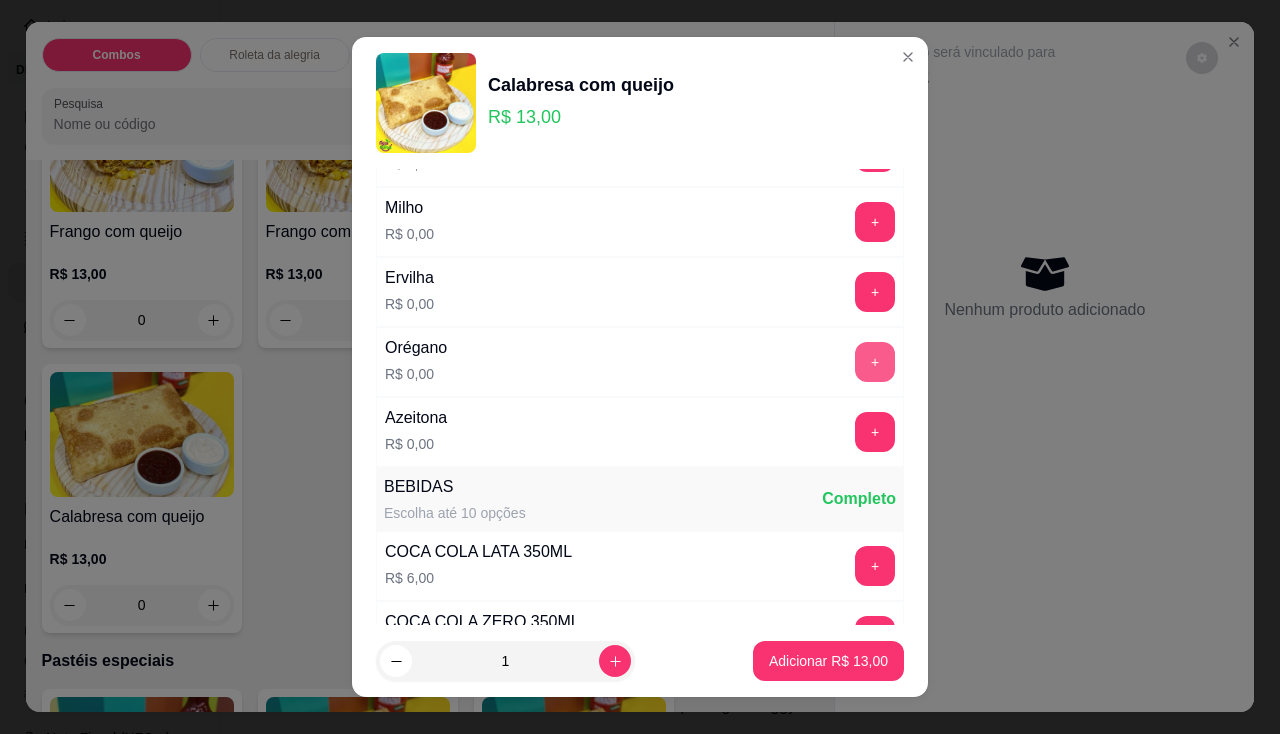 click on "+" at bounding box center [875, 362] 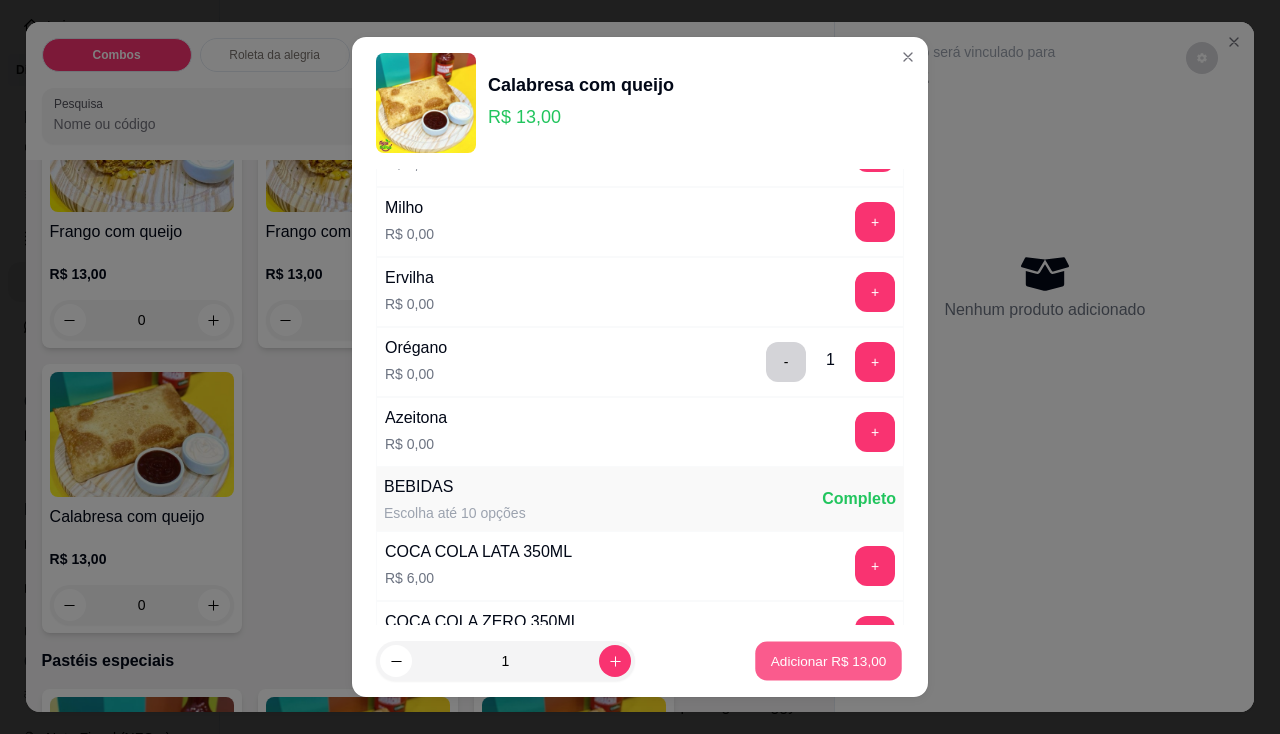 click on "Adicionar   R$ 13,00" at bounding box center (829, 661) 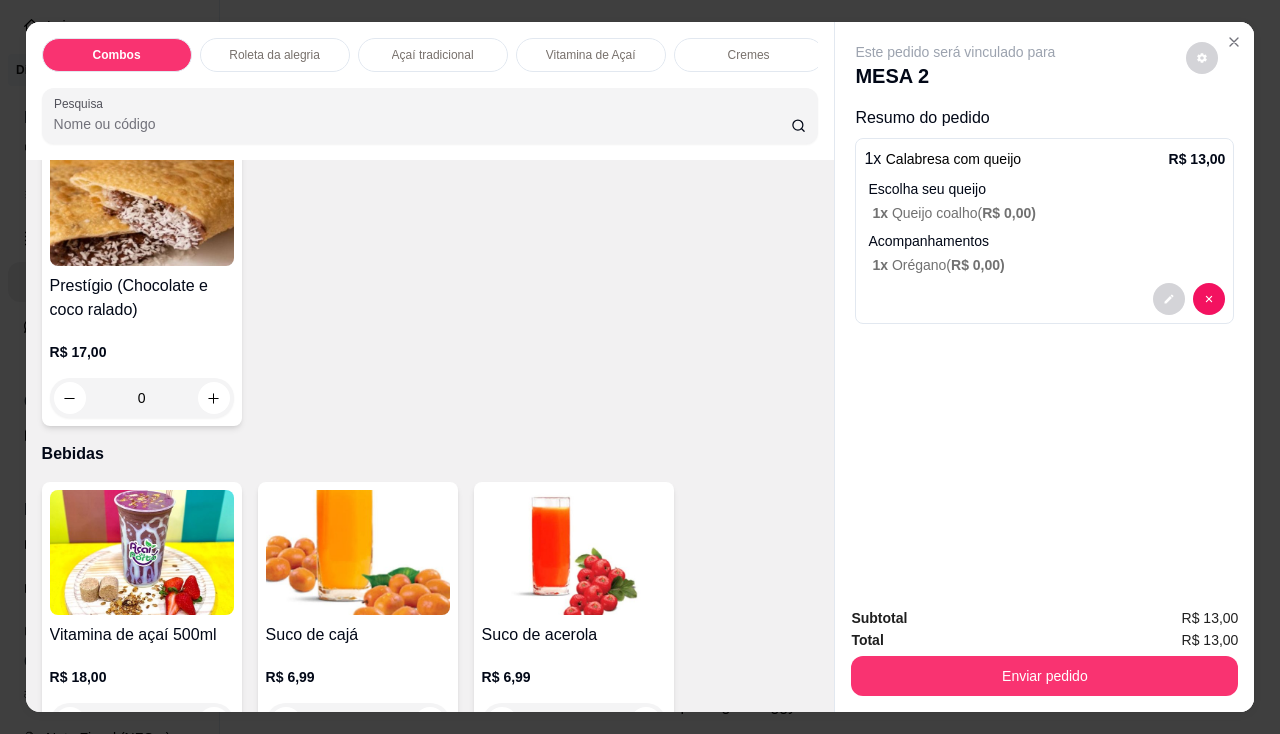scroll, scrollTop: 5100, scrollLeft: 0, axis: vertical 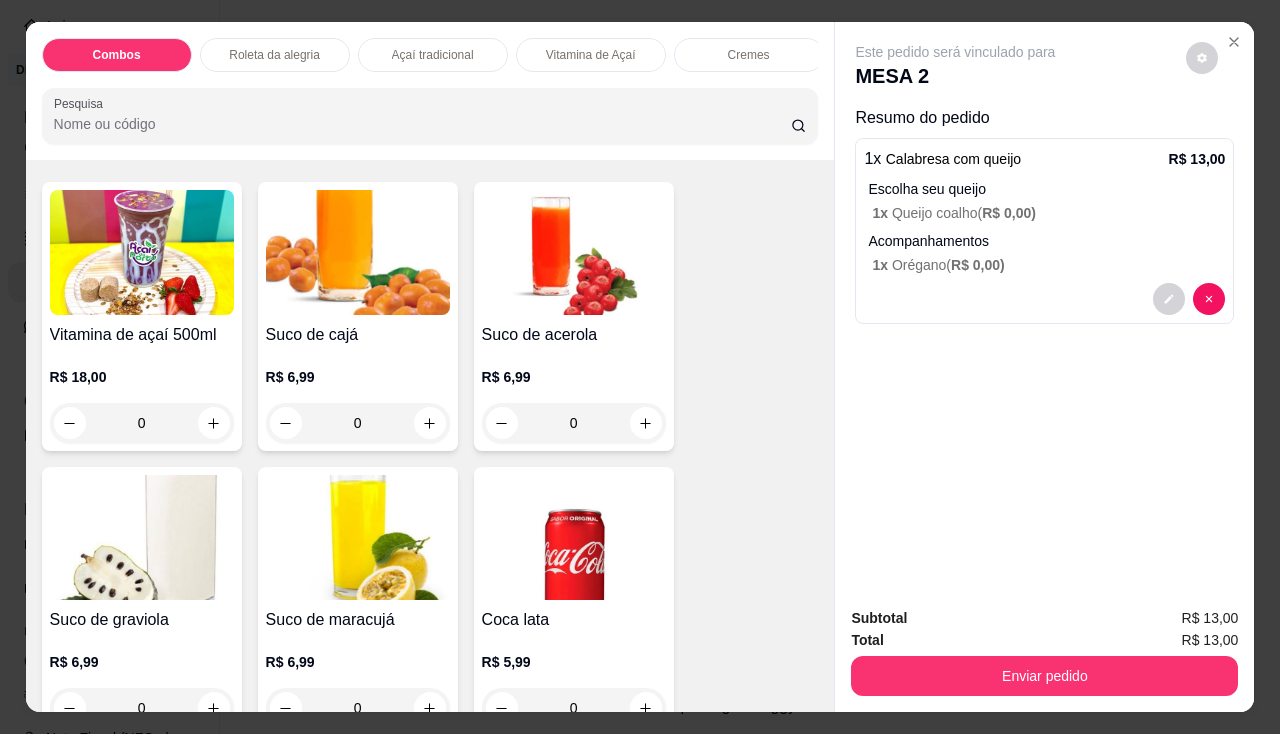 click on "Suco de acerola" at bounding box center (574, 335) 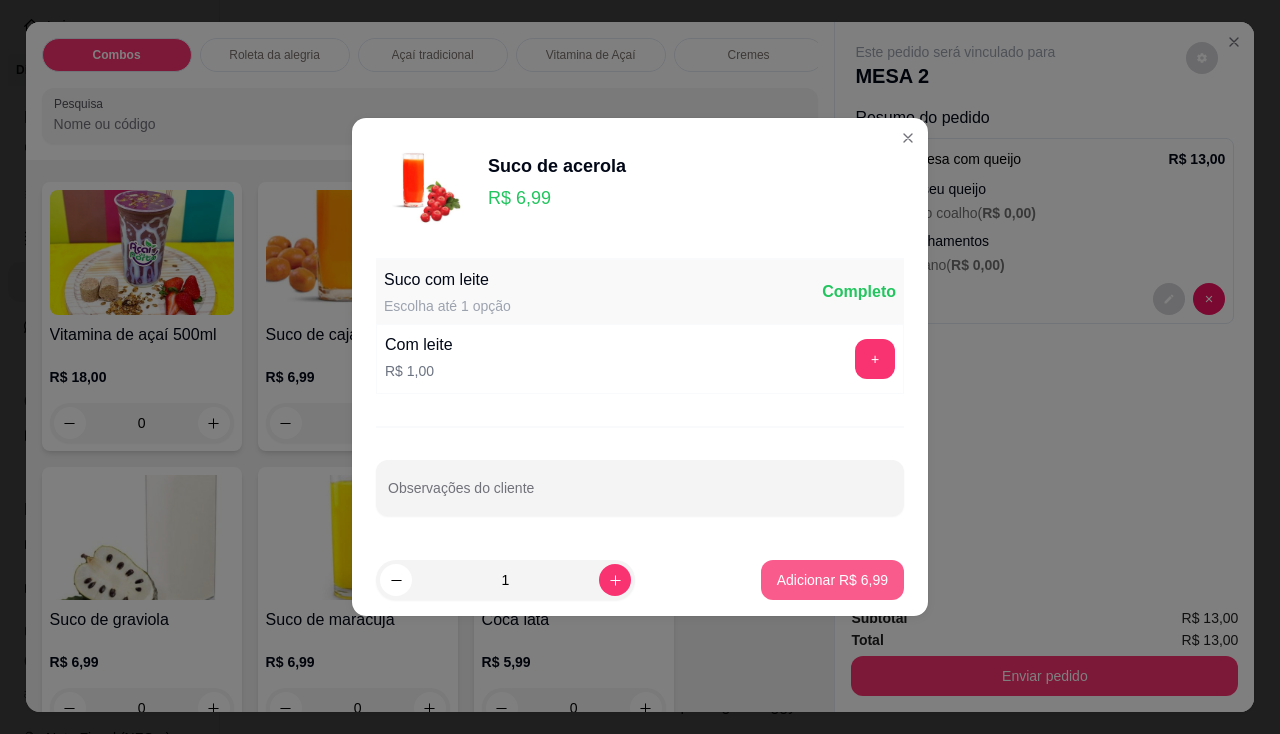 click on "Adicionar   R$ 6,99" at bounding box center (832, 580) 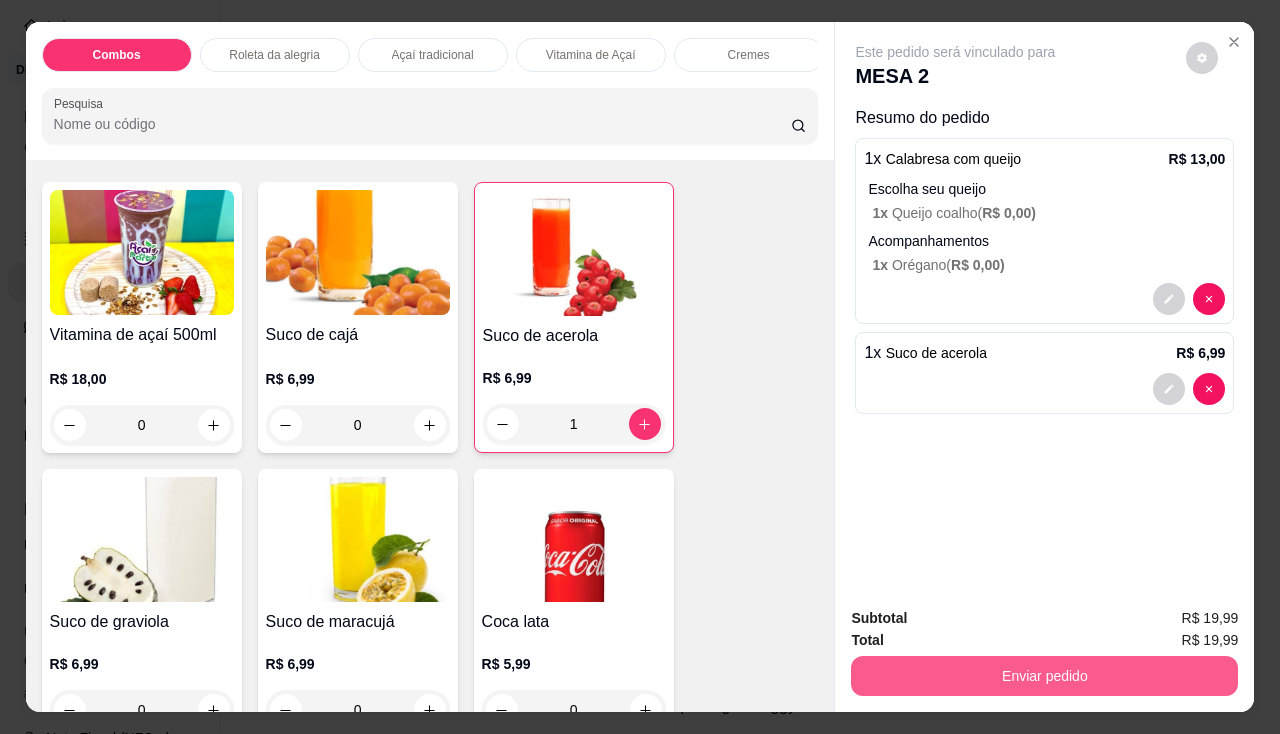 click on "Enviar pedido" at bounding box center [1044, 676] 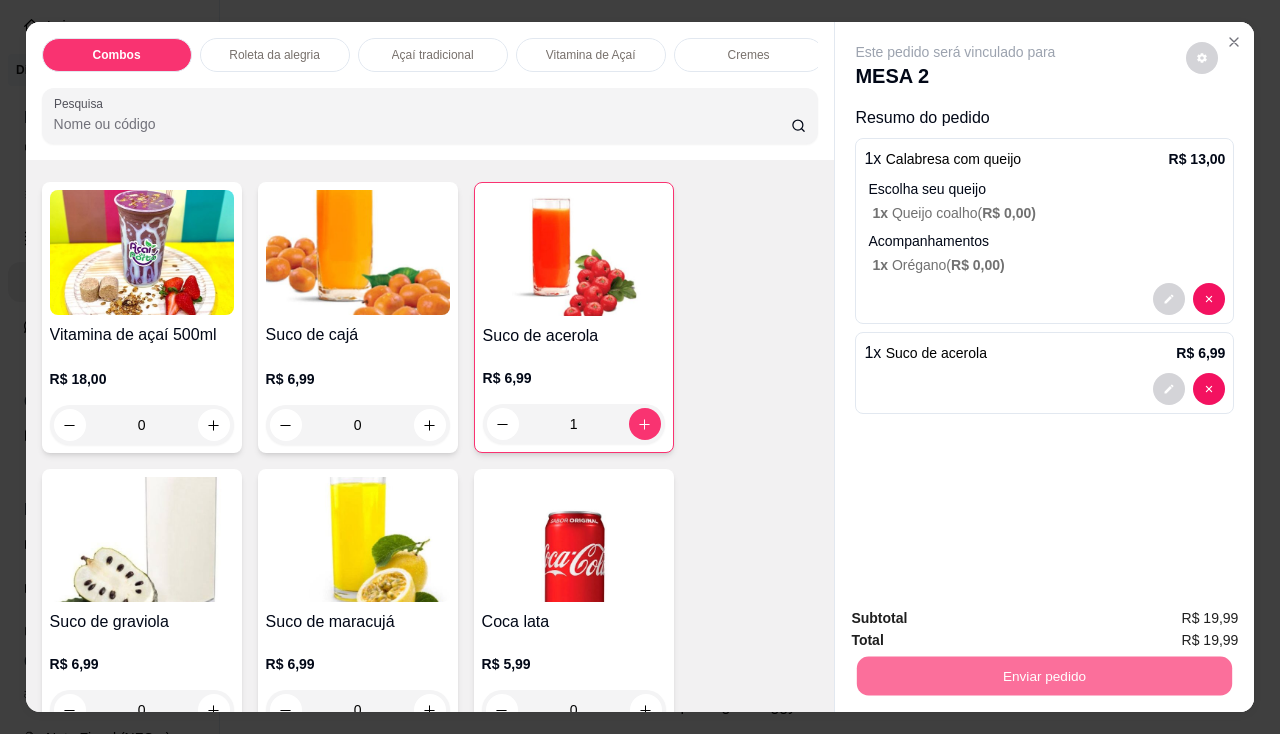 click on "Não registrar e enviar pedido" at bounding box center (979, 620) 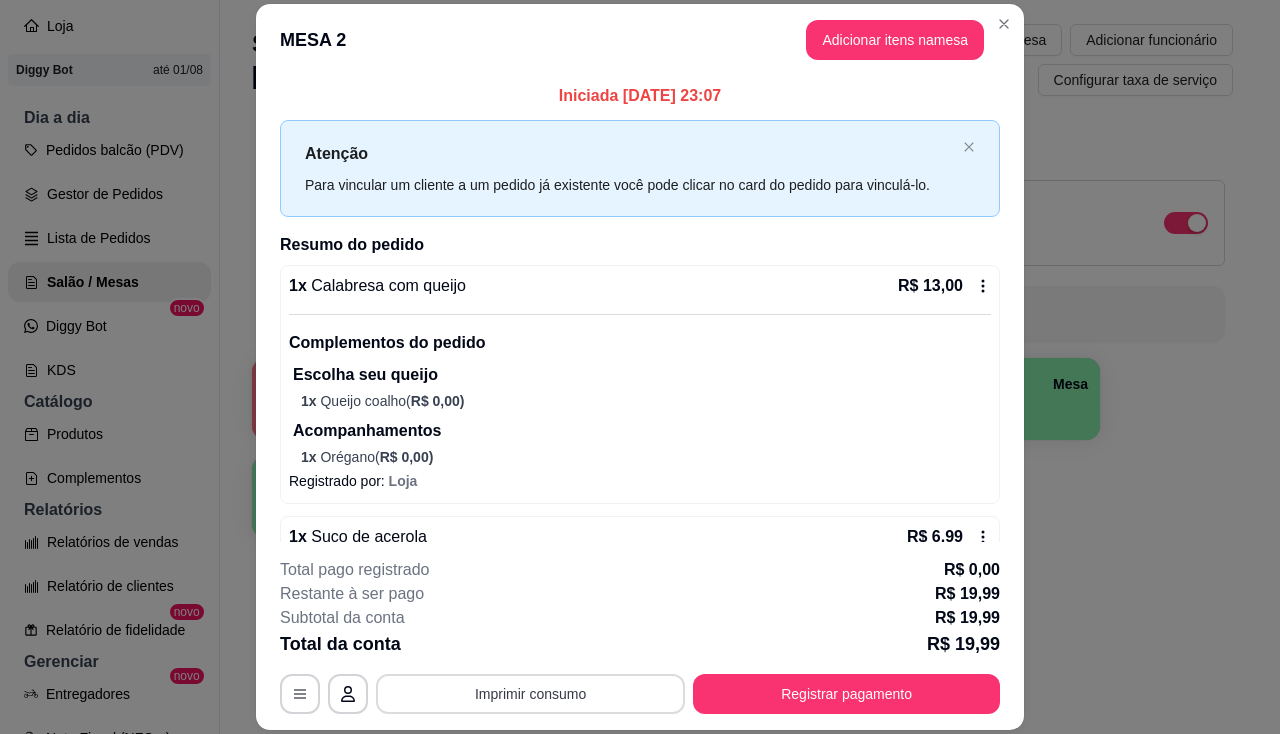 click on "Imprimir consumo" at bounding box center [530, 694] 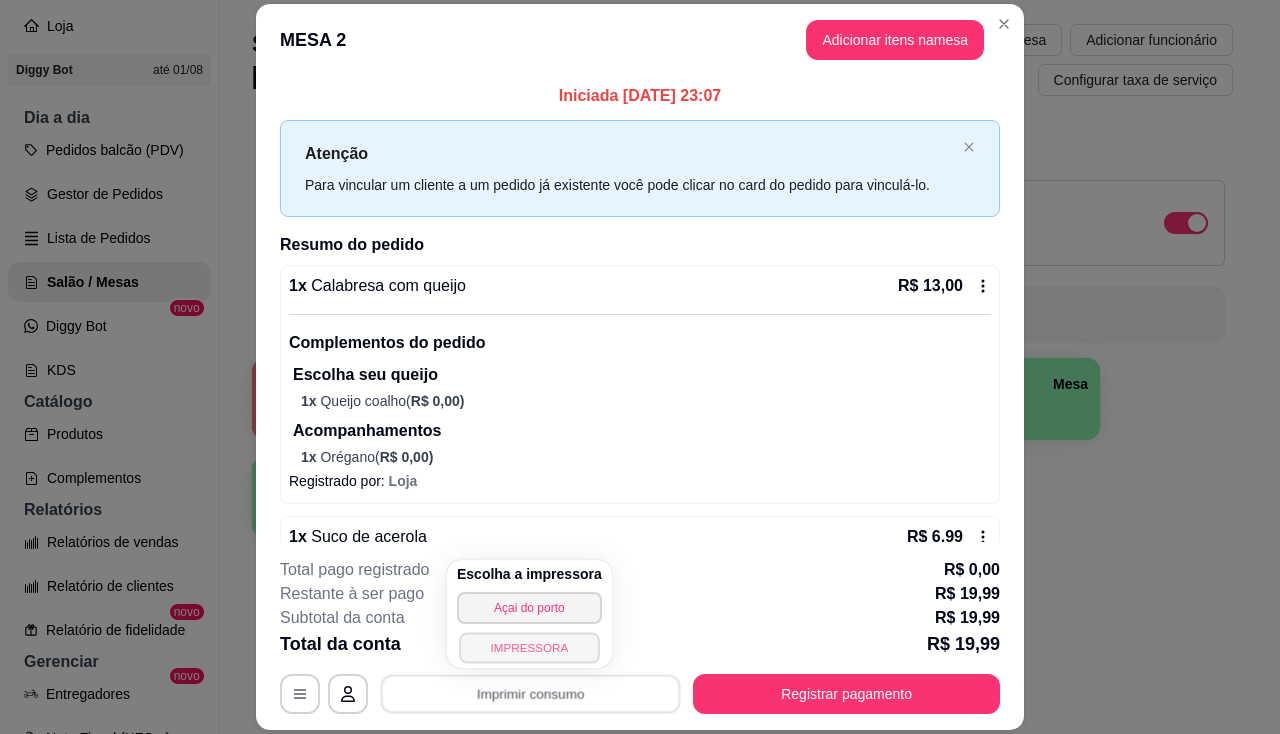 click on "IMPRESSORA" at bounding box center (529, 647) 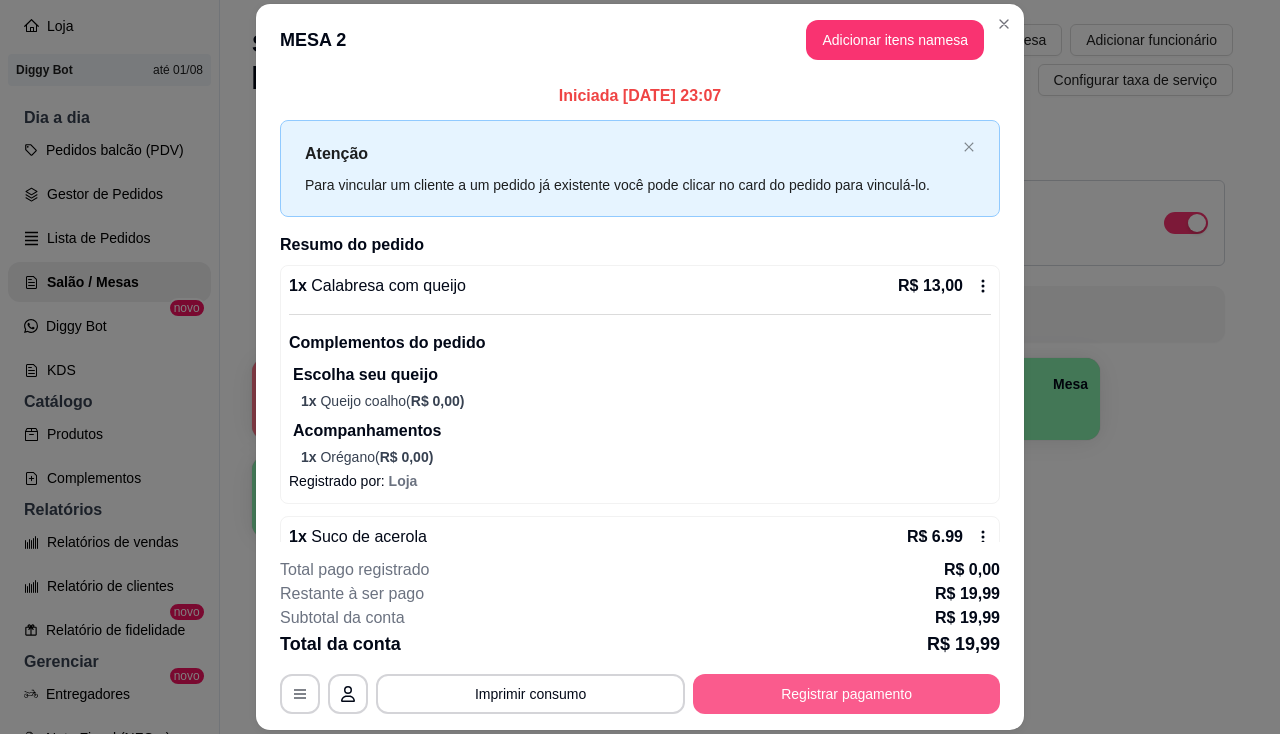 click on "Registrar pagamento" at bounding box center [846, 694] 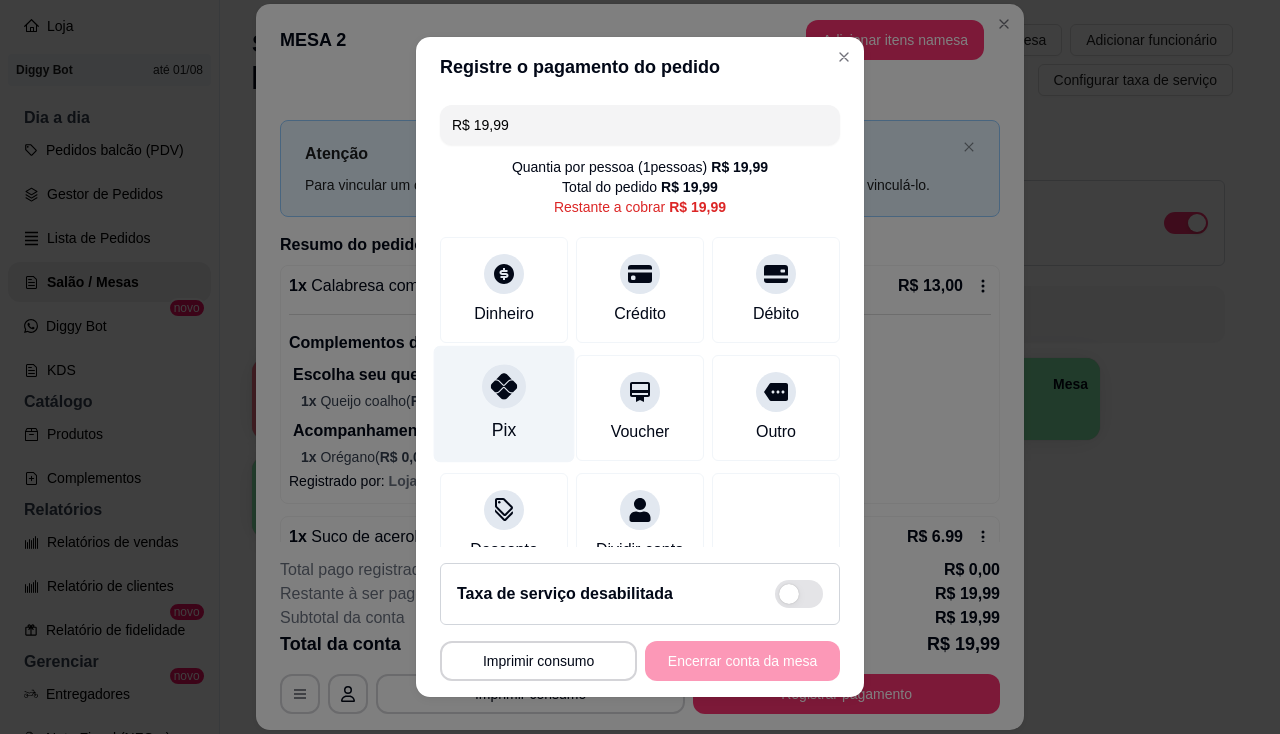 click on "Pix" at bounding box center [504, 403] 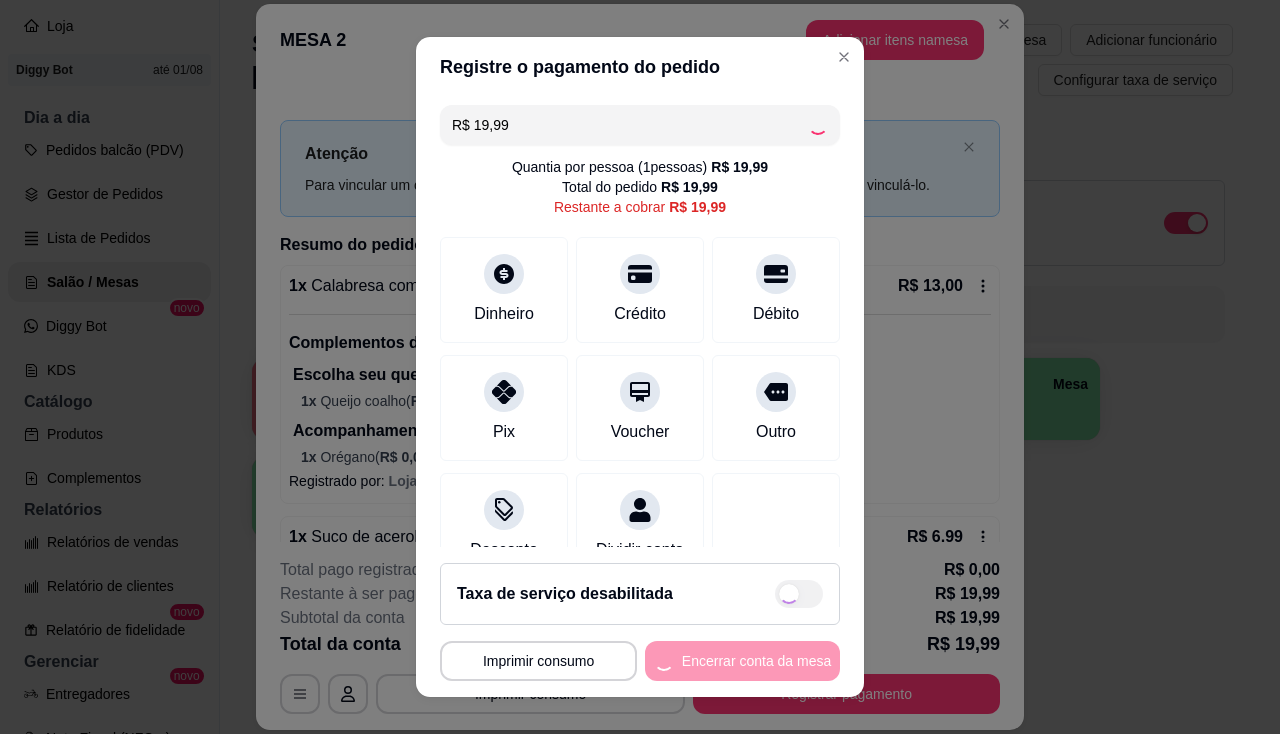 type on "R$ 0,00" 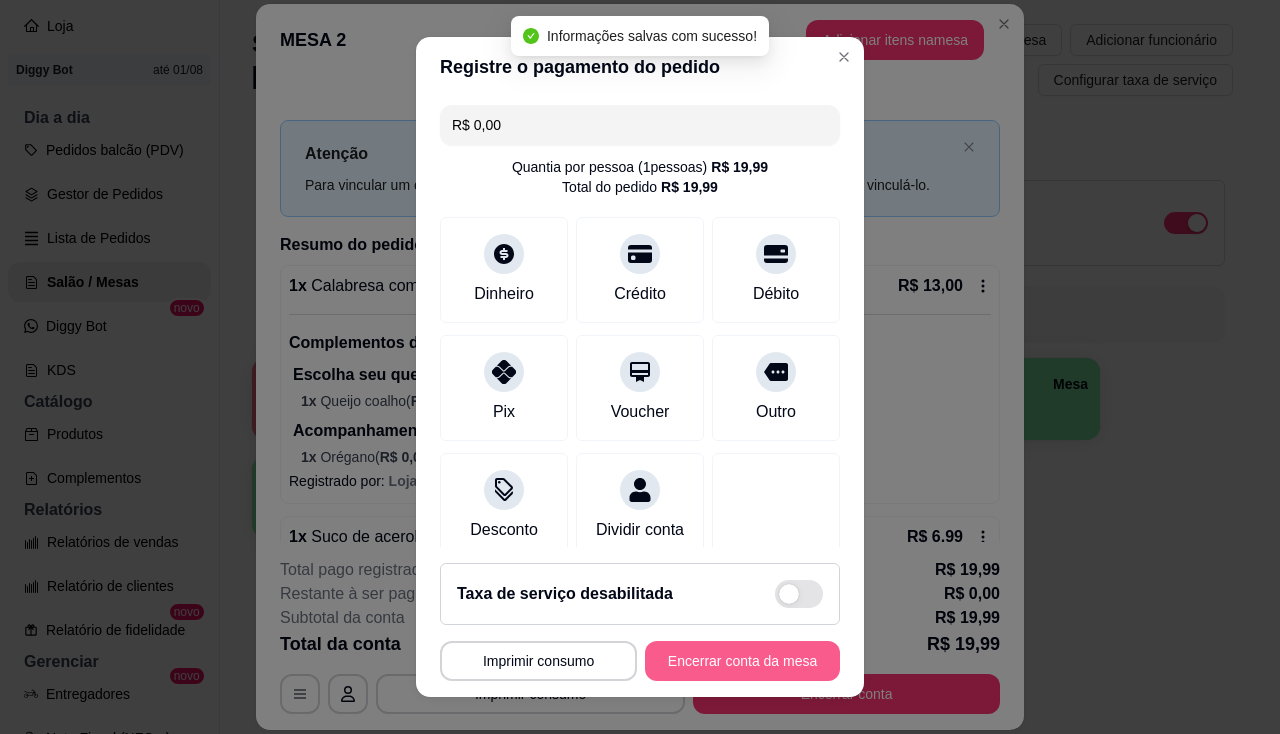 click on "Encerrar conta da mesa" at bounding box center (742, 661) 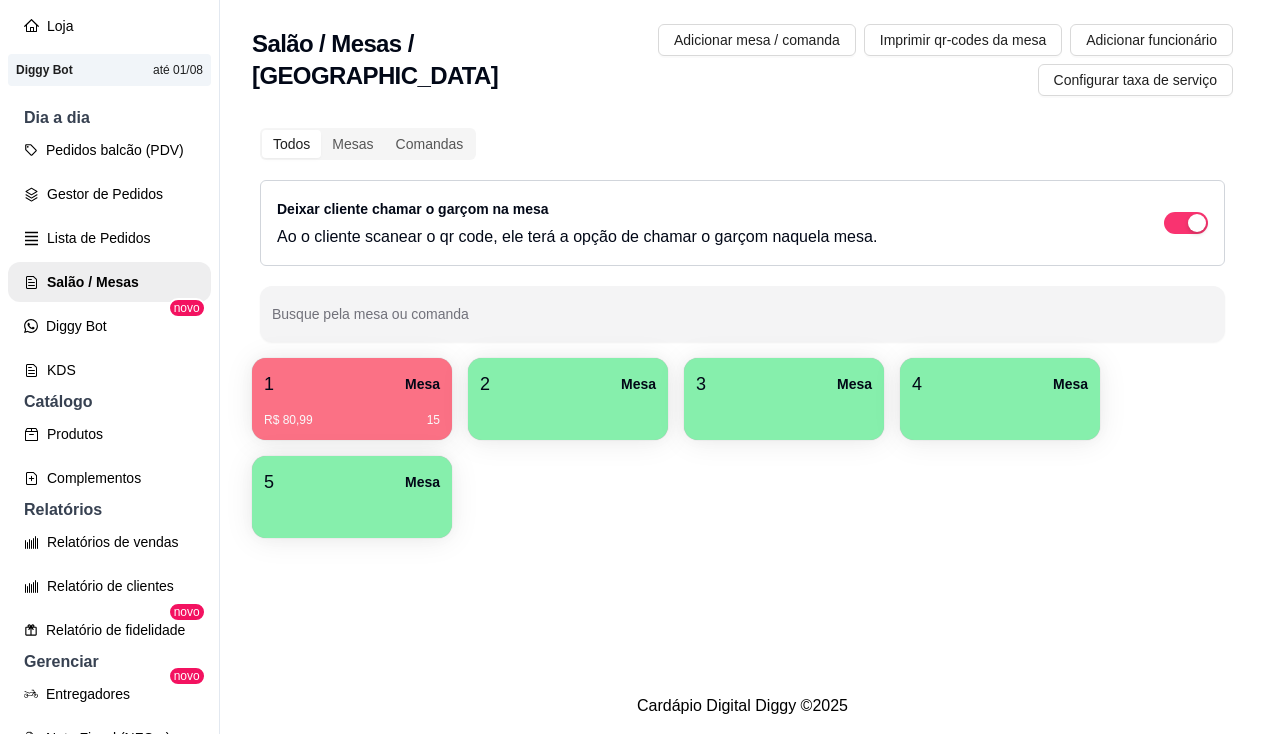 click at bounding box center [568, 413] 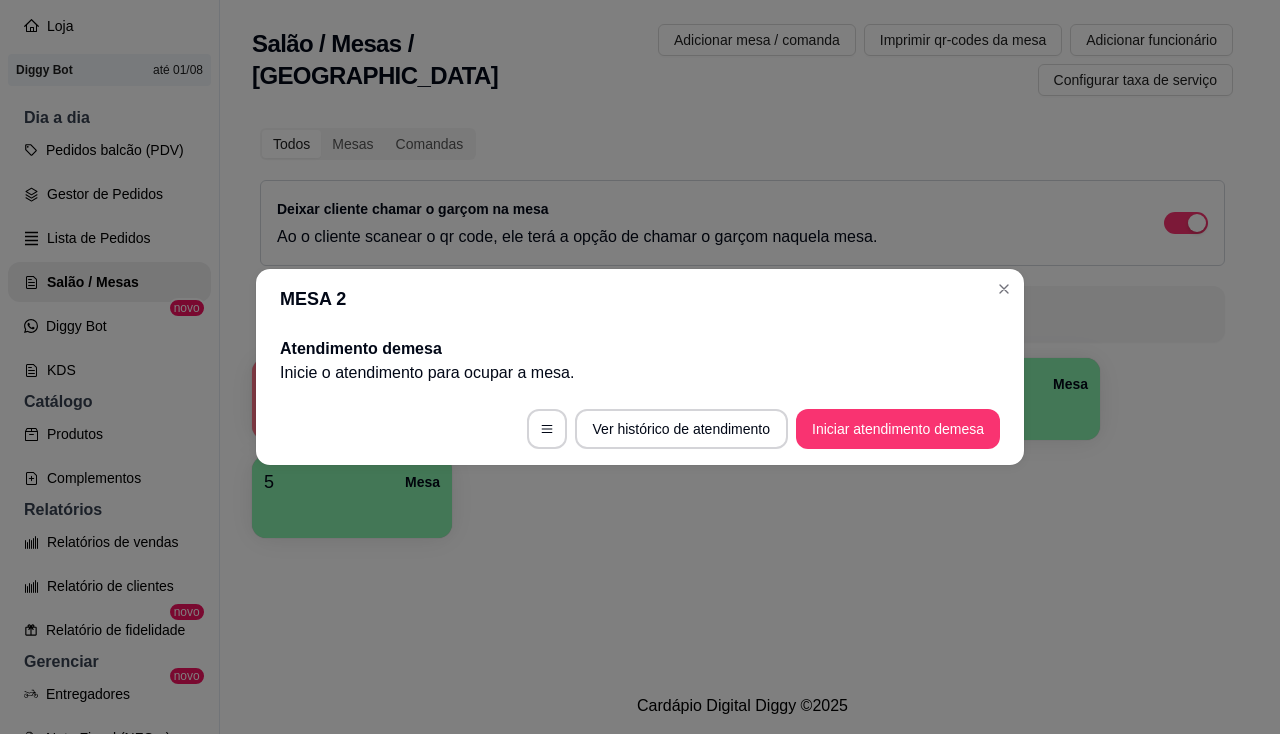 click on "Ver histórico de atendimento Iniciar atendimento de  mesa" at bounding box center (640, 429) 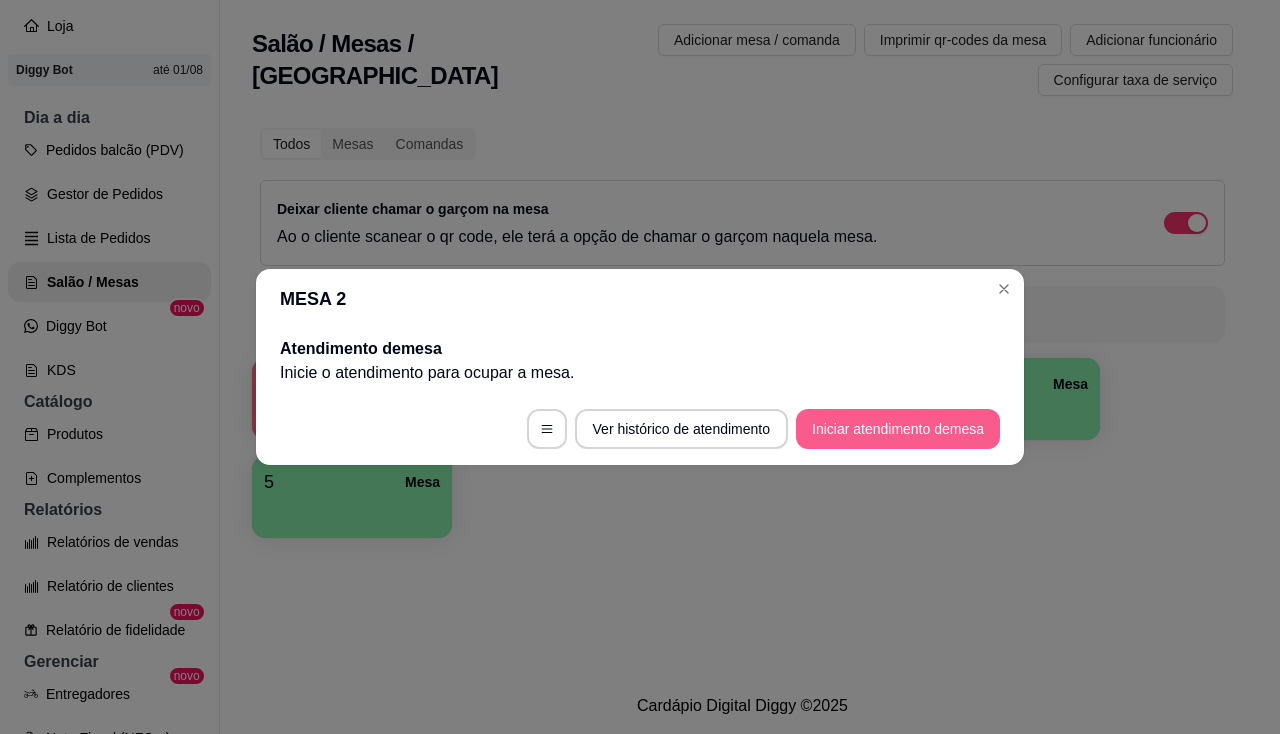 click on "Iniciar atendimento de  mesa" at bounding box center (898, 429) 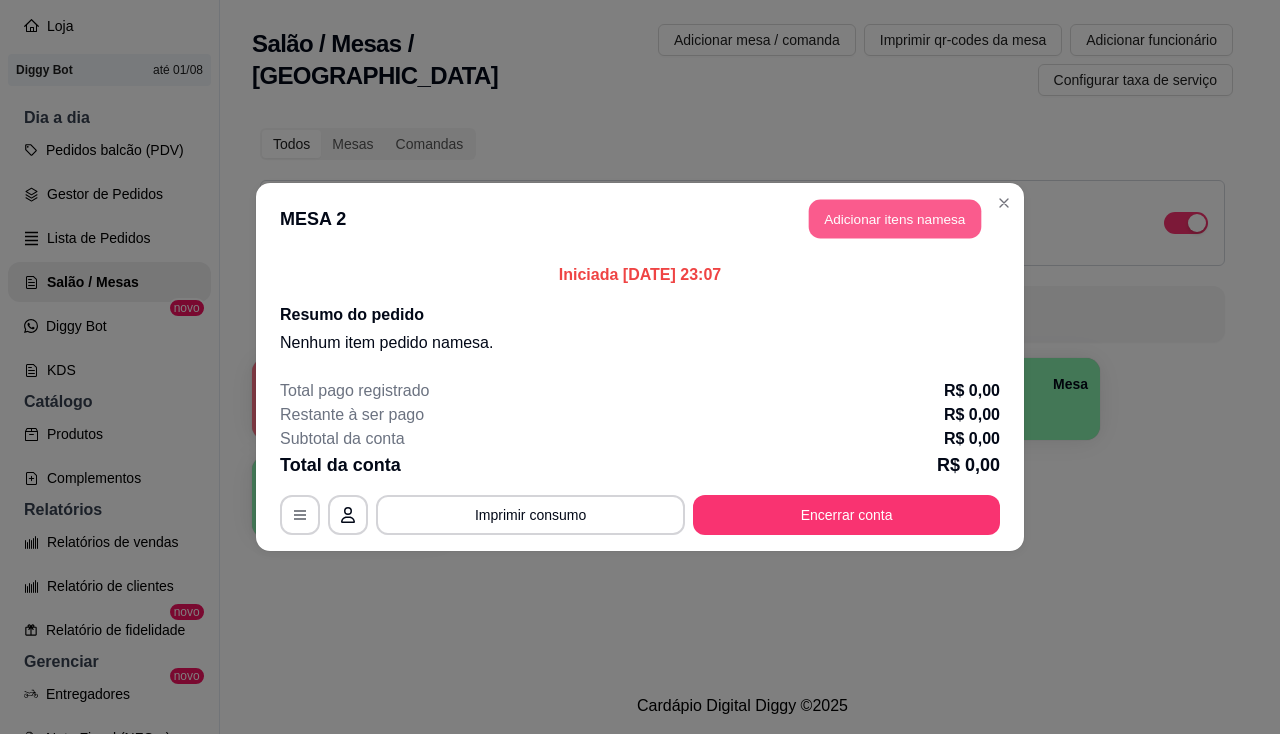 click on "Adicionar itens na  mesa" at bounding box center [895, 219] 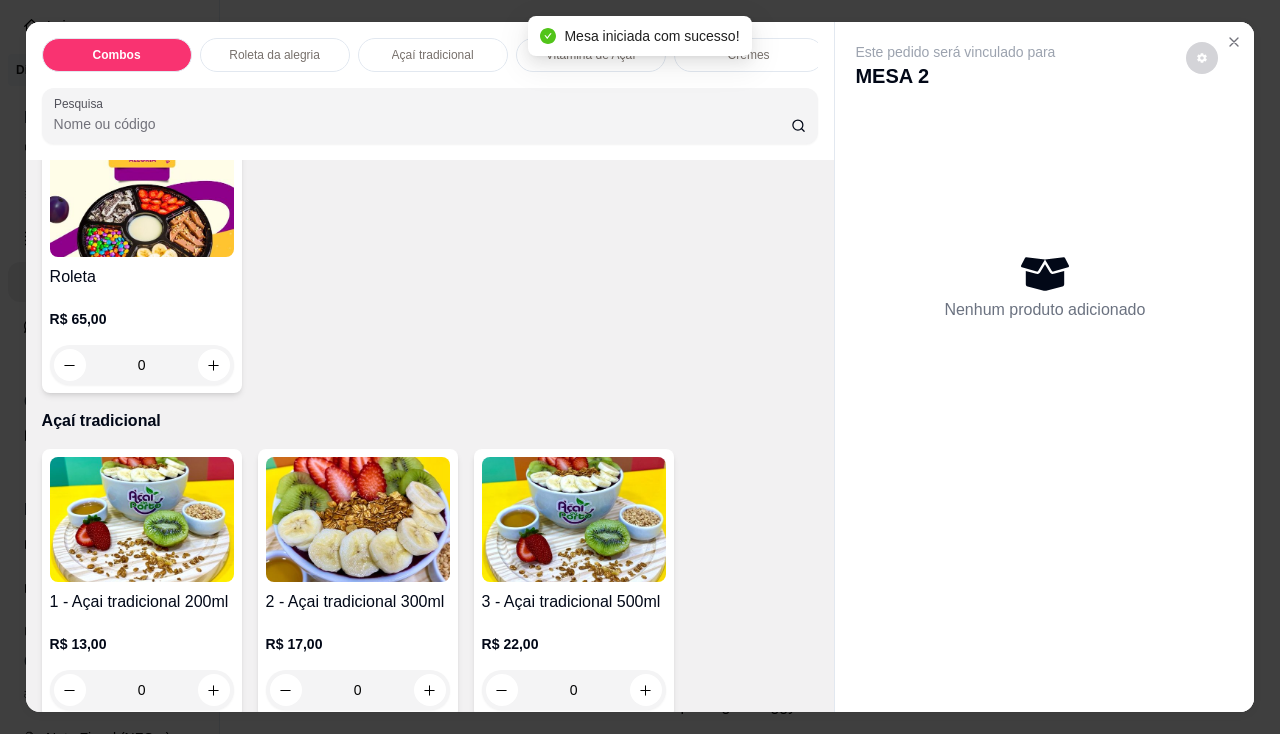 scroll, scrollTop: 1100, scrollLeft: 0, axis: vertical 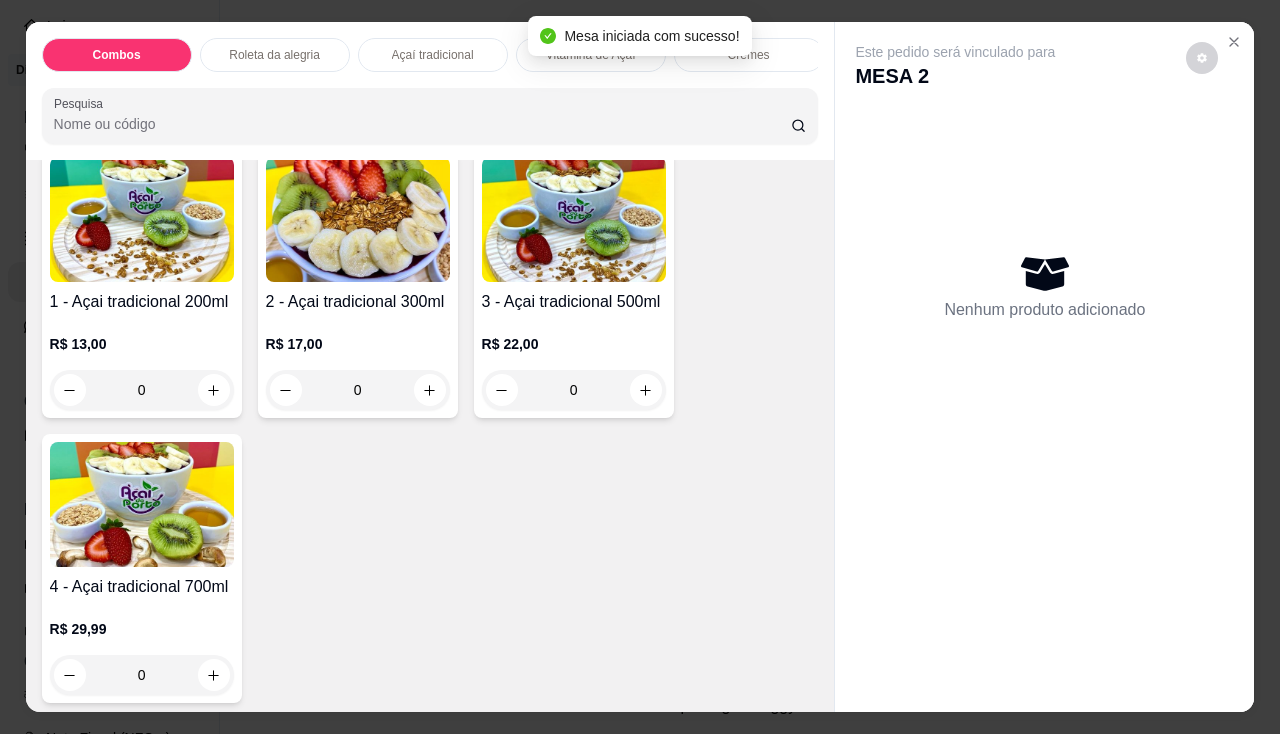 click on "R$ 17,00 0" at bounding box center [358, 362] 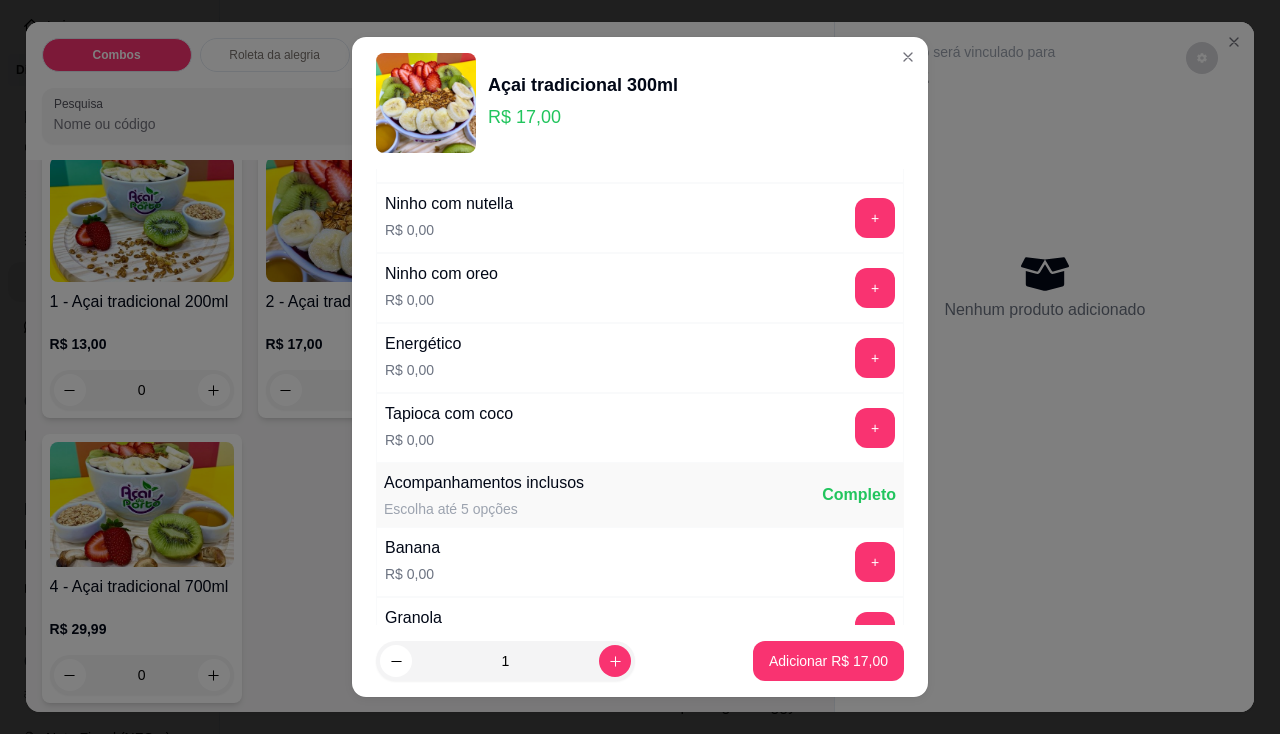 scroll, scrollTop: 300, scrollLeft: 0, axis: vertical 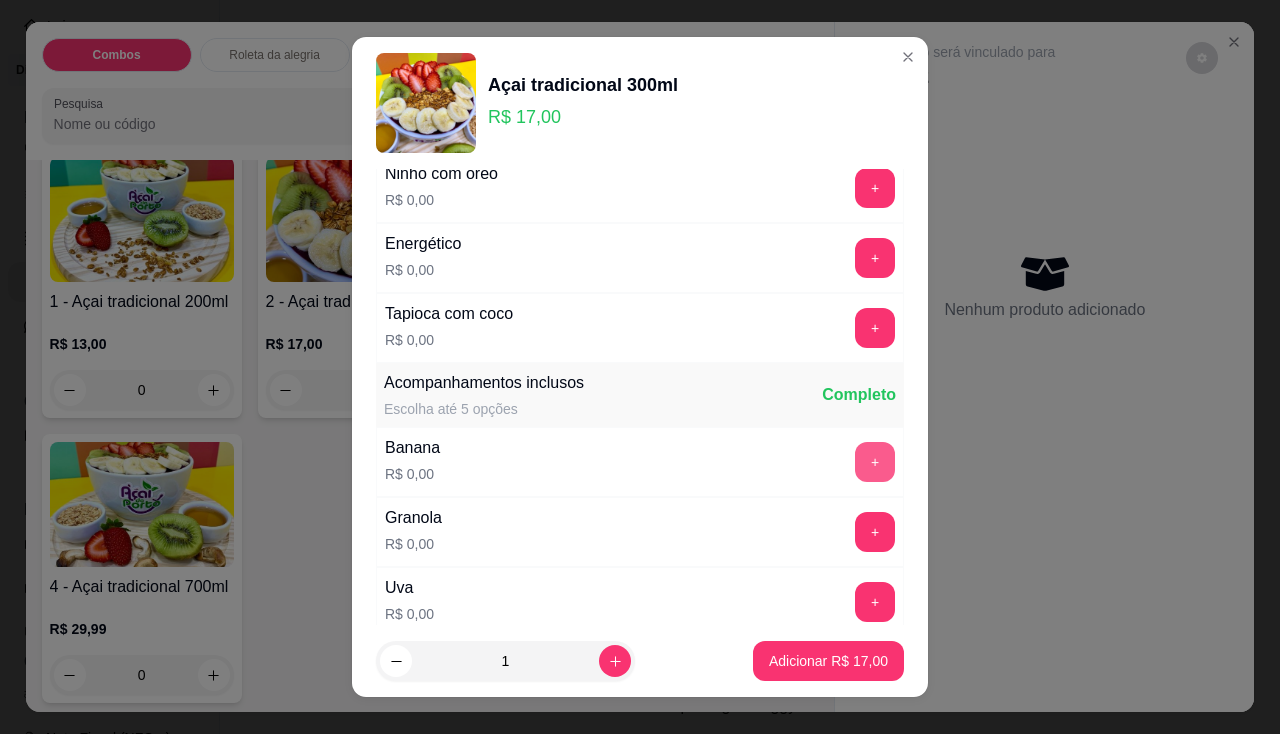 click on "+" at bounding box center (875, 462) 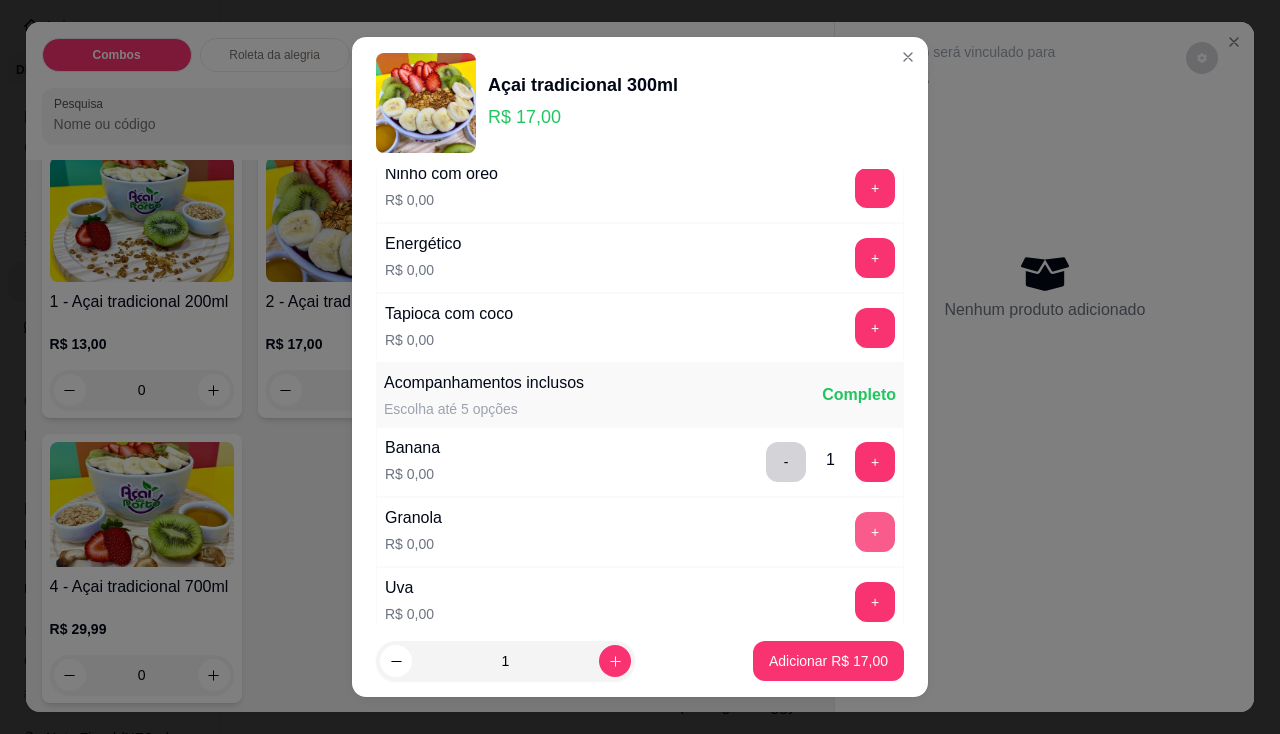 click on "+" at bounding box center (875, 532) 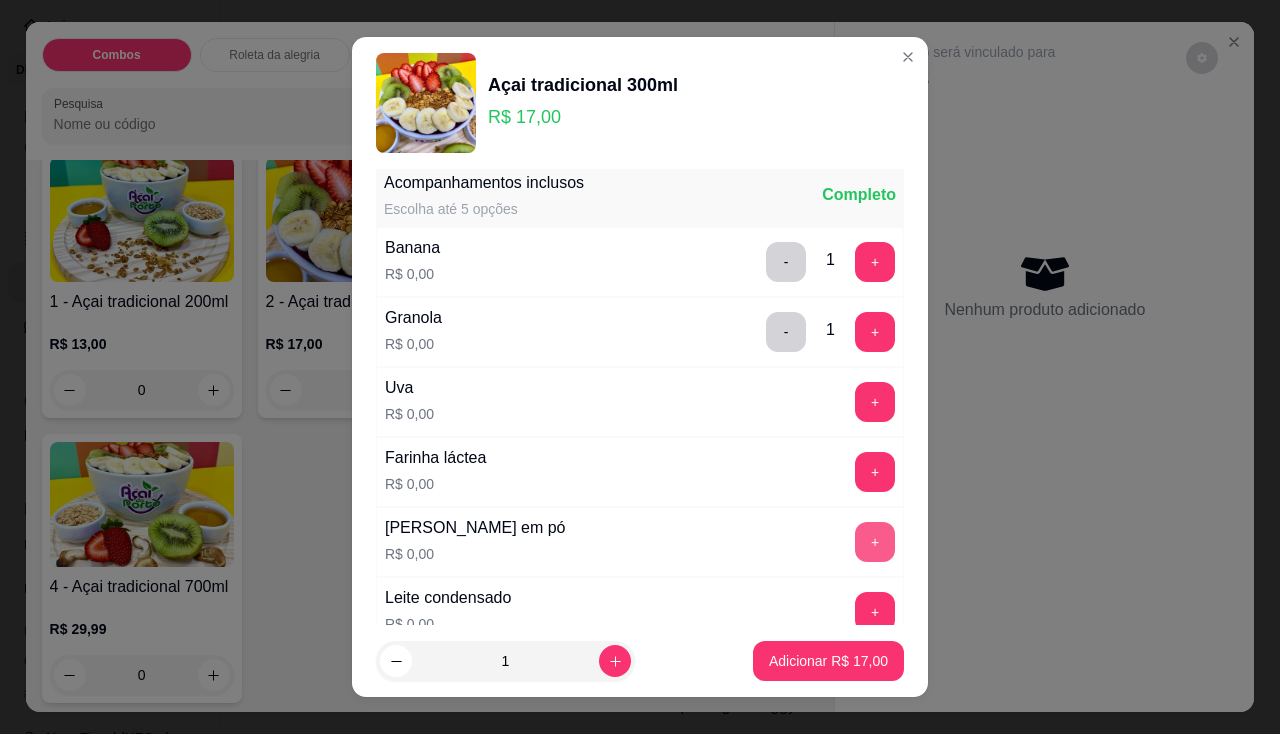 scroll, scrollTop: 700, scrollLeft: 0, axis: vertical 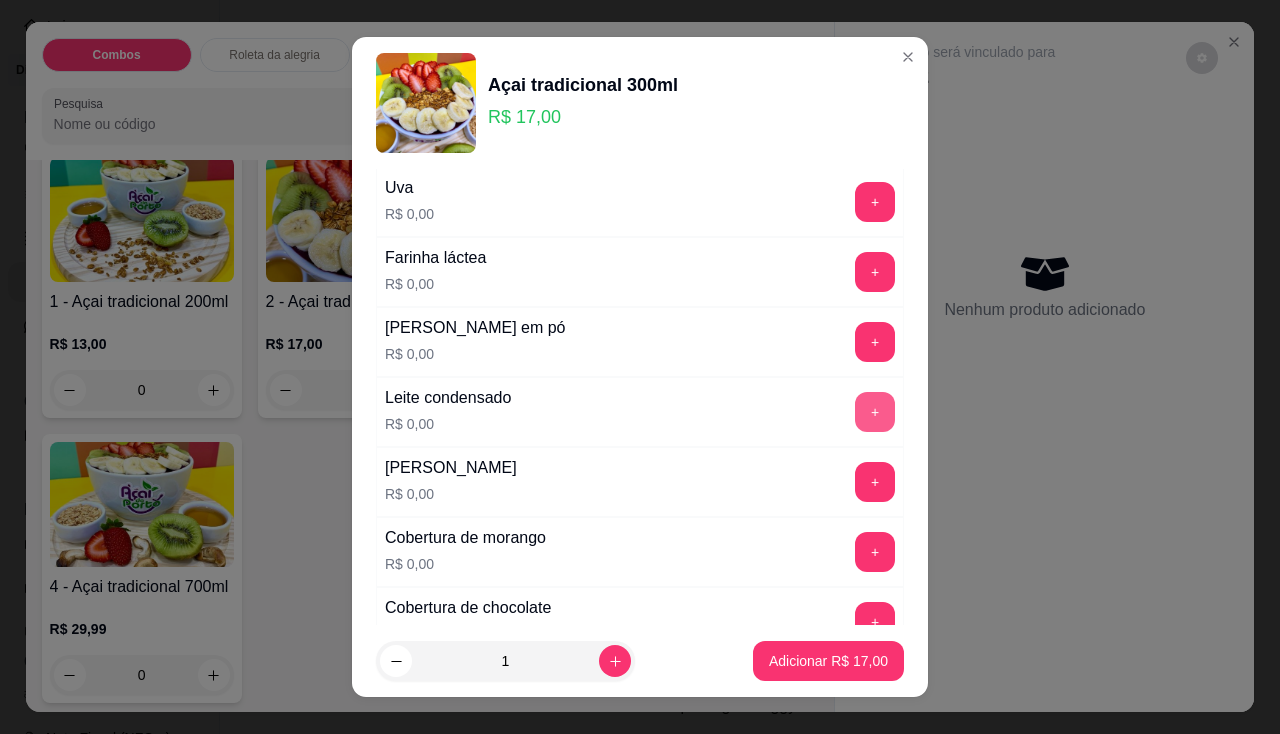 click on "+" at bounding box center [875, 412] 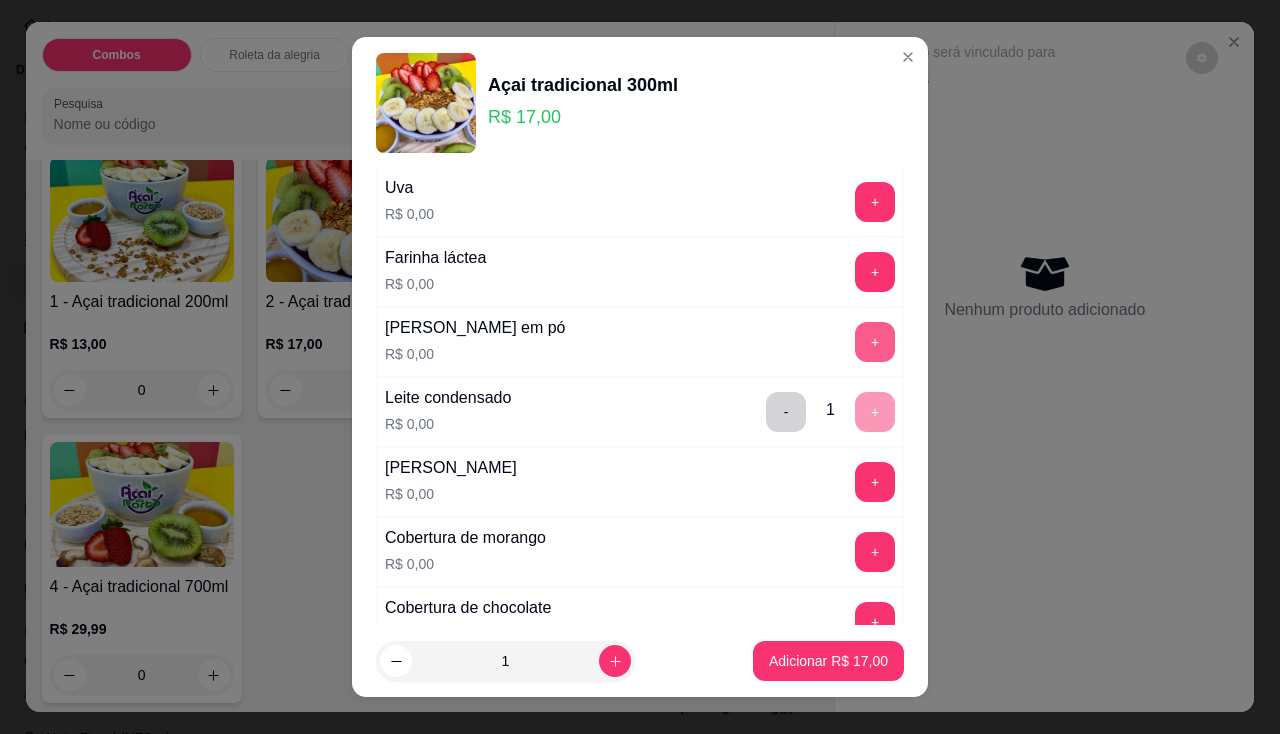 scroll, scrollTop: 600, scrollLeft: 0, axis: vertical 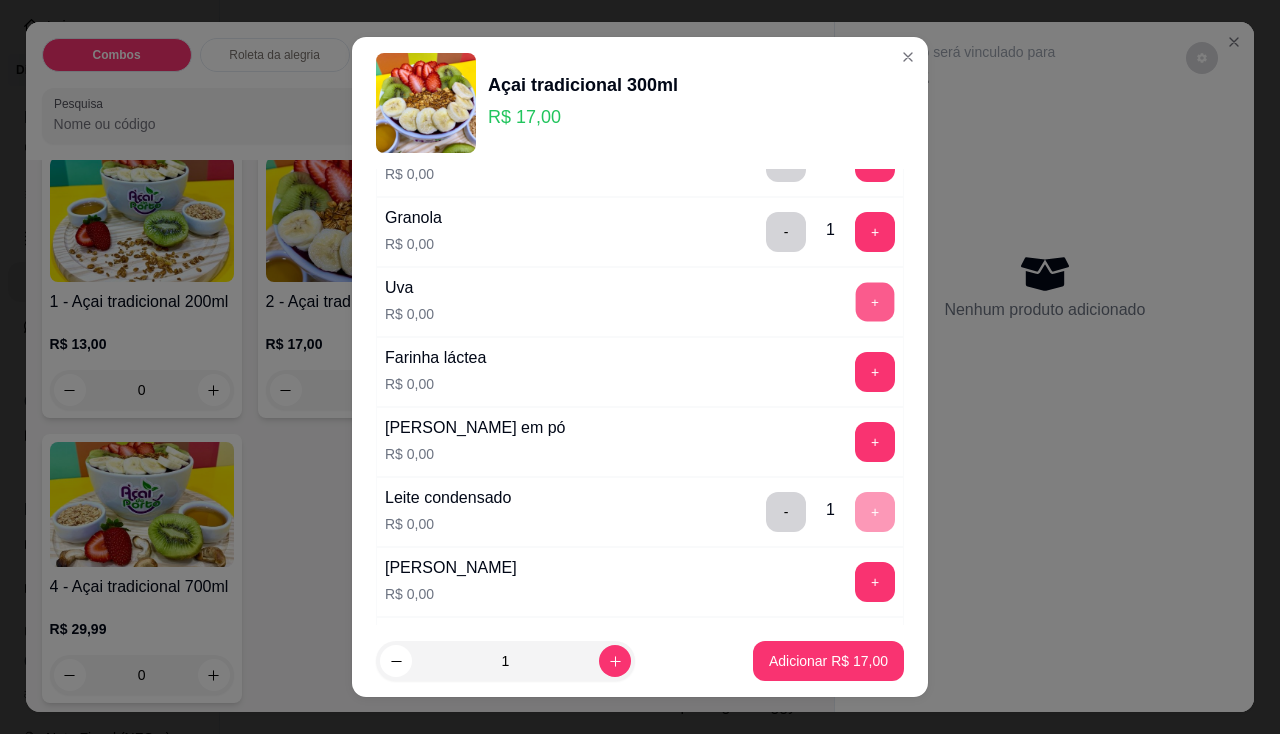 click on "+" at bounding box center (875, 301) 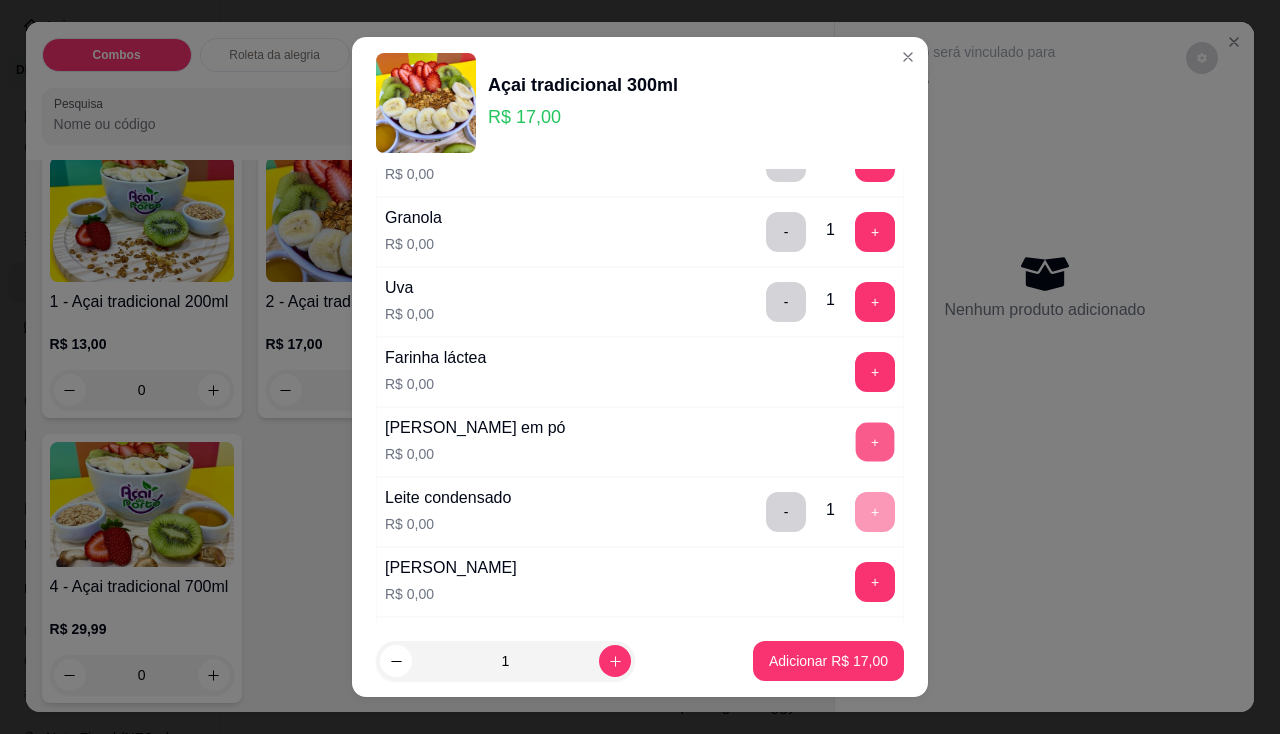 click on "+" at bounding box center (875, 441) 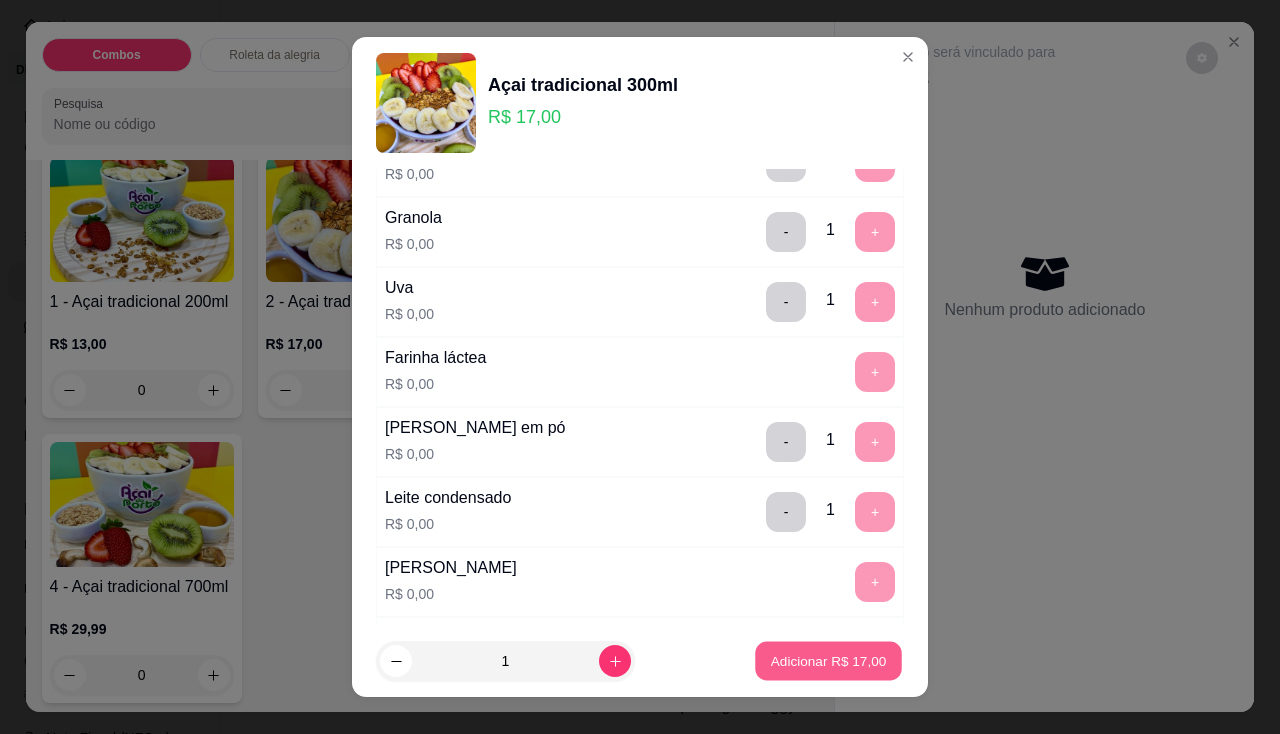 click on "Adicionar   R$ 17,00" at bounding box center (829, 661) 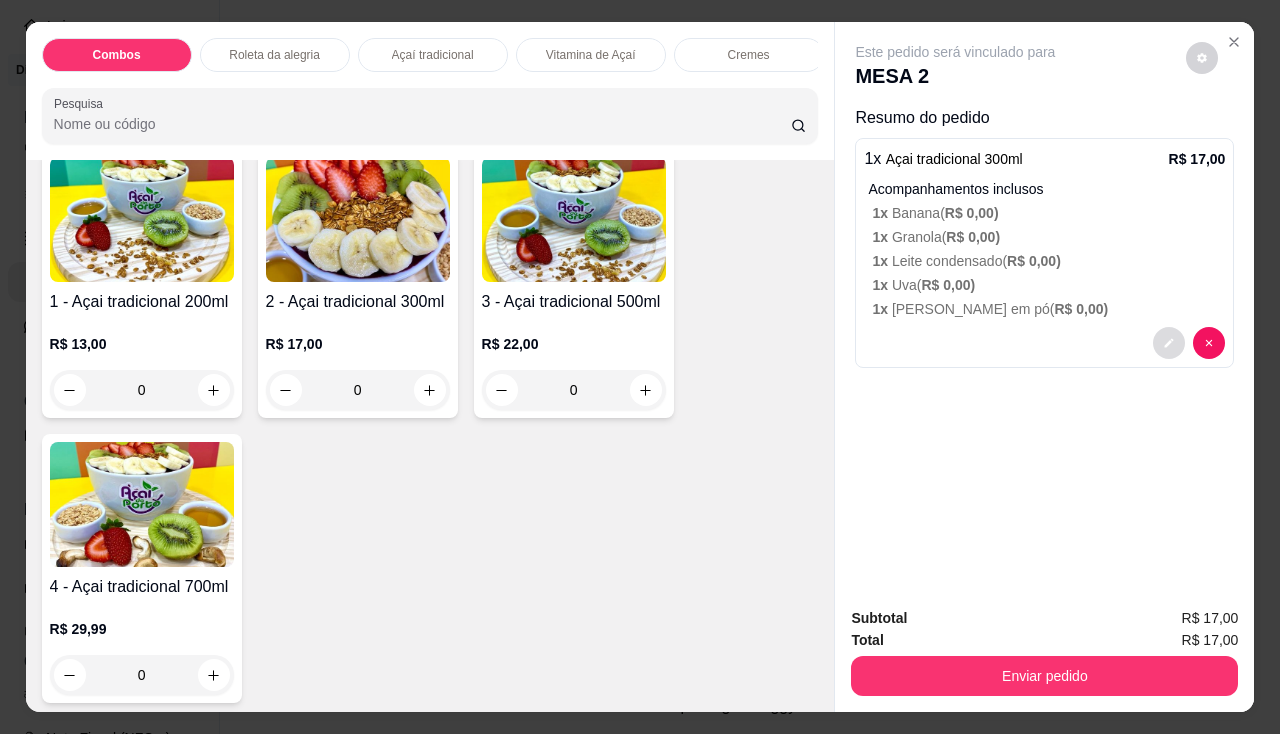 click at bounding box center [1169, 343] 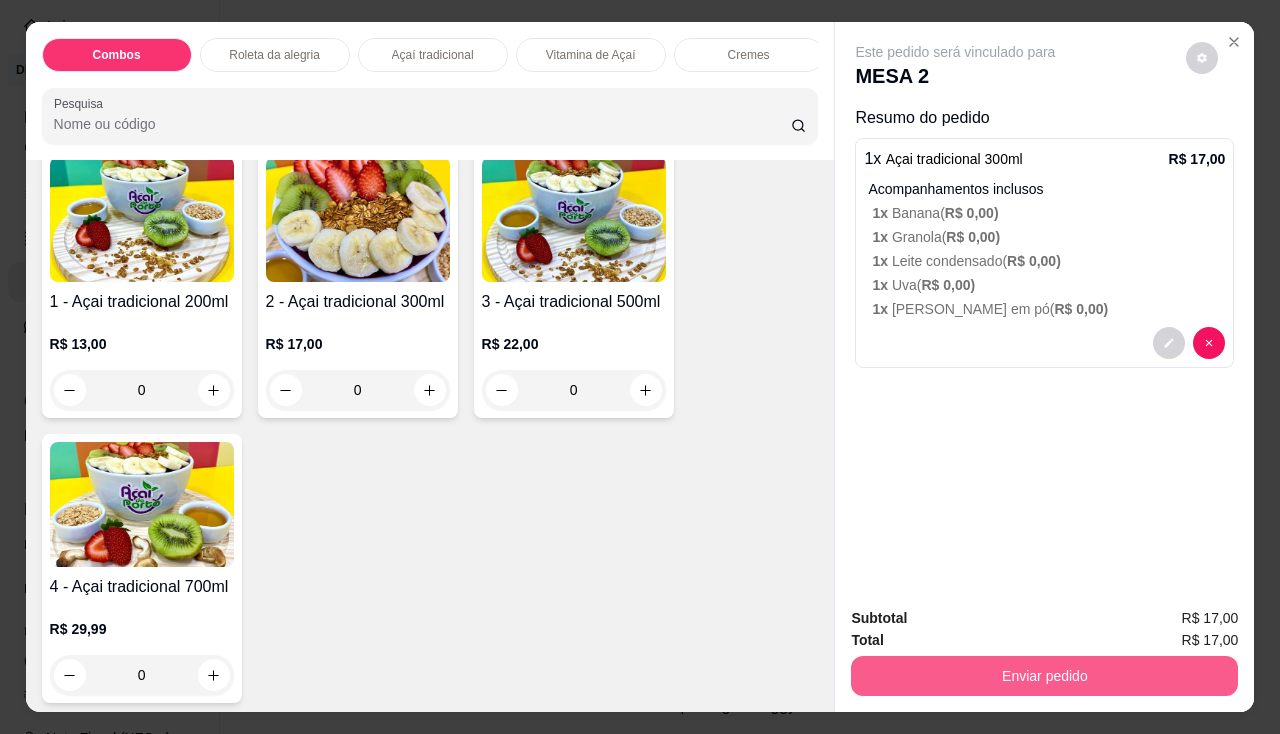 click on "Enviar pedido" at bounding box center [1044, 676] 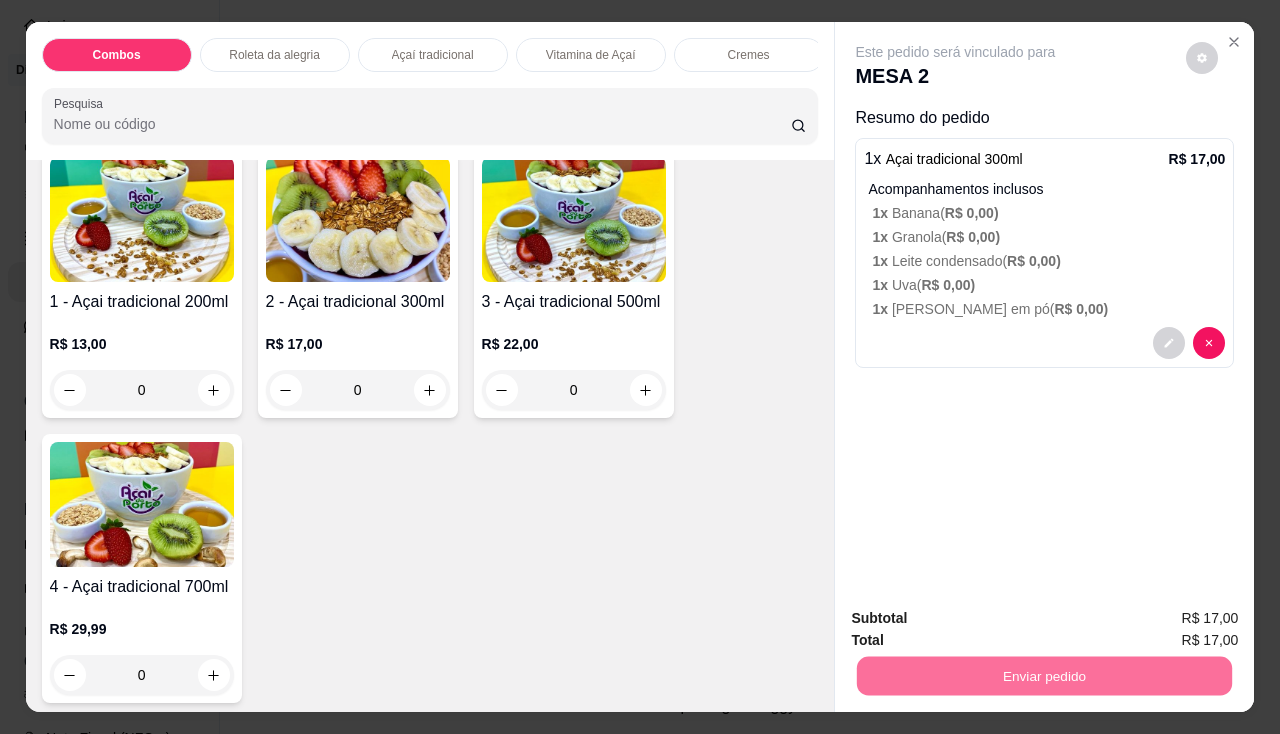 click on "Não registrar e enviar pedido" at bounding box center [979, 620] 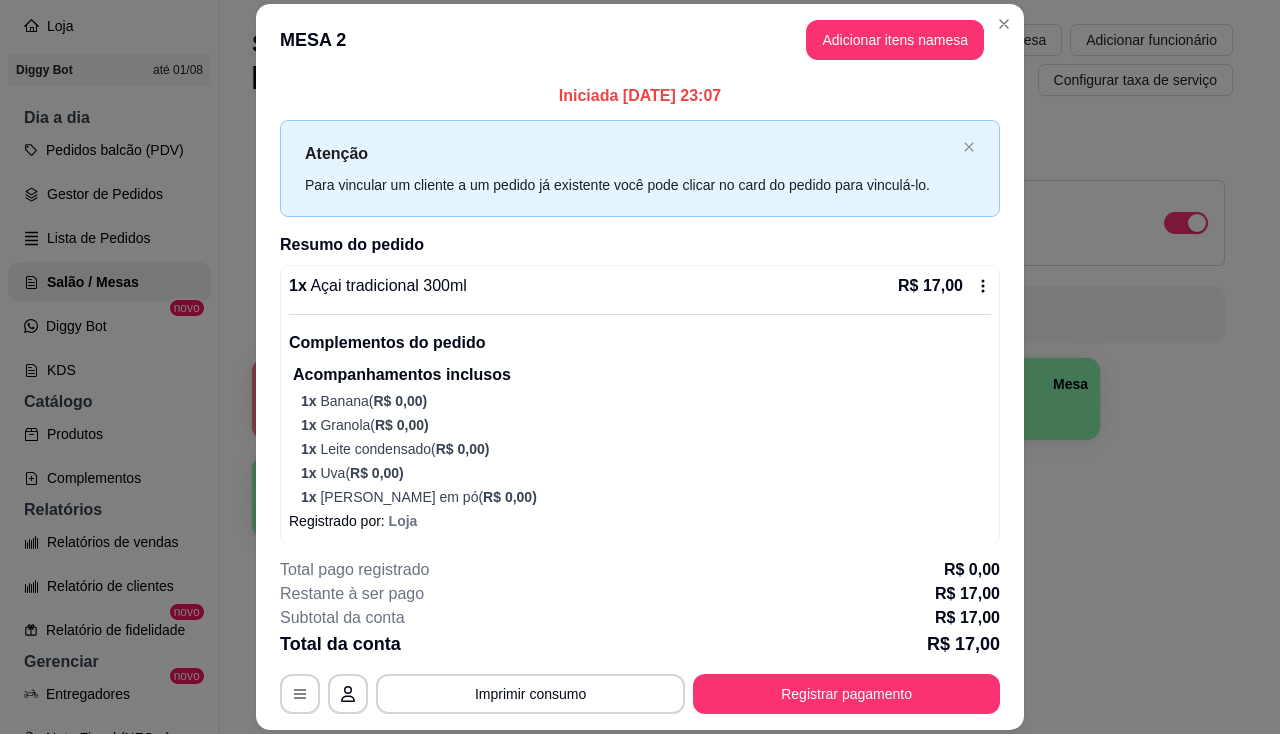 scroll, scrollTop: 9, scrollLeft: 0, axis: vertical 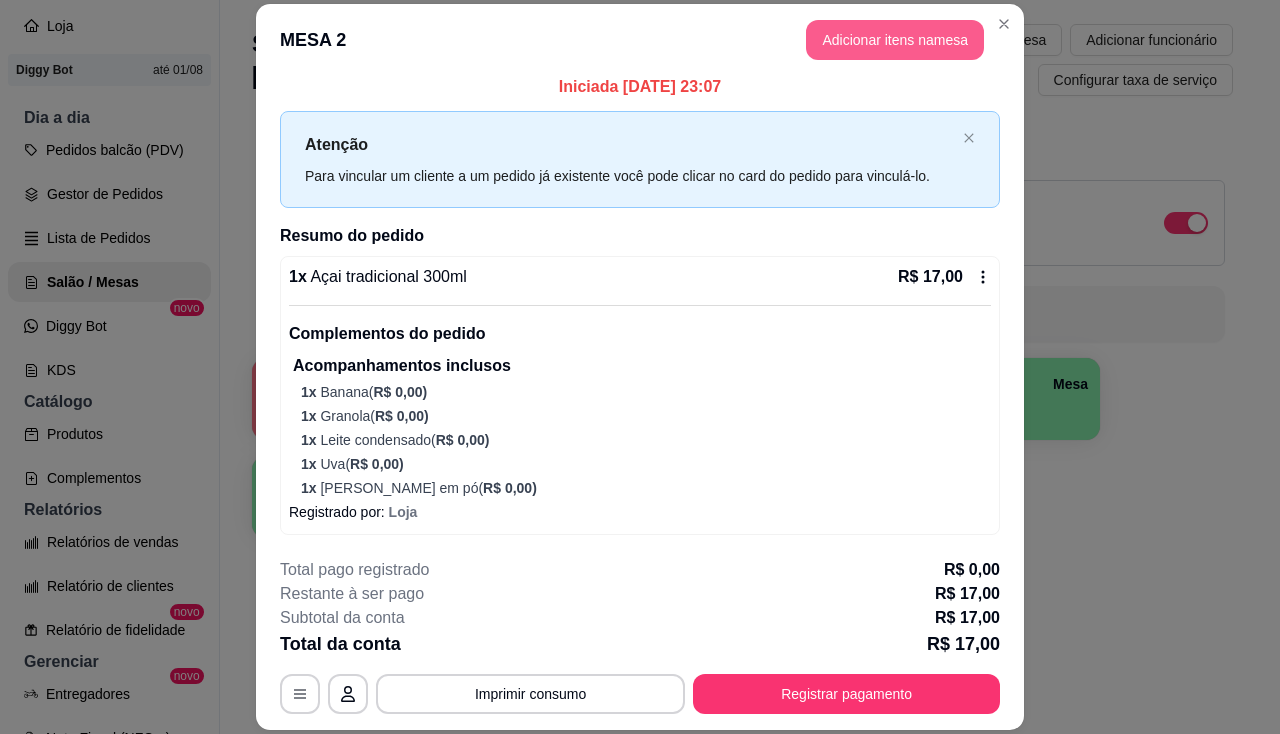 click on "Adicionar itens na  mesa" at bounding box center [895, 40] 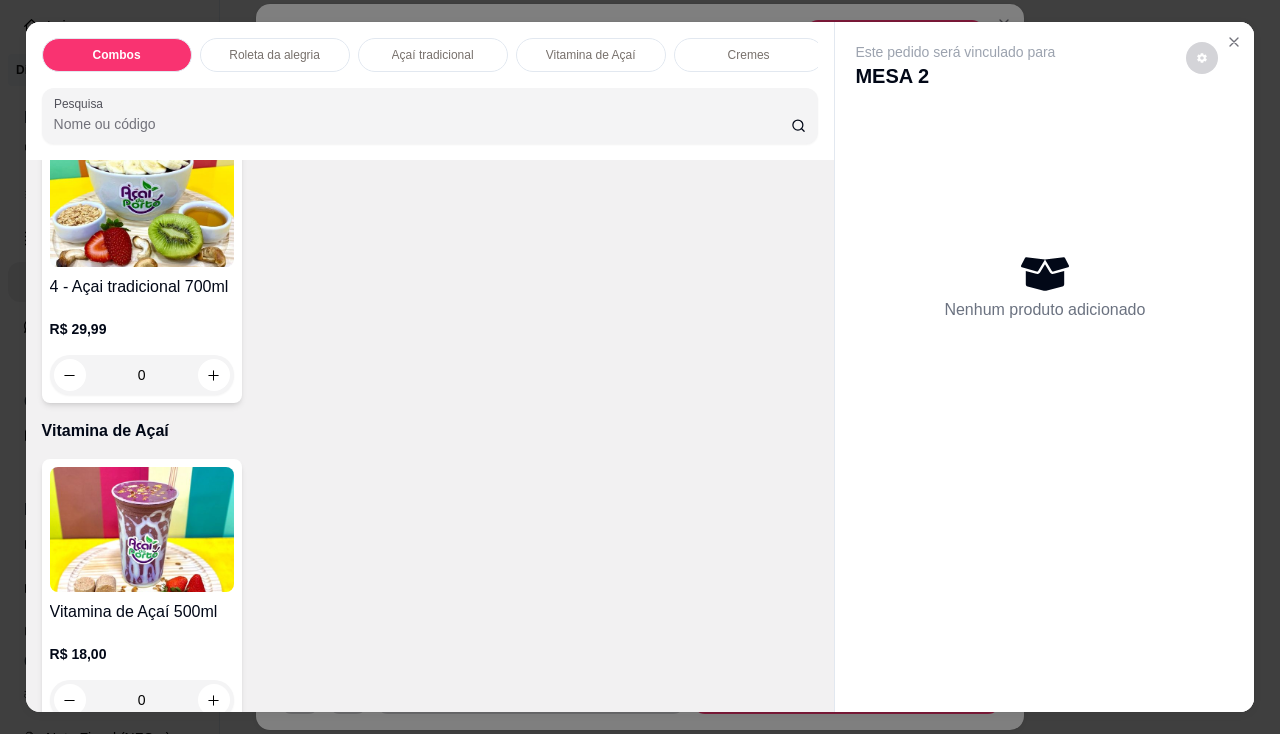 scroll, scrollTop: 1200, scrollLeft: 0, axis: vertical 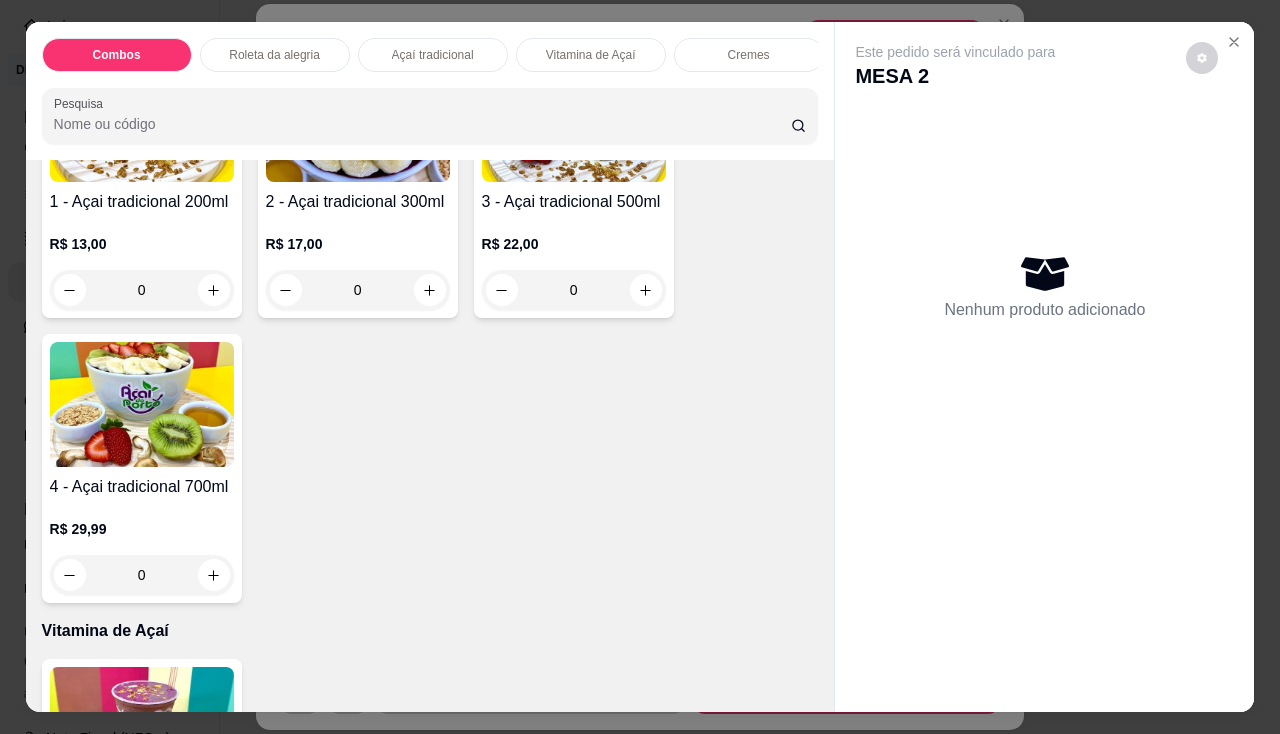 click at bounding box center [142, 404] 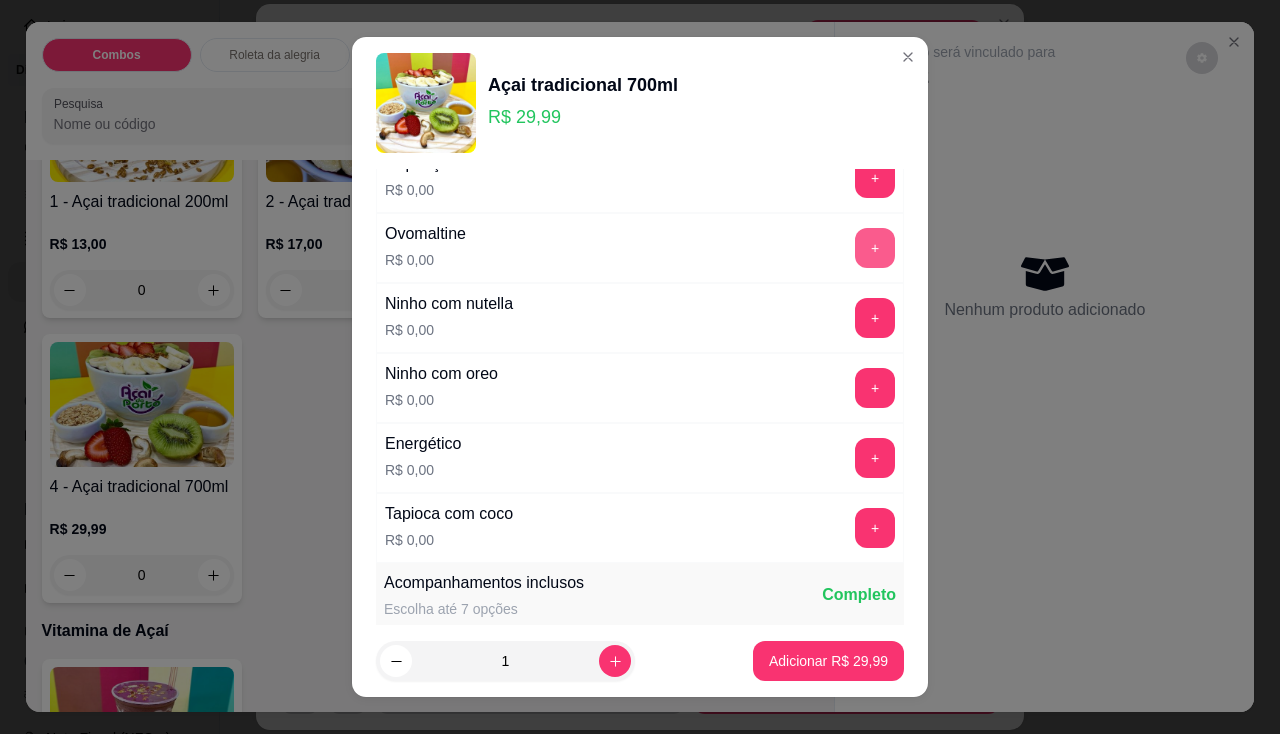 scroll, scrollTop: 200, scrollLeft: 0, axis: vertical 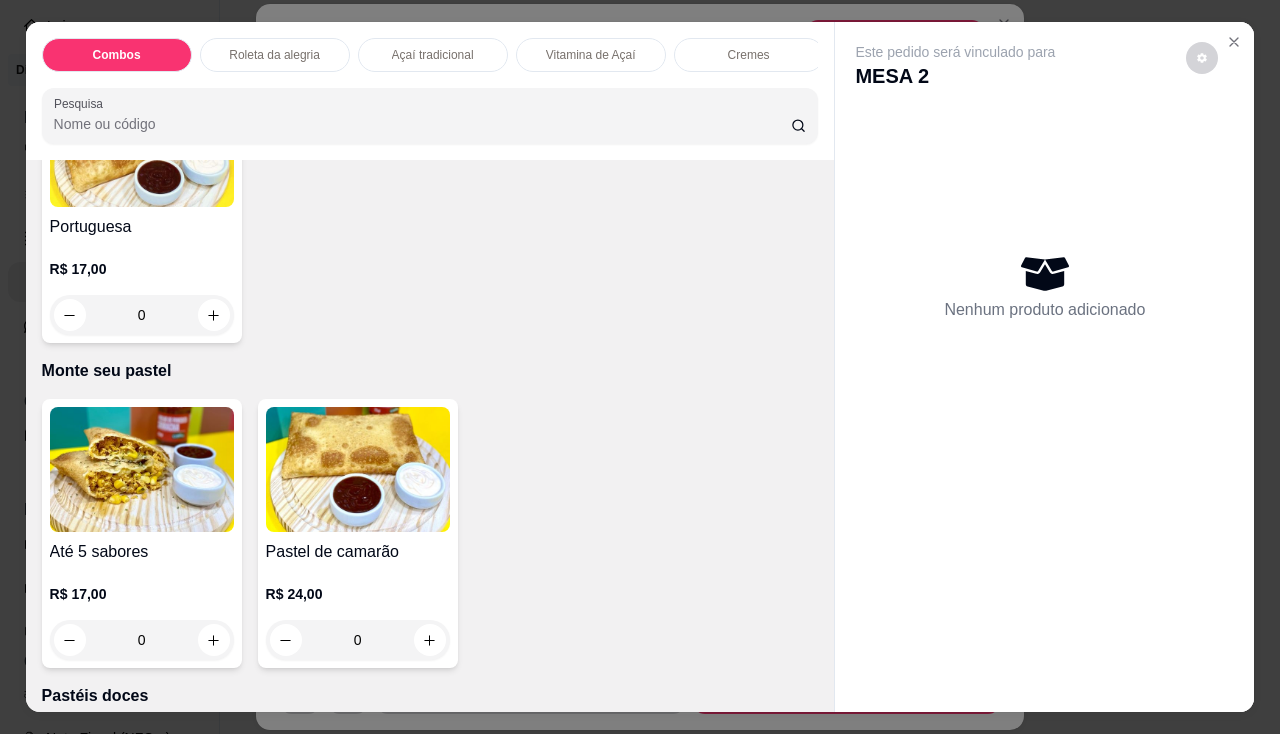click at bounding box center (142, 469) 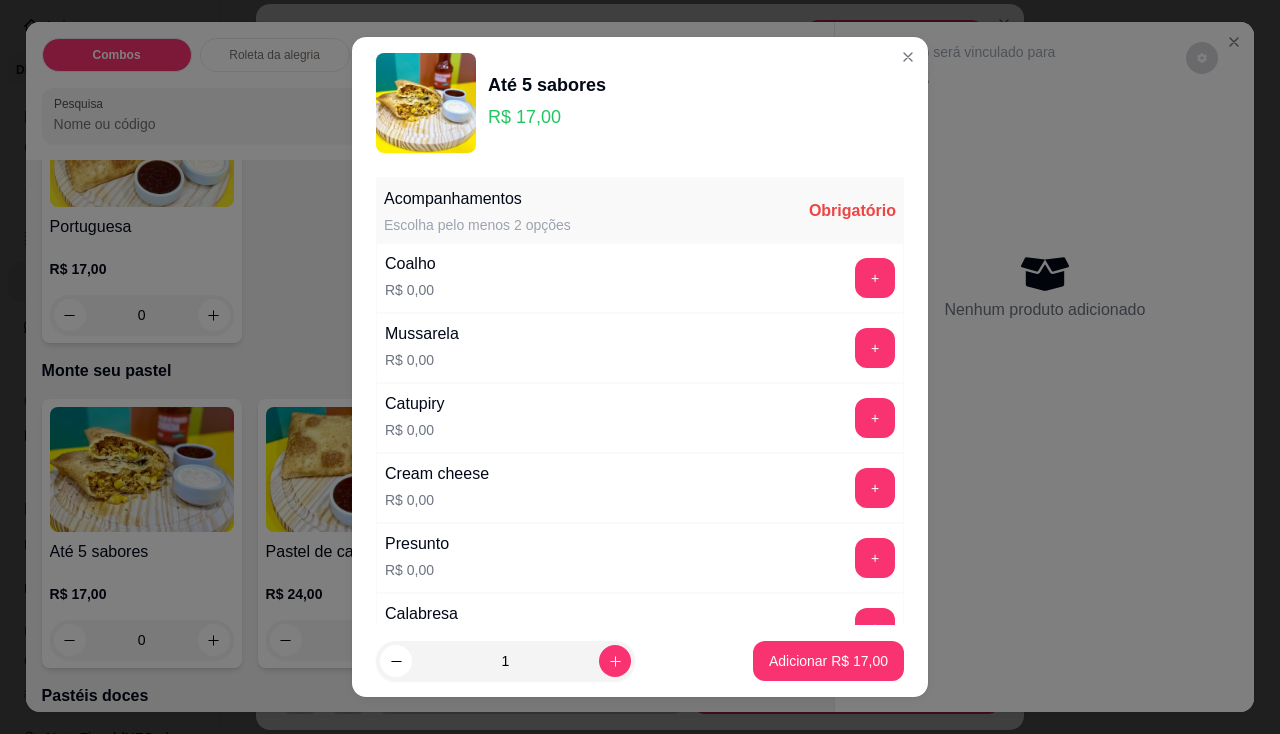 scroll, scrollTop: 200, scrollLeft: 0, axis: vertical 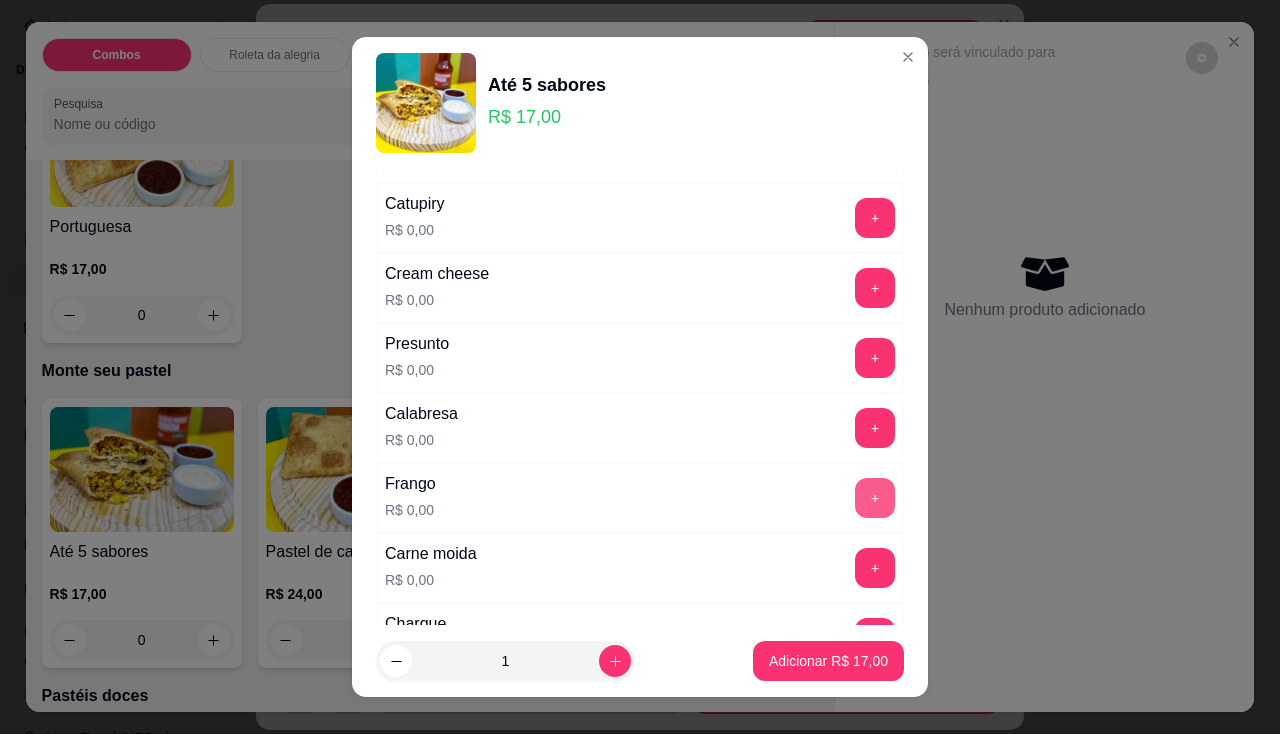 click on "+" at bounding box center [875, 498] 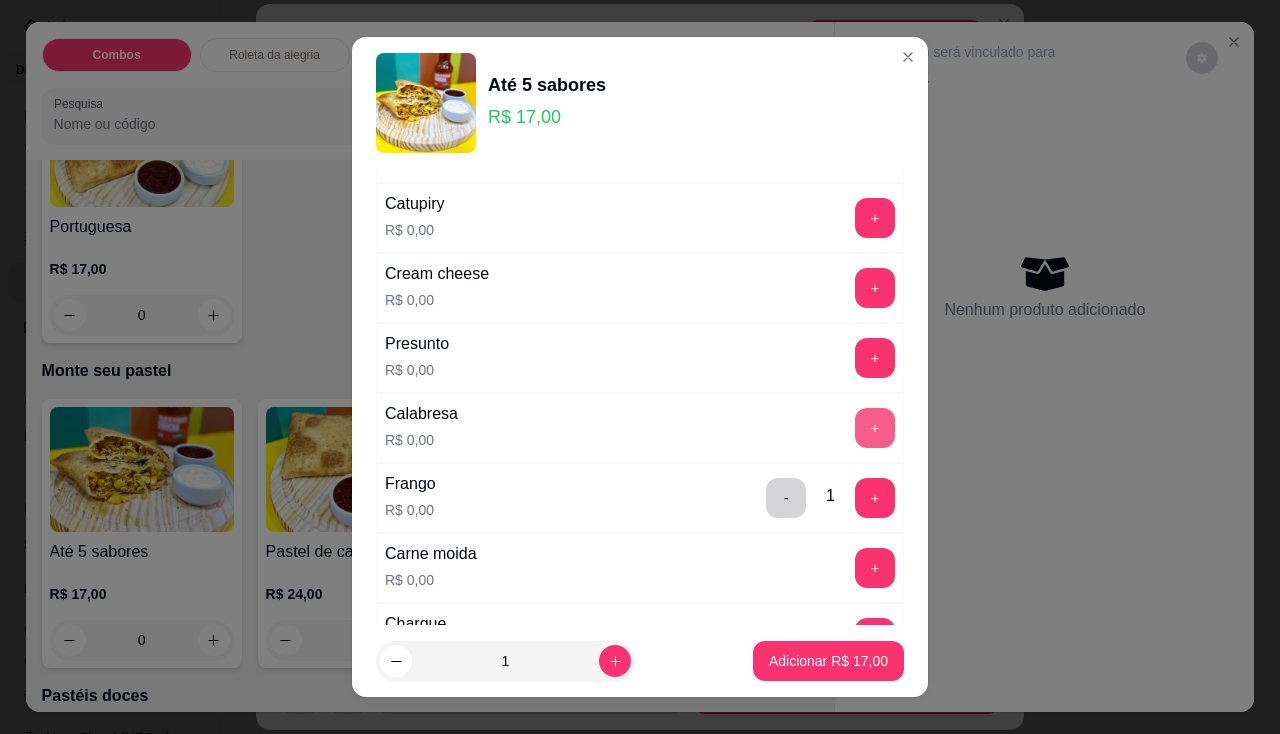 click on "+" at bounding box center [875, 428] 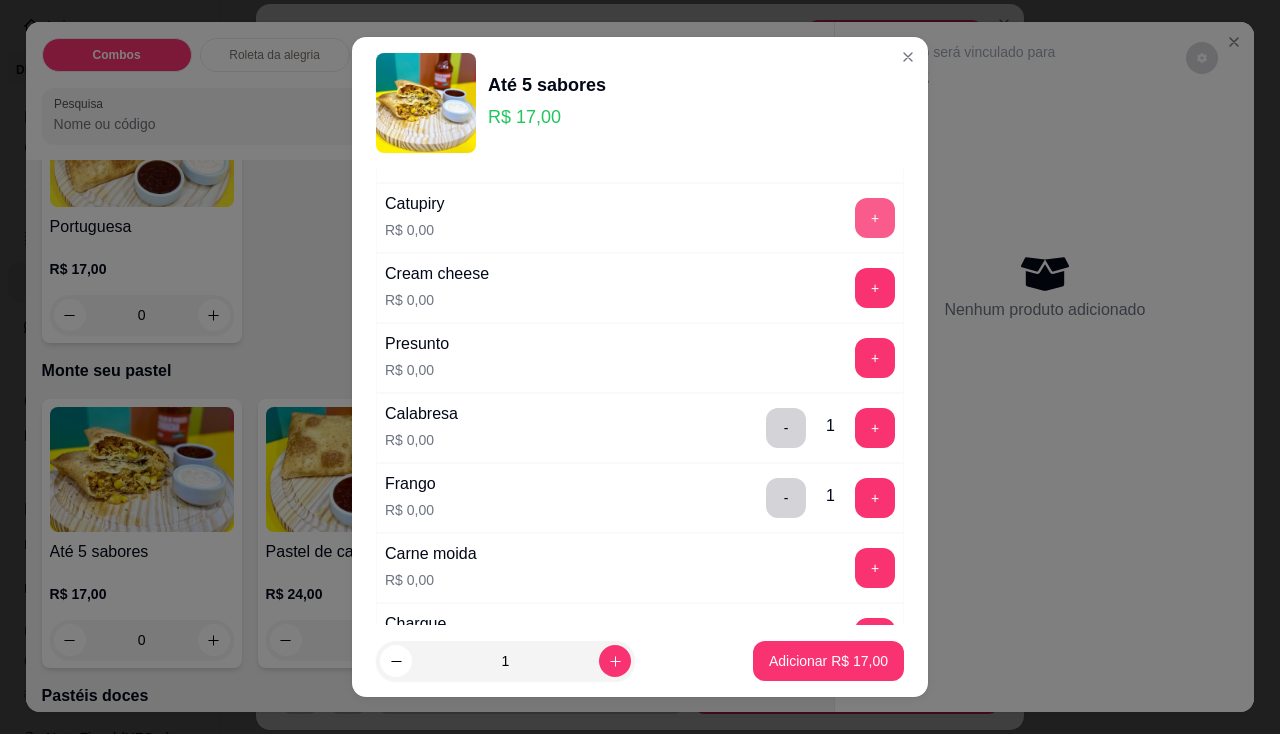 click on "+" at bounding box center (875, 218) 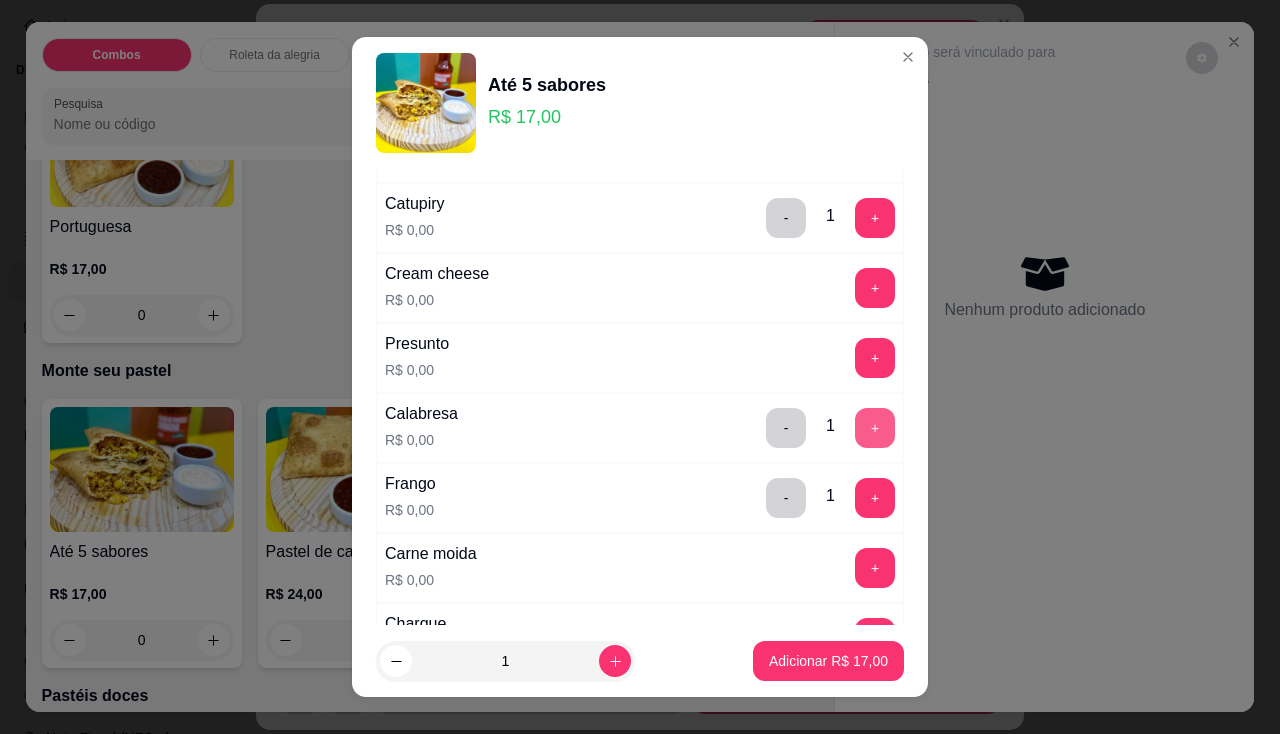 scroll, scrollTop: 400, scrollLeft: 0, axis: vertical 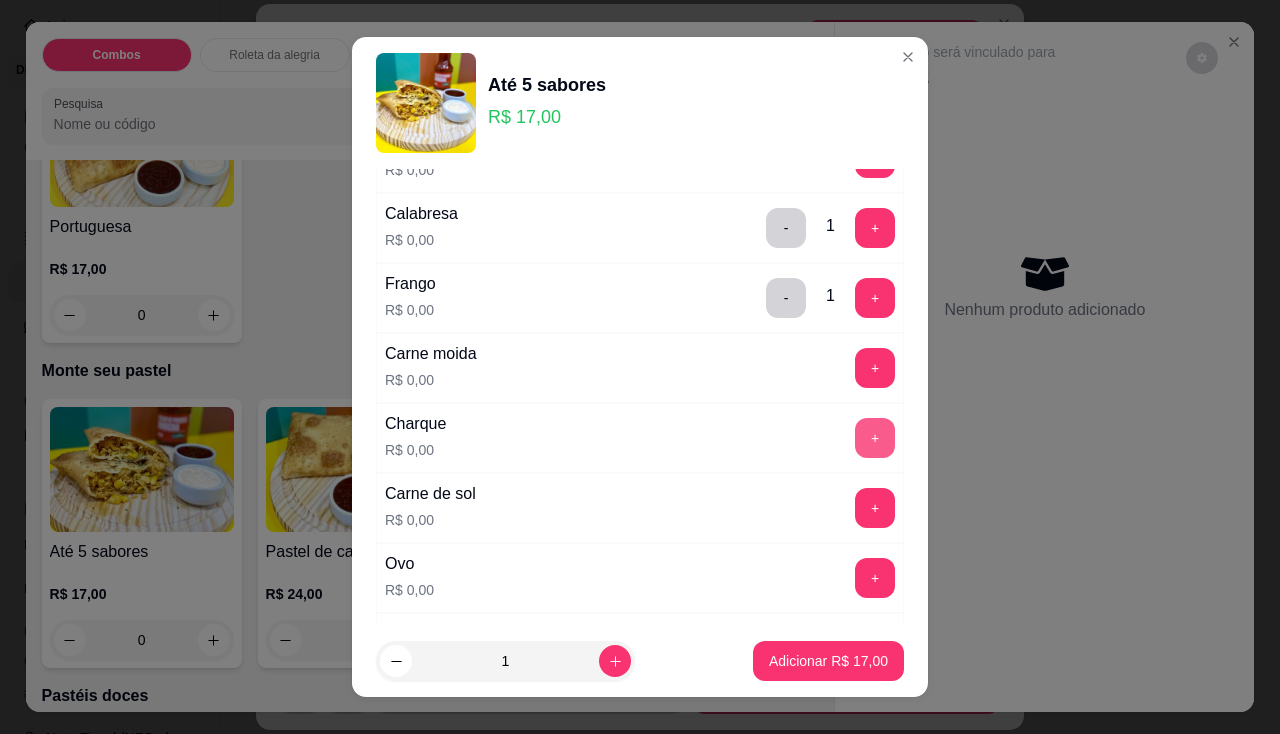 click on "+" at bounding box center [875, 438] 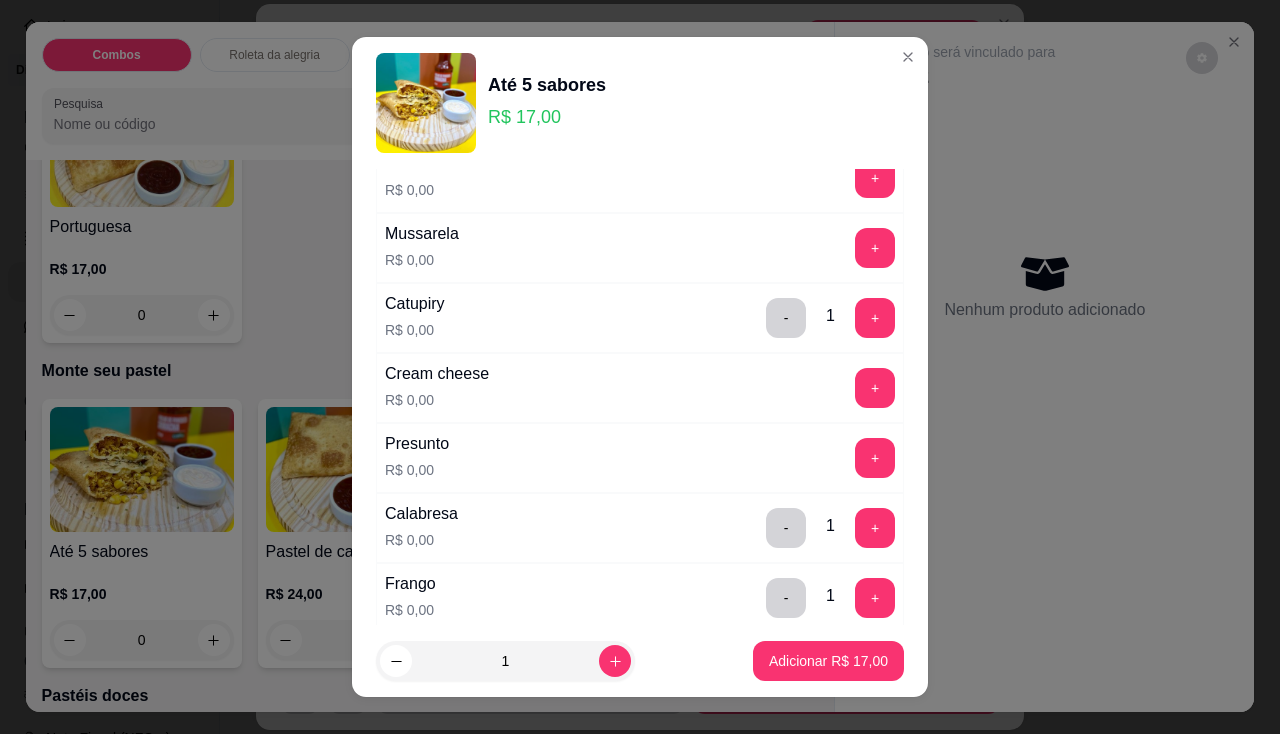 scroll, scrollTop: 0, scrollLeft: 0, axis: both 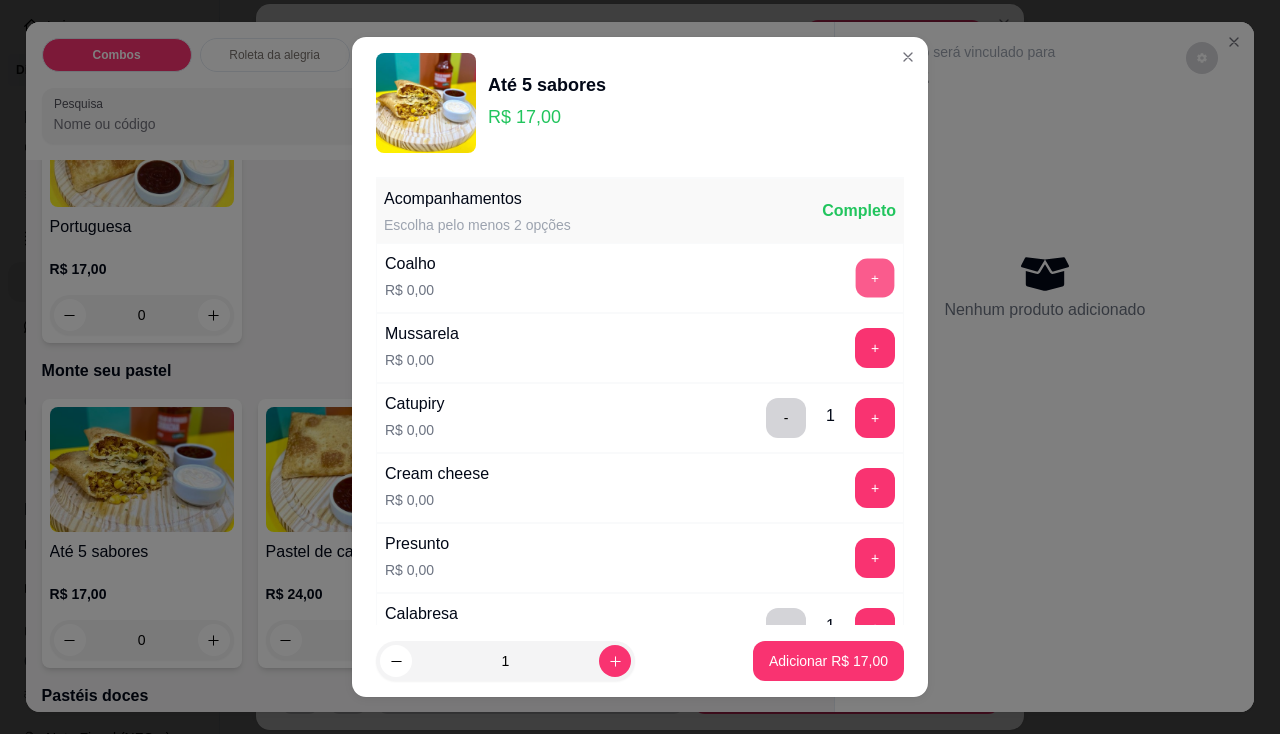 click on "+" at bounding box center [875, 277] 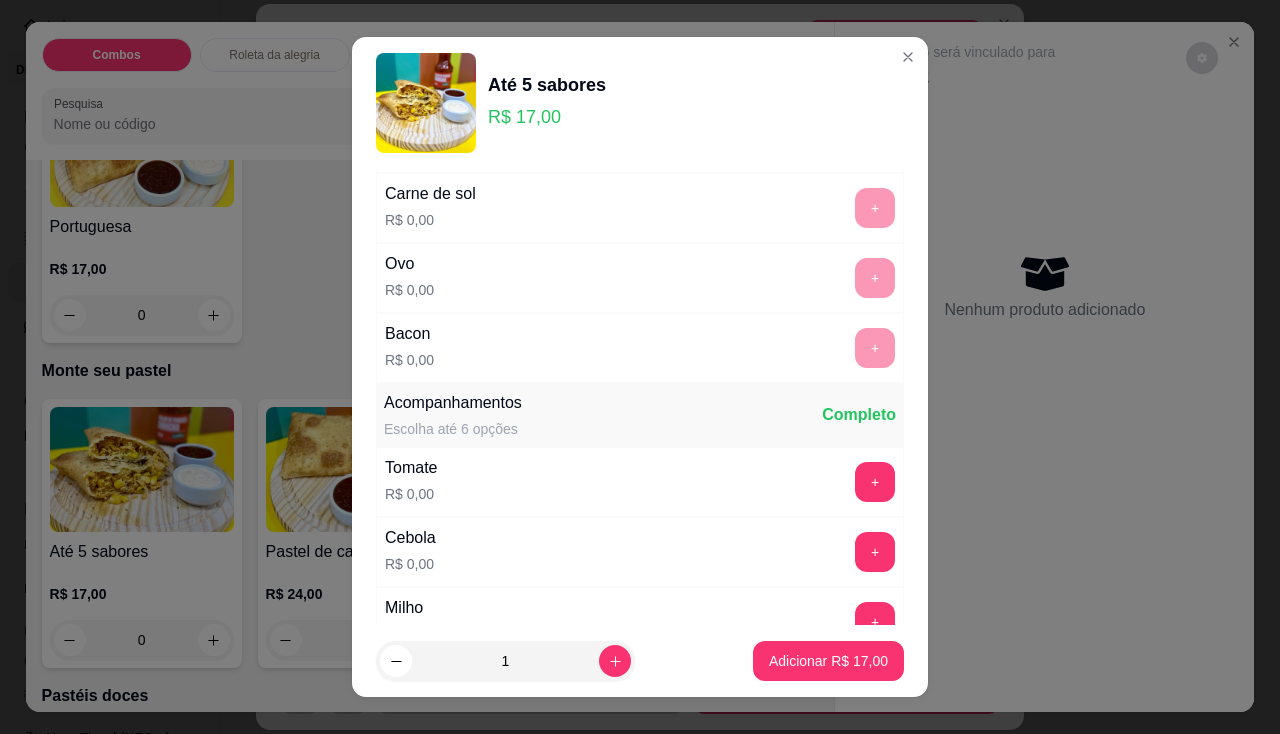 scroll, scrollTop: 900, scrollLeft: 0, axis: vertical 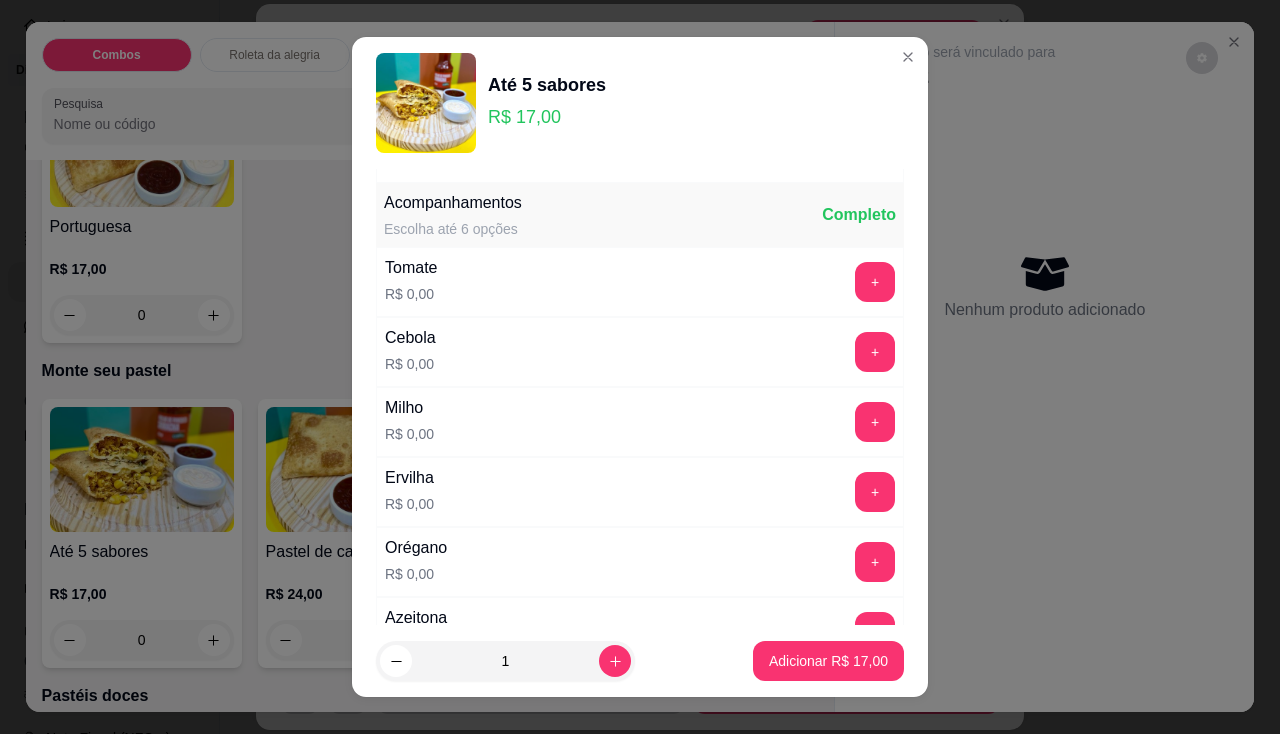 click on "Tomate R$ 0,00 +" at bounding box center (640, 282) 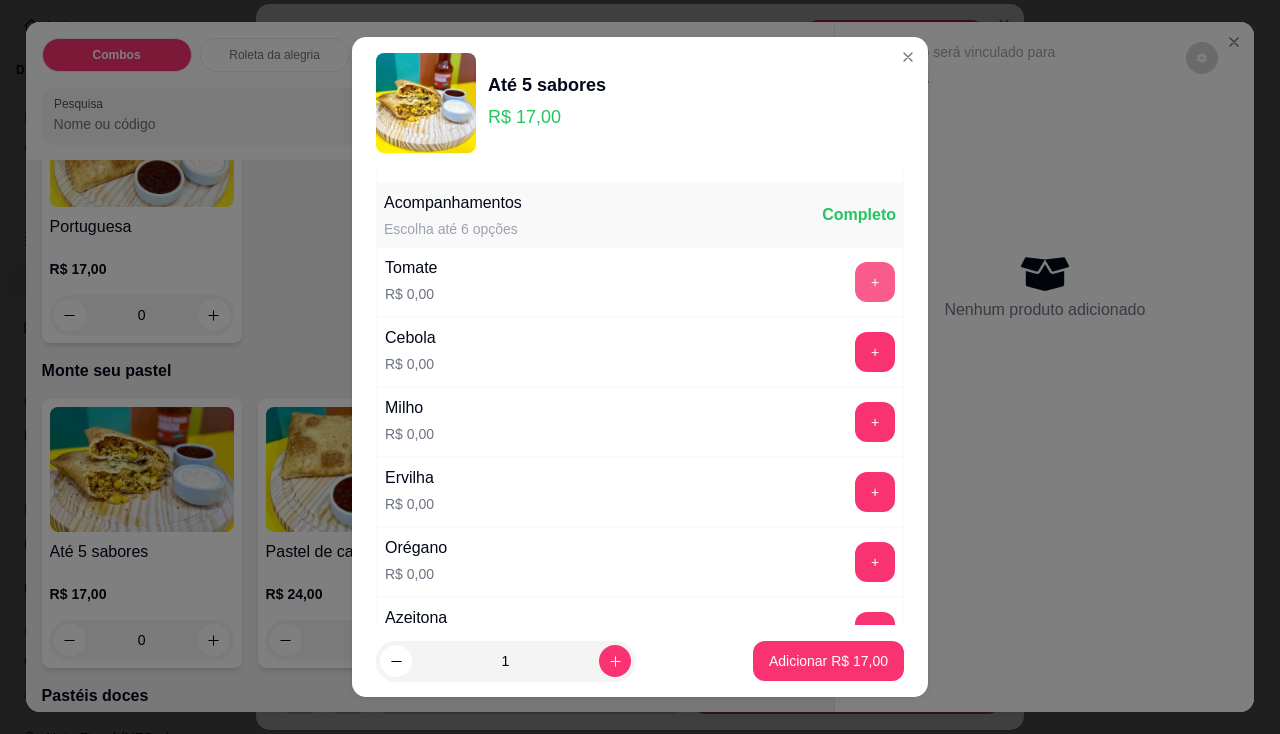 click on "+" at bounding box center [875, 282] 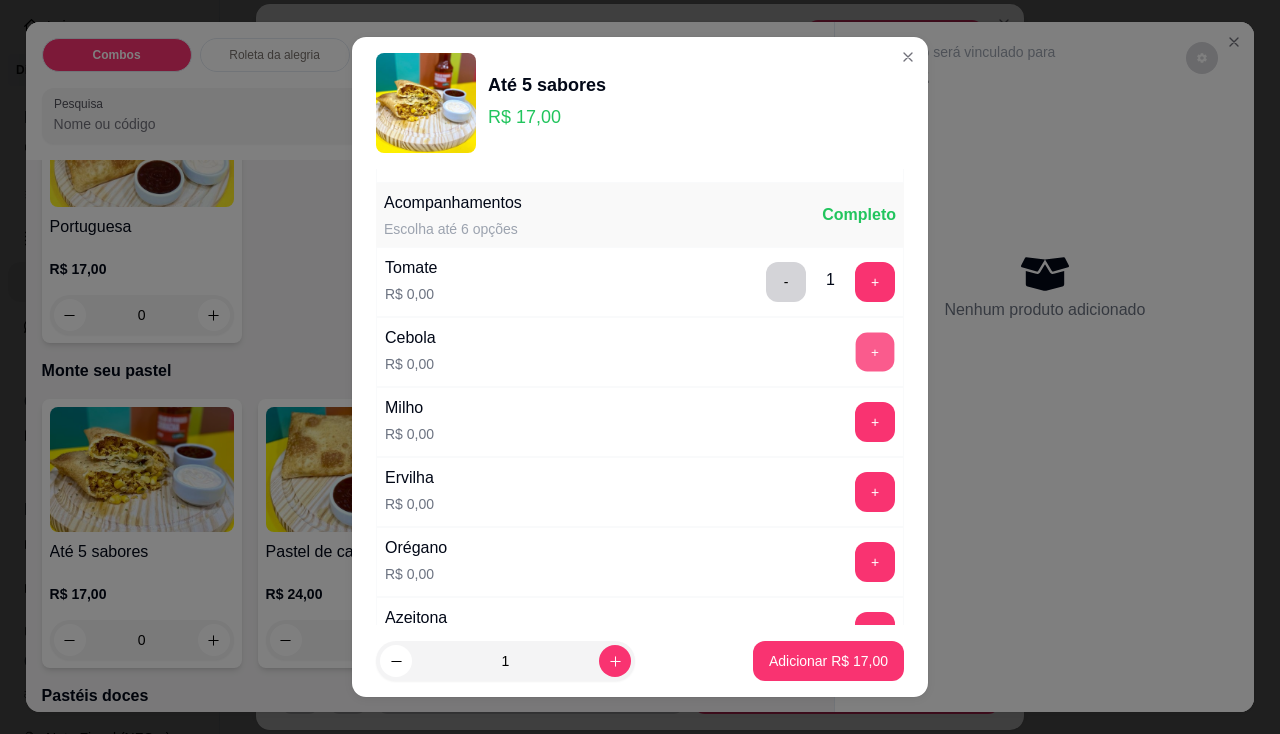 click on "+" at bounding box center [875, 351] 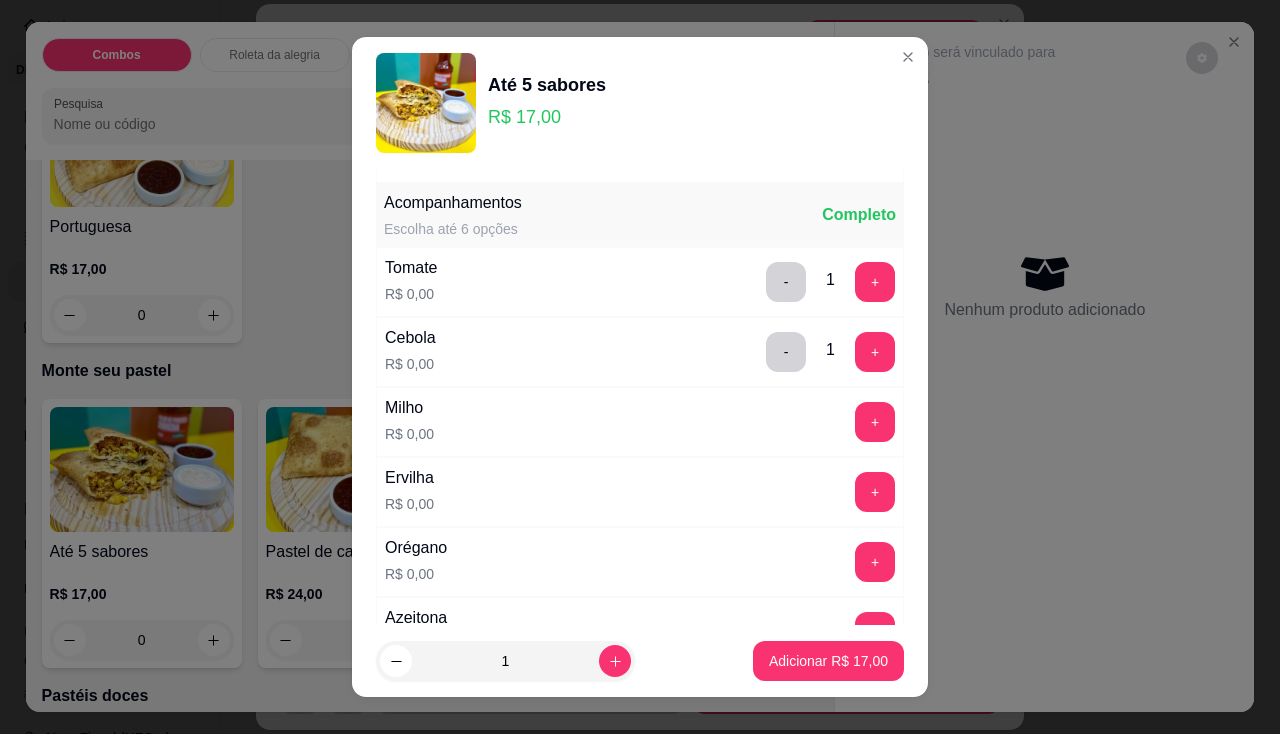 click on "+" at bounding box center [875, 422] 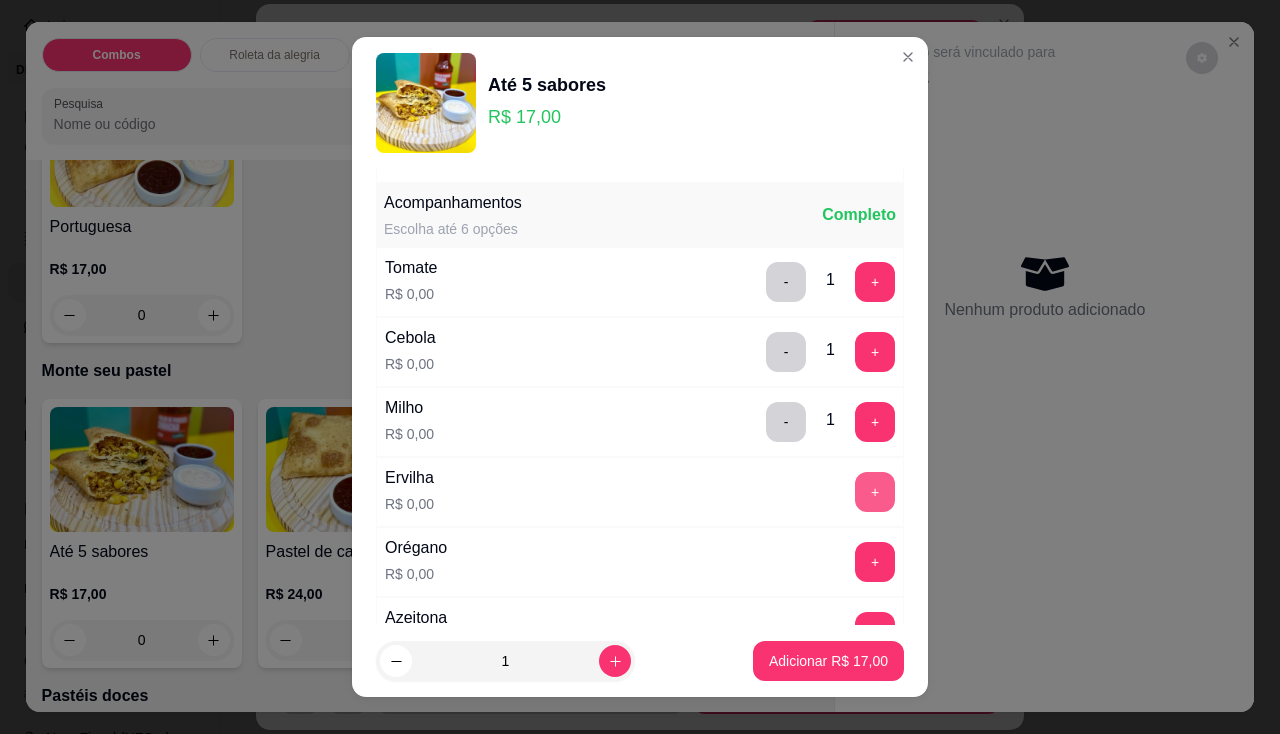 click on "+" at bounding box center (875, 492) 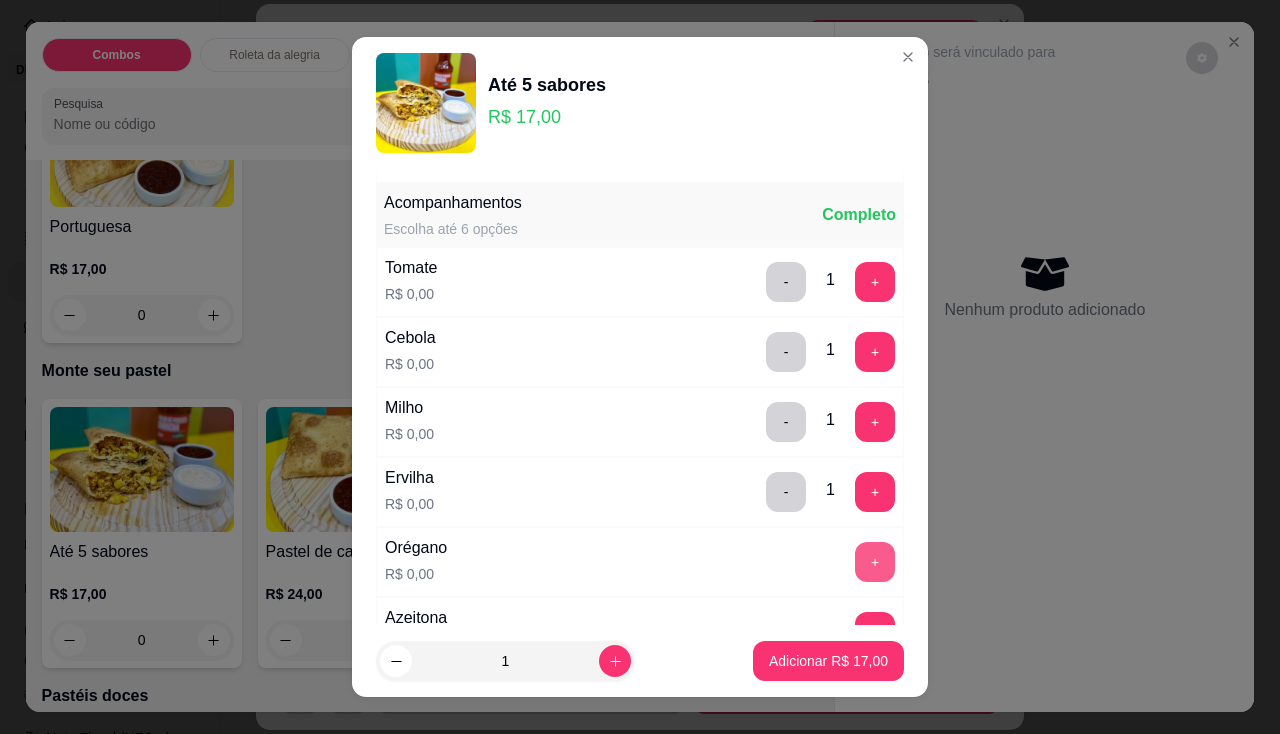 click on "+" at bounding box center [875, 562] 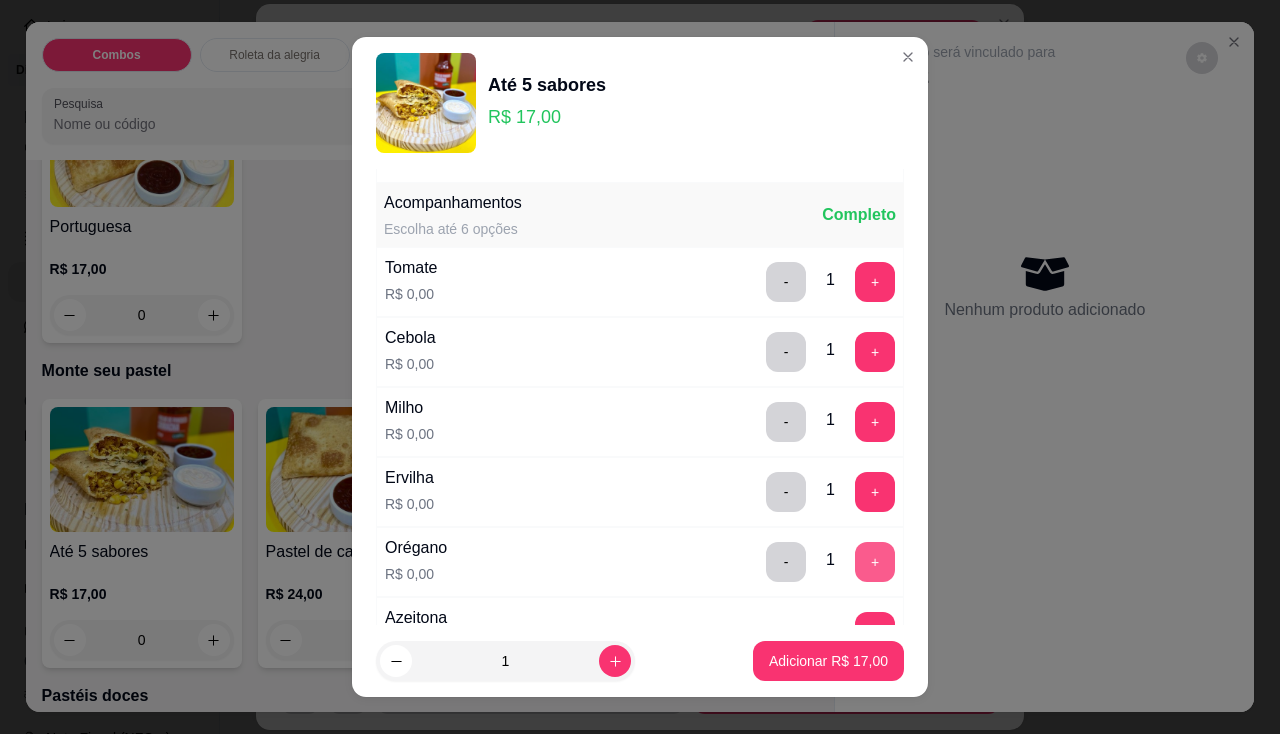 scroll, scrollTop: 1000, scrollLeft: 0, axis: vertical 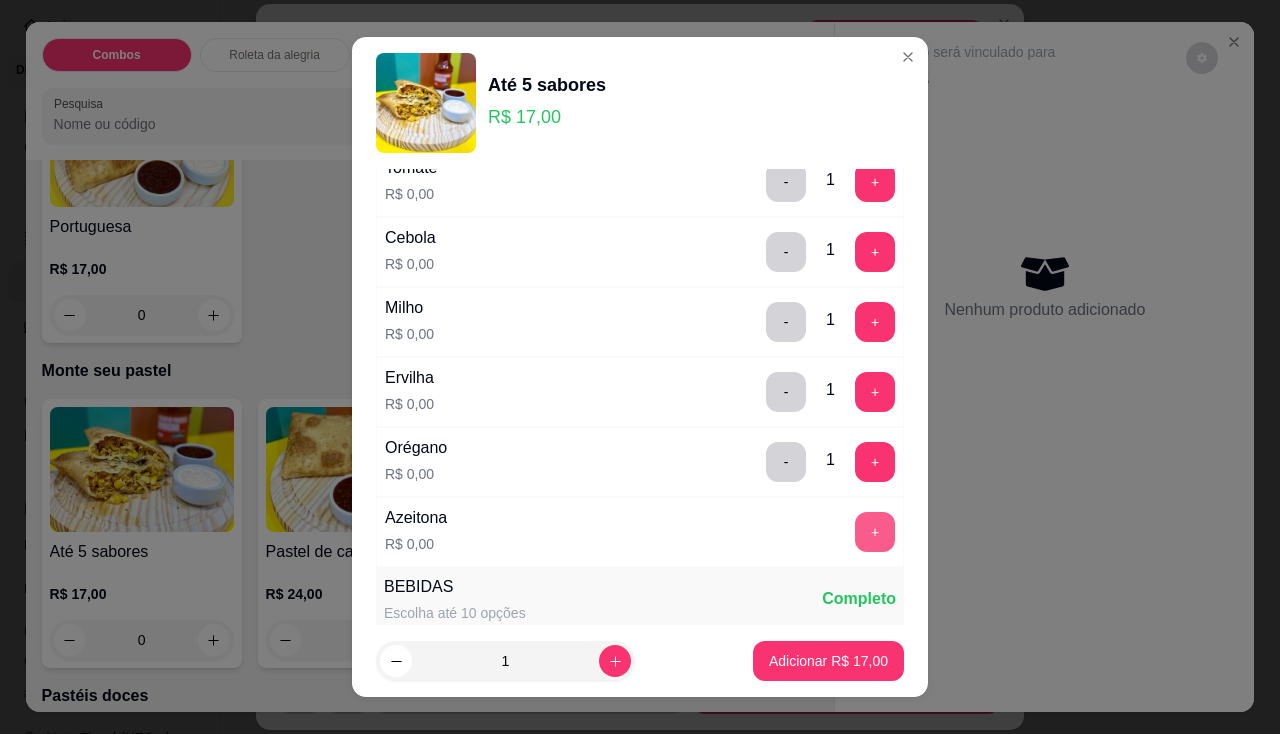 click on "+" at bounding box center [875, 532] 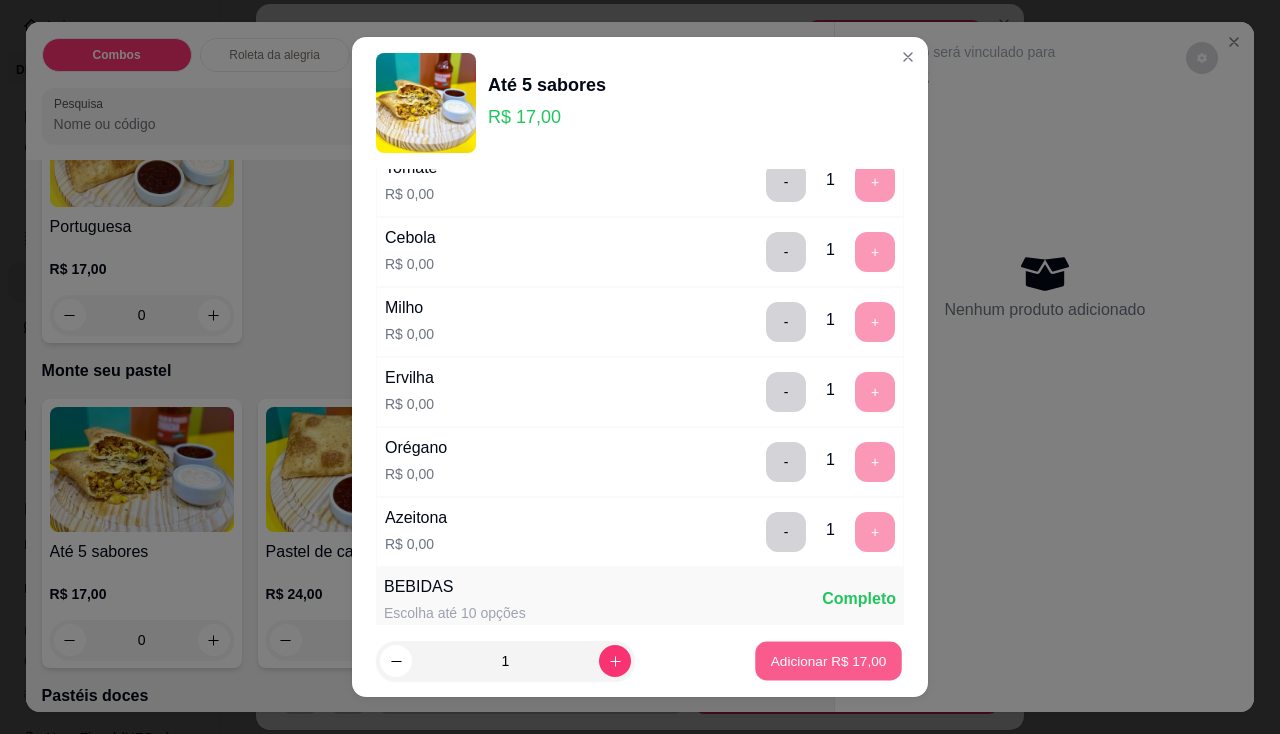 click on "Adicionar   R$ 17,00" at bounding box center [829, 661] 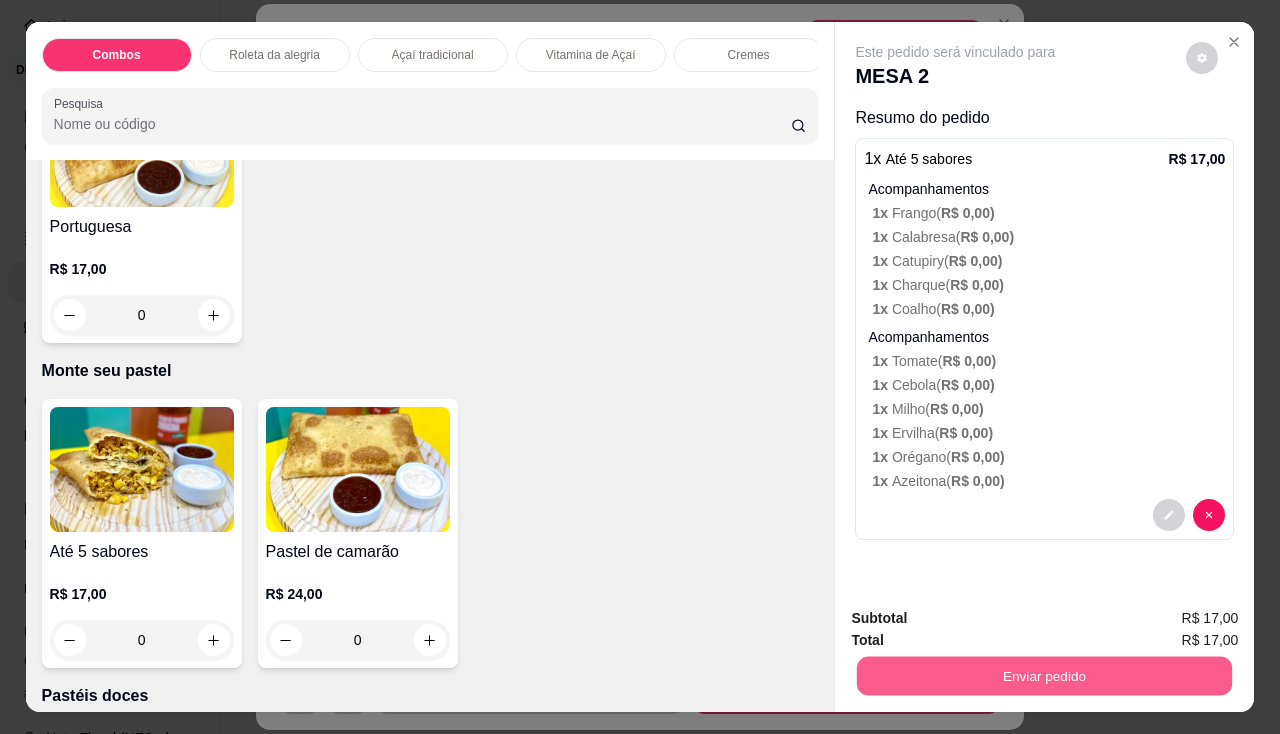 click on "Enviar pedido" at bounding box center [1044, 676] 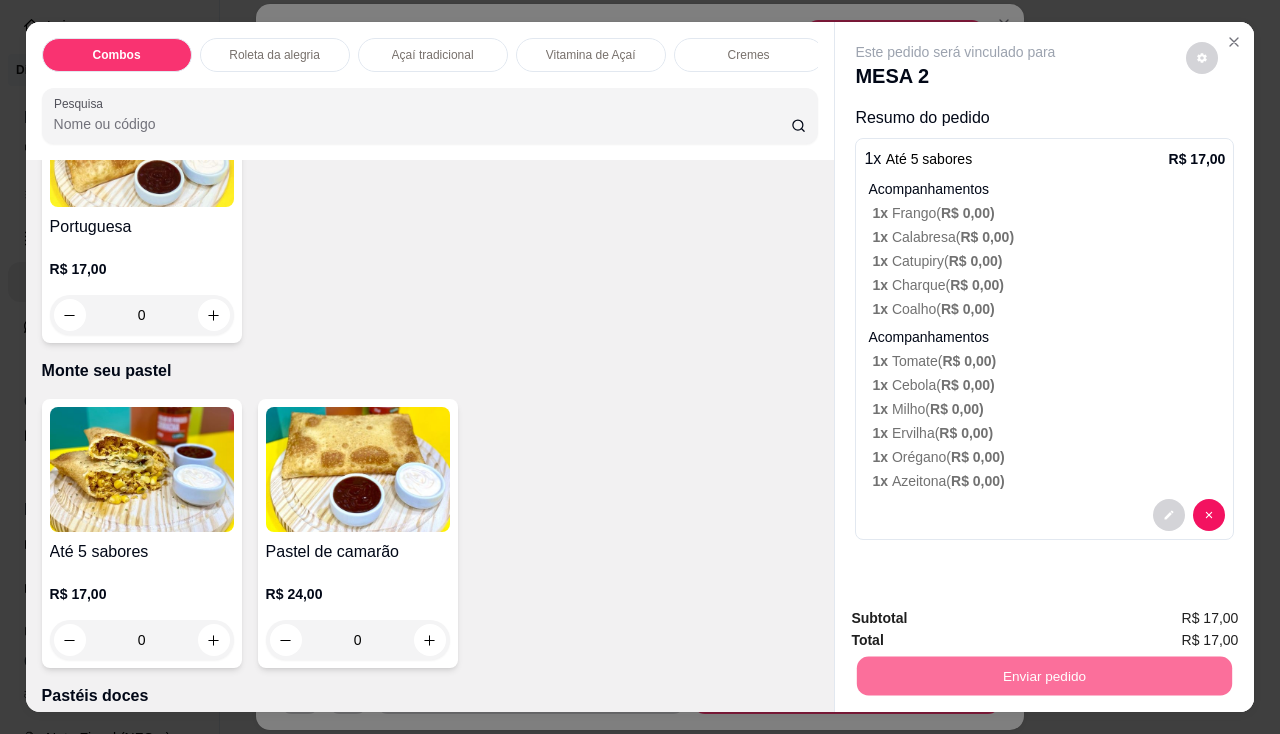 click on "Não registrar e enviar pedido" at bounding box center [979, 620] 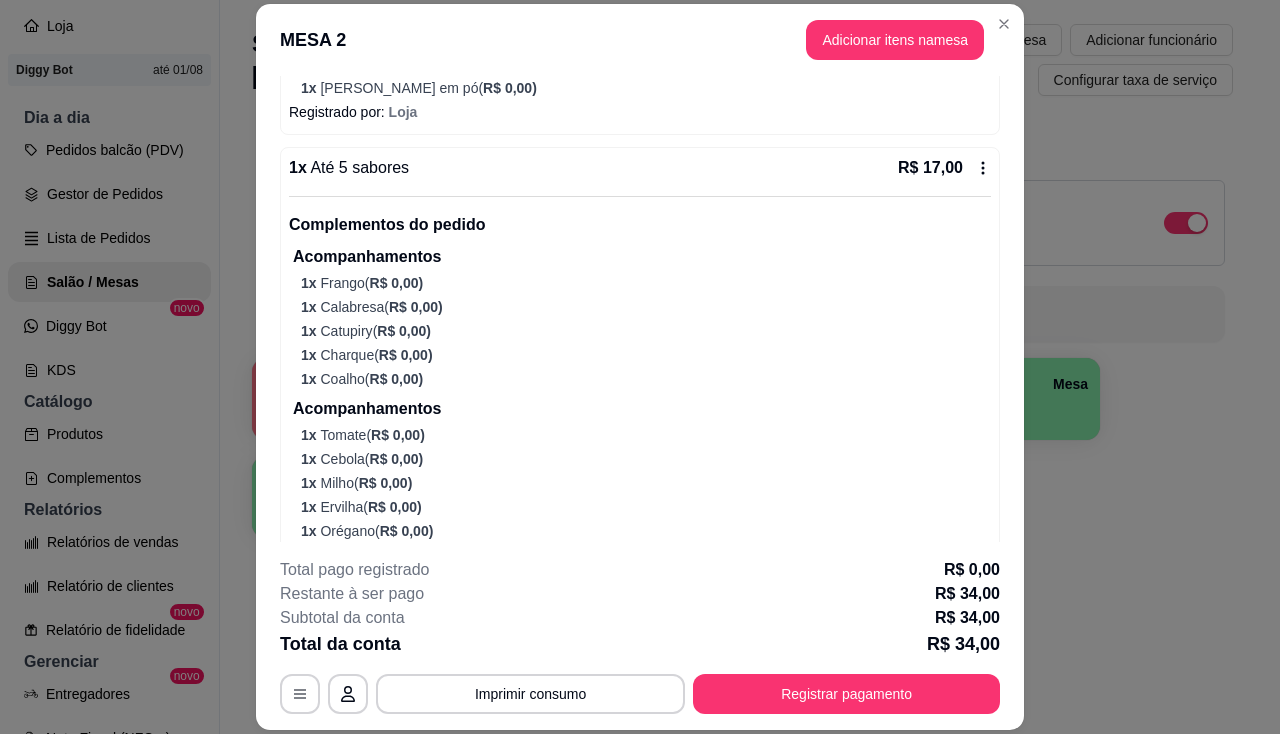 scroll, scrollTop: 476, scrollLeft: 0, axis: vertical 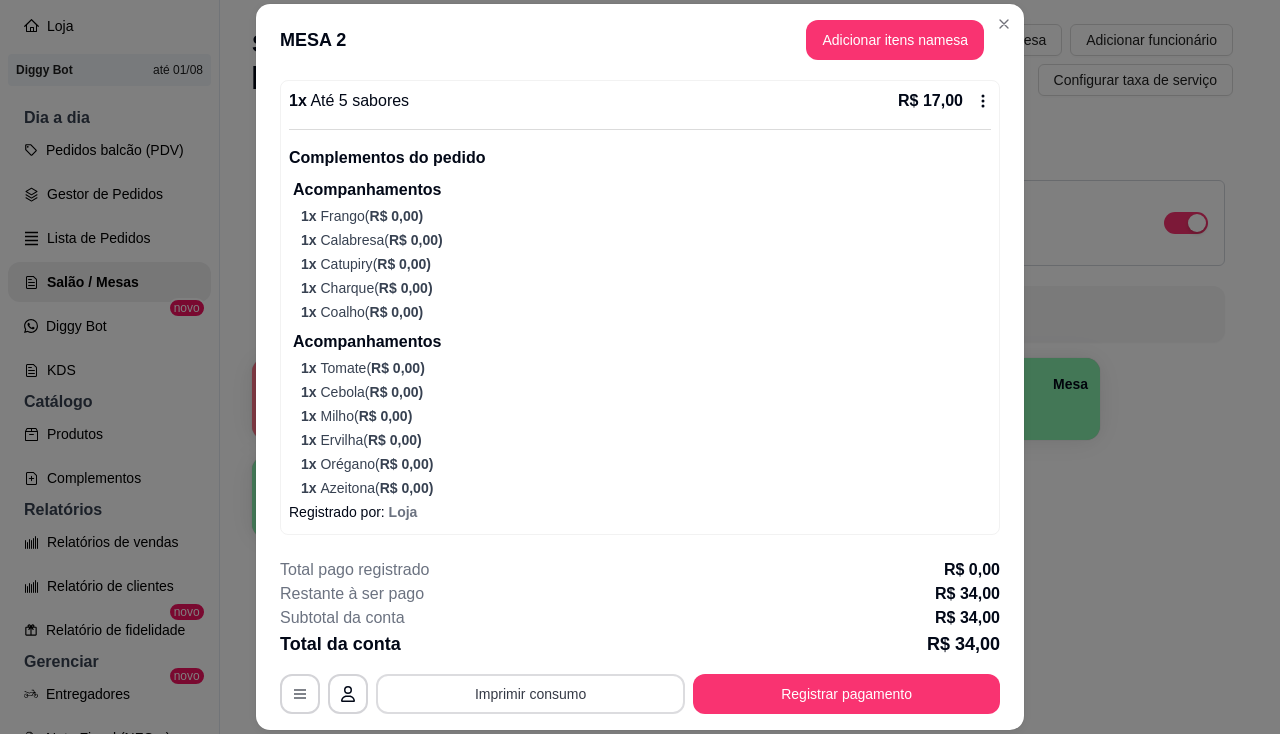 click on "Imprimir consumo" at bounding box center (530, 694) 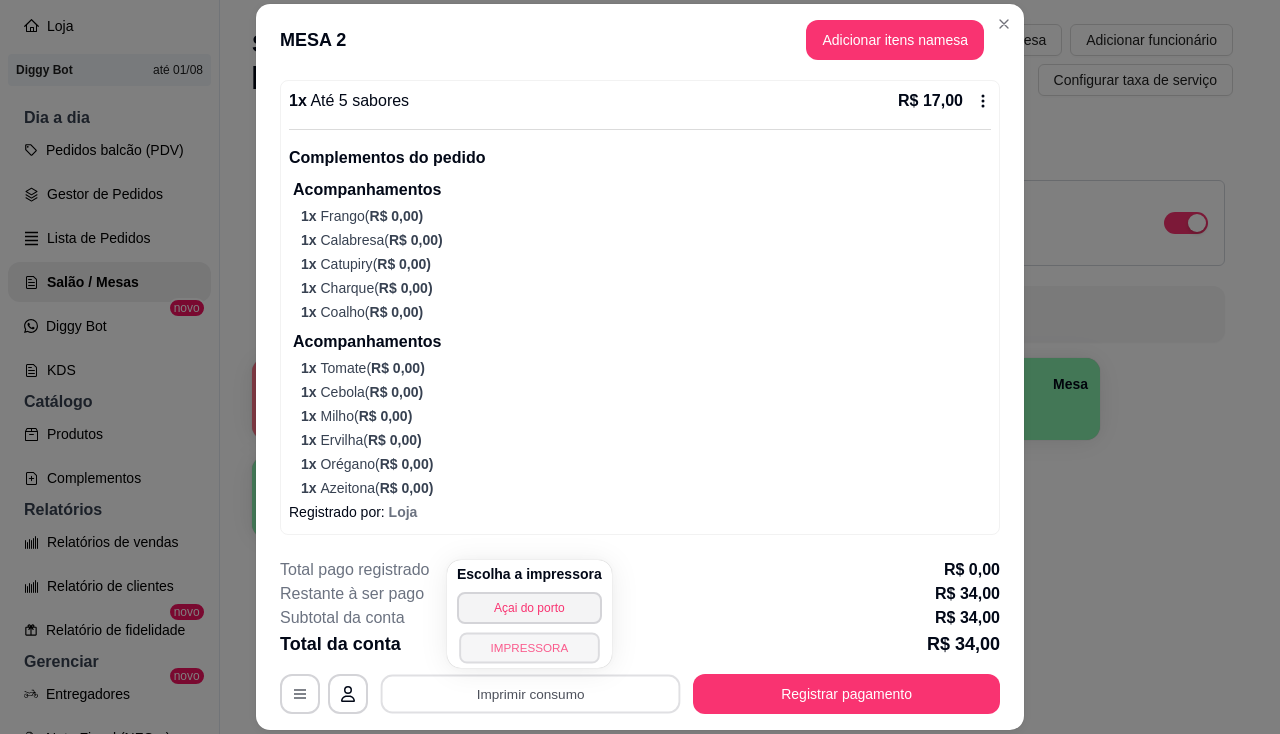 click on "IMPRESSORA" at bounding box center (529, 647) 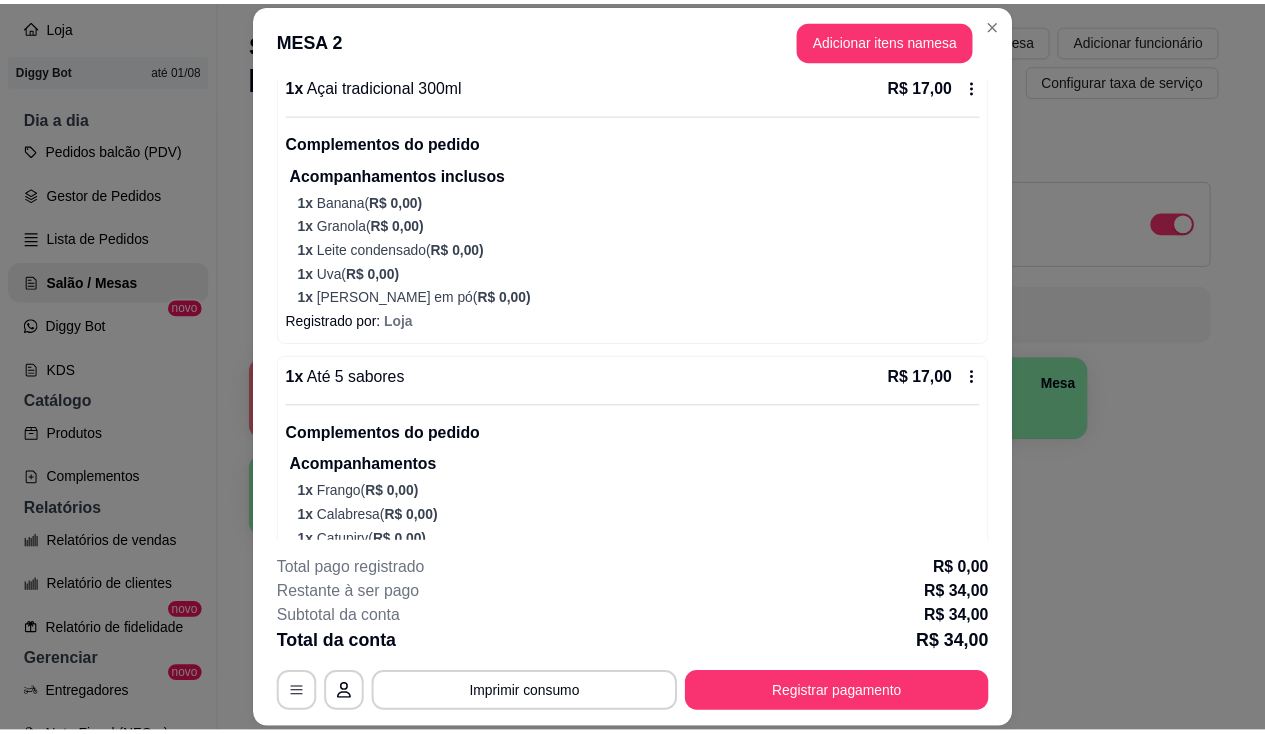 scroll, scrollTop: 400, scrollLeft: 0, axis: vertical 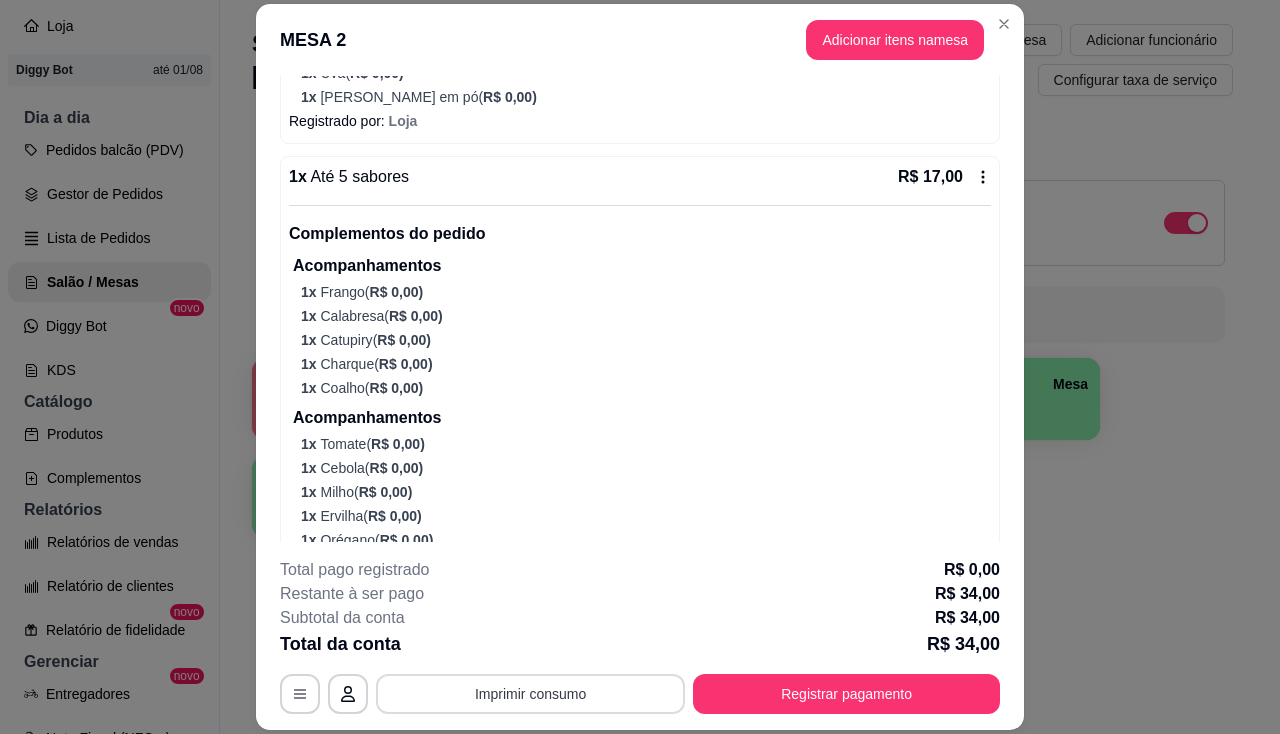 click on "Imprimir consumo" at bounding box center (530, 694) 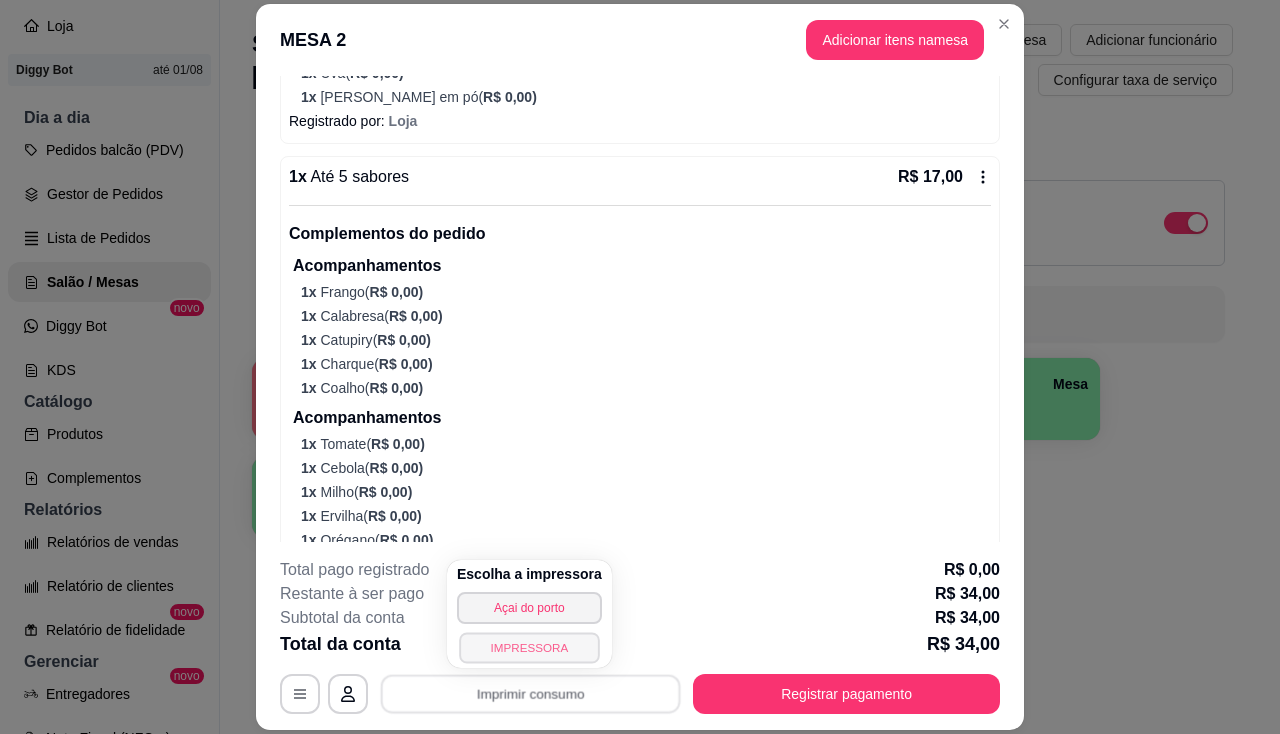 click on "IMPRESSORA" at bounding box center [529, 647] 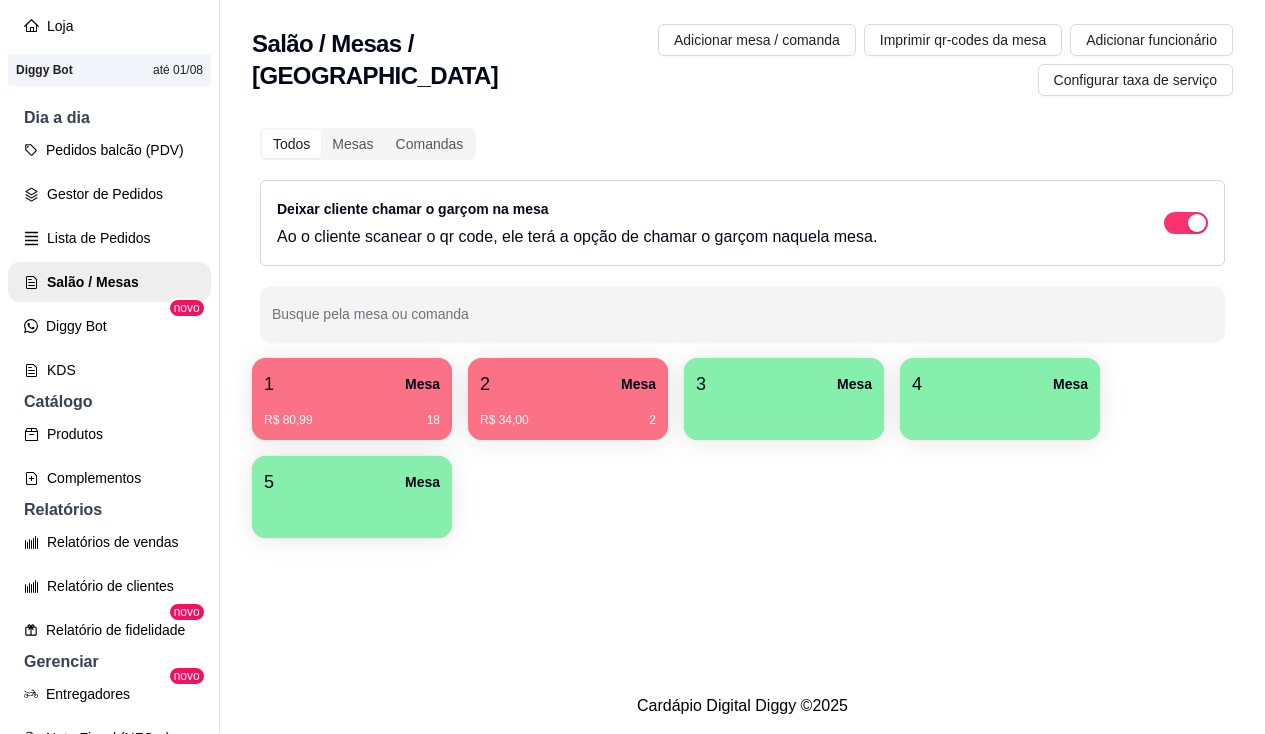 click on "R$ 80,99 18" at bounding box center [352, 420] 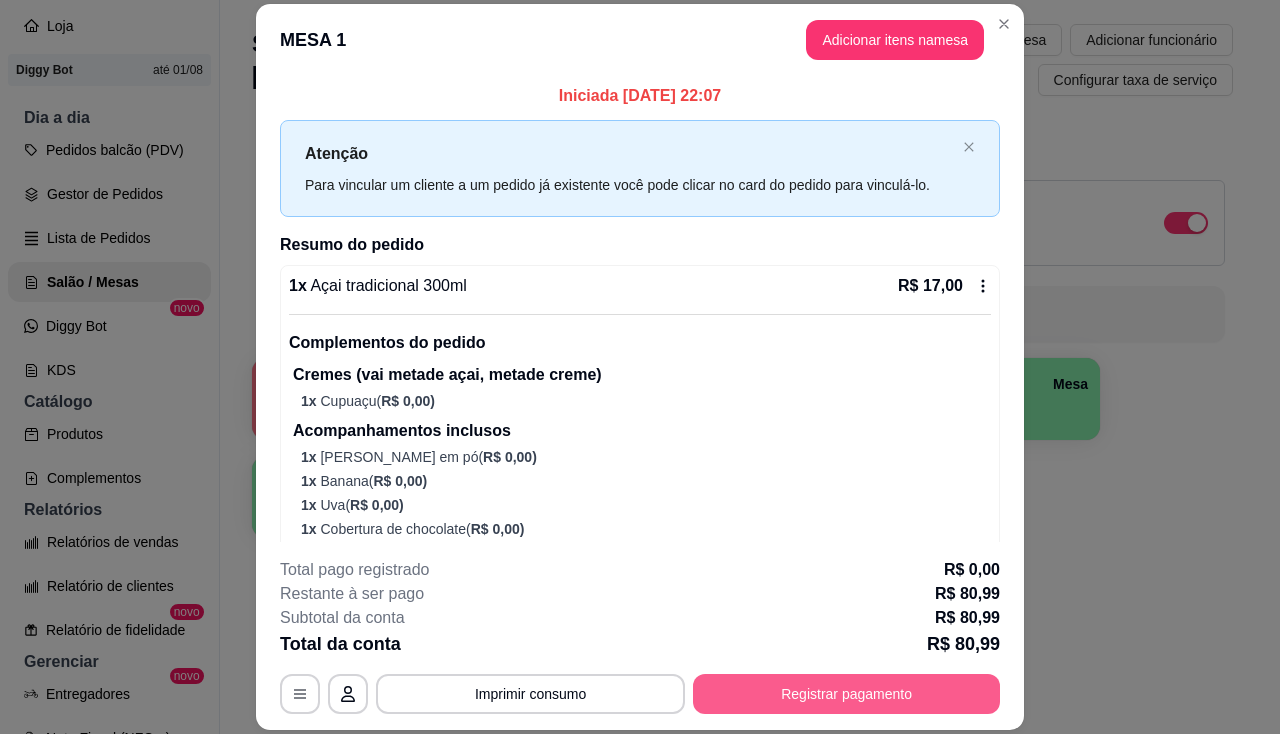 click on "Registrar pagamento" at bounding box center [846, 694] 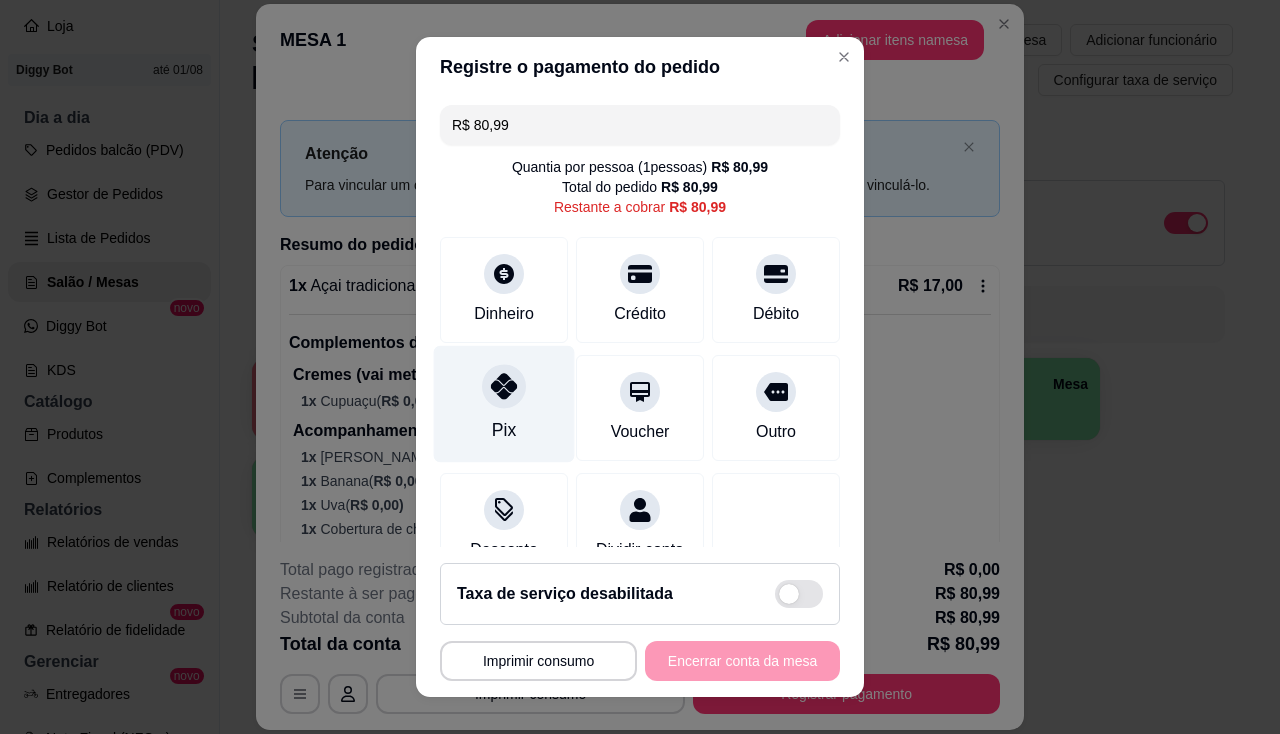 click at bounding box center [504, 386] 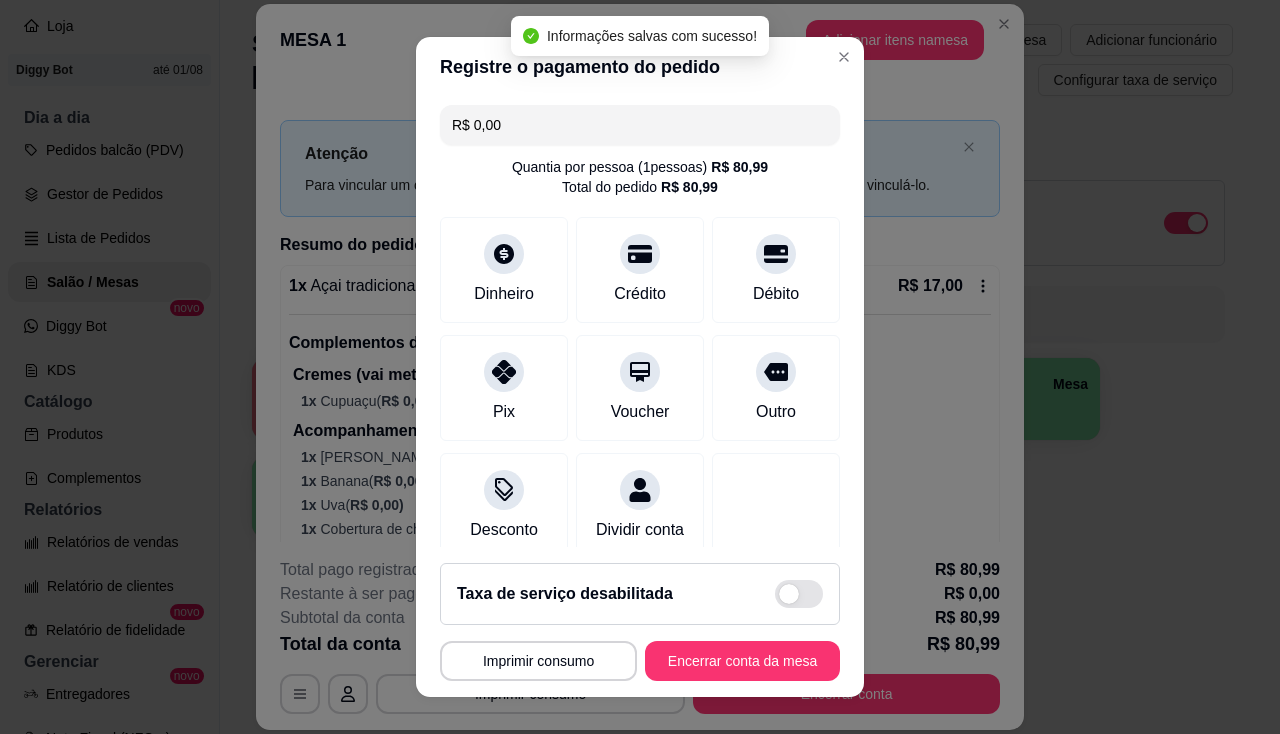 type on "R$ 0,00" 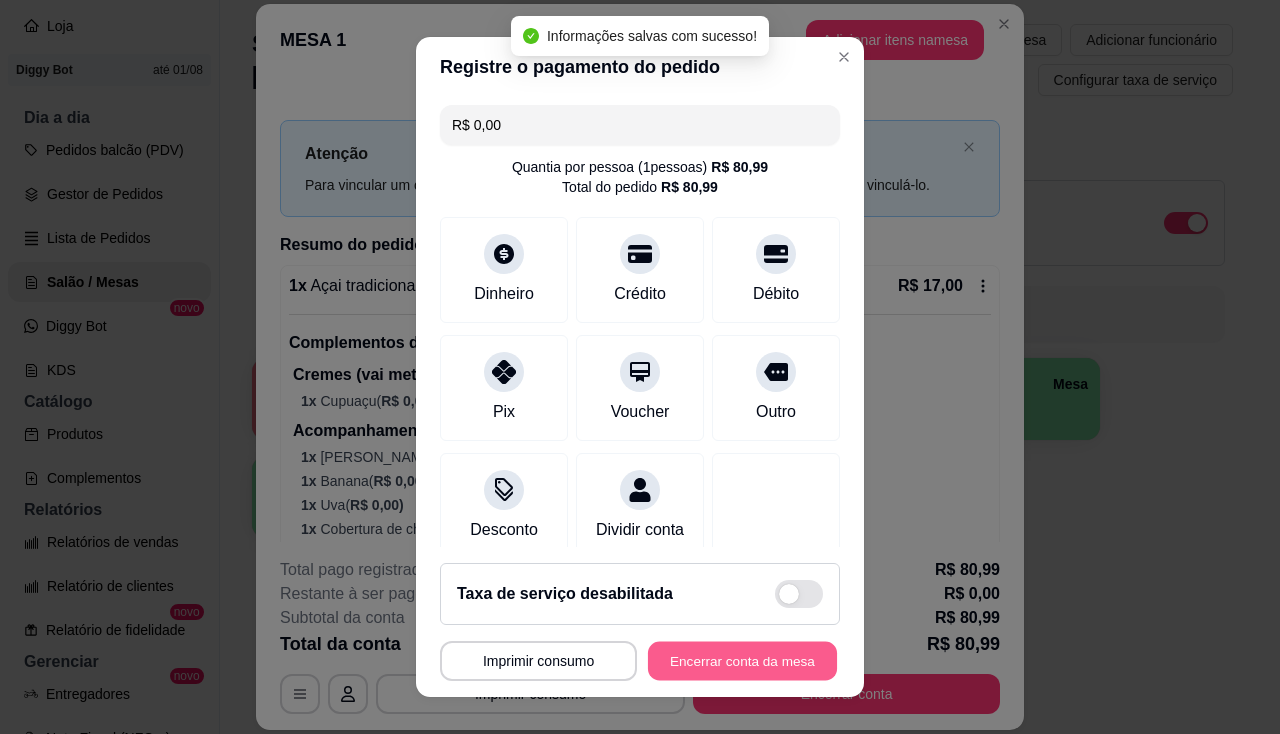 click on "Encerrar conta da mesa" at bounding box center (742, 661) 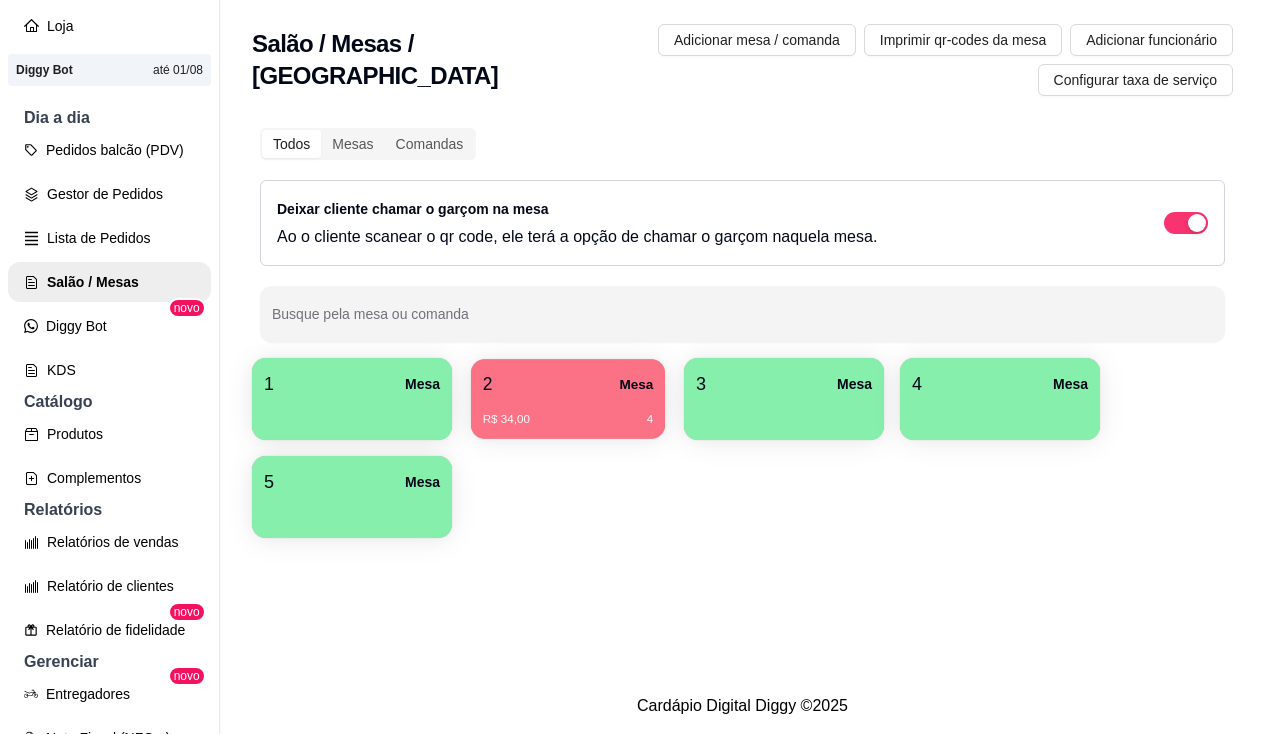 click on "2 Mesa R$ 34,00 4" at bounding box center [568, 399] 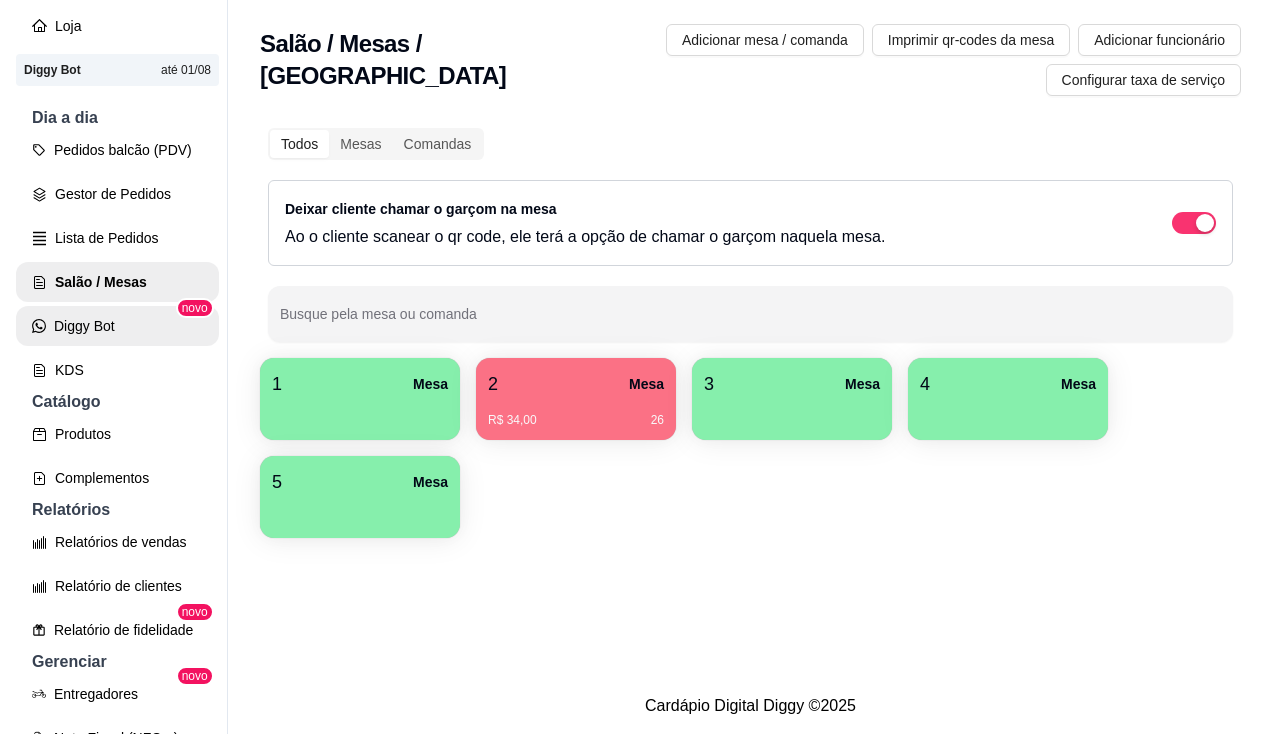 scroll, scrollTop: 0, scrollLeft: 0, axis: both 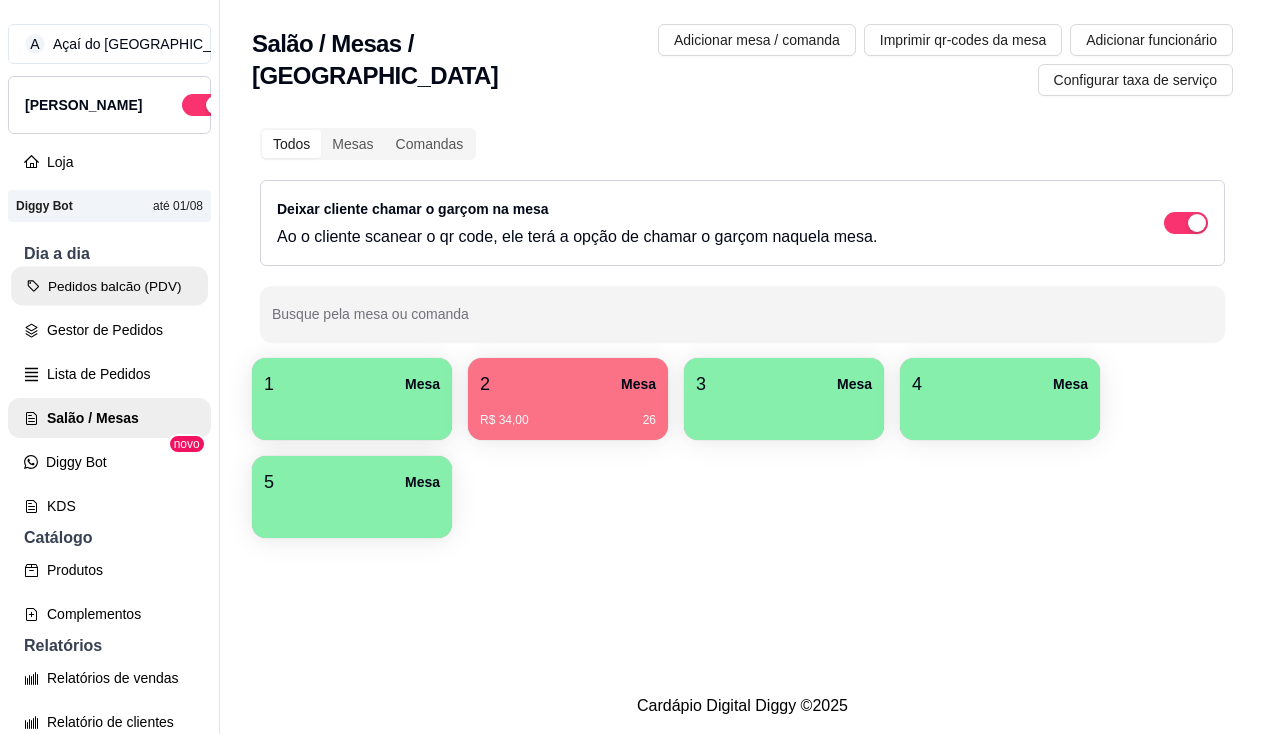 click on "Pedidos balcão (PDV)" at bounding box center (109, 286) 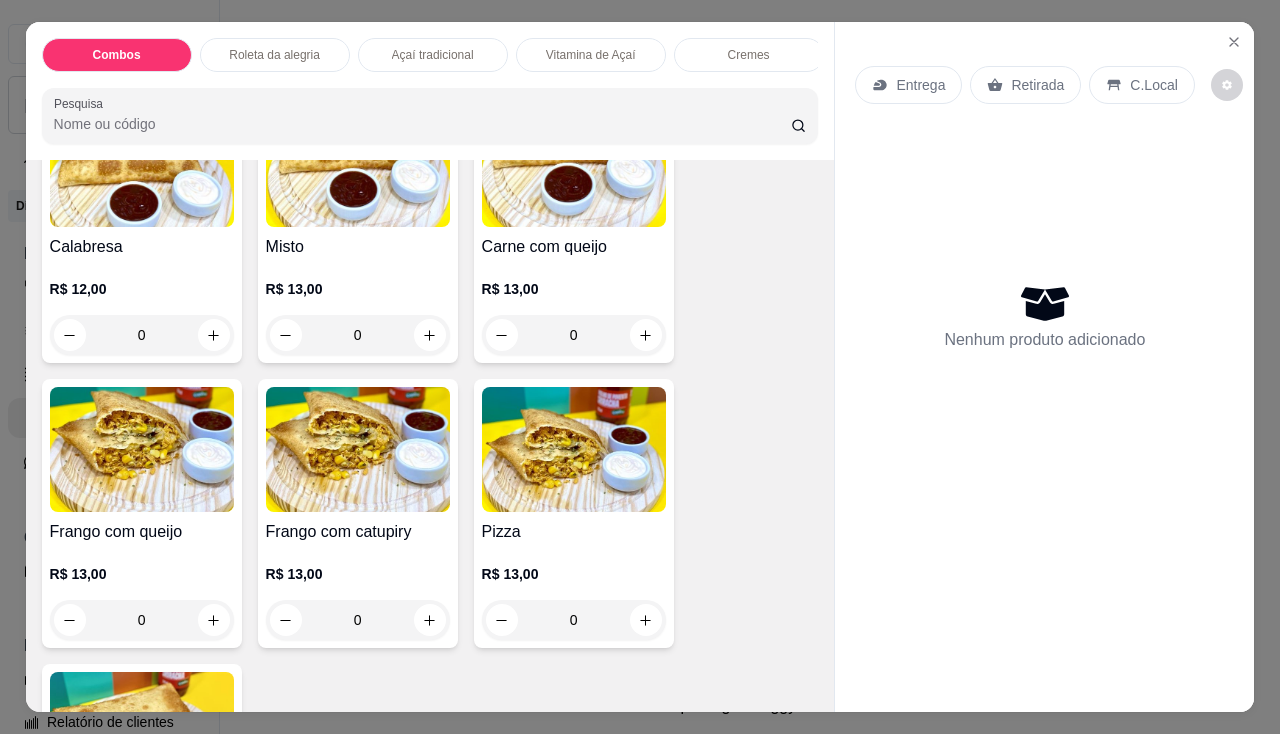 scroll, scrollTop: 2800, scrollLeft: 0, axis: vertical 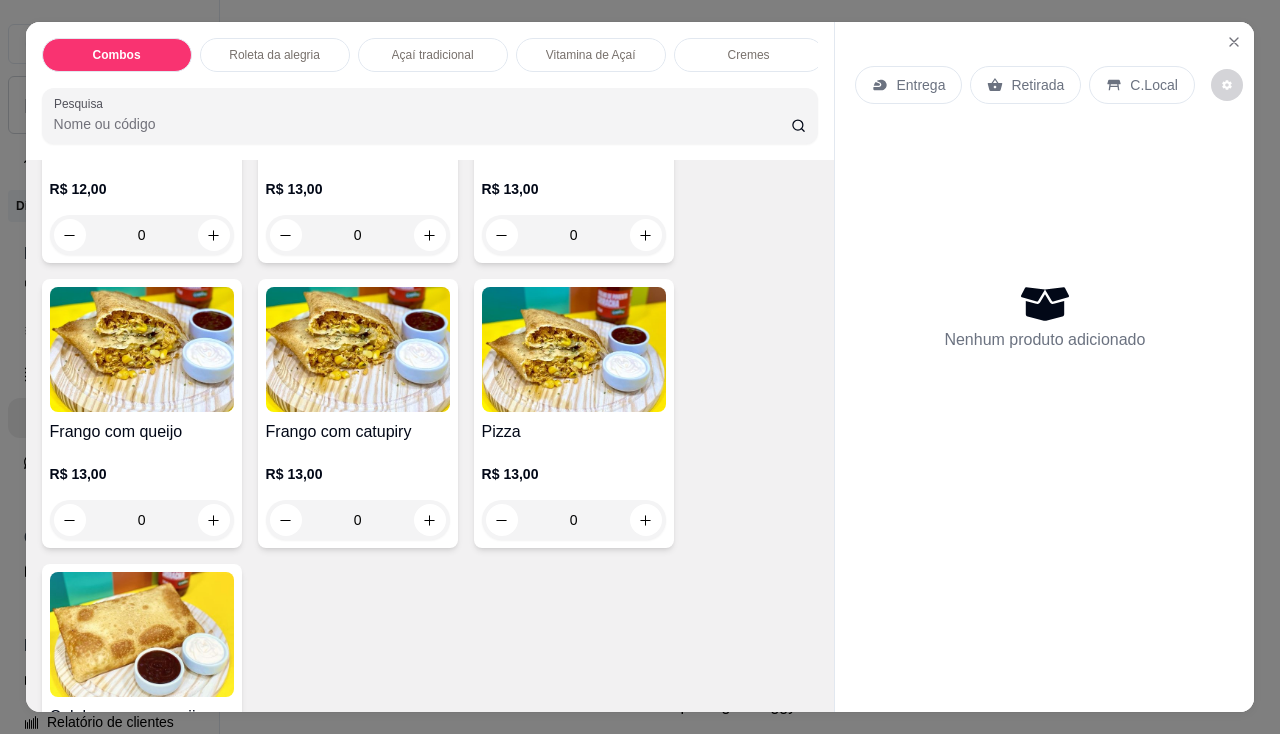 click on "Frango com catupiry" at bounding box center [358, 432] 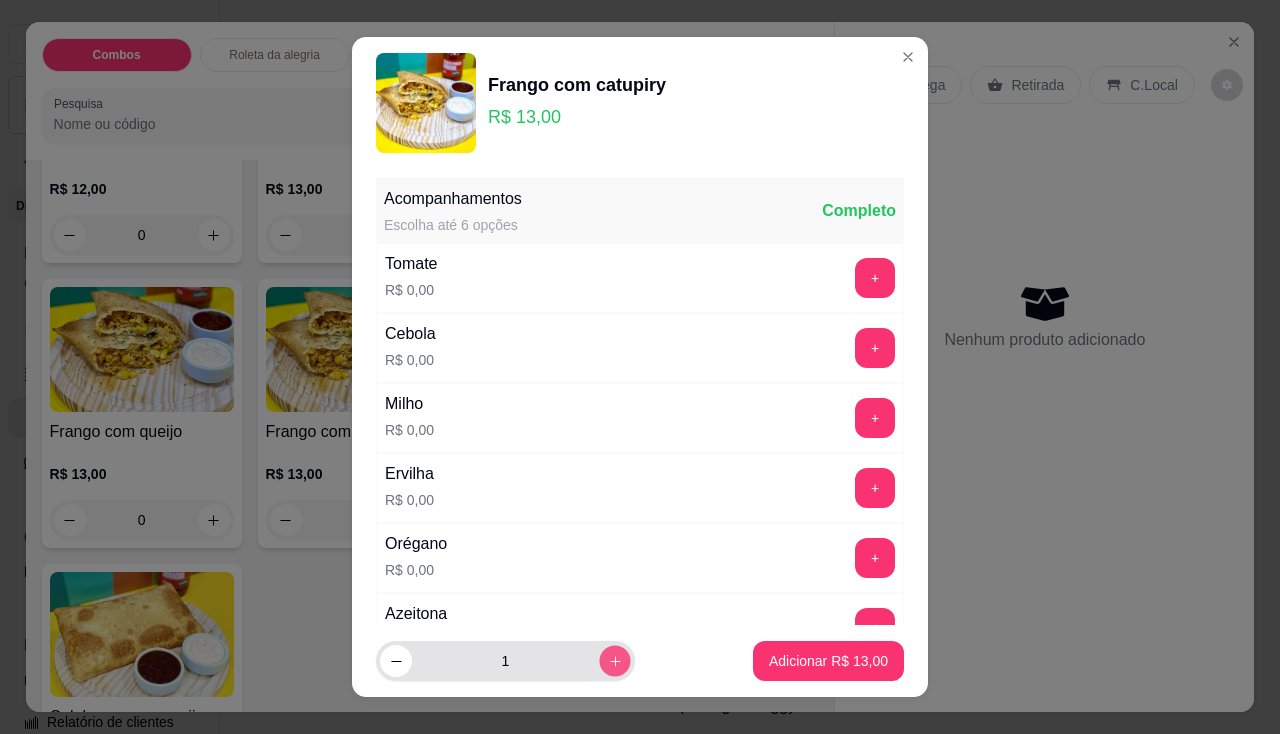 click at bounding box center [614, 661] 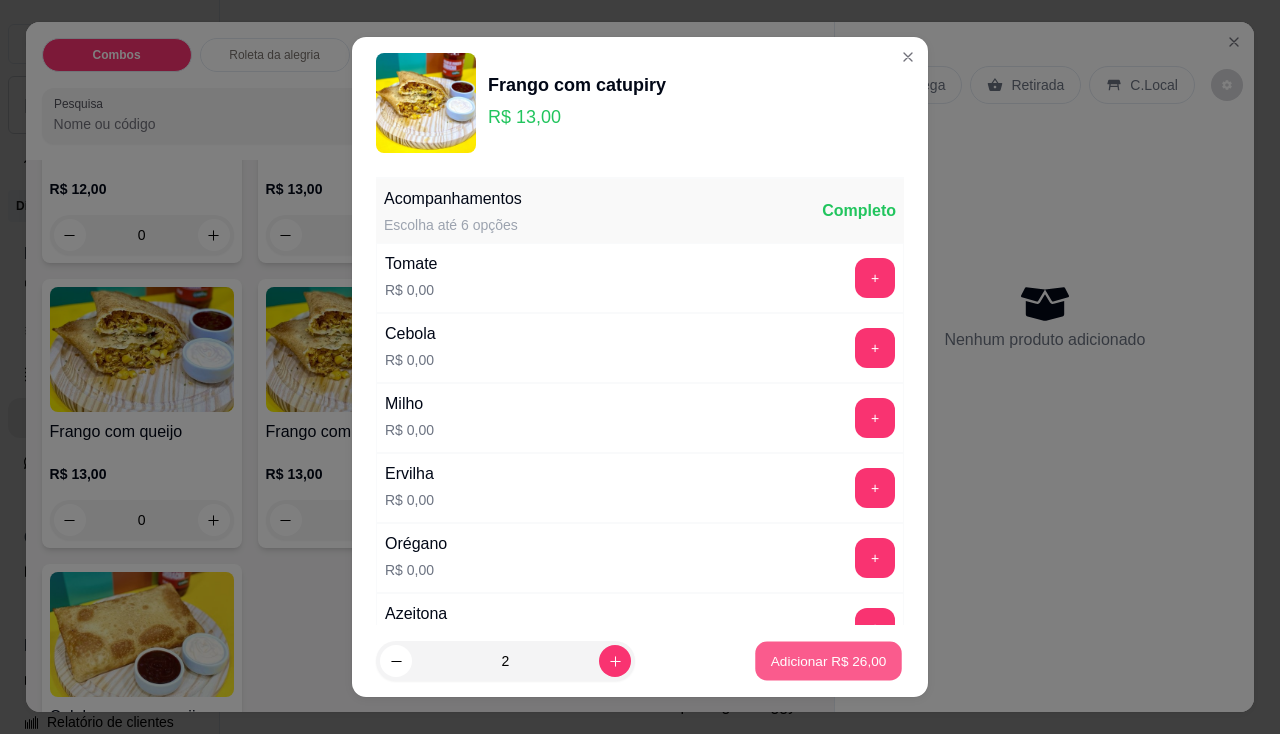 click on "Adicionar   R$ 26,00" at bounding box center (828, 661) 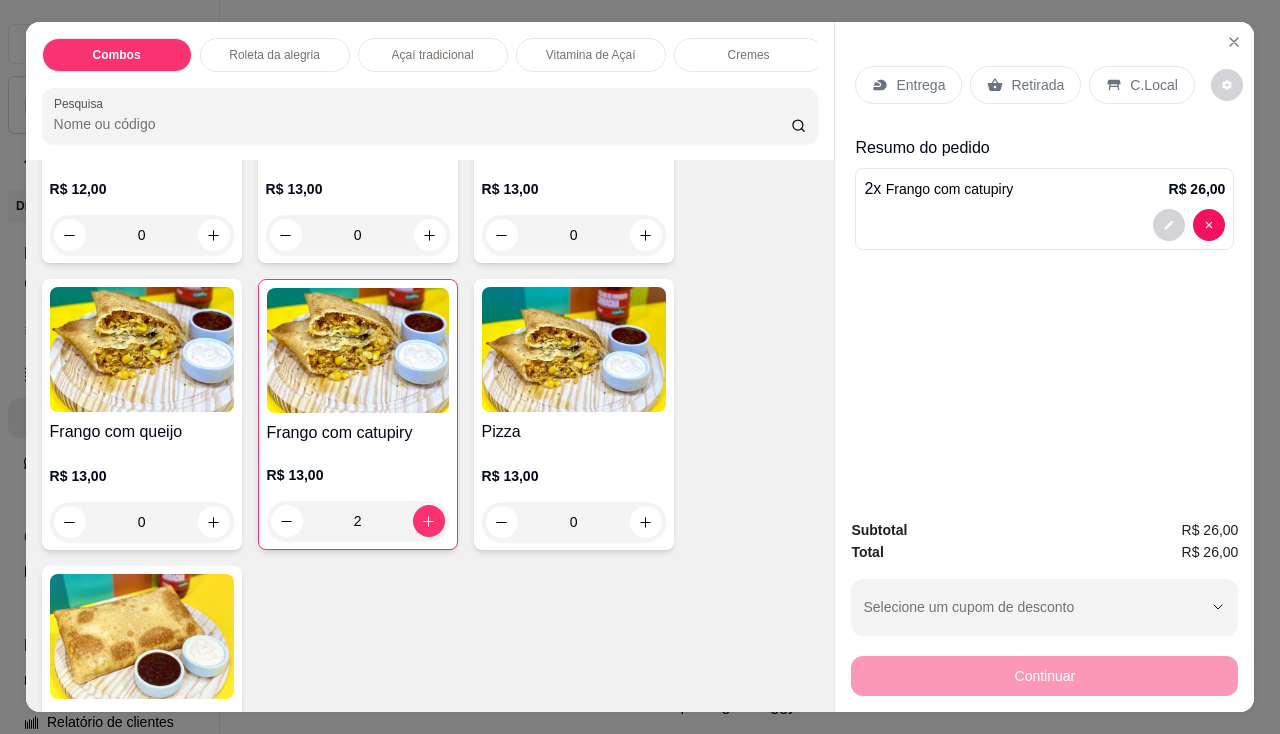 click at bounding box center (574, 349) 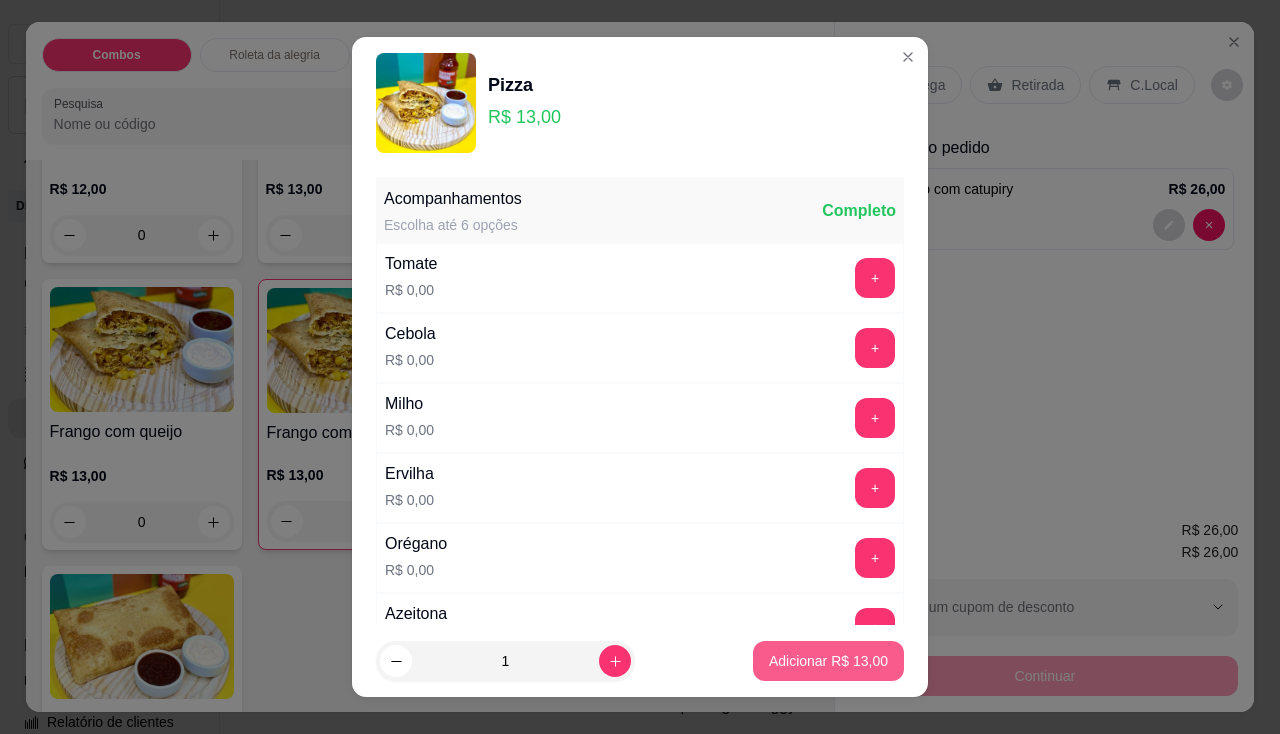 click on "Adicionar   R$ 13,00" at bounding box center (828, 661) 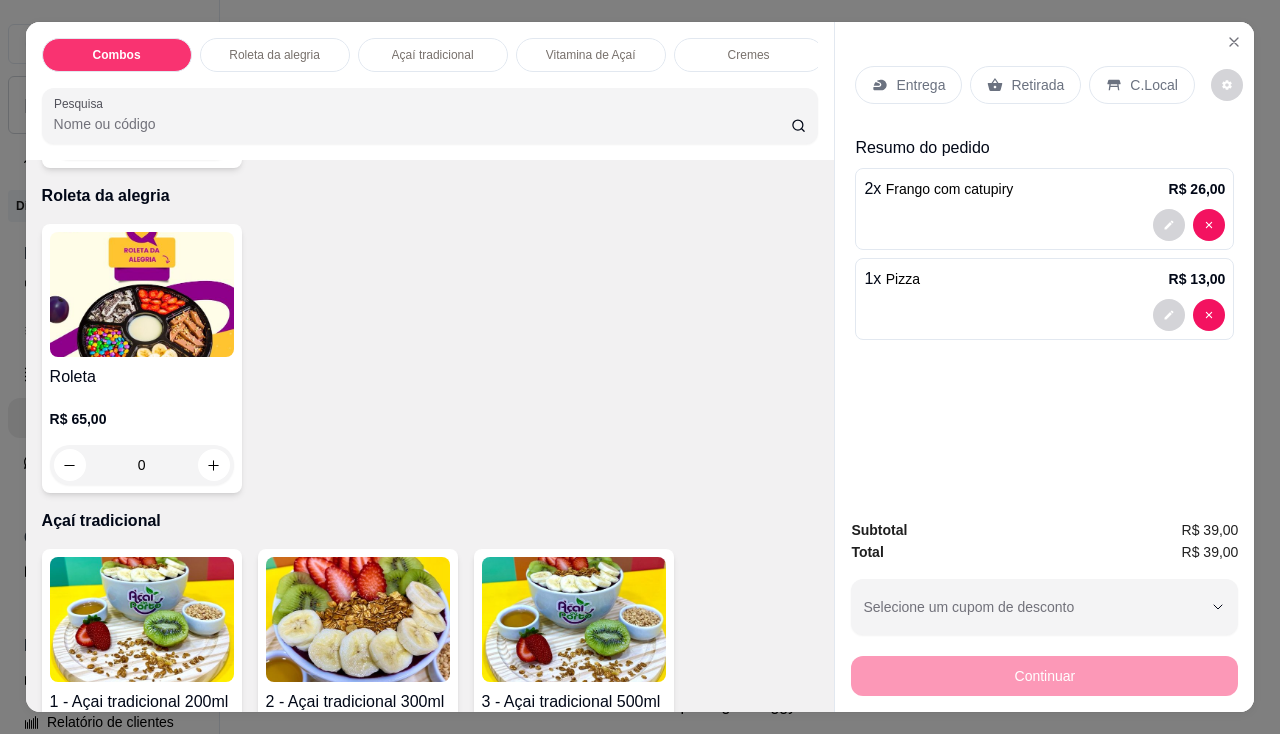scroll, scrollTop: 900, scrollLeft: 0, axis: vertical 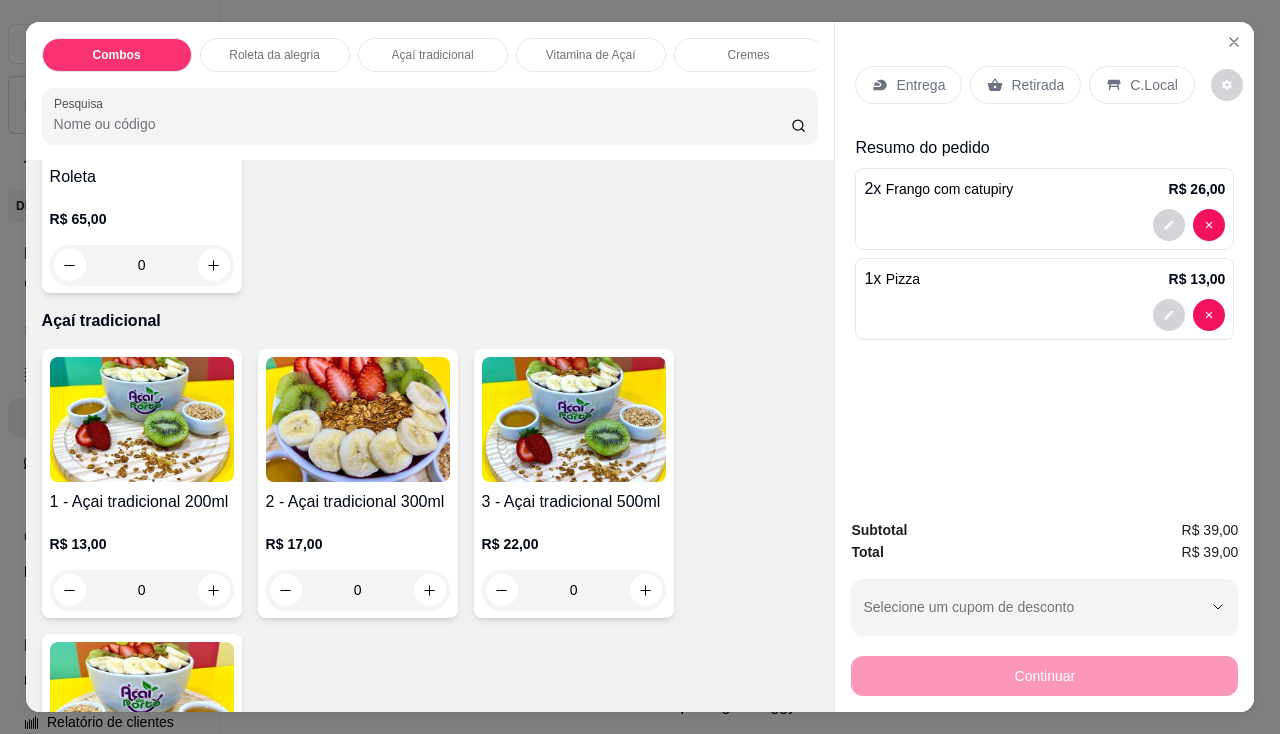 click at bounding box center [574, 419] 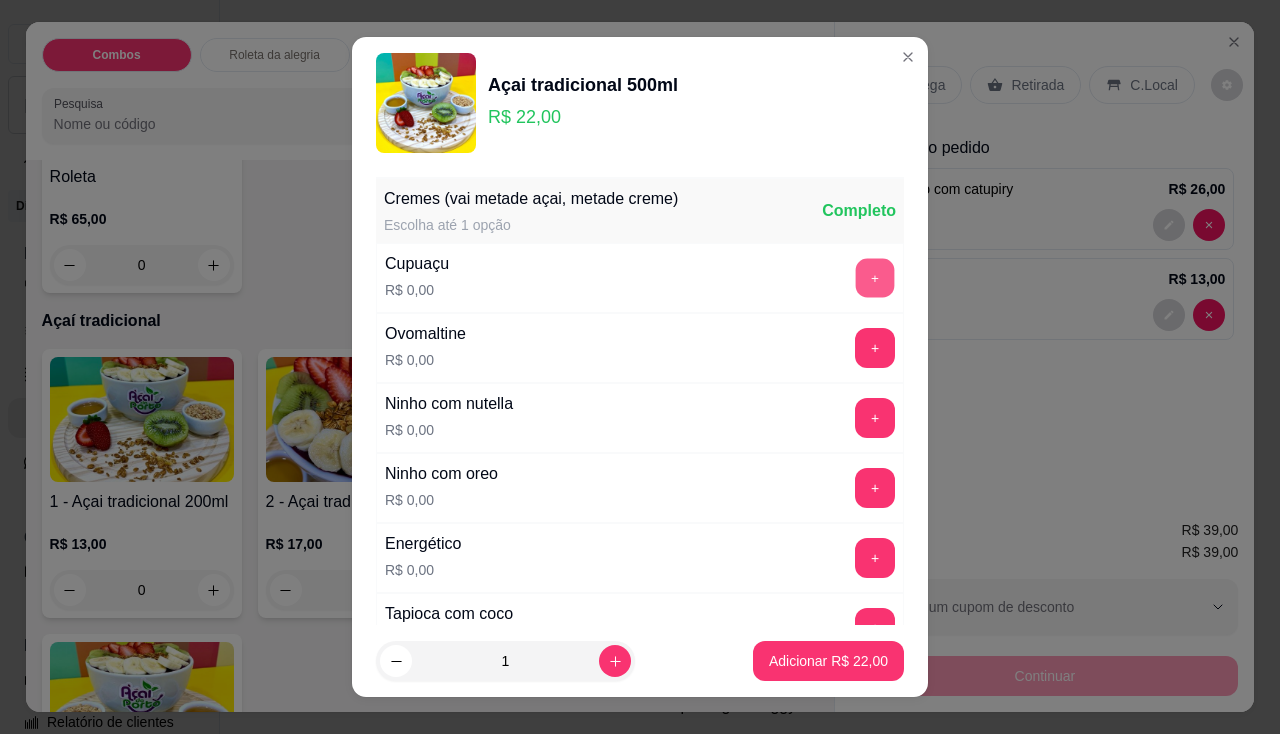 click on "+" at bounding box center (875, 277) 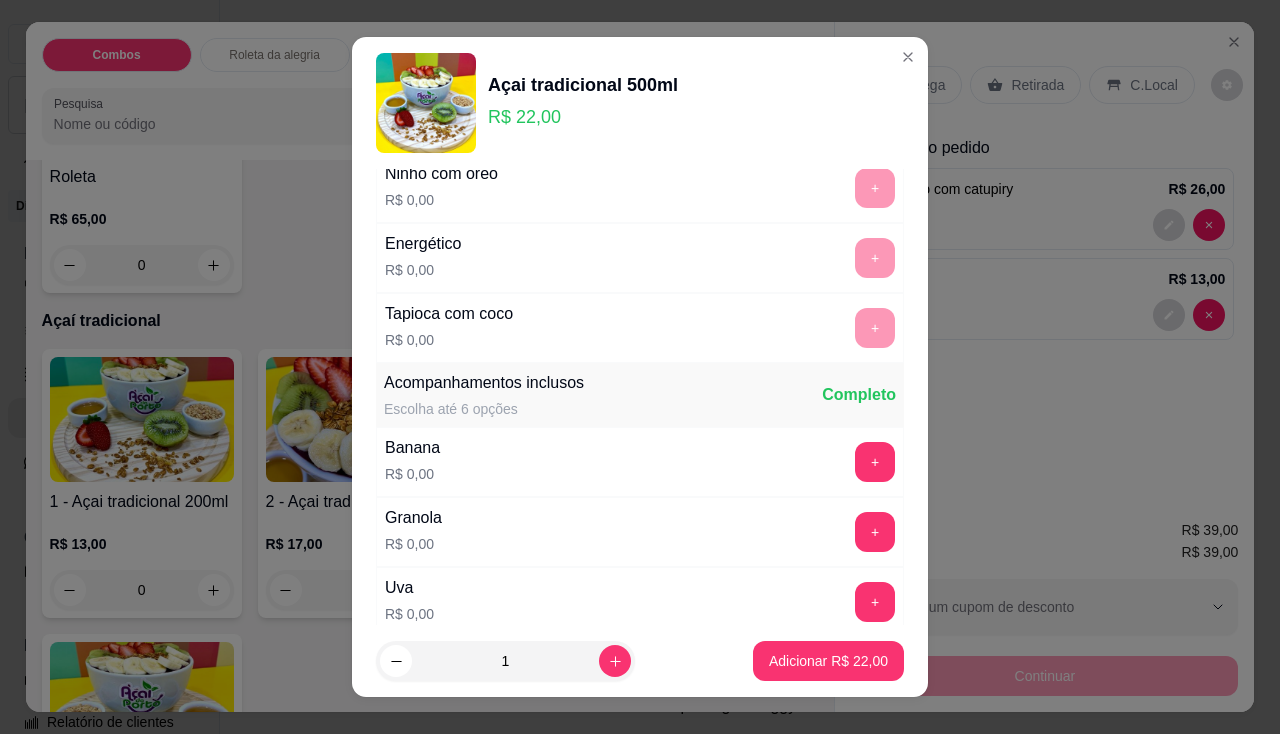 scroll, scrollTop: 400, scrollLeft: 0, axis: vertical 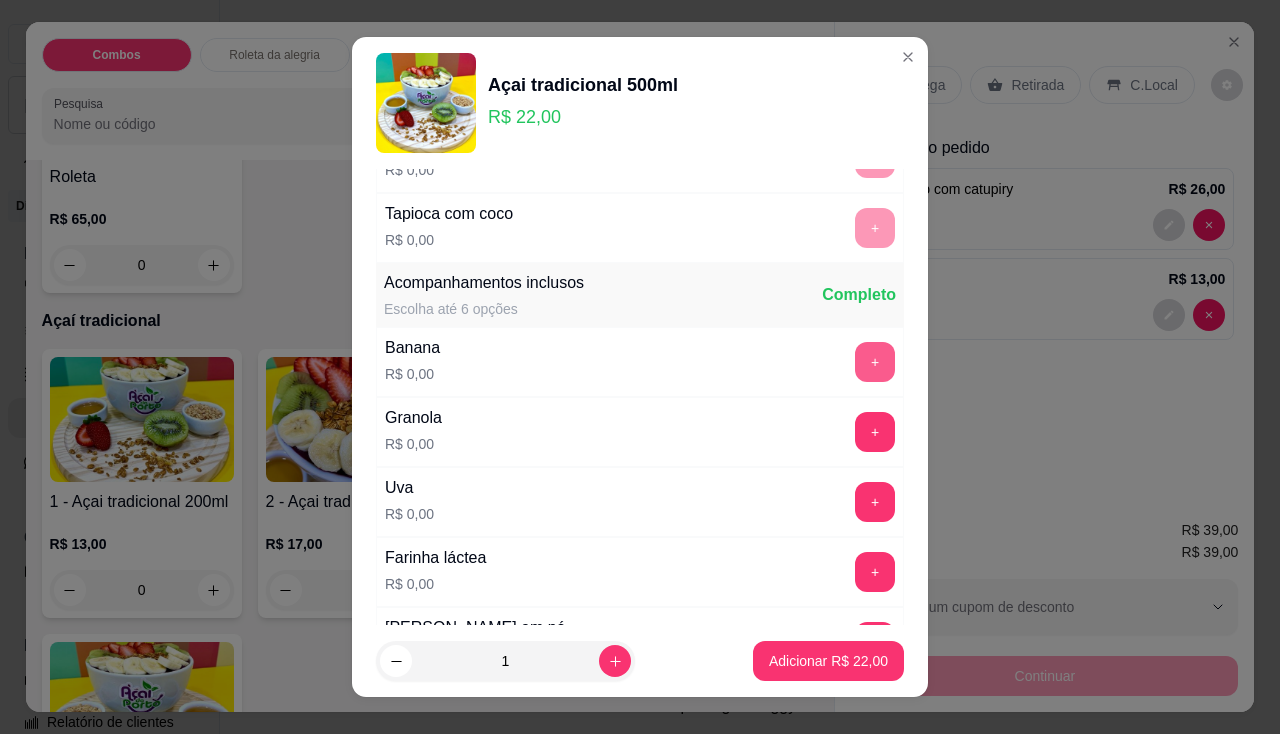 click on "+" at bounding box center [875, 362] 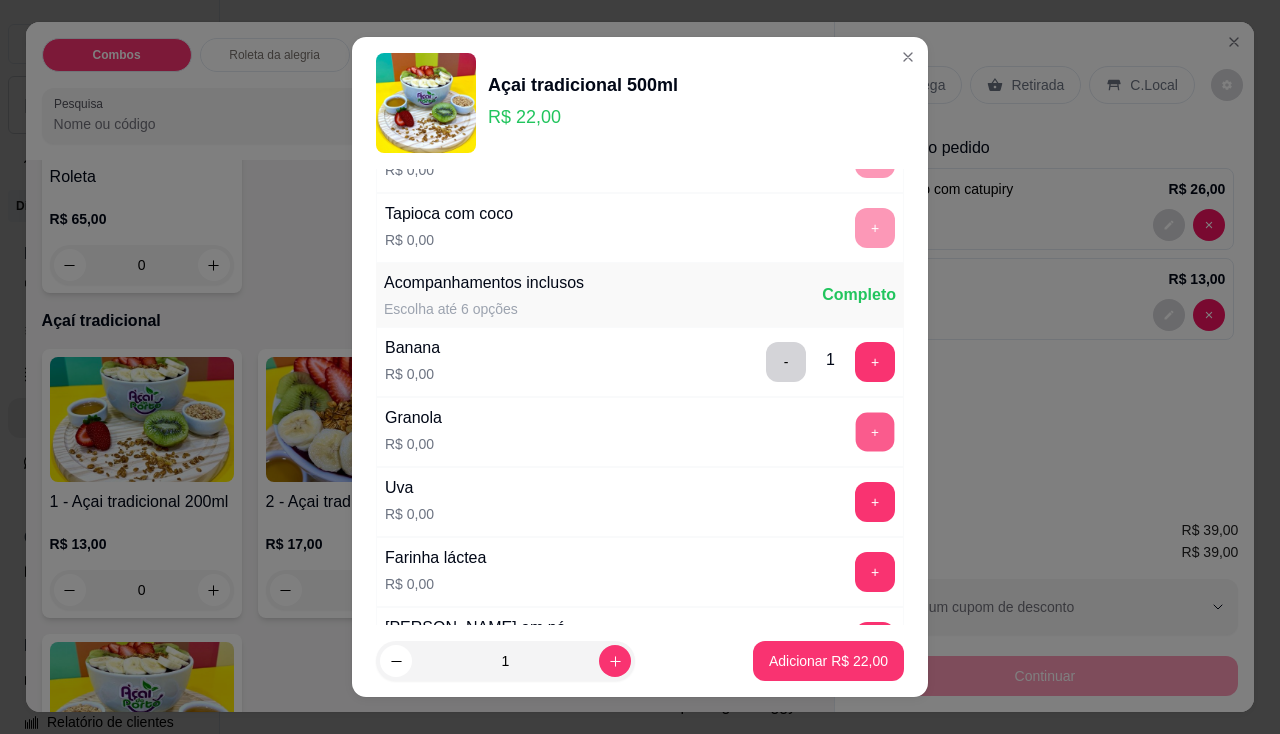 click on "+" at bounding box center (875, 431) 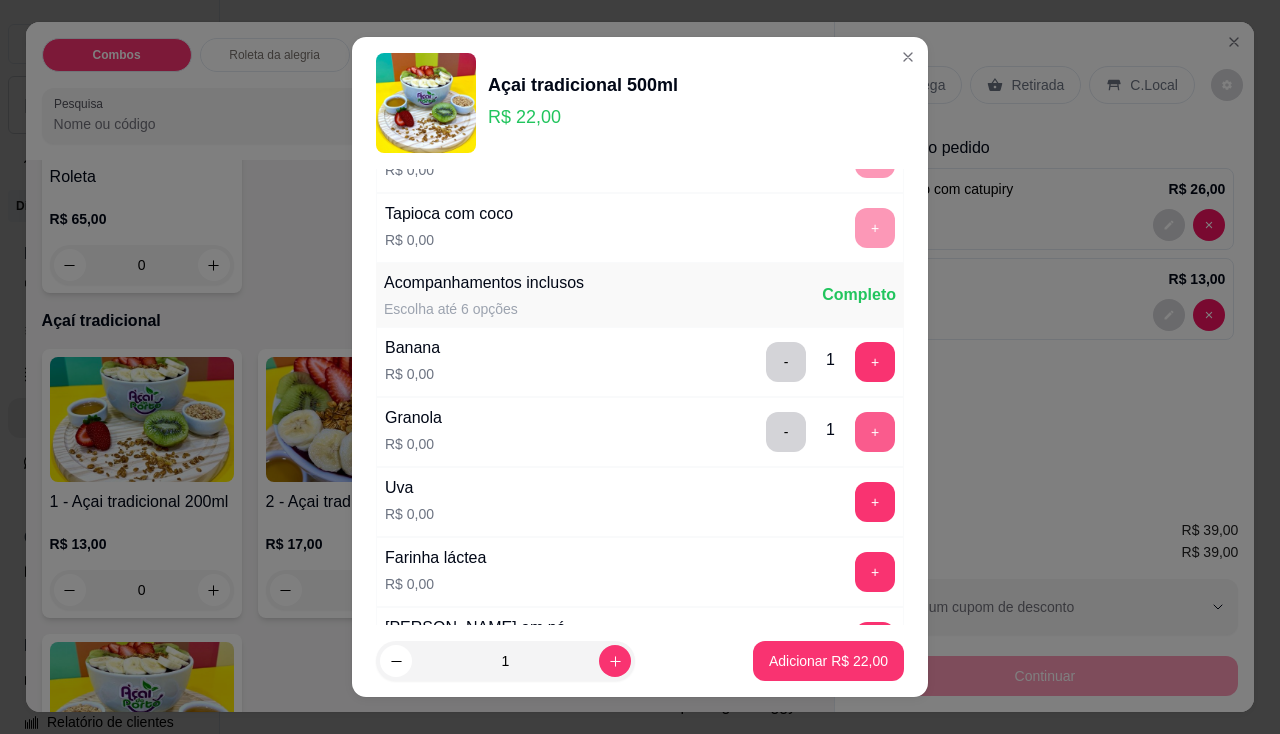 scroll, scrollTop: 500, scrollLeft: 0, axis: vertical 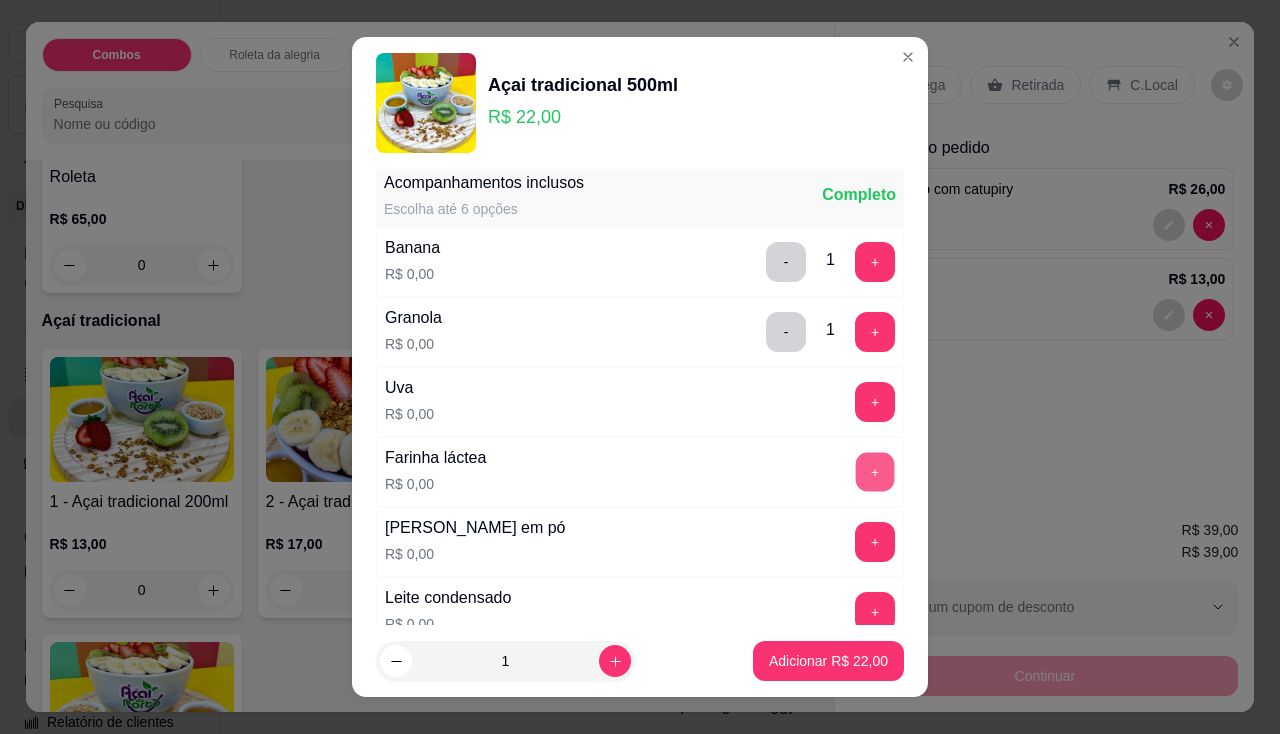 click on "+" at bounding box center (875, 471) 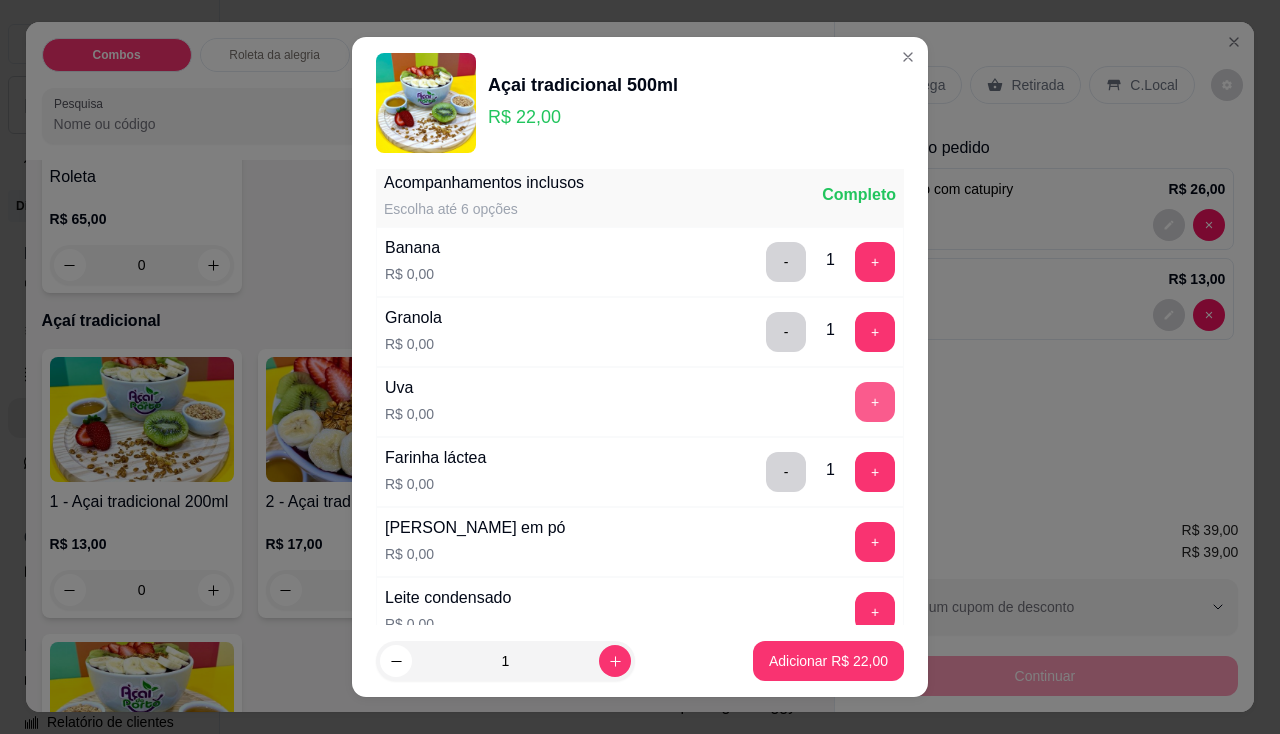 click on "+" at bounding box center [875, 402] 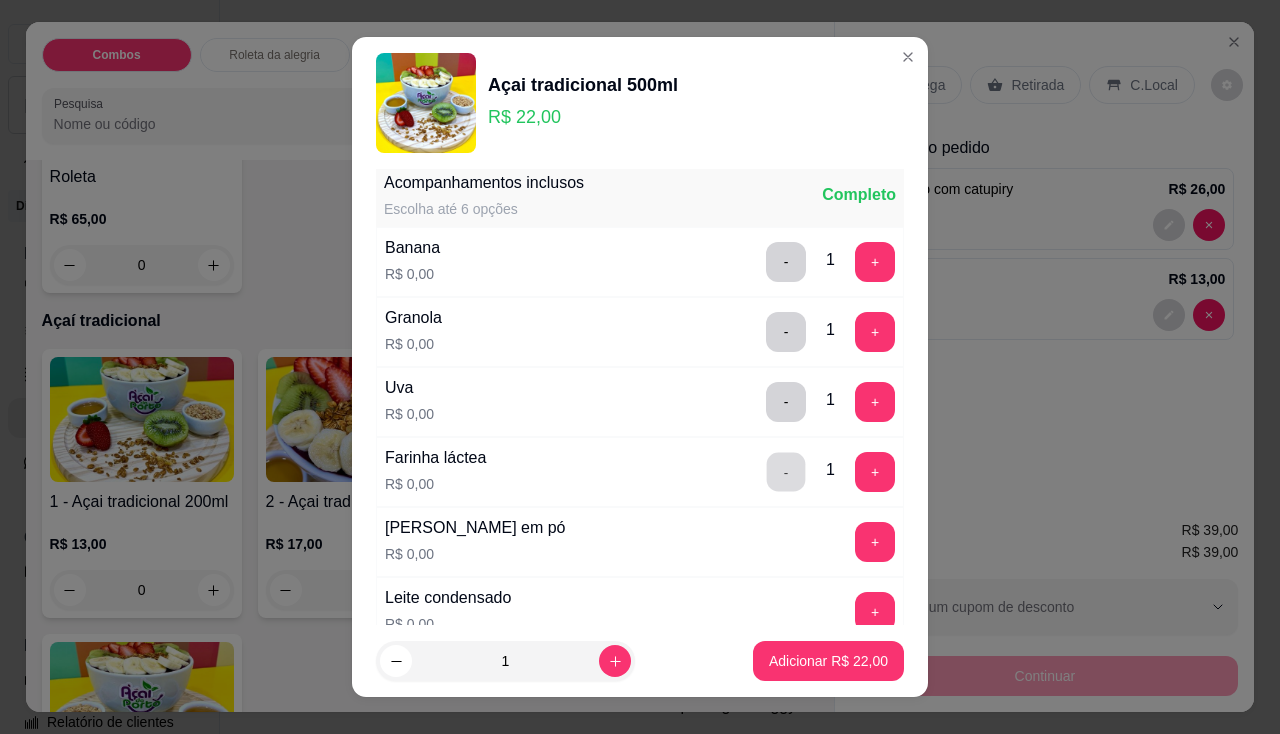 click on "-" at bounding box center [786, 471] 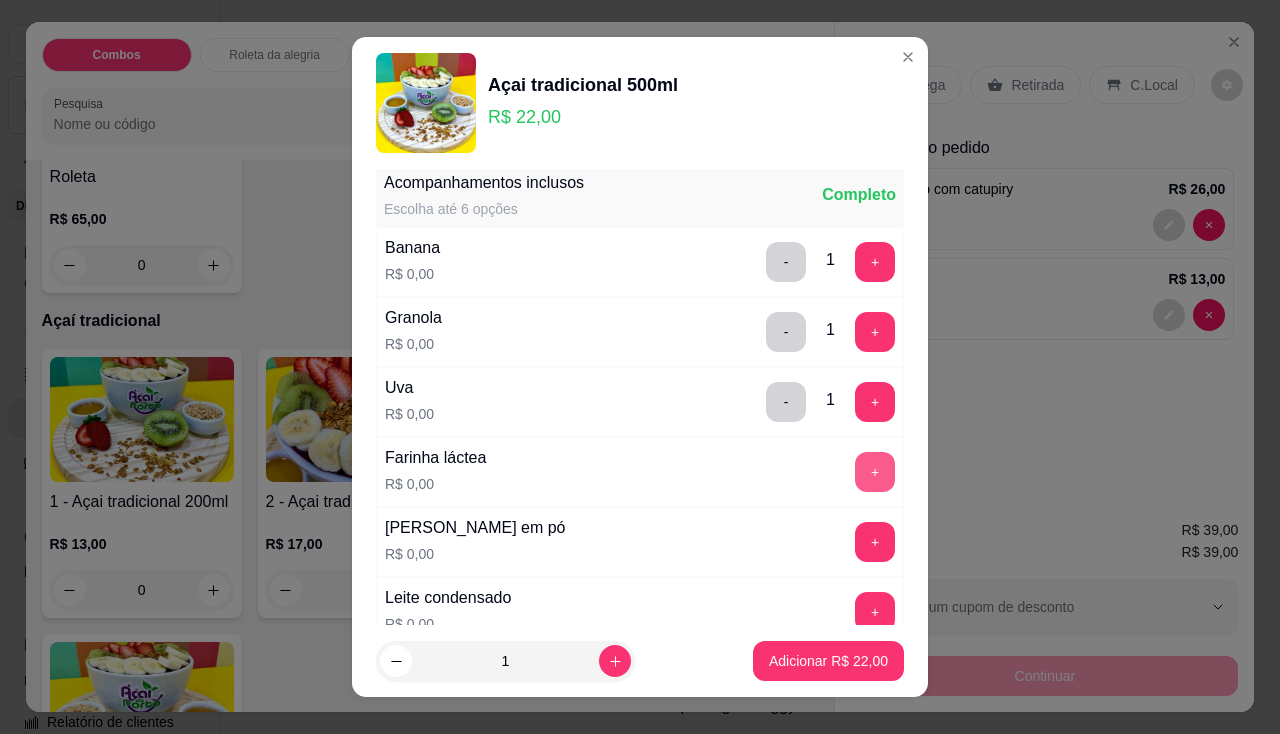 click on "+" at bounding box center [875, 472] 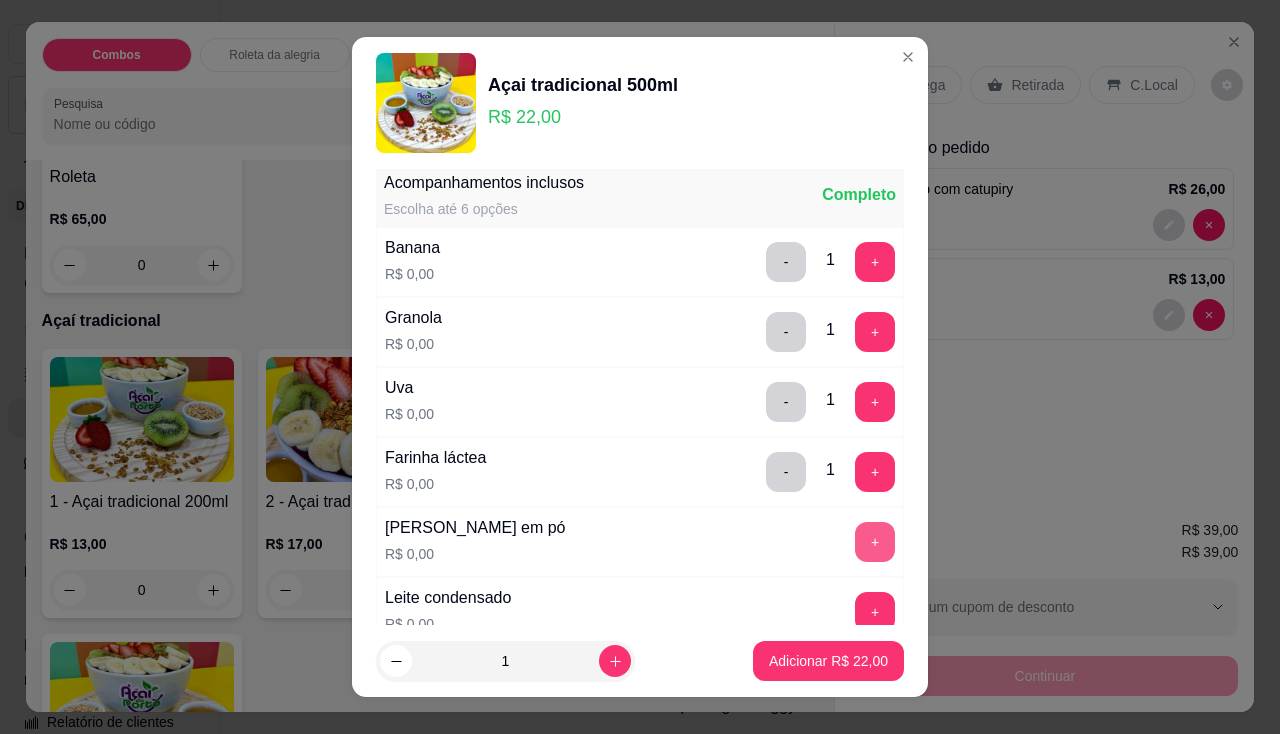 click on "+" at bounding box center (875, 542) 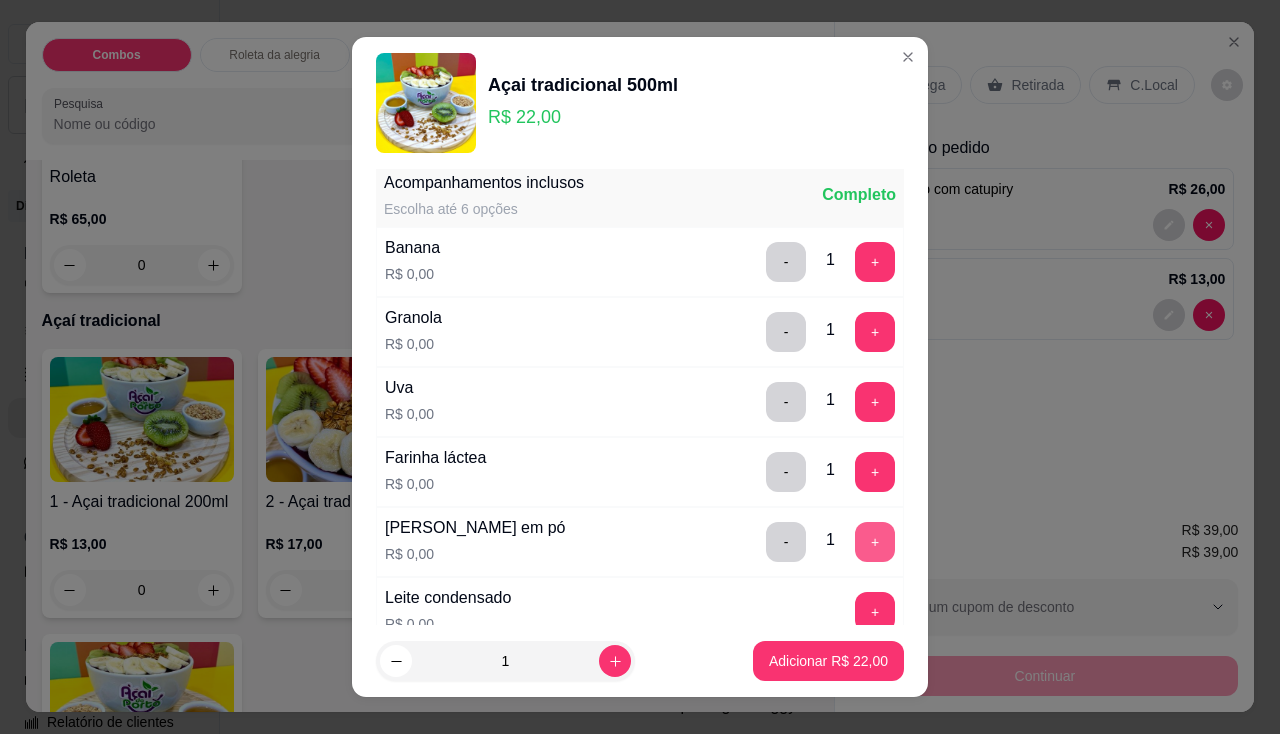scroll, scrollTop: 700, scrollLeft: 0, axis: vertical 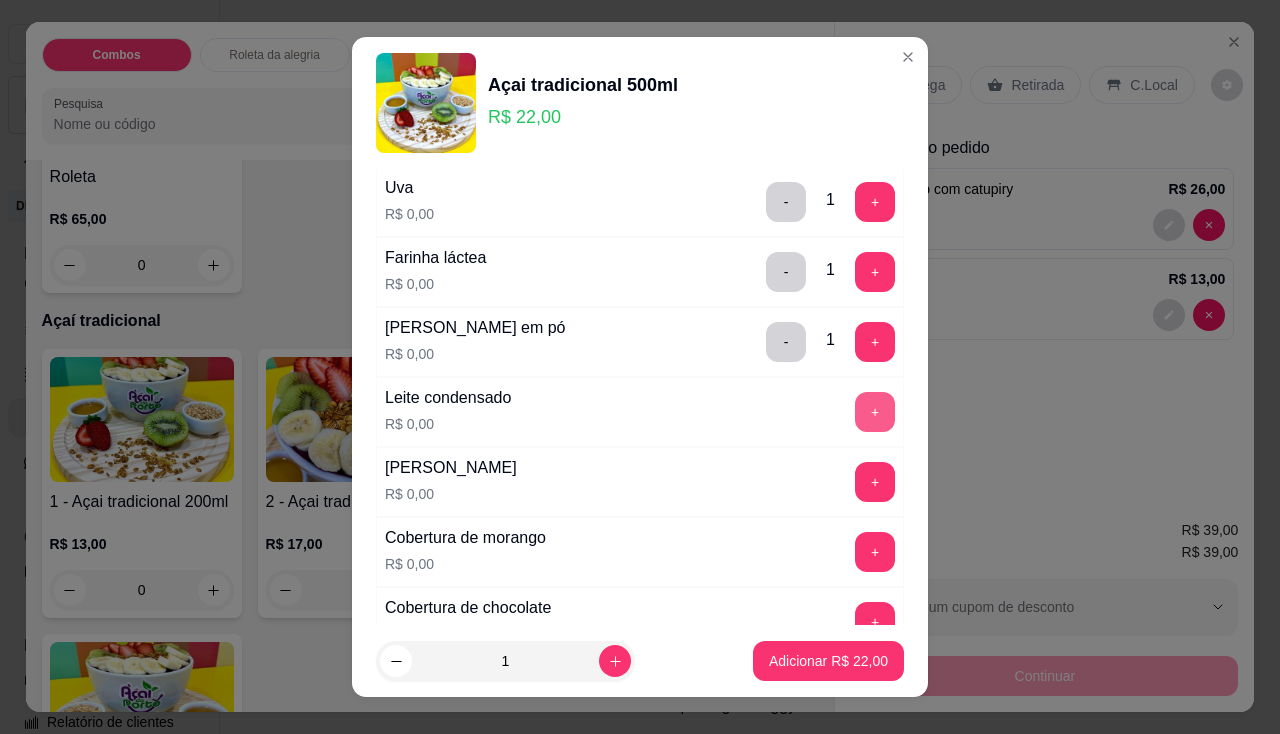 click on "+" at bounding box center (875, 412) 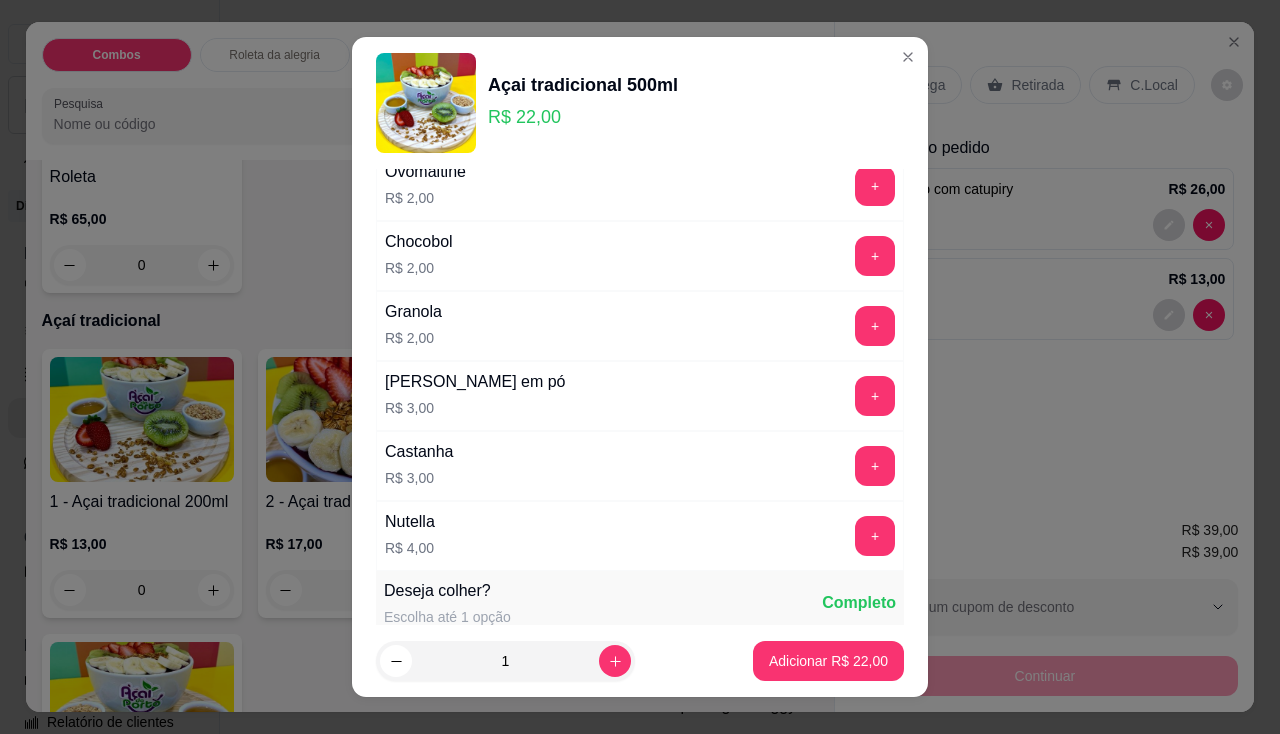 scroll, scrollTop: 2000, scrollLeft: 0, axis: vertical 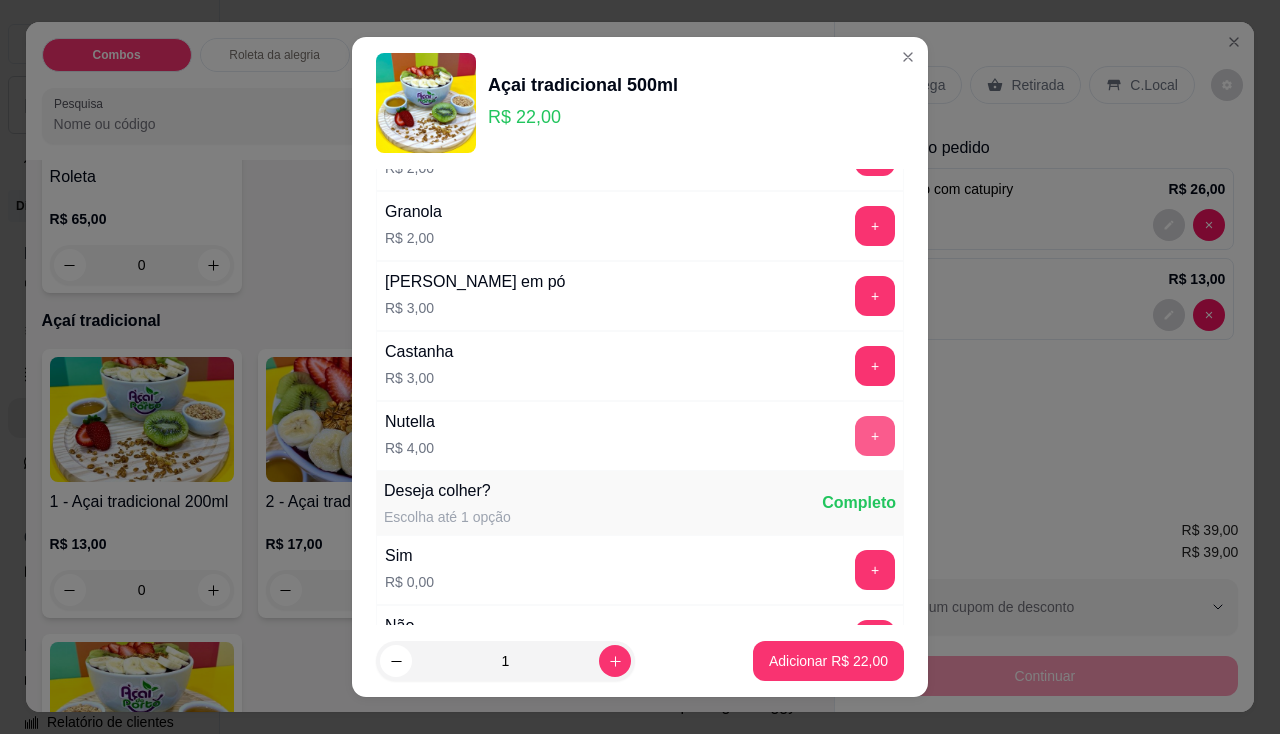 click on "+" at bounding box center [875, 436] 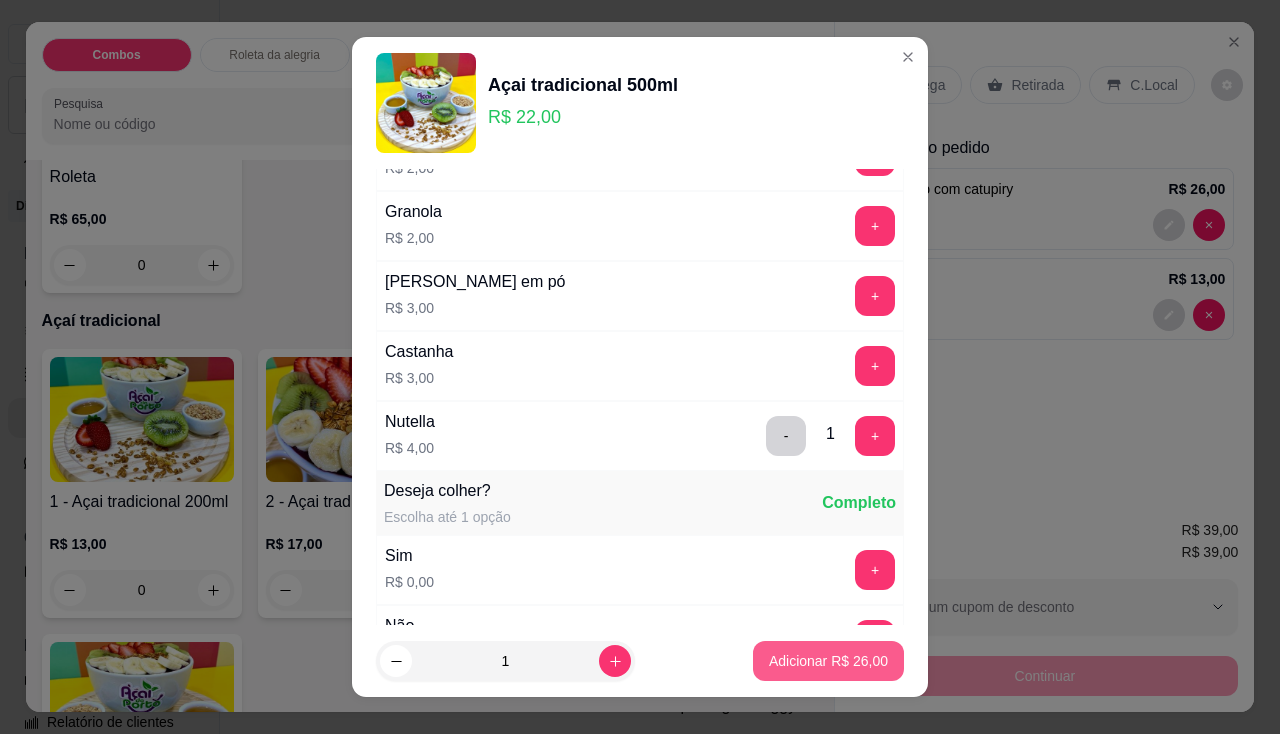 click on "Adicionar   R$ 26,00" at bounding box center (828, 661) 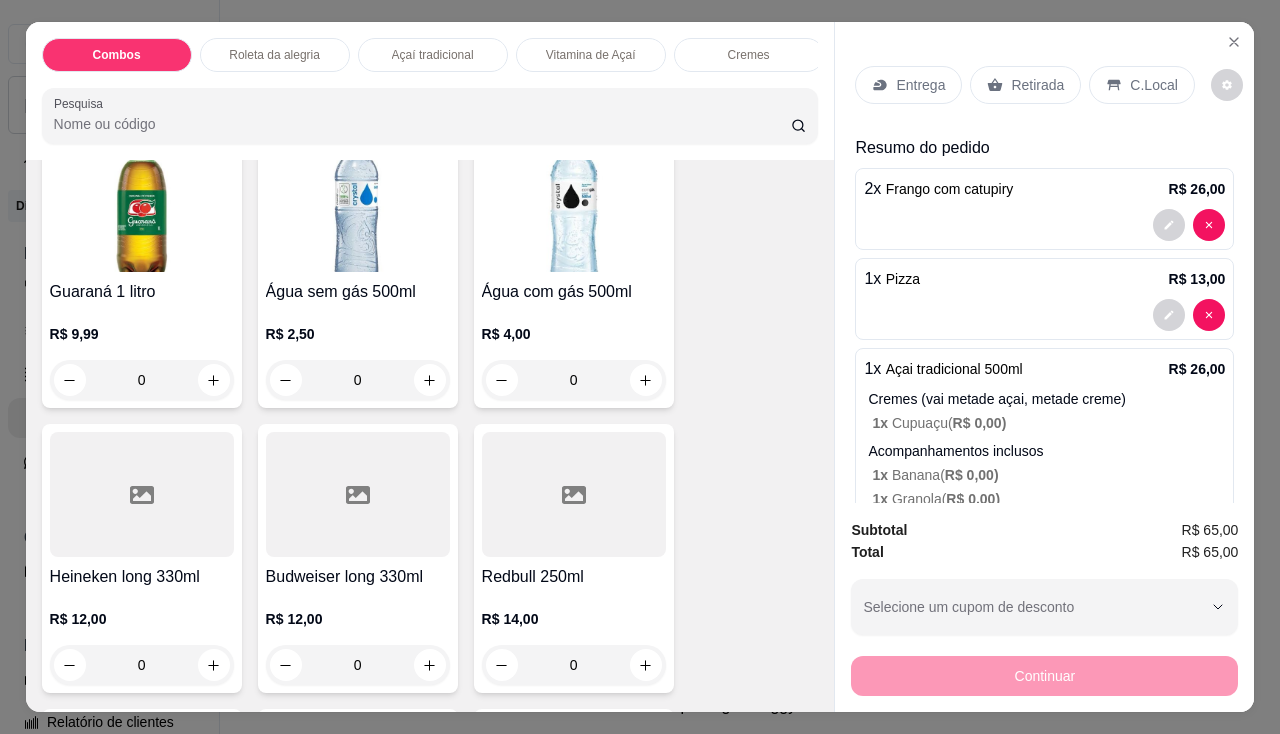 scroll, scrollTop: 5800, scrollLeft: 0, axis: vertical 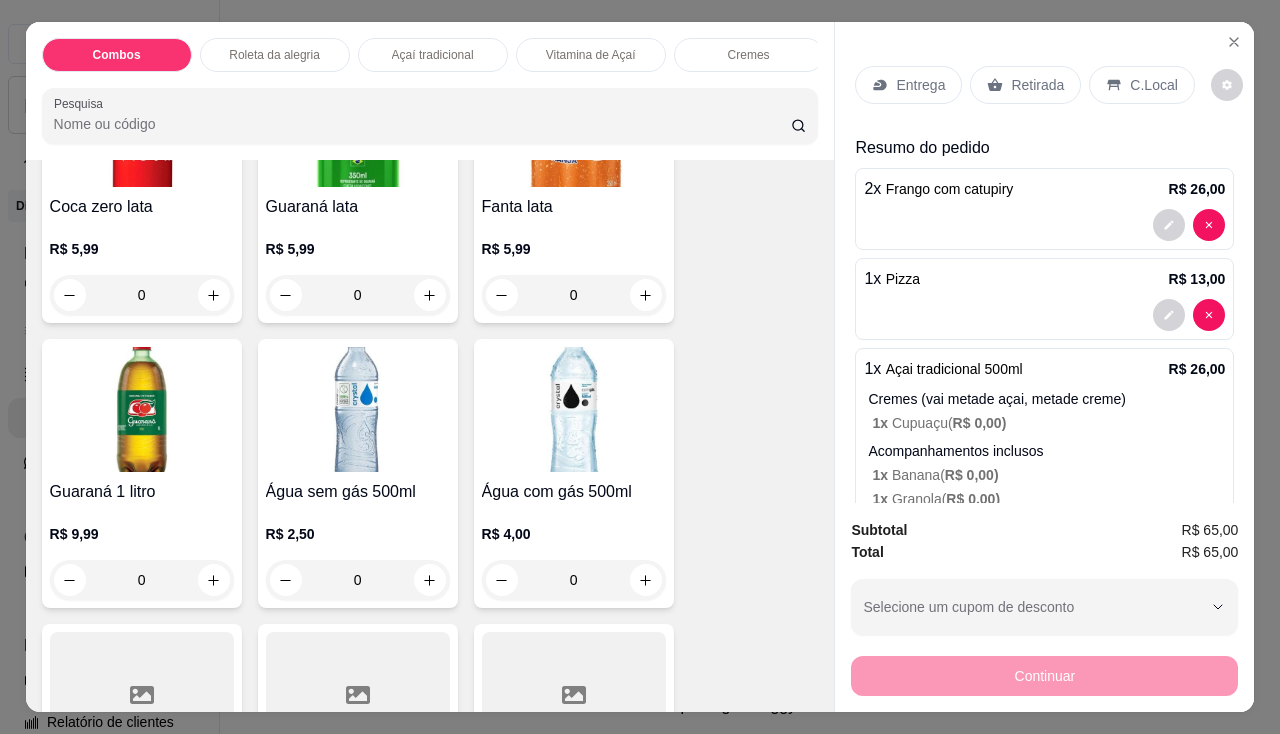 click at bounding box center [142, 409] 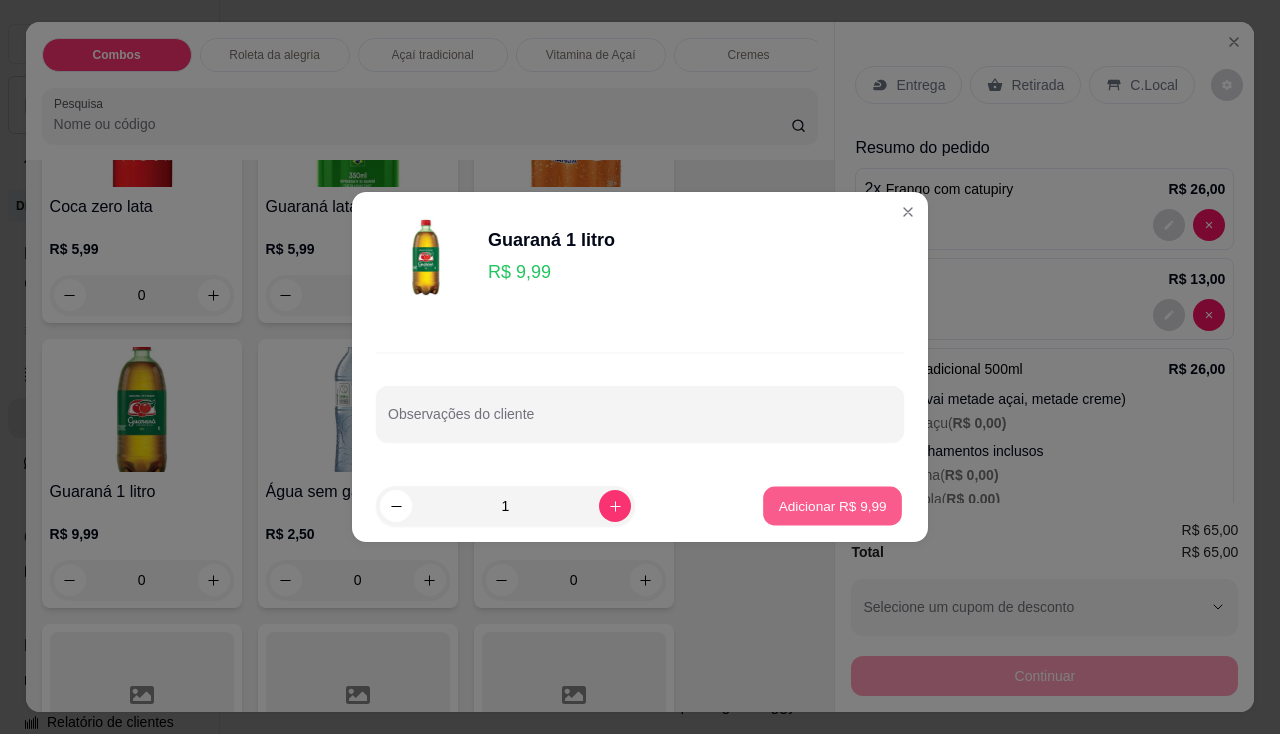 click on "Adicionar   R$ 9,99" at bounding box center (832, 505) 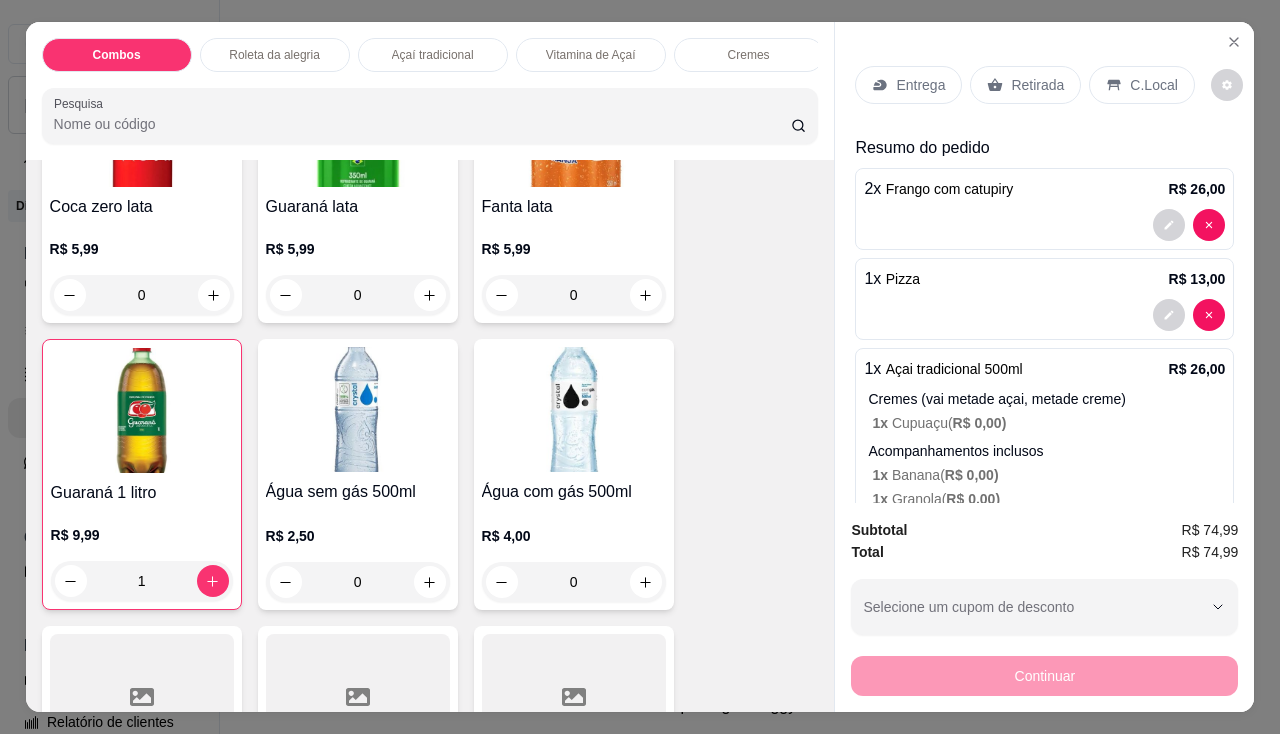 click on "Entrega" at bounding box center (908, 85) 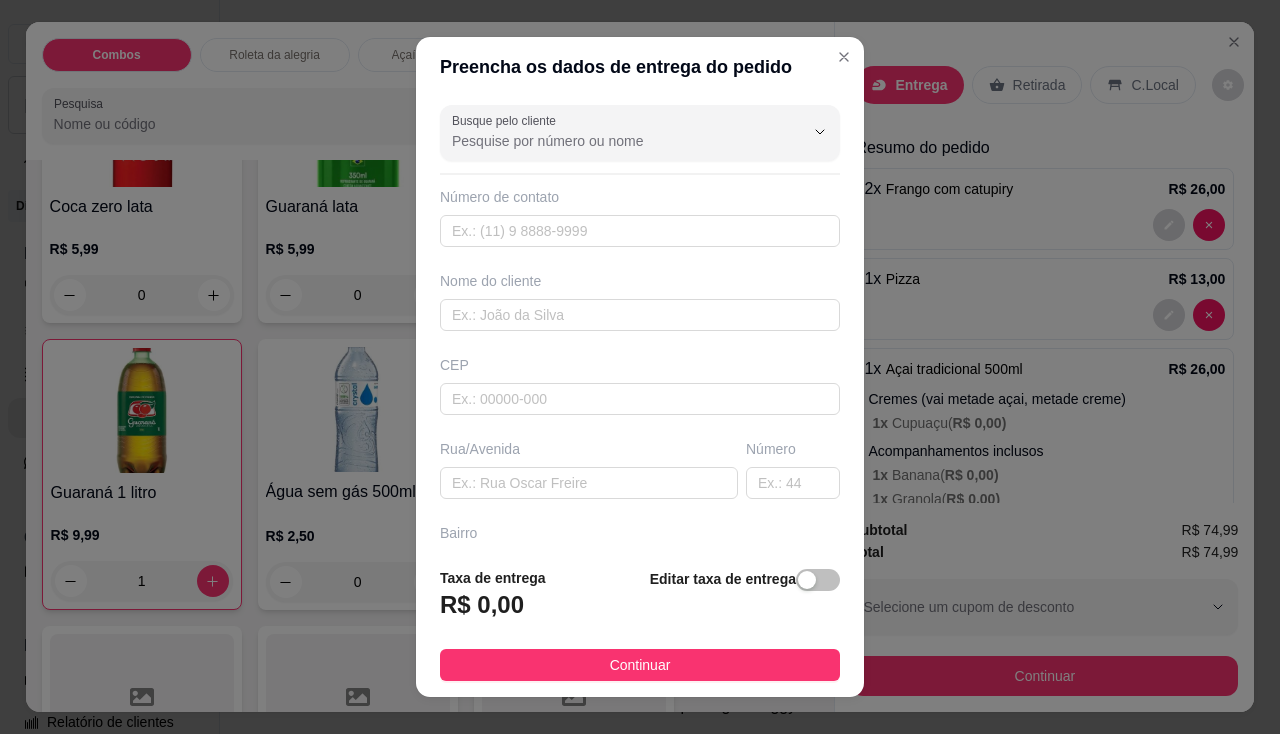 click on "Busque pelo cliente Número de contato Nome do cliente CEP Rua/[GEOGRAPHIC_DATA]" at bounding box center [640, 324] 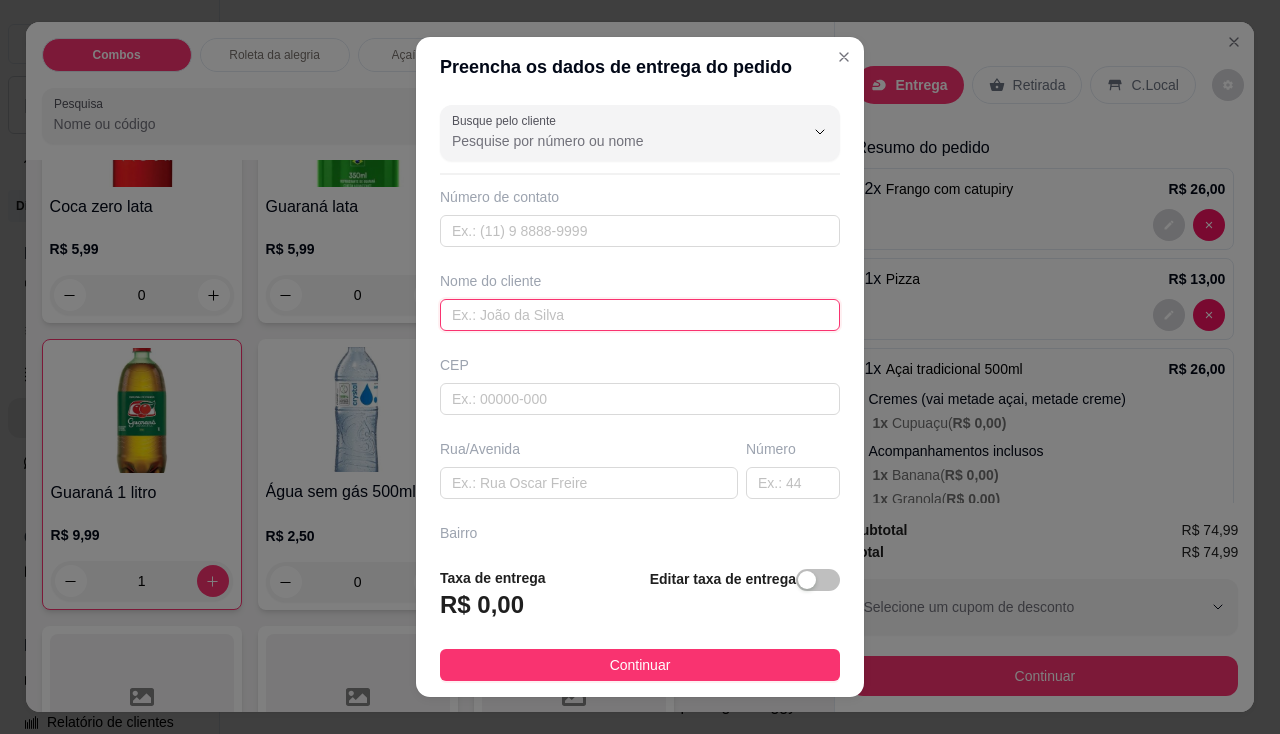 click at bounding box center (640, 315) 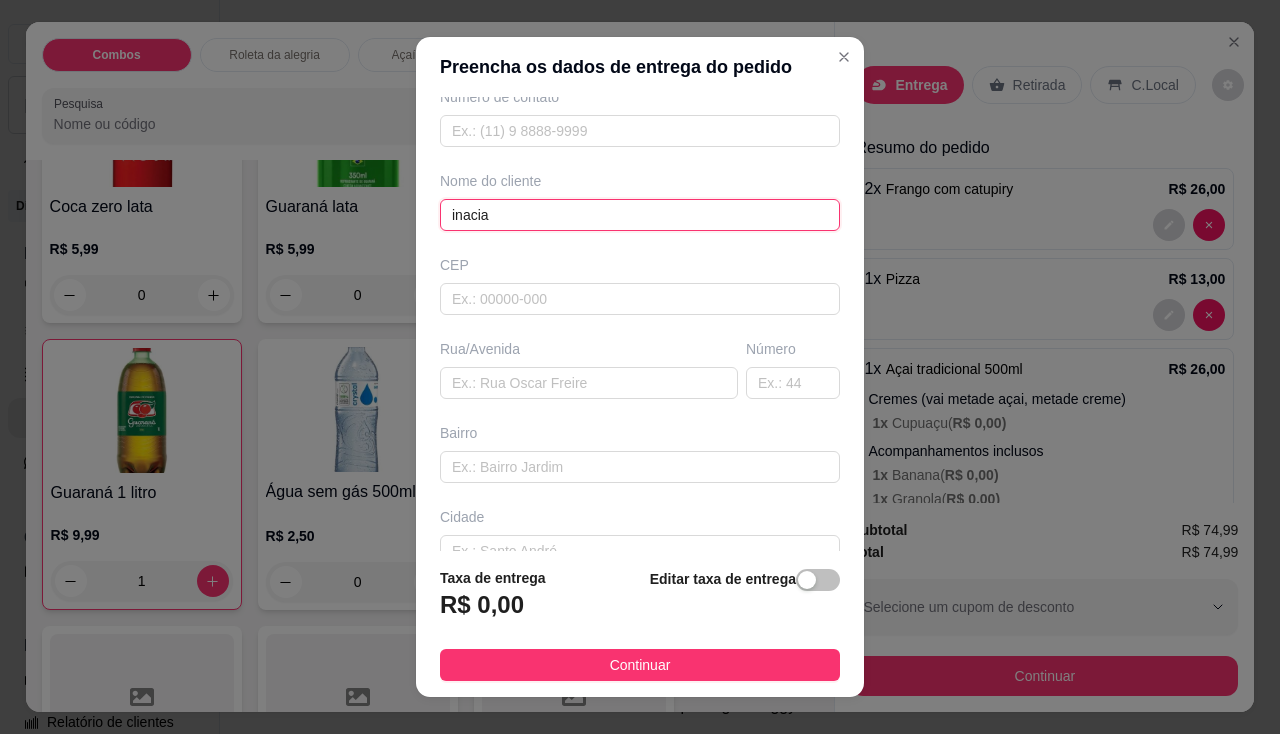 scroll, scrollTop: 219, scrollLeft: 0, axis: vertical 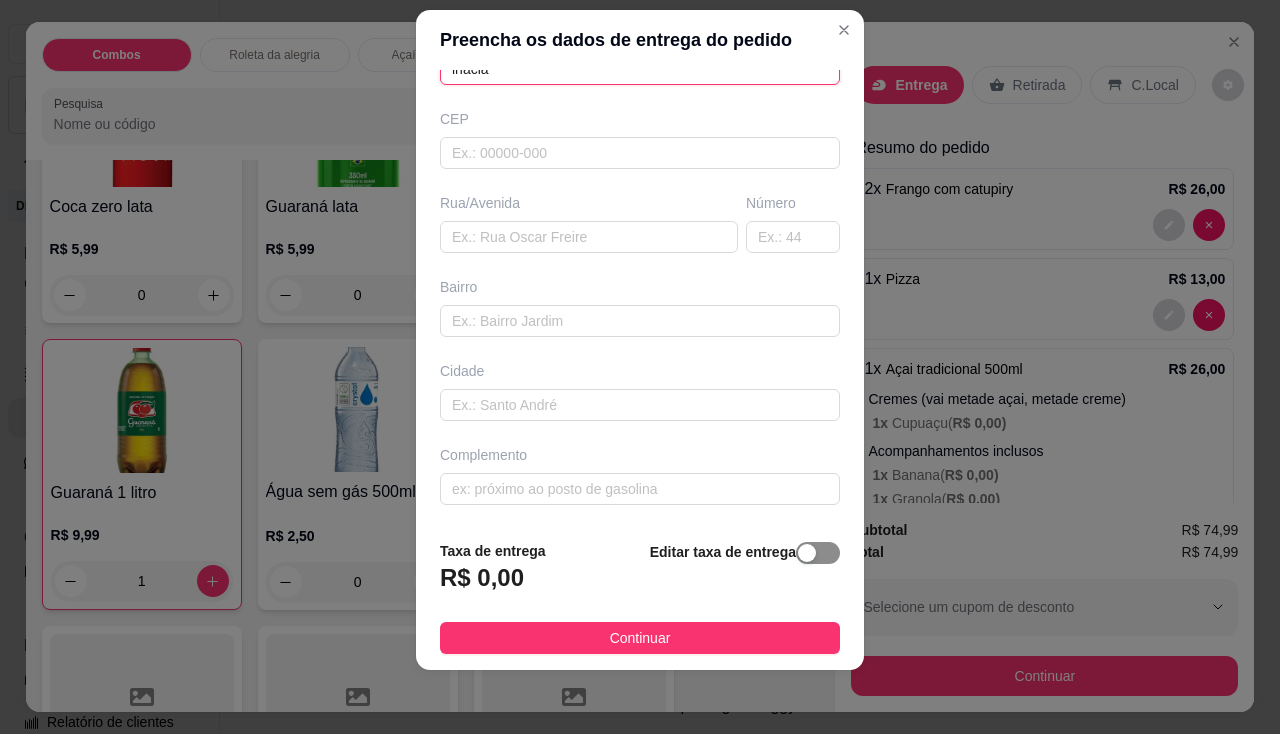 type on "inacia" 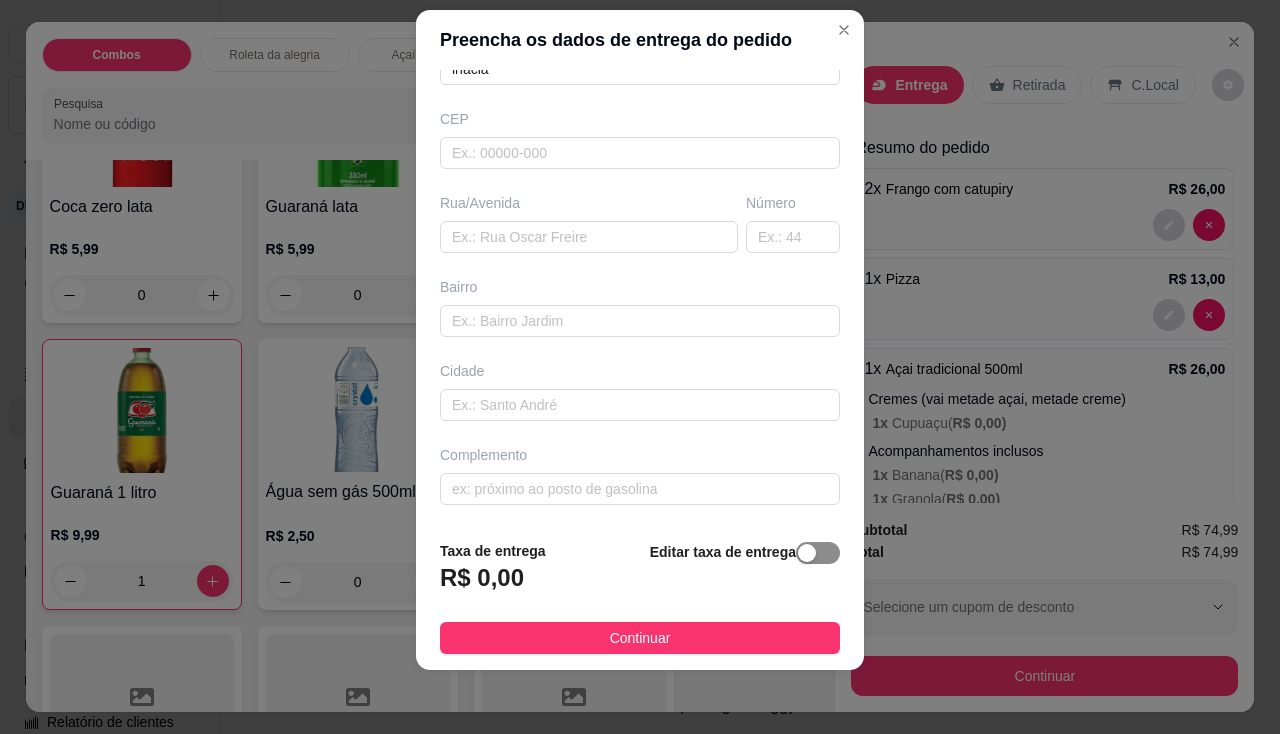 click at bounding box center (807, 553) 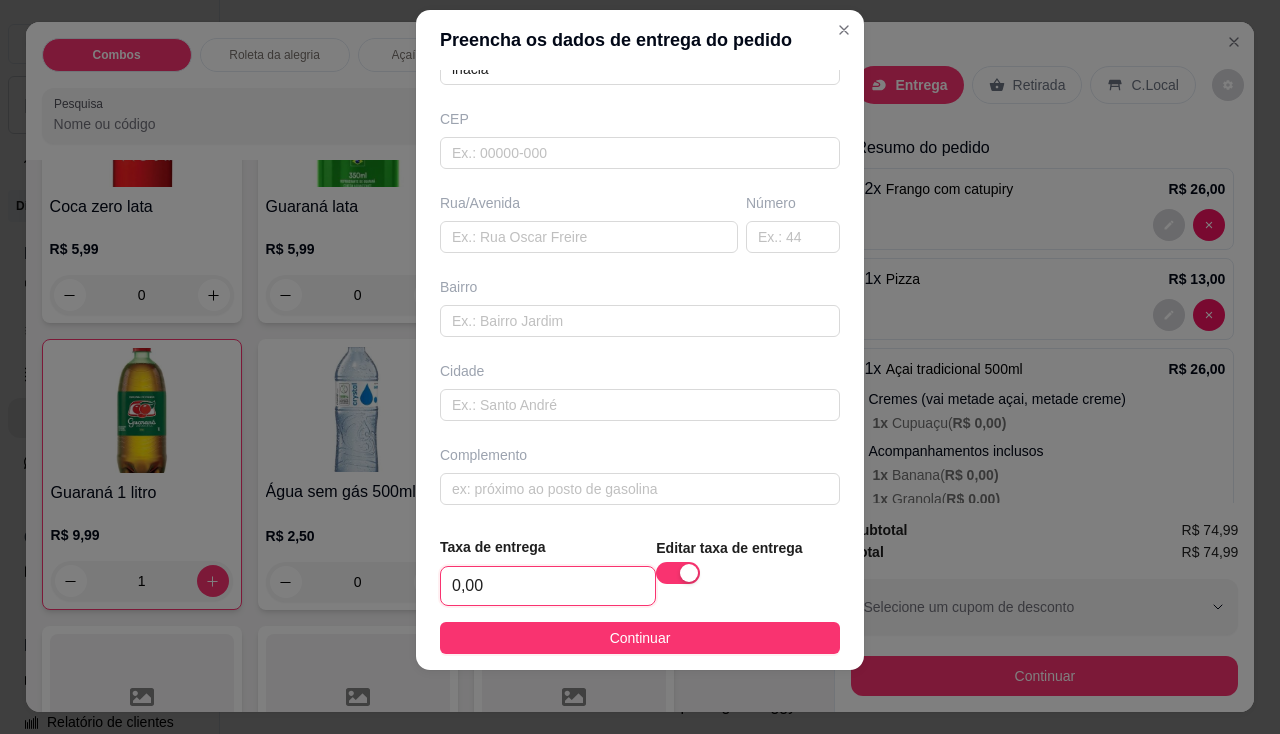 drag, startPoint x: 552, startPoint y: 573, endPoint x: 537, endPoint y: 593, distance: 25 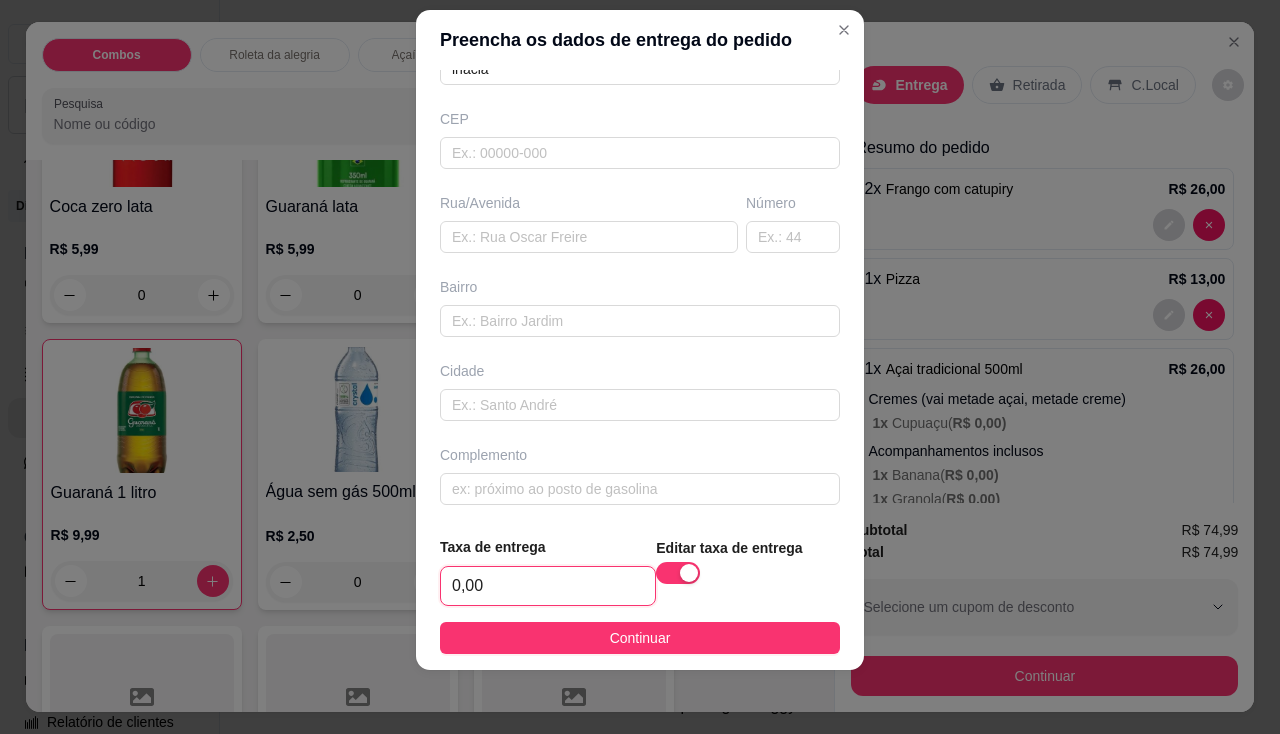 click on "0,00" at bounding box center [548, 586] 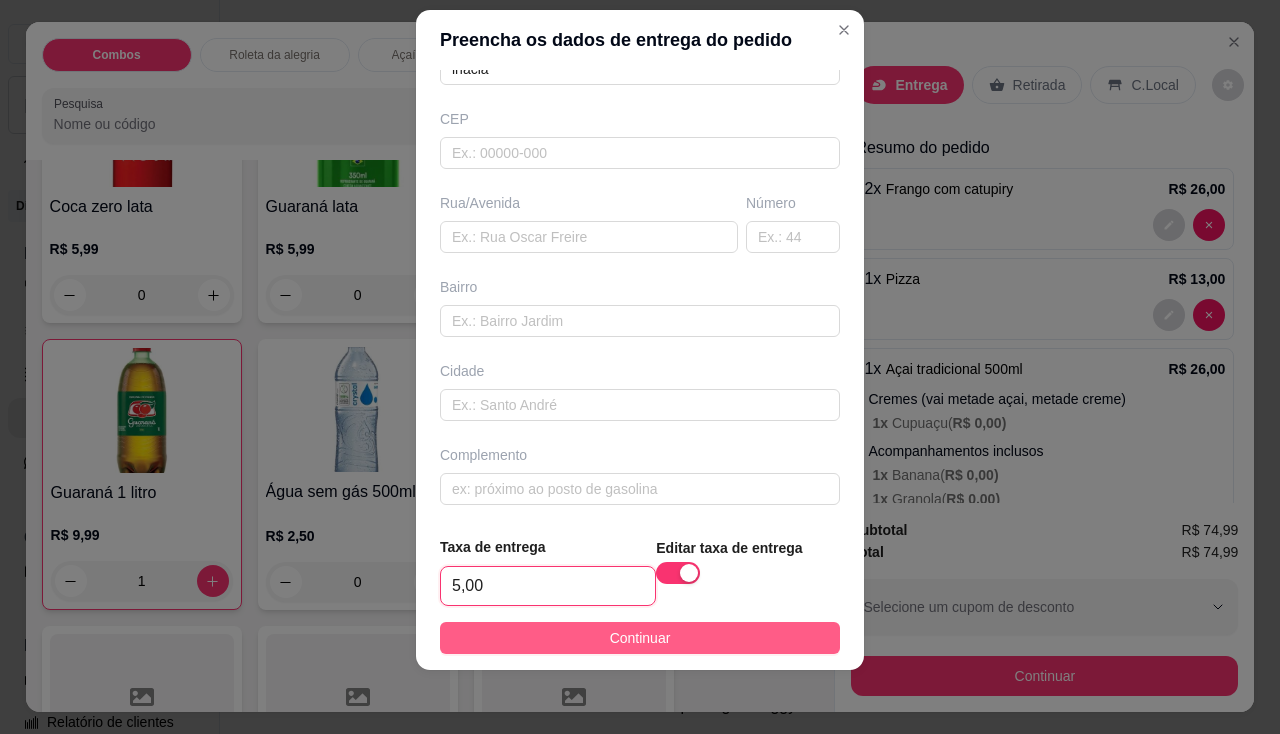 type on "5,00" 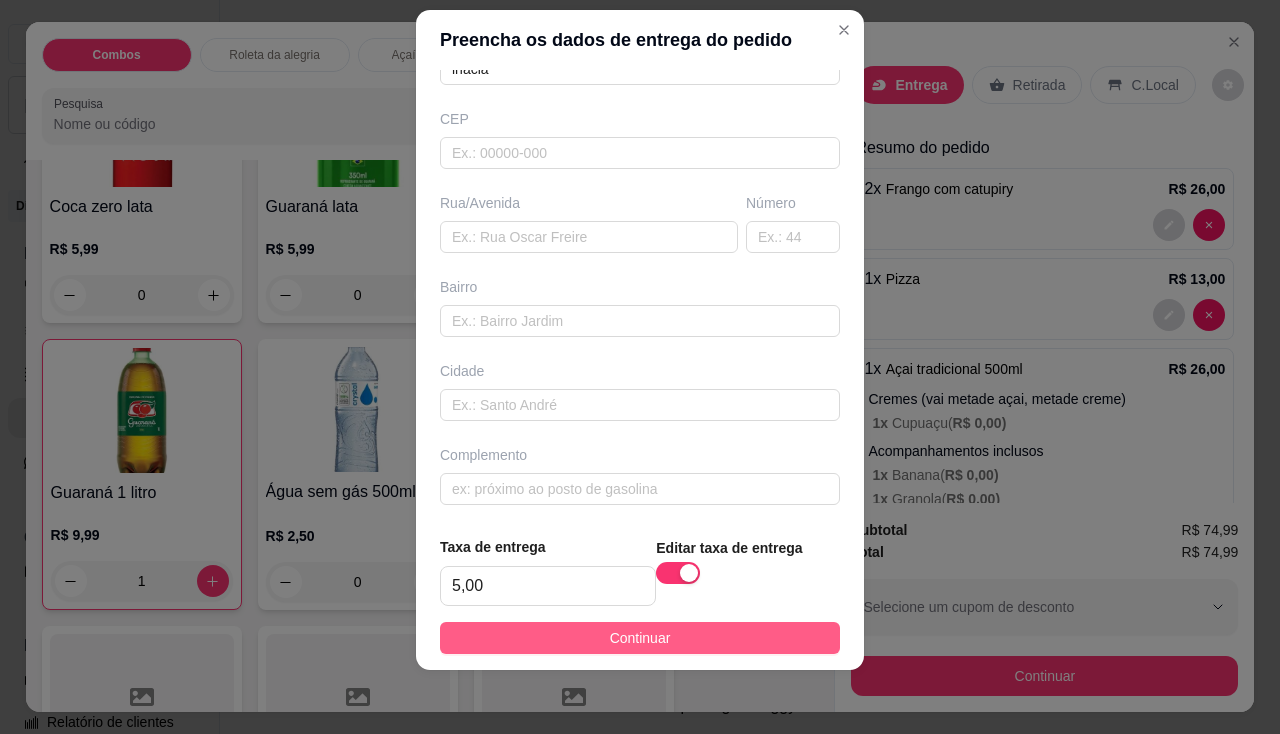 click on "Continuar" at bounding box center [640, 638] 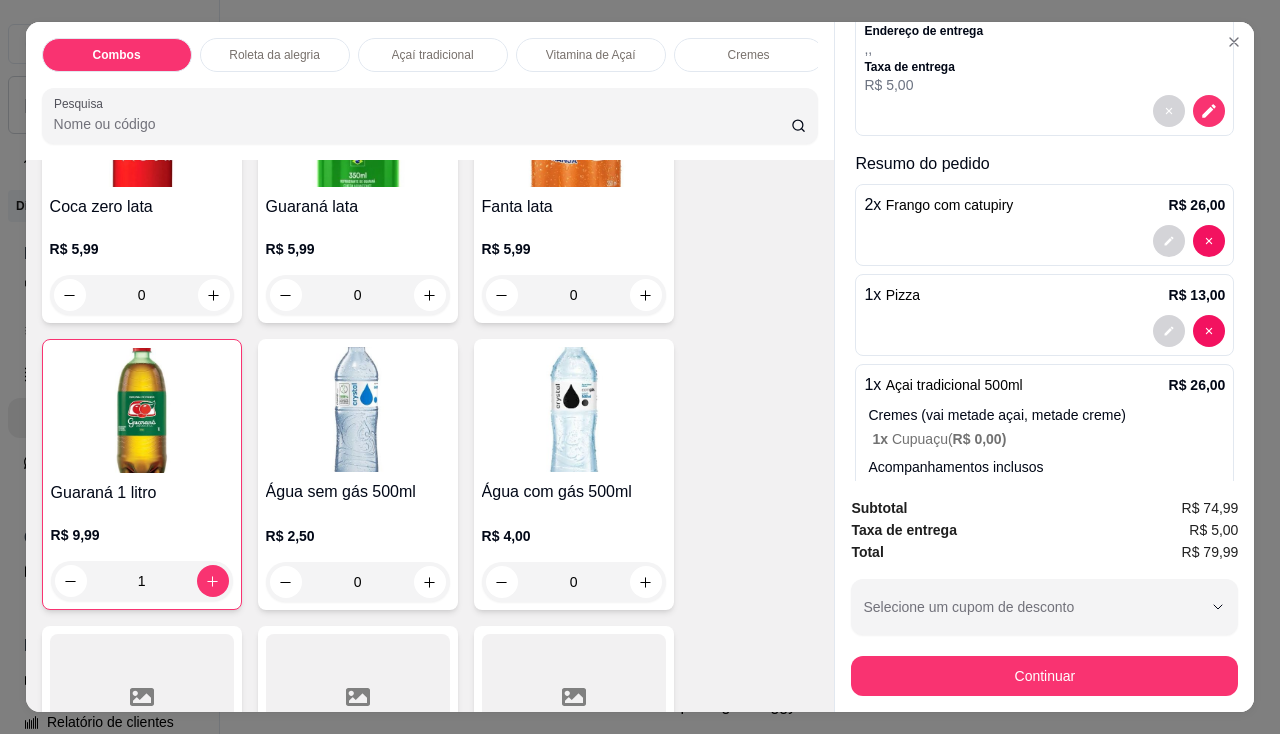 scroll, scrollTop: 100, scrollLeft: 0, axis: vertical 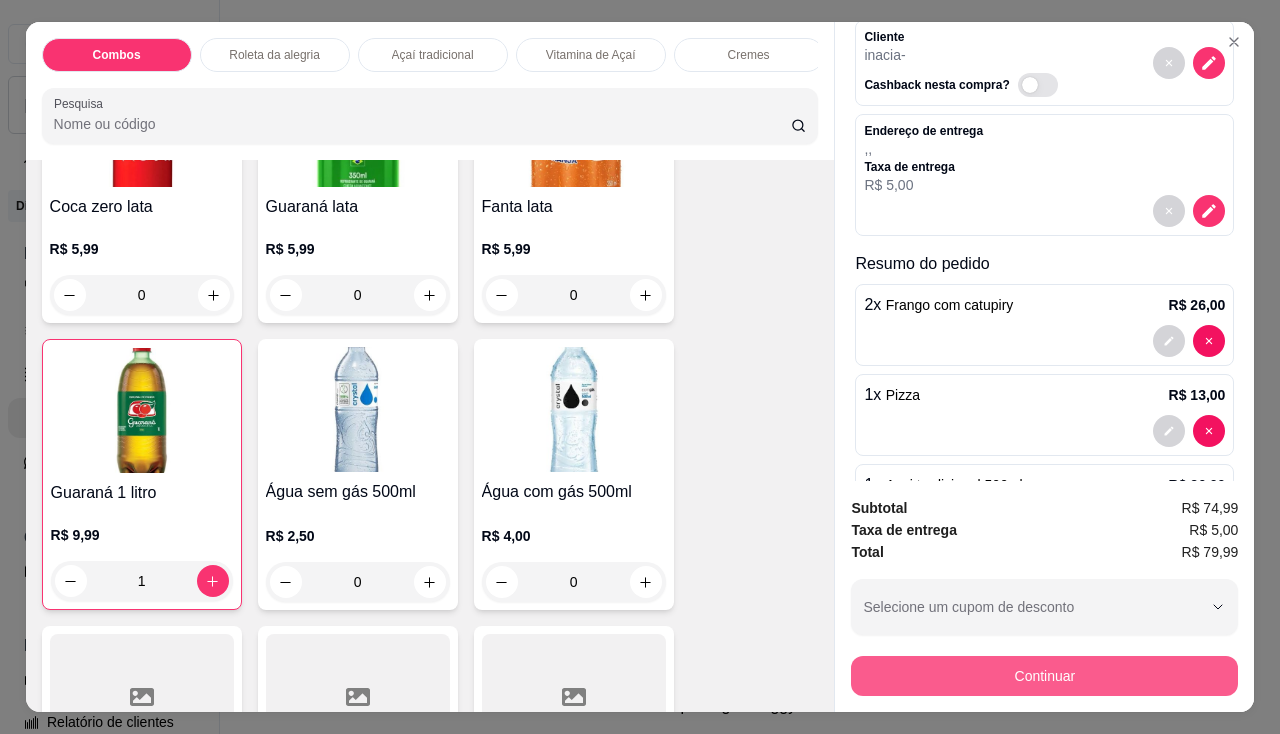 click on "Continuar" at bounding box center [1044, 676] 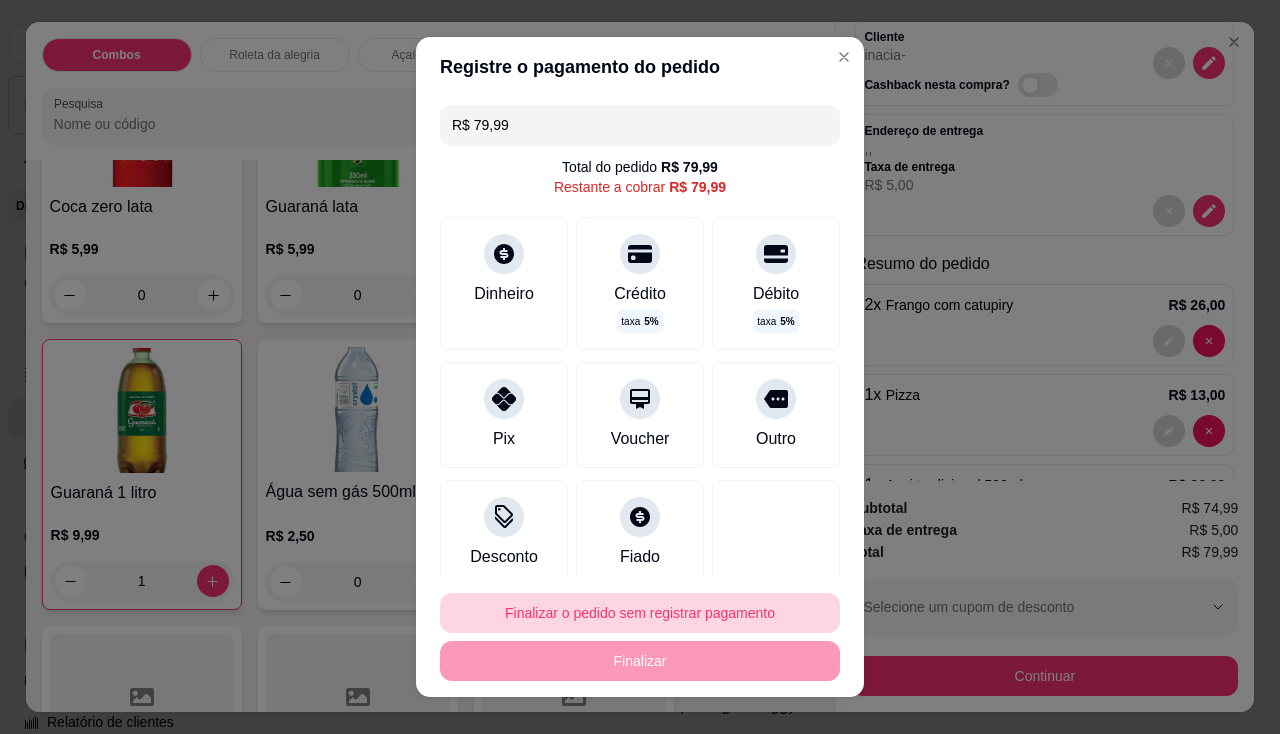 click on "Finalizar o pedido sem registrar pagamento" at bounding box center (640, 613) 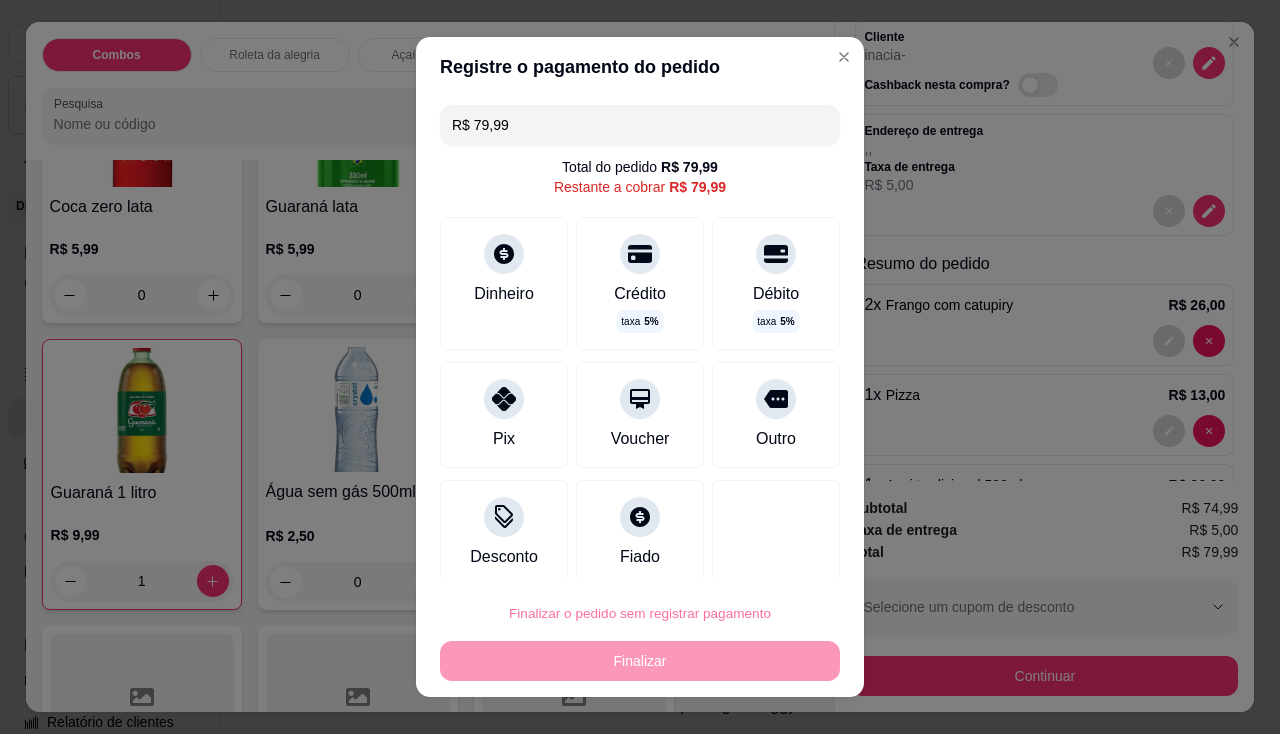 click on "Confirmar" at bounding box center [754, 556] 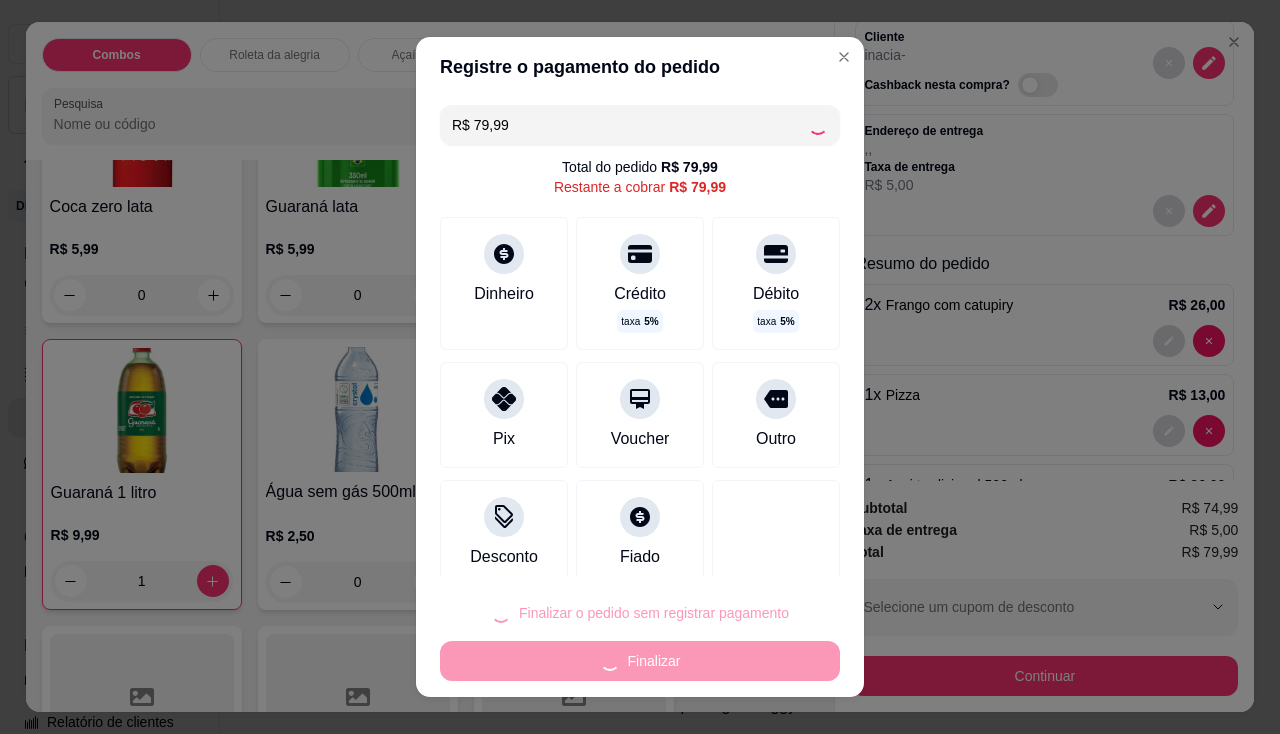 type on "0" 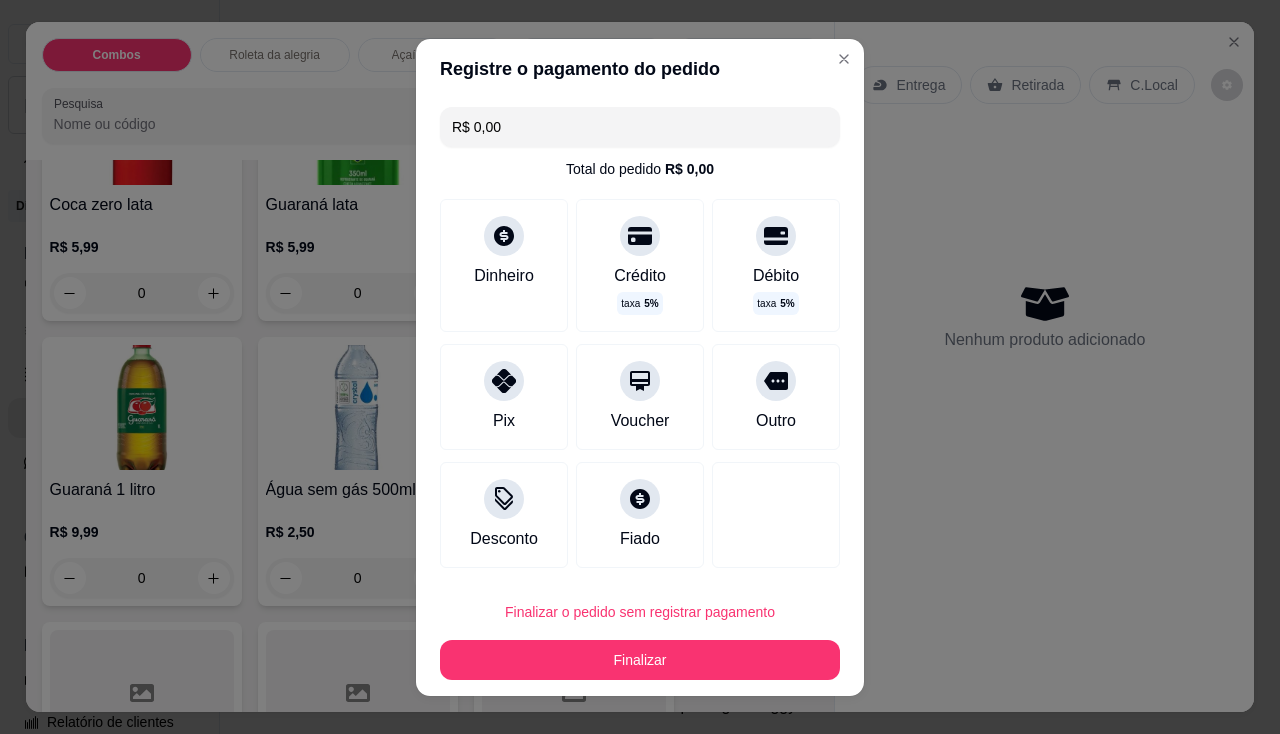 type on "R$ 0,00" 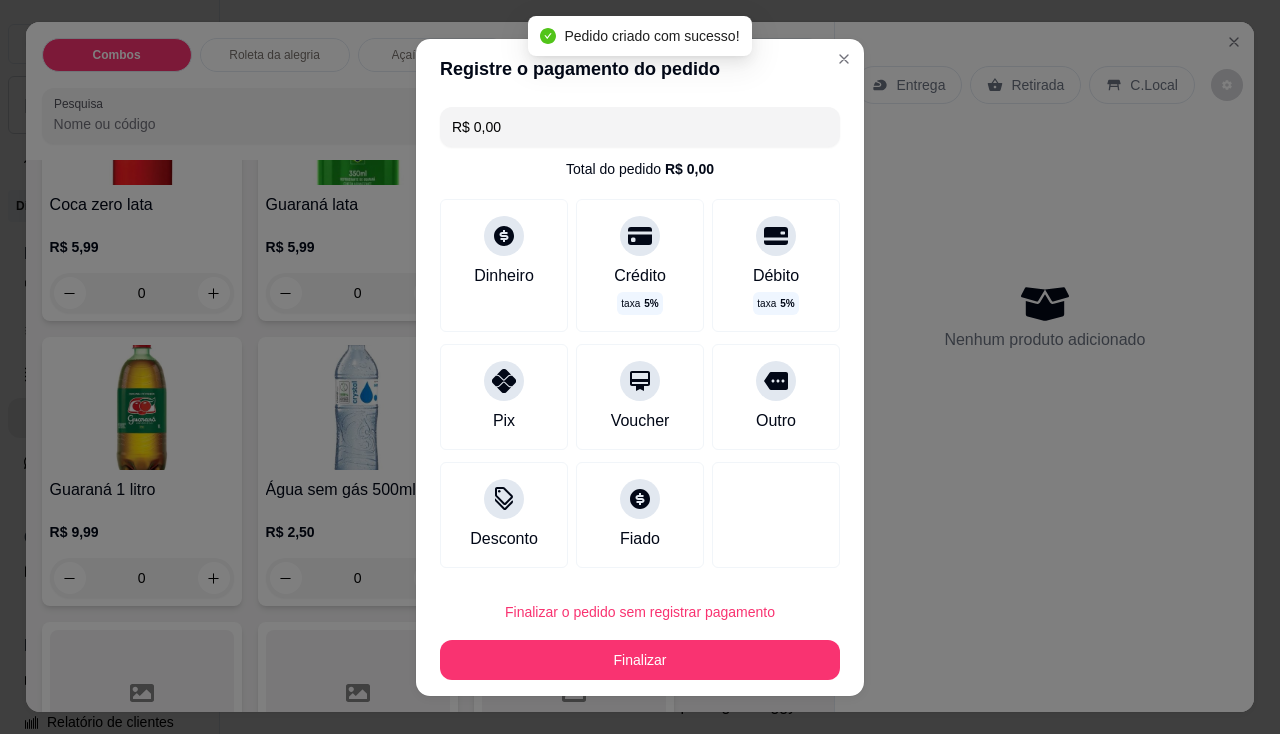 scroll, scrollTop: 0, scrollLeft: 0, axis: both 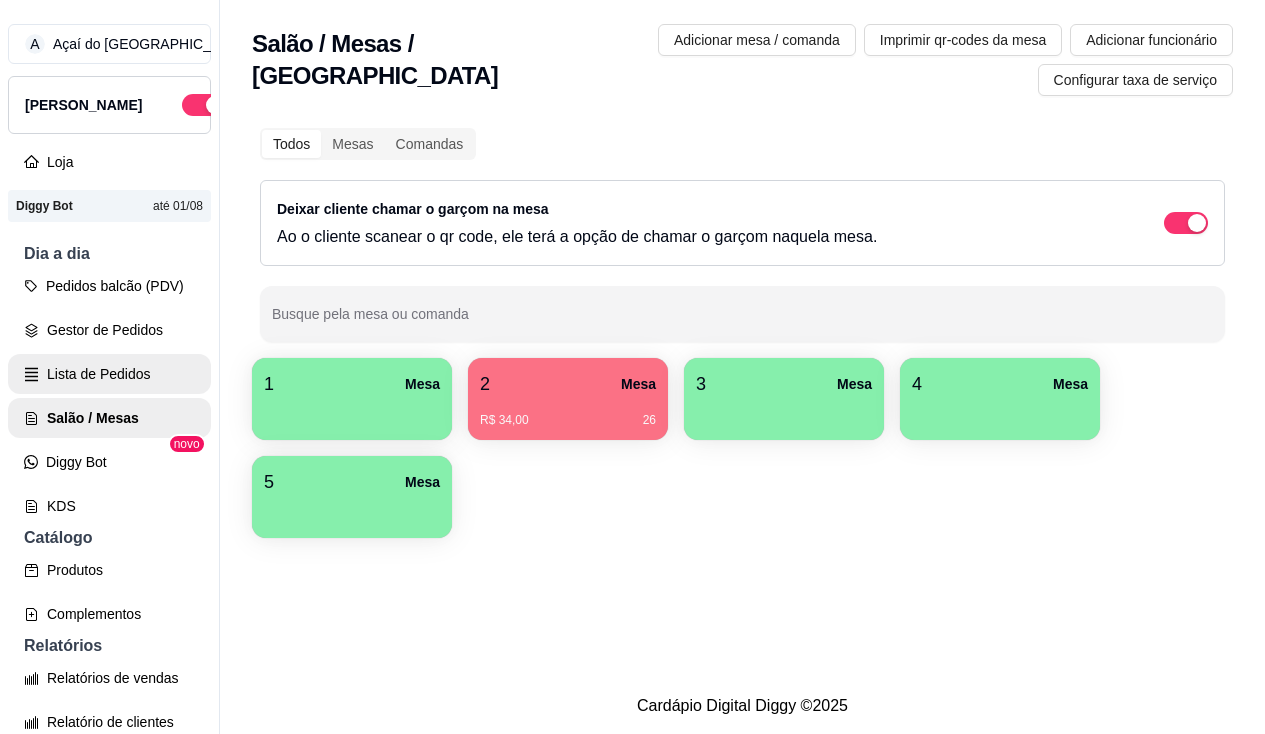 click on "Lista de Pedidos" at bounding box center (109, 374) 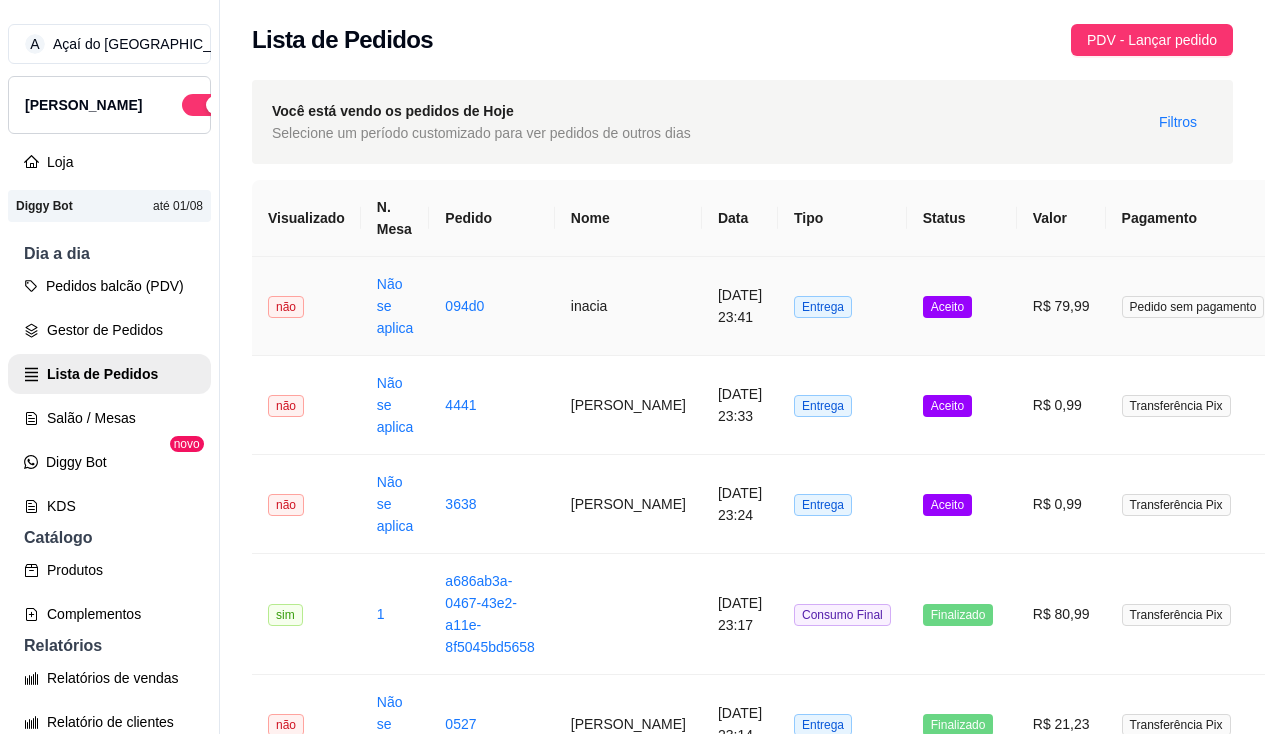 click on "094d0" at bounding box center [491, 306] 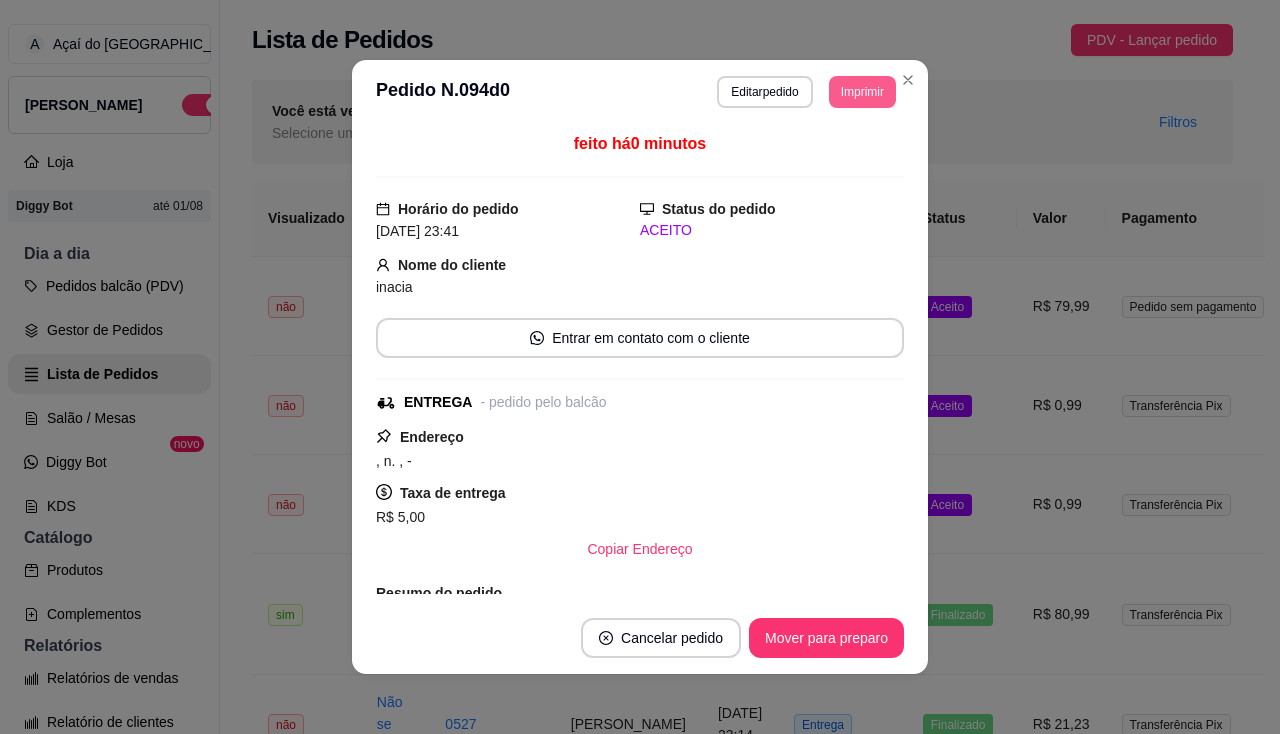 click on "Imprimir" at bounding box center [862, 92] 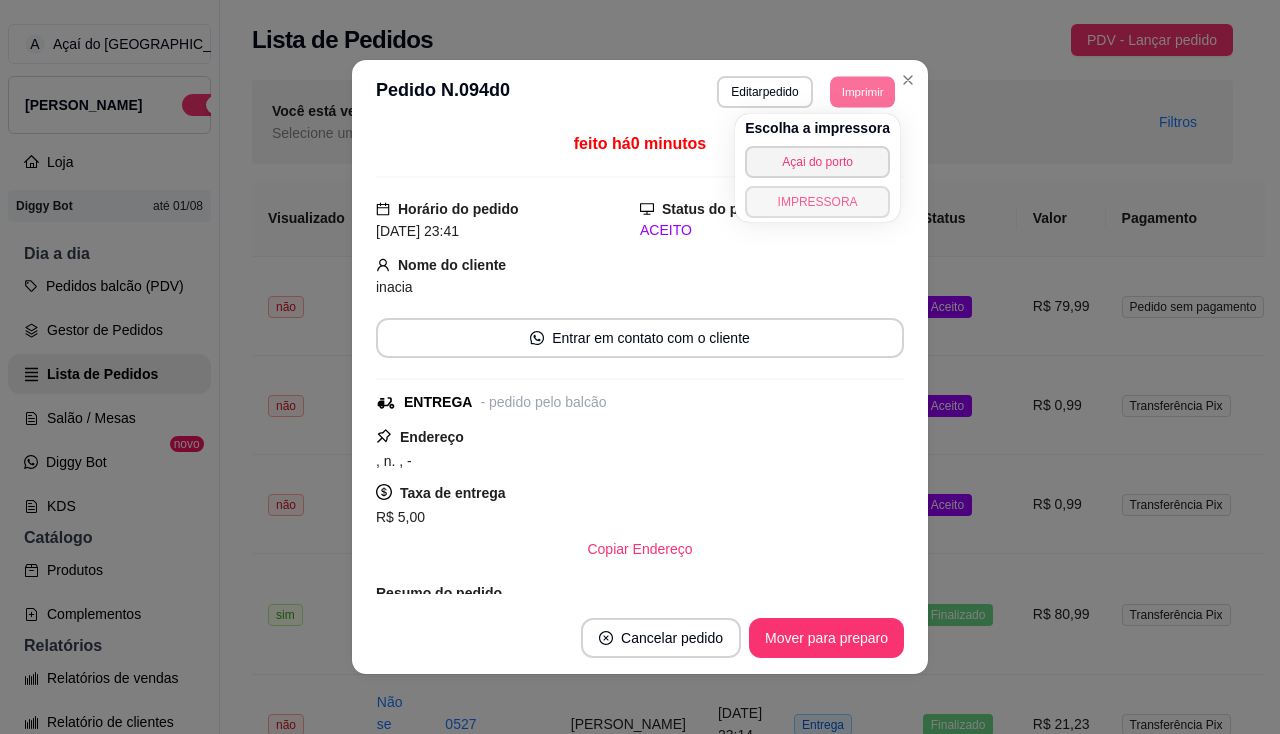 click on "IMPRESSORA" at bounding box center [817, 202] 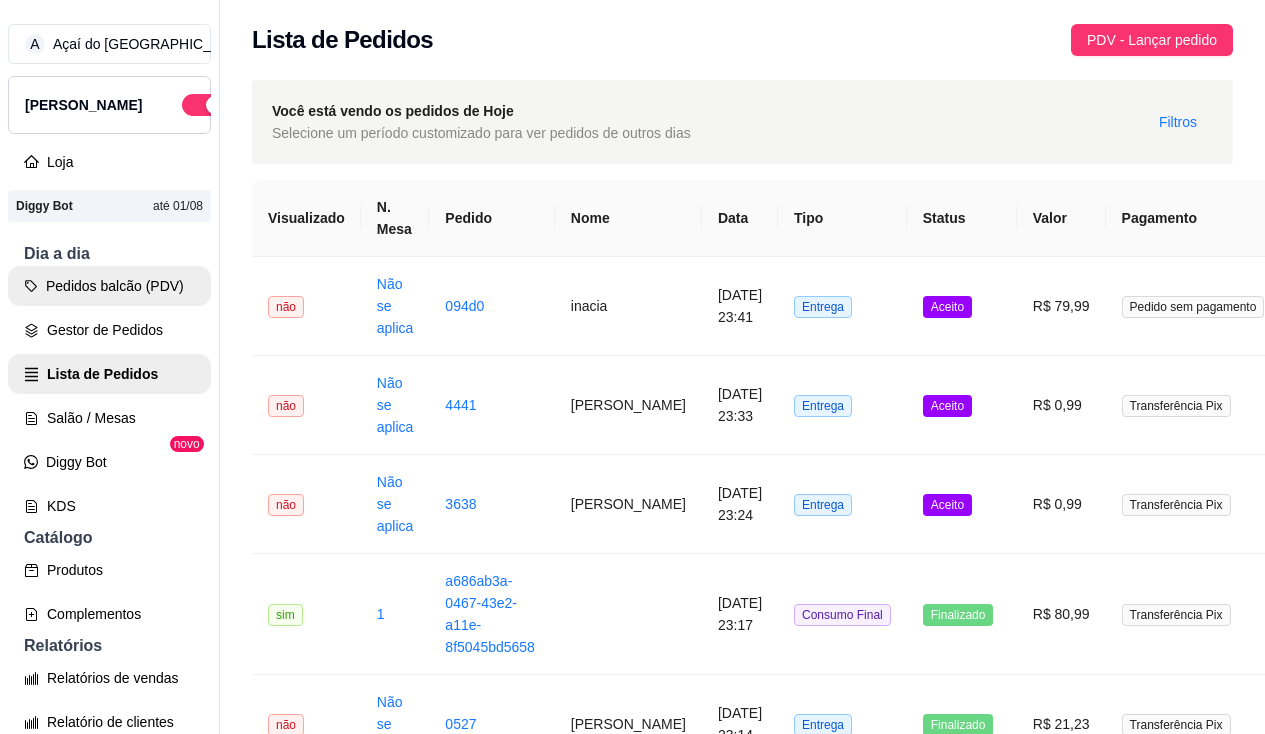 click on "Pedidos balcão (PDV)" at bounding box center [109, 286] 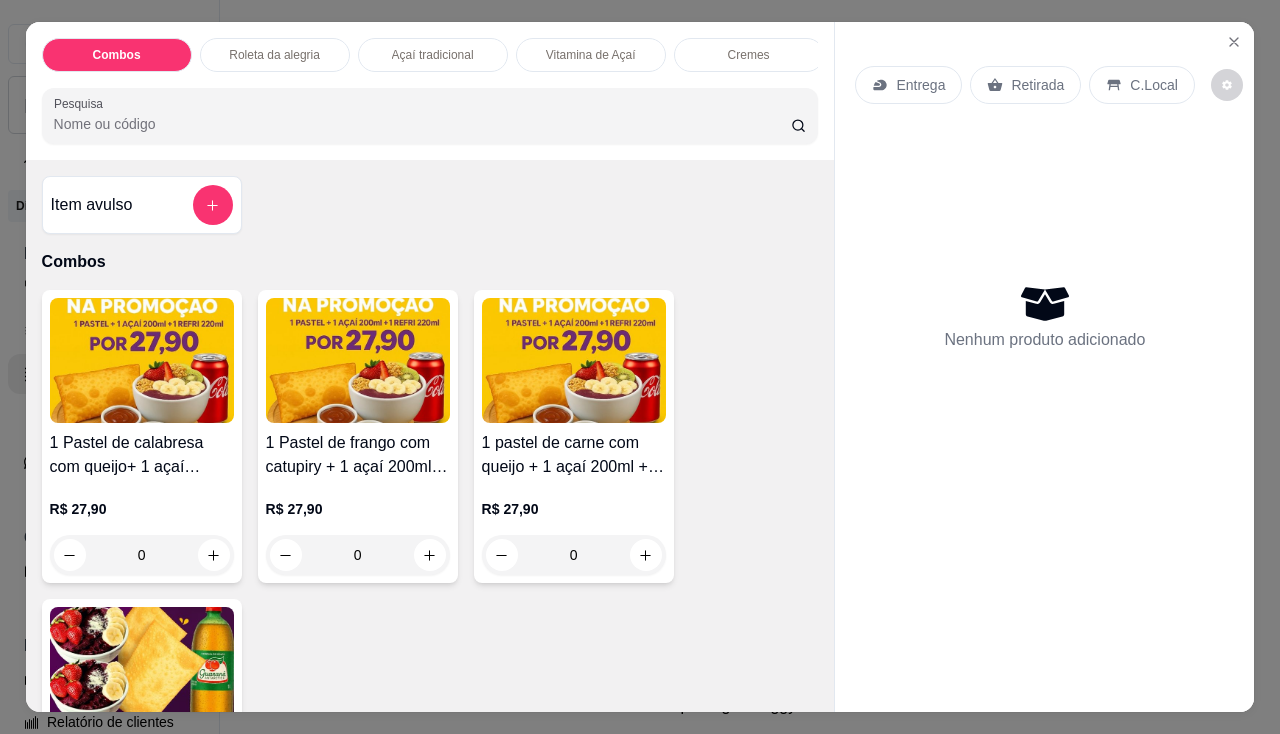 scroll, scrollTop: 600, scrollLeft: 0, axis: vertical 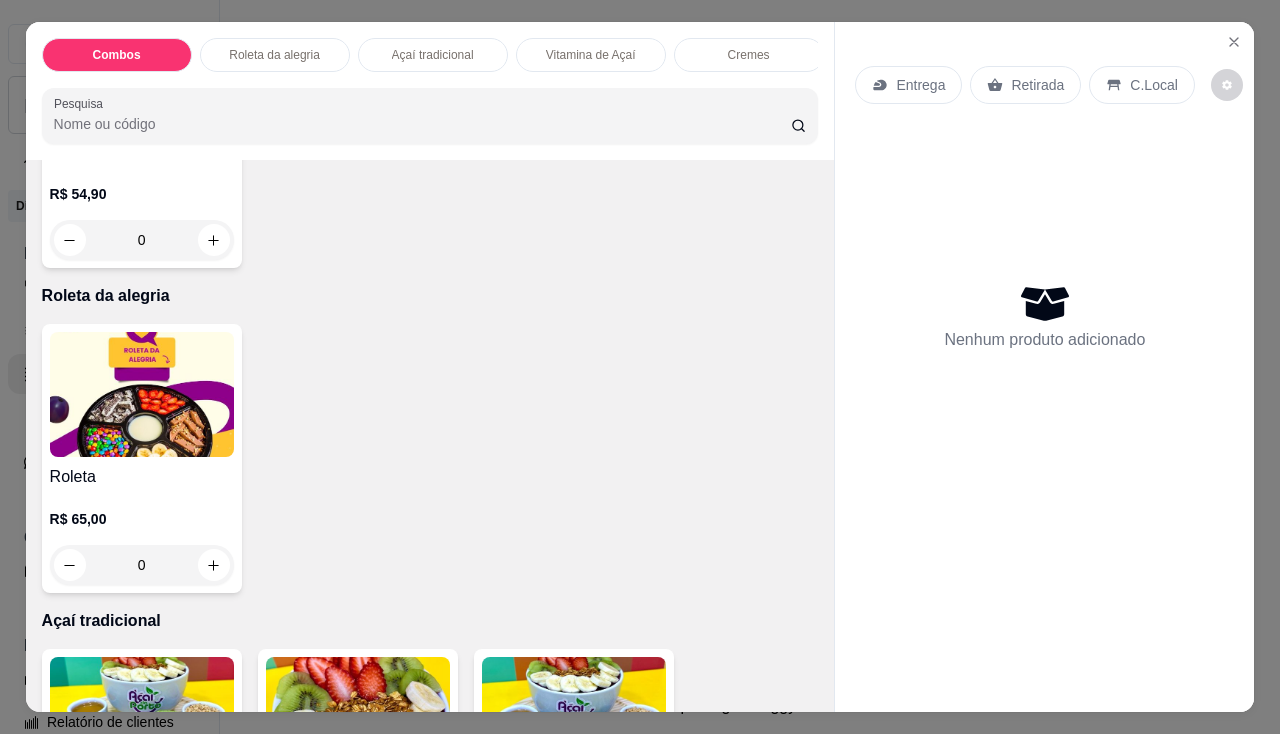 click on "Açaí tradicional" at bounding box center (433, 55) 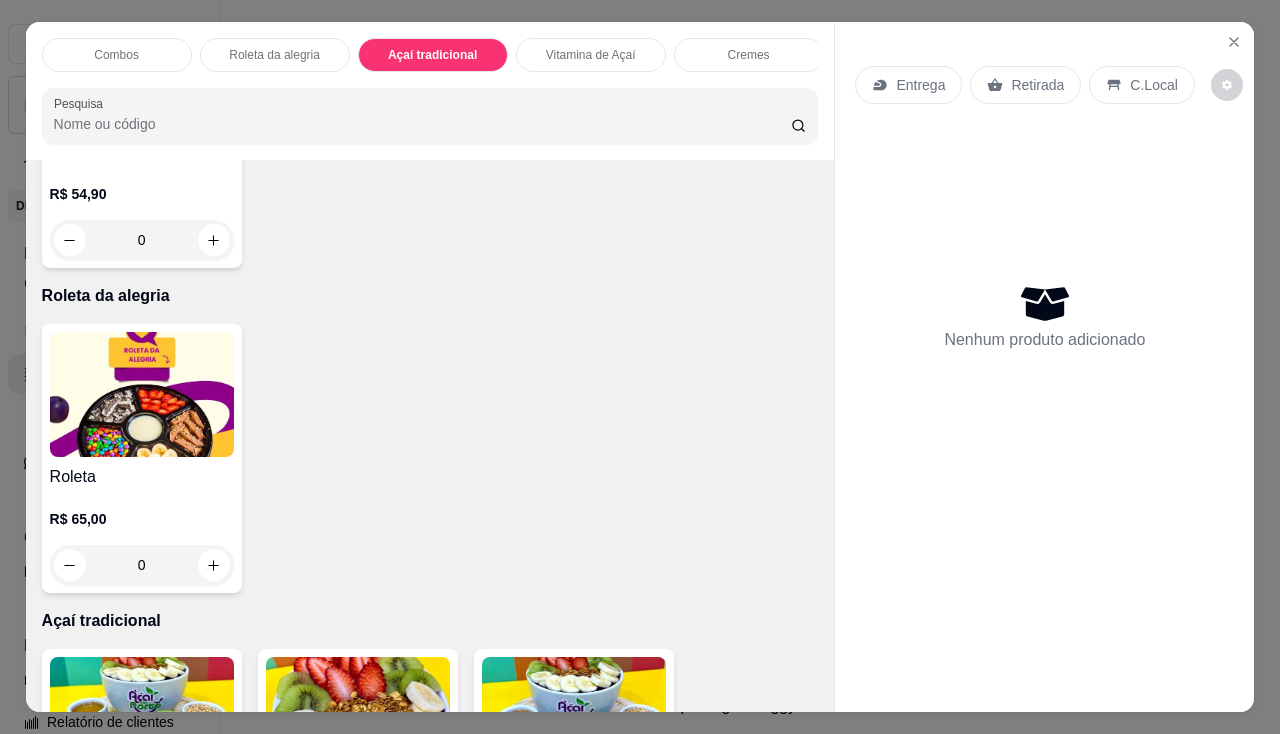 scroll, scrollTop: 1049, scrollLeft: 0, axis: vertical 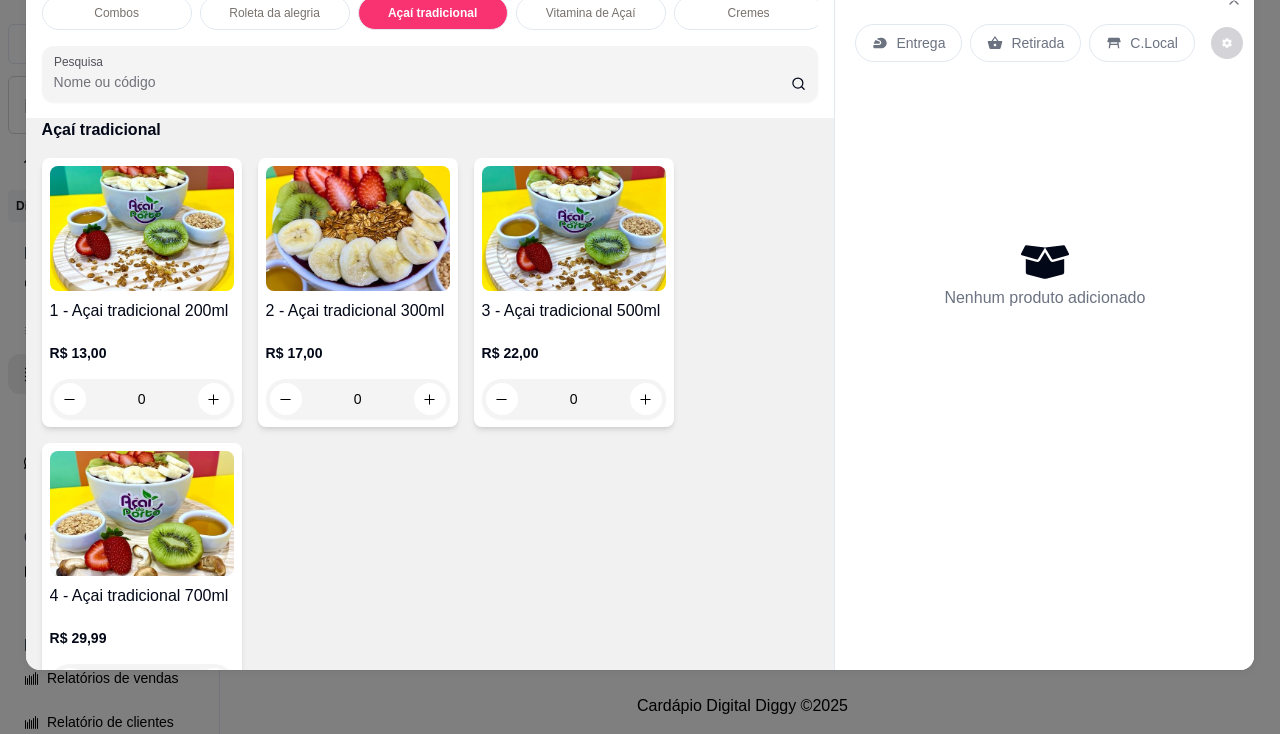 click on "R$ 17,00" at bounding box center [358, 353] 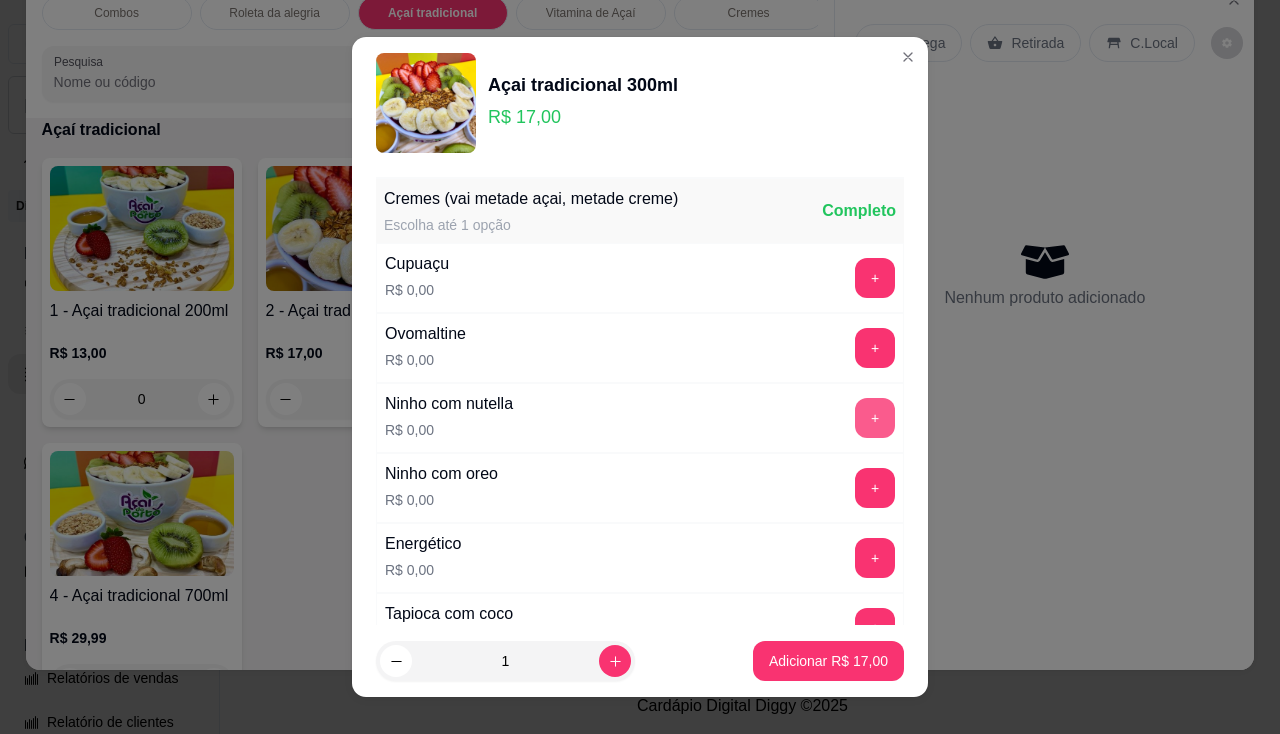 click on "+" at bounding box center [875, 418] 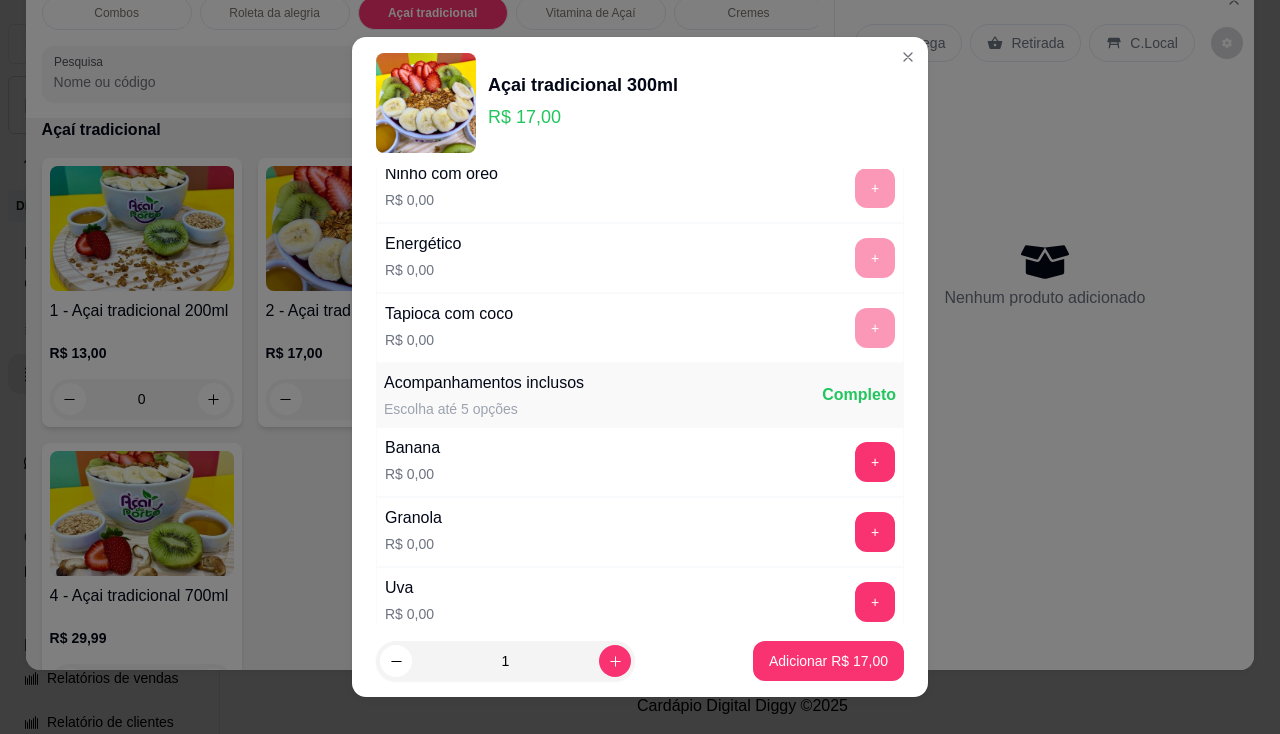 scroll, scrollTop: 500, scrollLeft: 0, axis: vertical 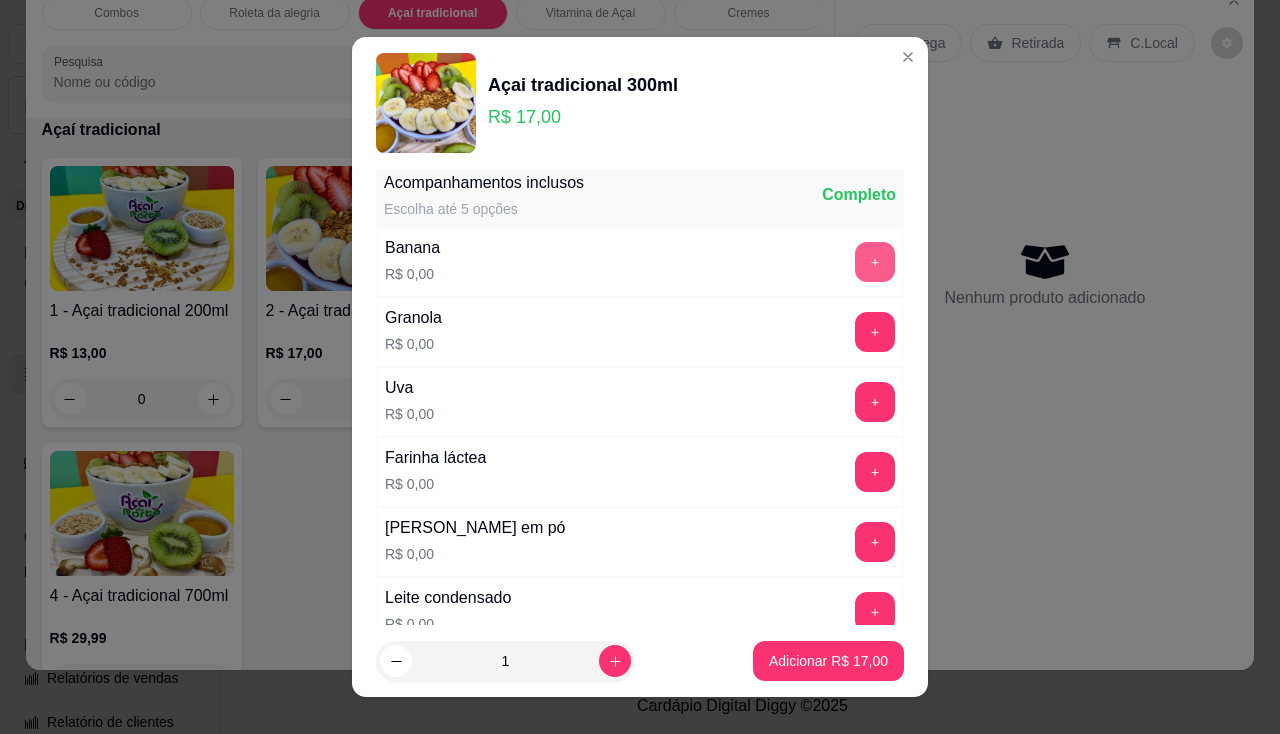 click on "+" at bounding box center (875, 262) 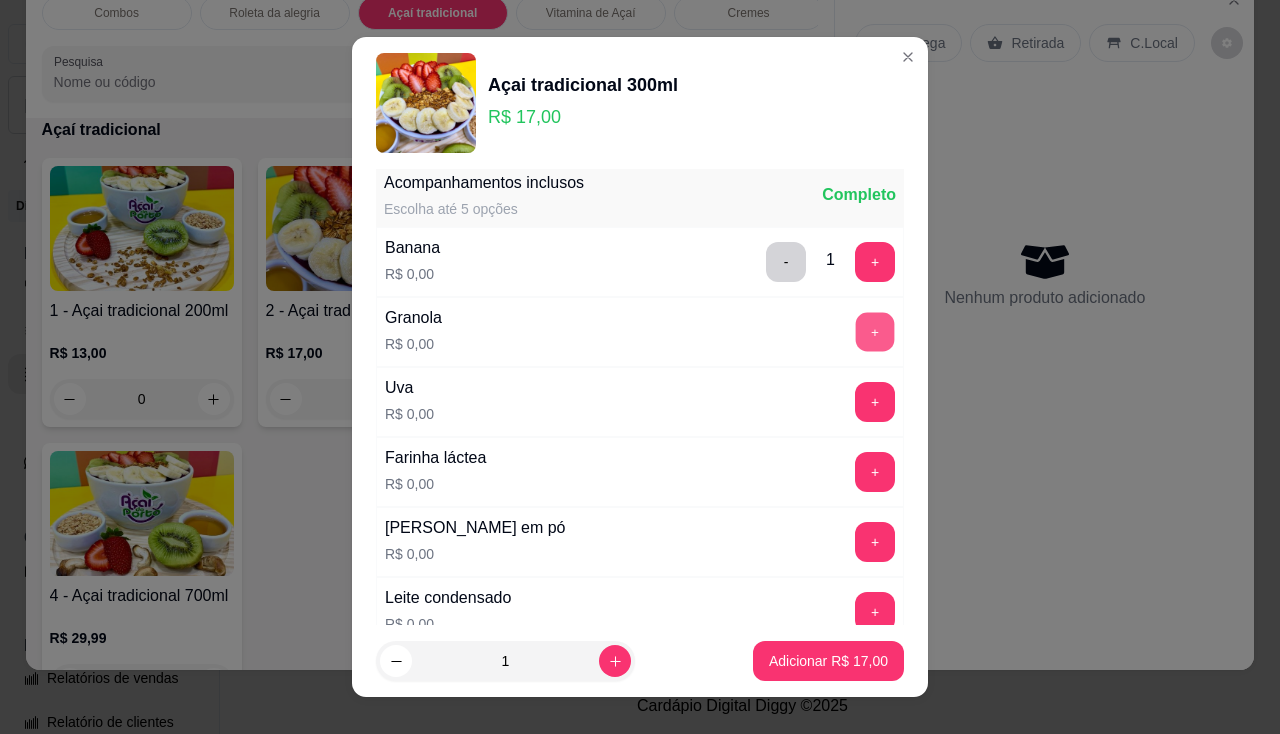 click on "+" at bounding box center (875, 331) 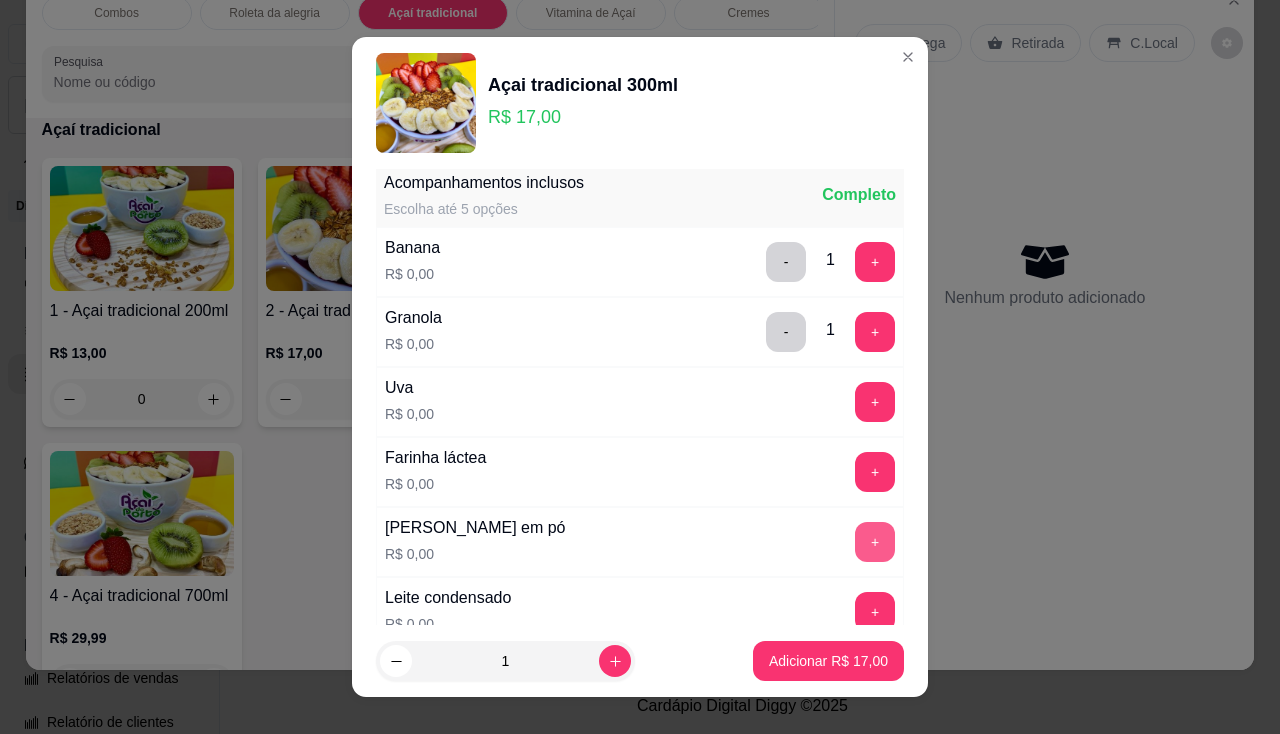 click on "+" at bounding box center [875, 542] 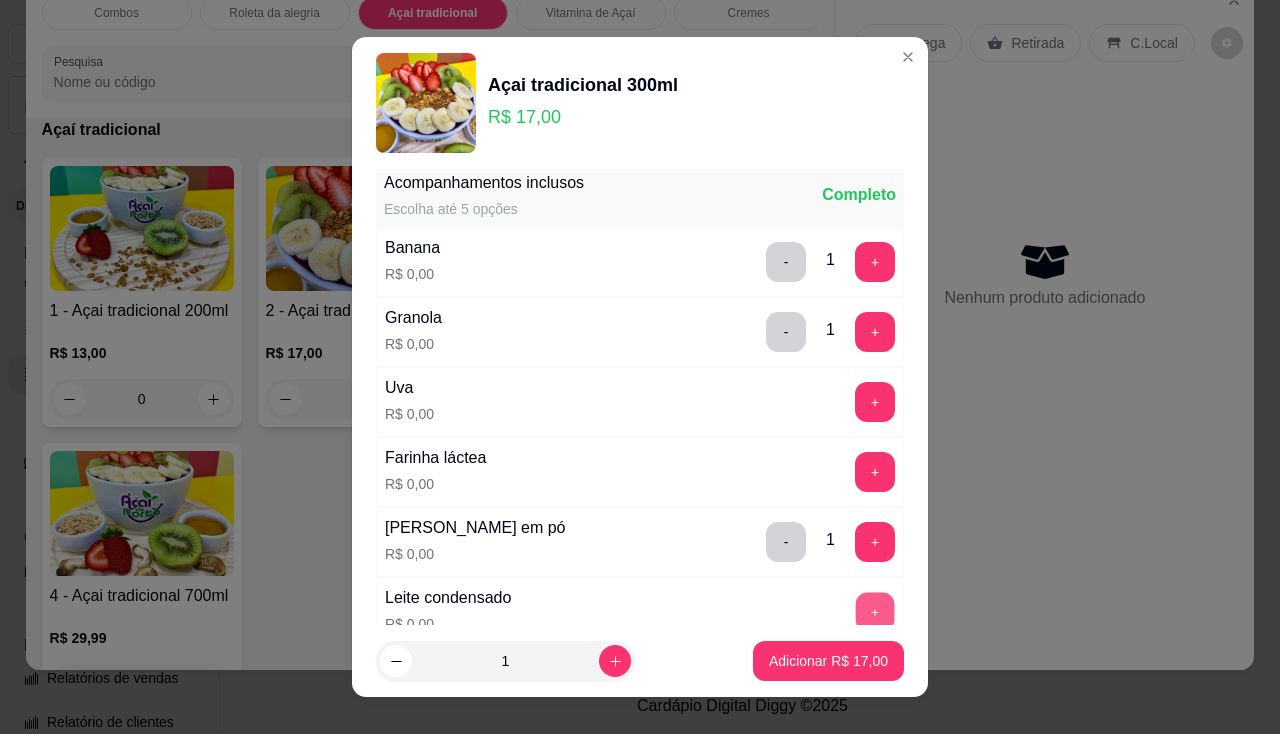 click on "+" at bounding box center (875, 611) 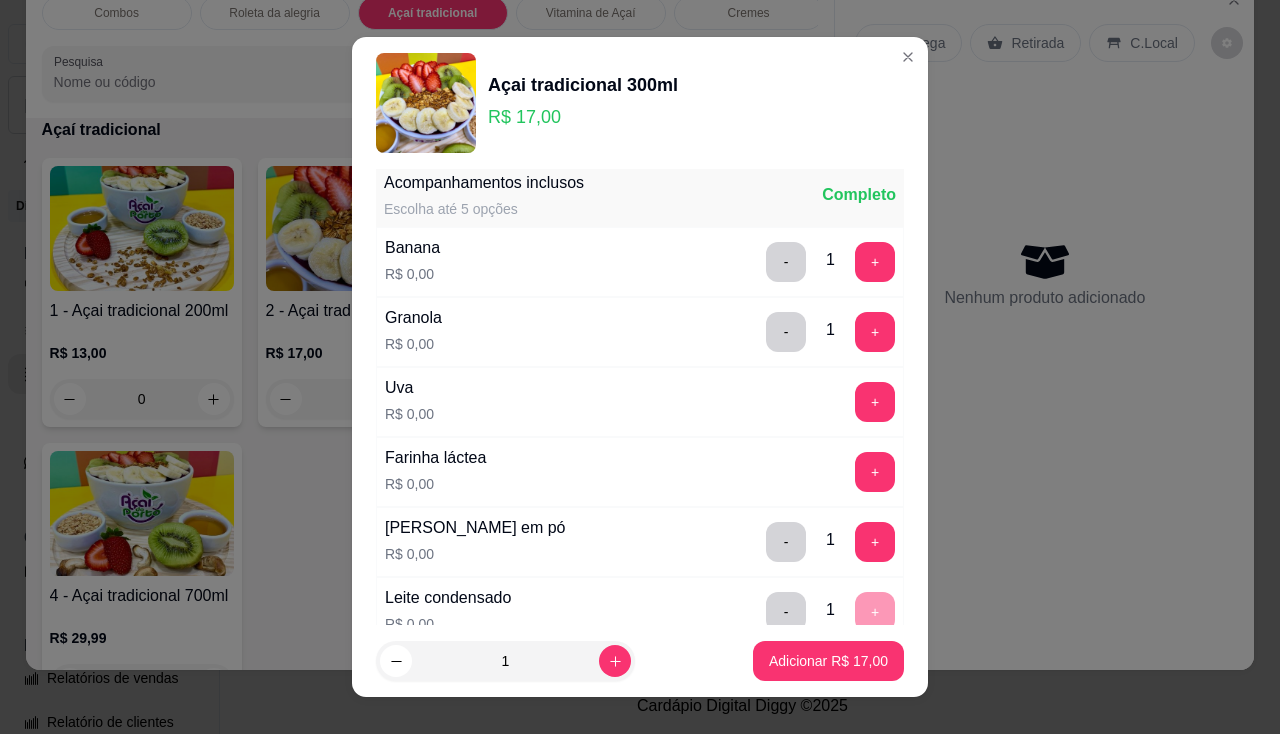 scroll, scrollTop: 600, scrollLeft: 0, axis: vertical 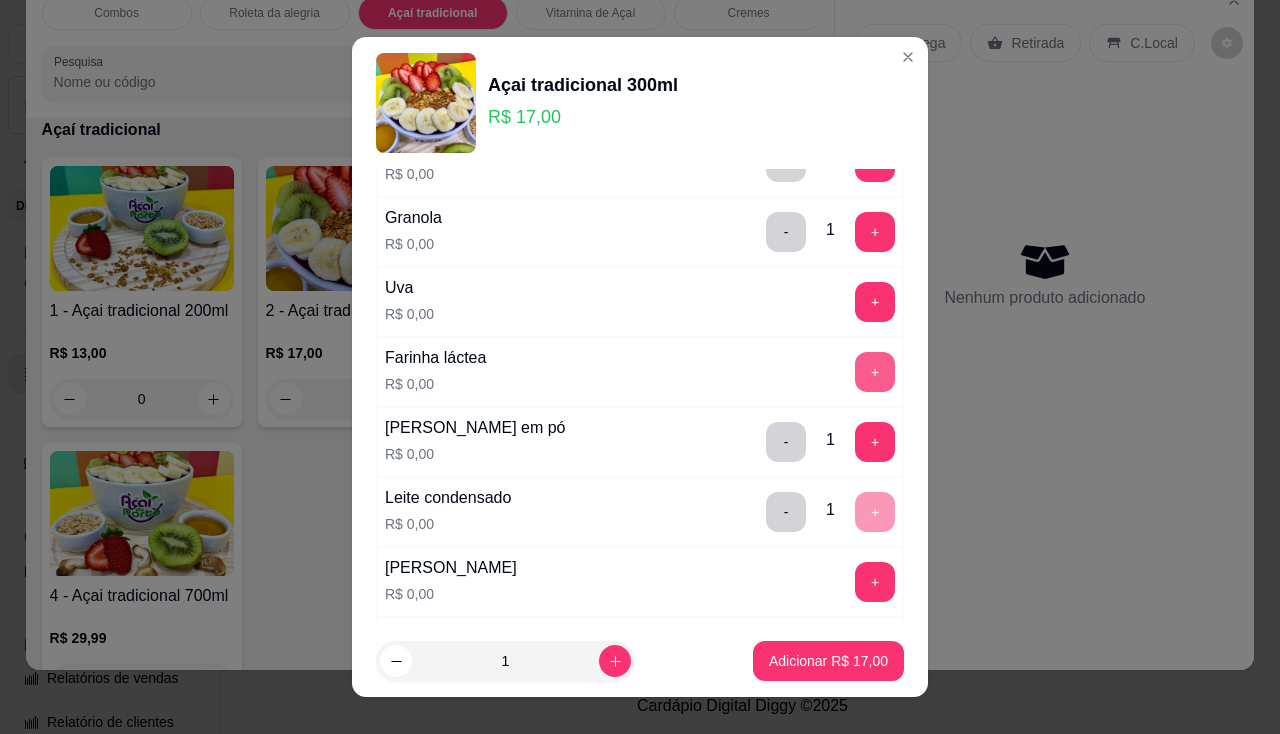 click on "+" at bounding box center [875, 372] 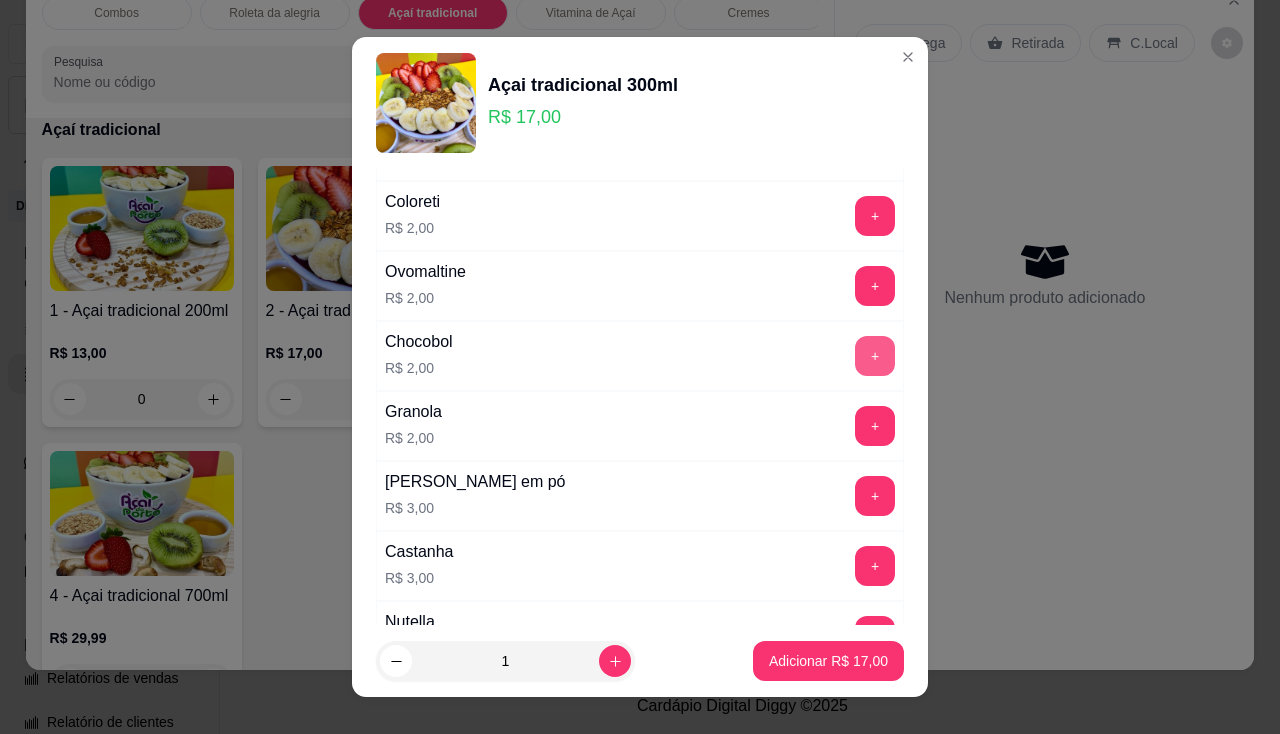 scroll, scrollTop: 1700, scrollLeft: 0, axis: vertical 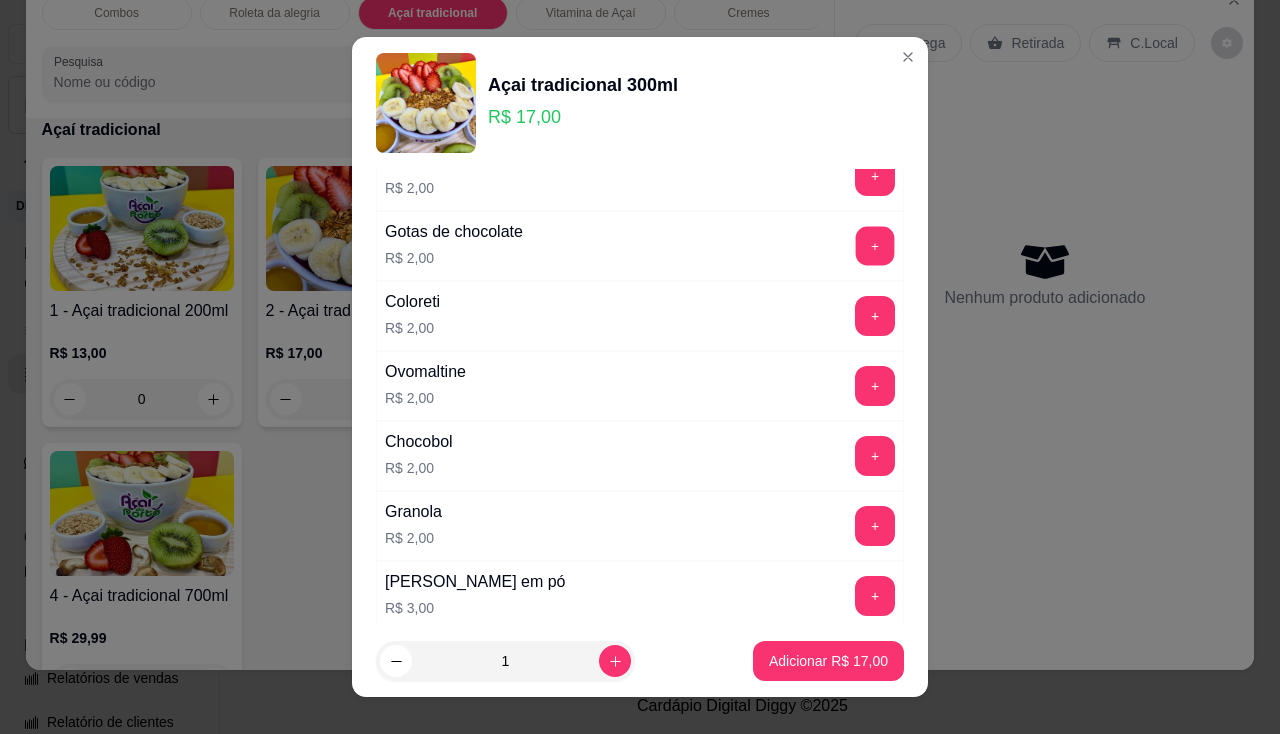 click on "+" at bounding box center [875, 246] 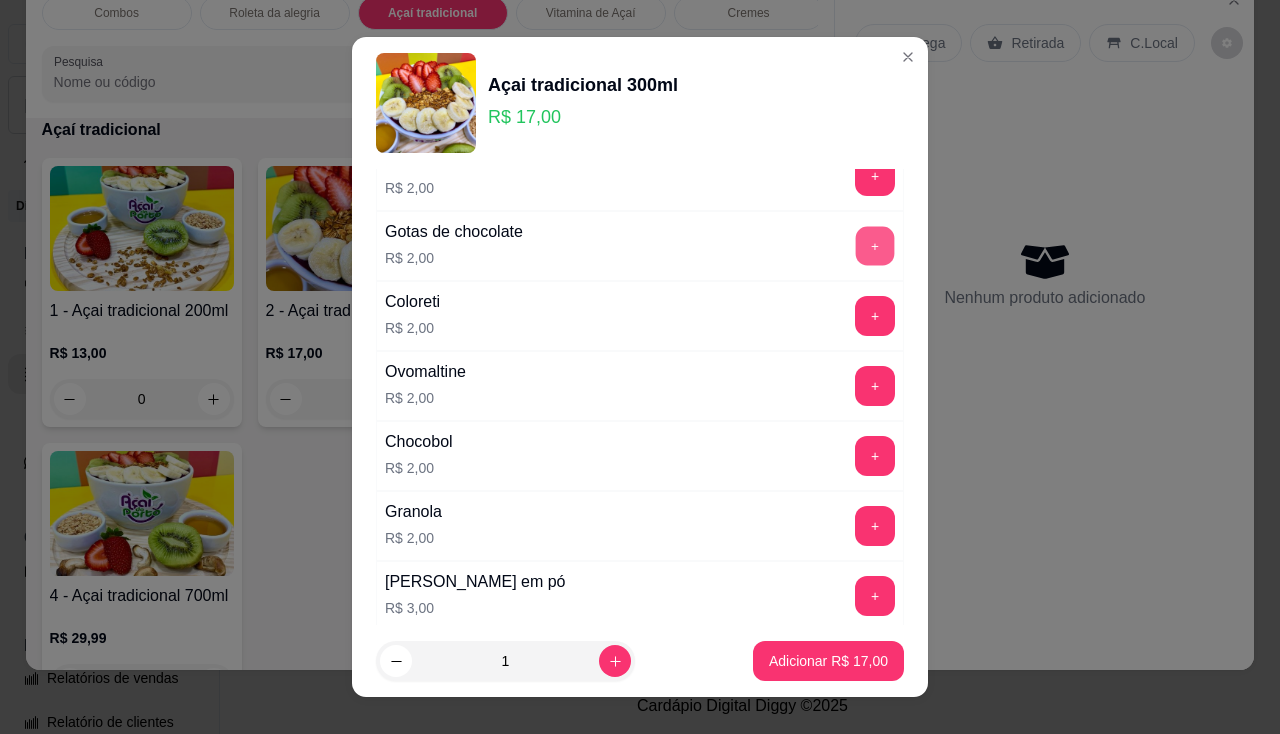 click on "+" at bounding box center (875, 245) 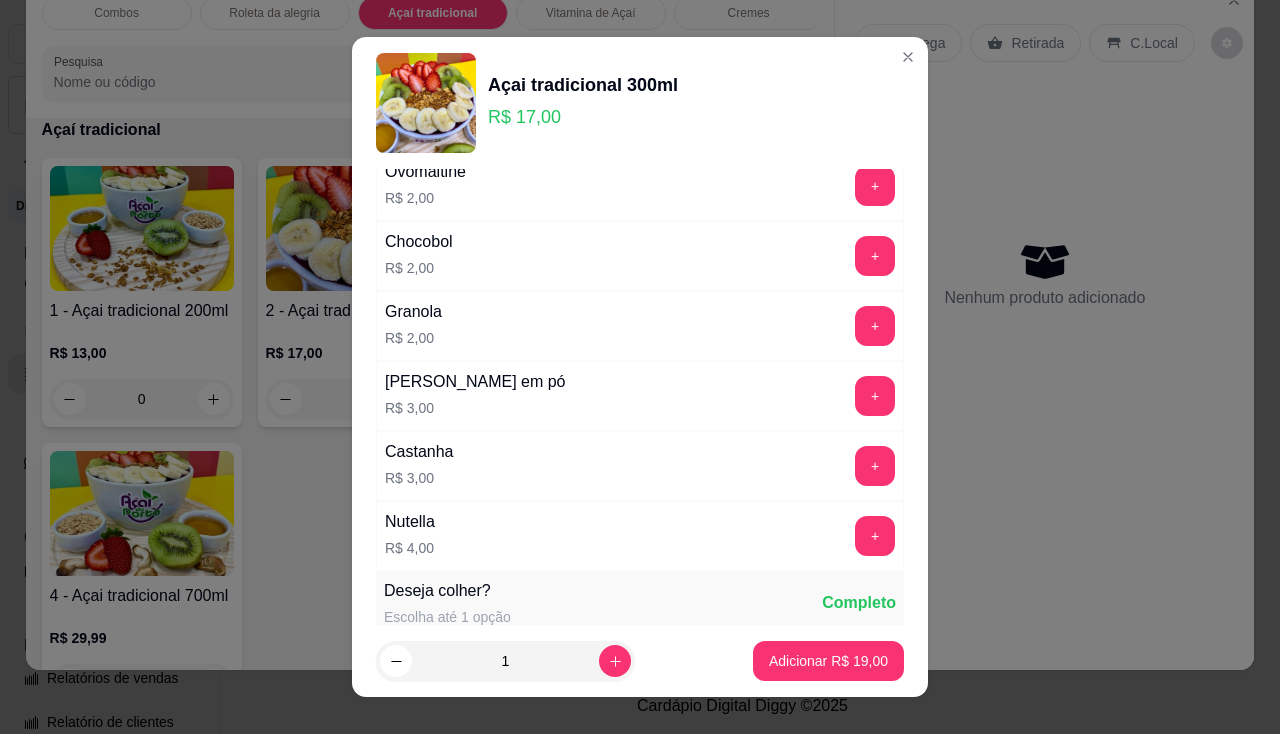 scroll, scrollTop: 2000, scrollLeft: 0, axis: vertical 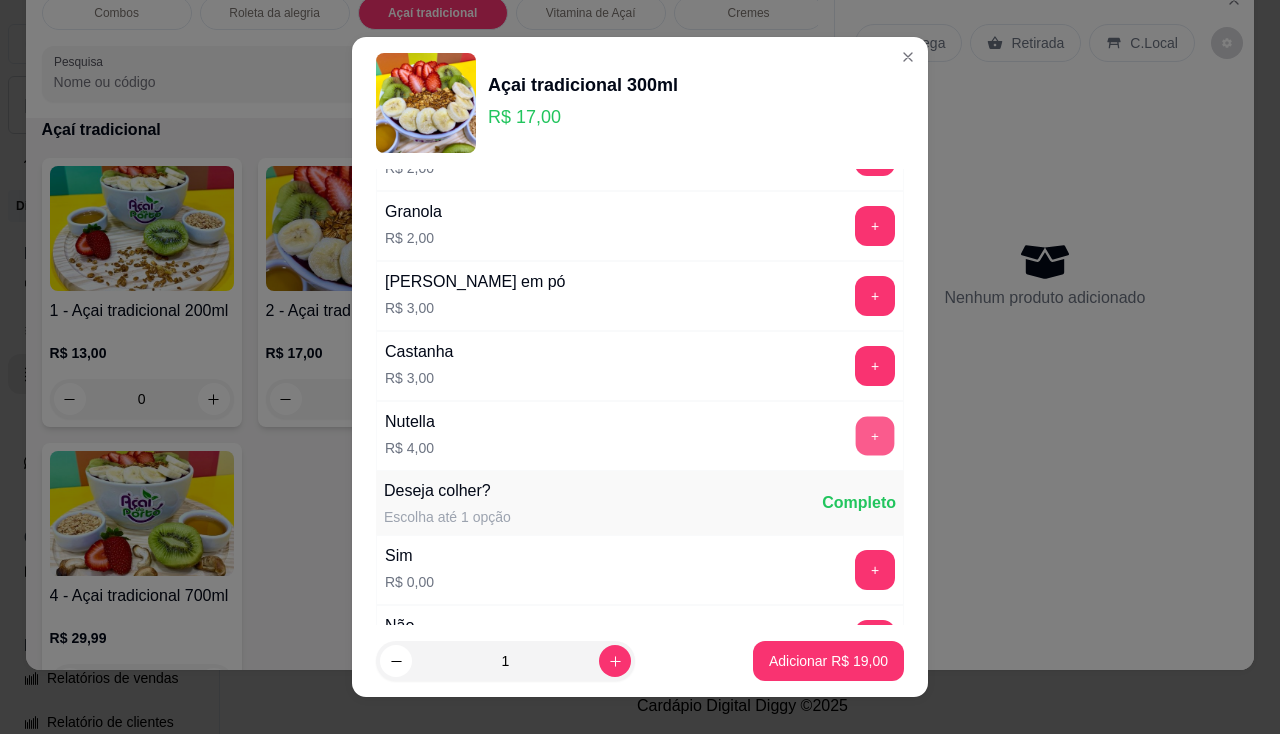 click on "+" at bounding box center (875, 435) 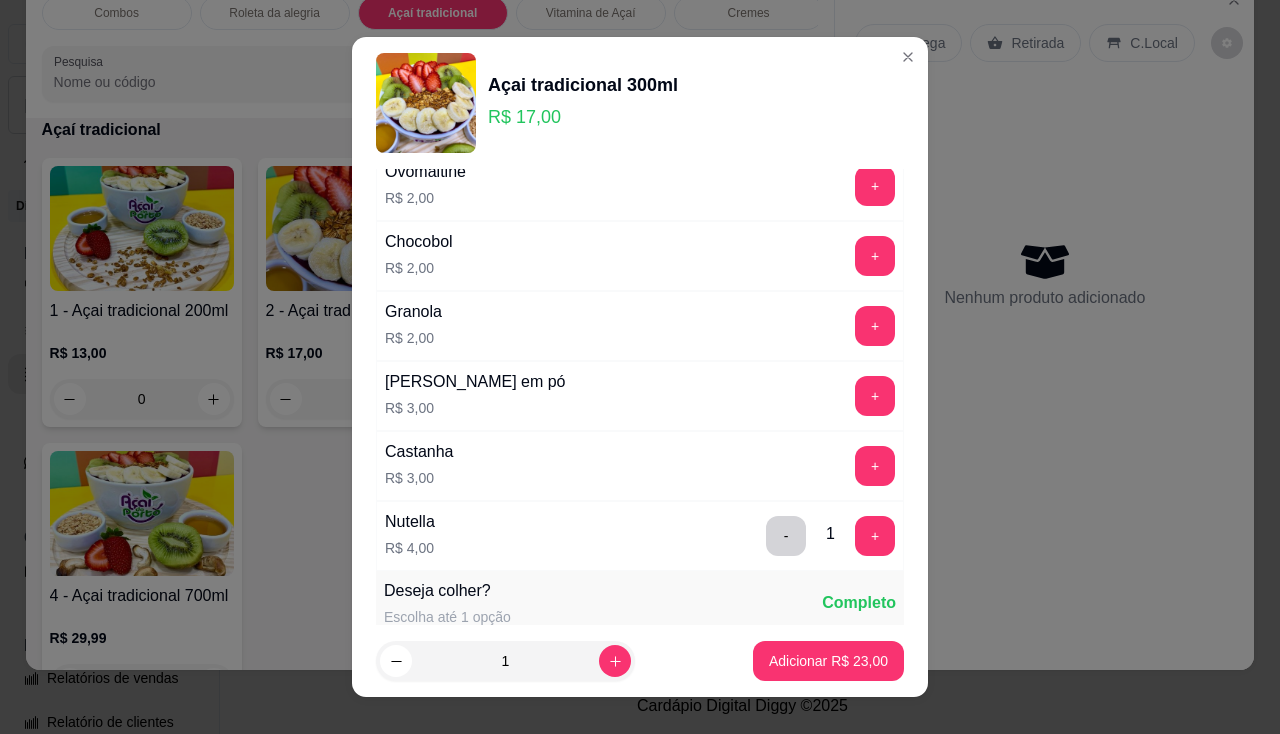 scroll, scrollTop: 1800, scrollLeft: 0, axis: vertical 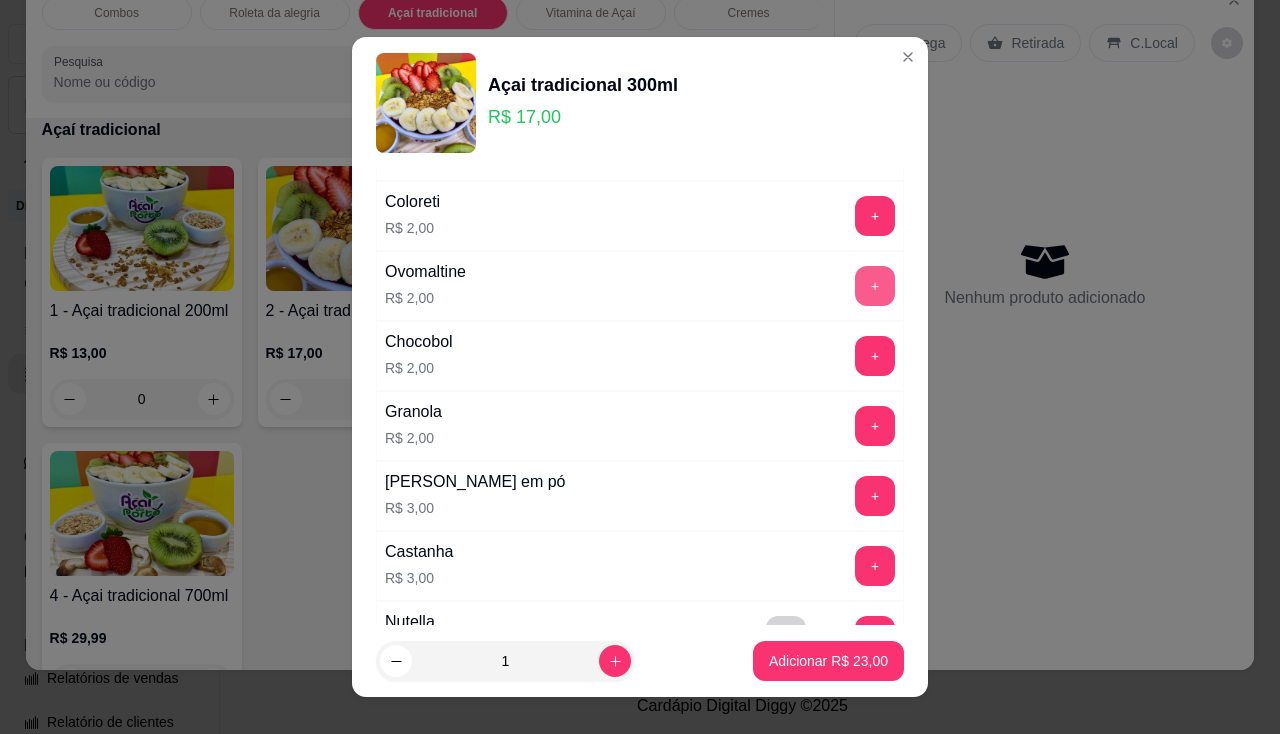 click on "+" at bounding box center [875, 286] 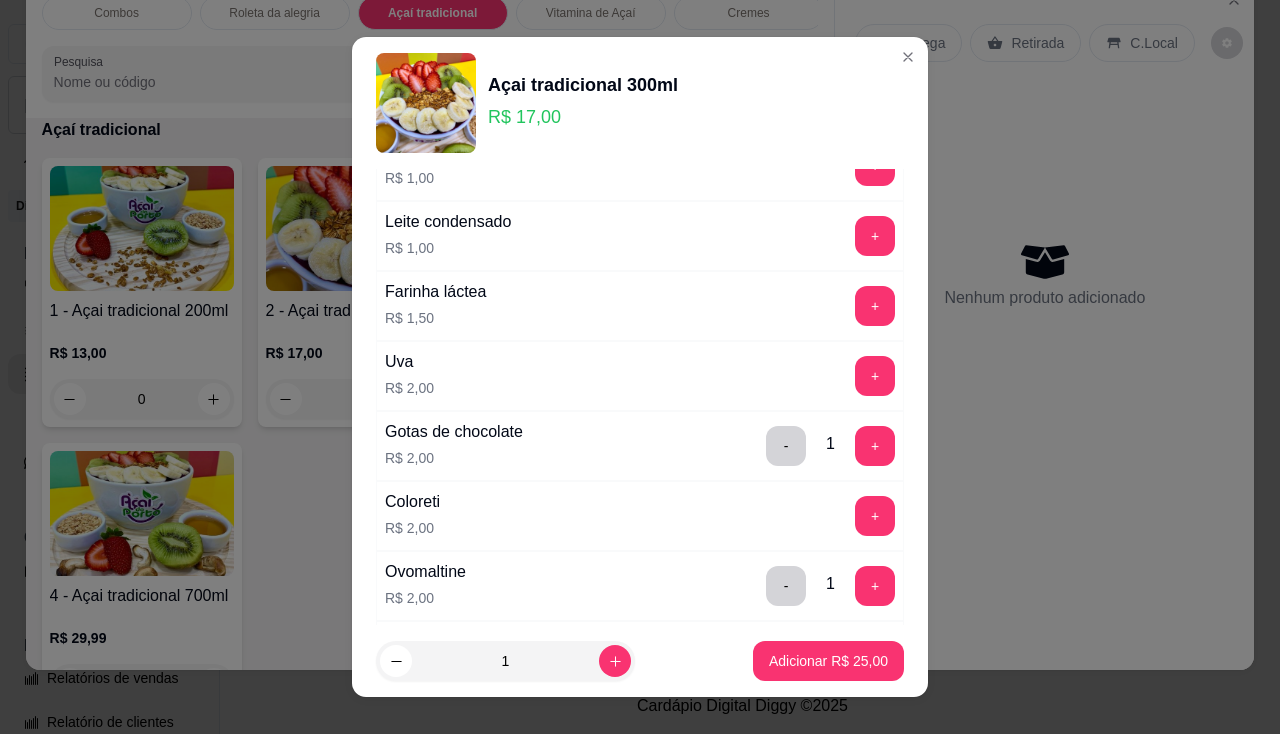 scroll, scrollTop: 1300, scrollLeft: 0, axis: vertical 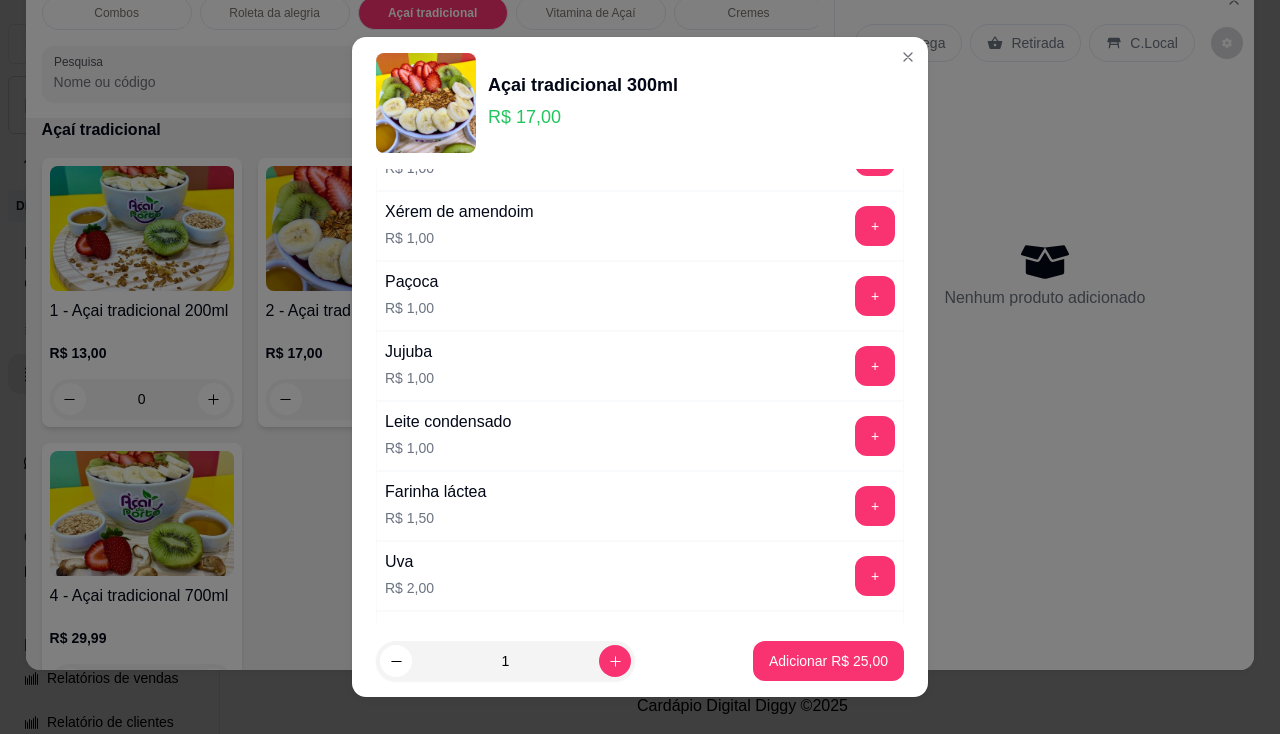 click on "+" at bounding box center (875, 296) 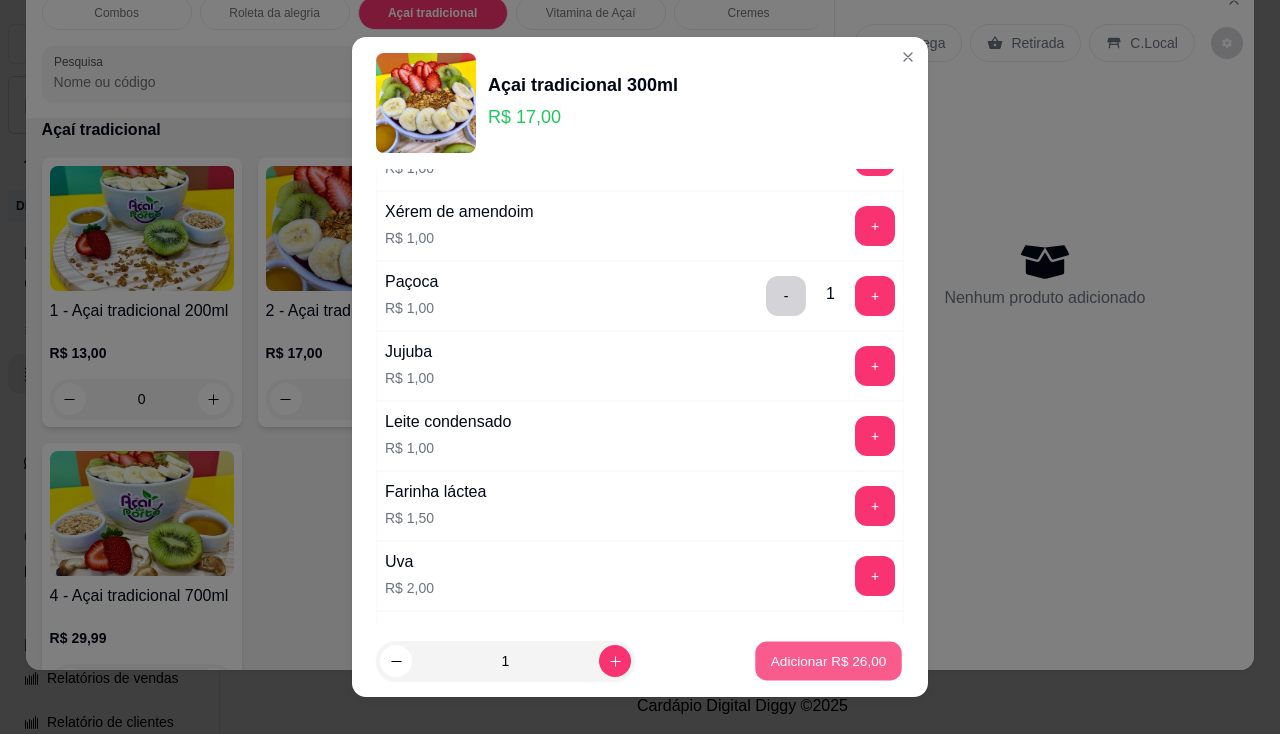click on "Adicionar   R$ 26,00" at bounding box center (829, 661) 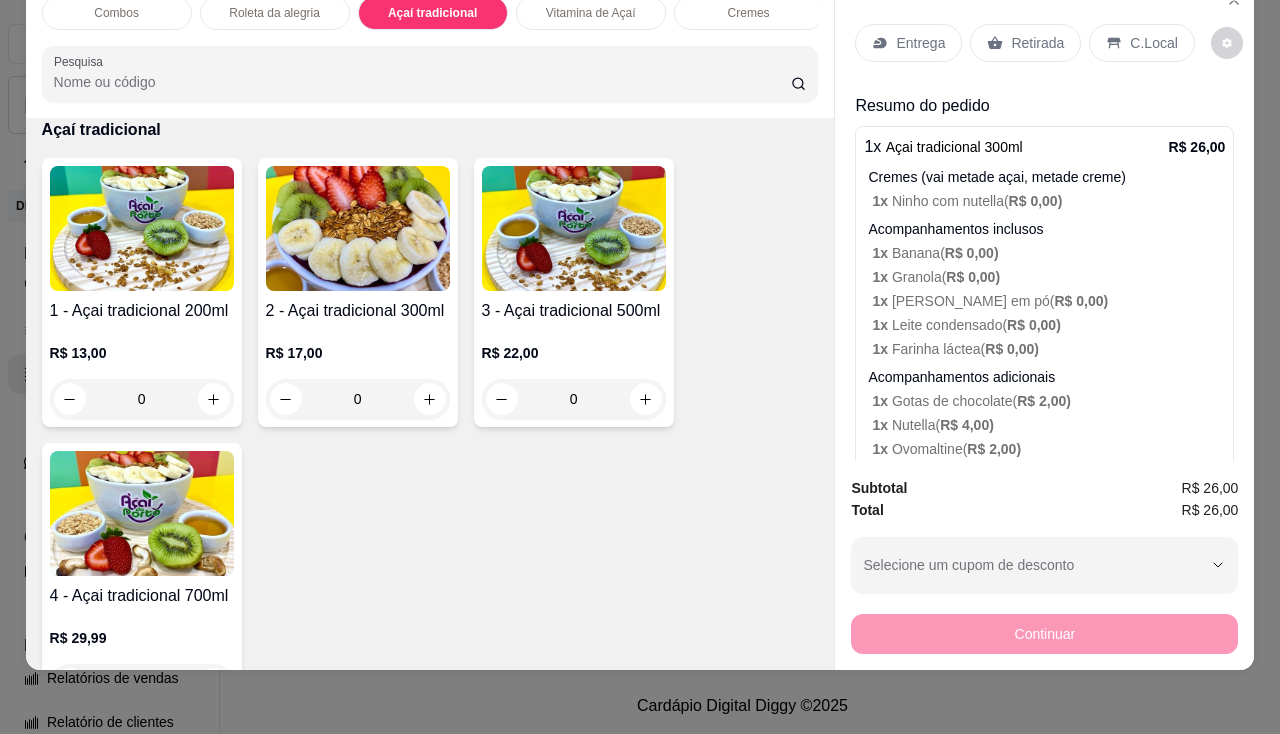 scroll, scrollTop: 49, scrollLeft: 0, axis: vertical 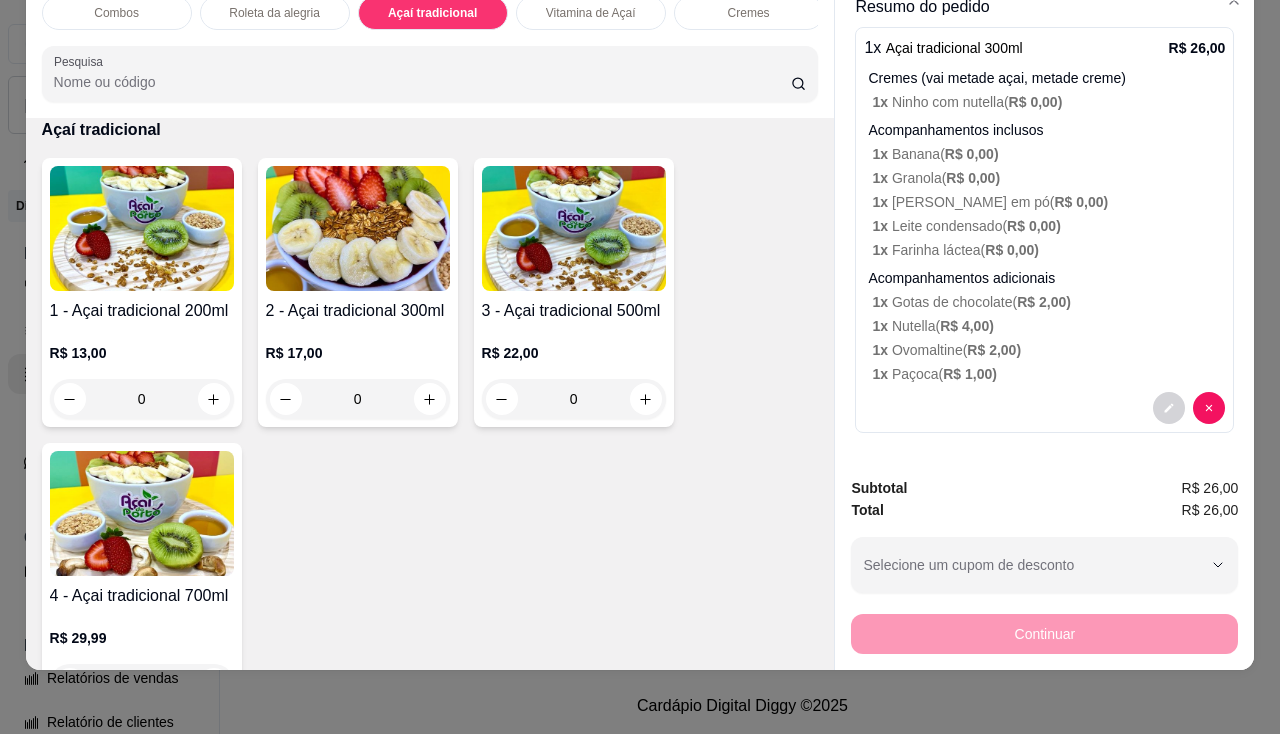 click on "2 - Açai tradicional 300ml" at bounding box center (358, 311) 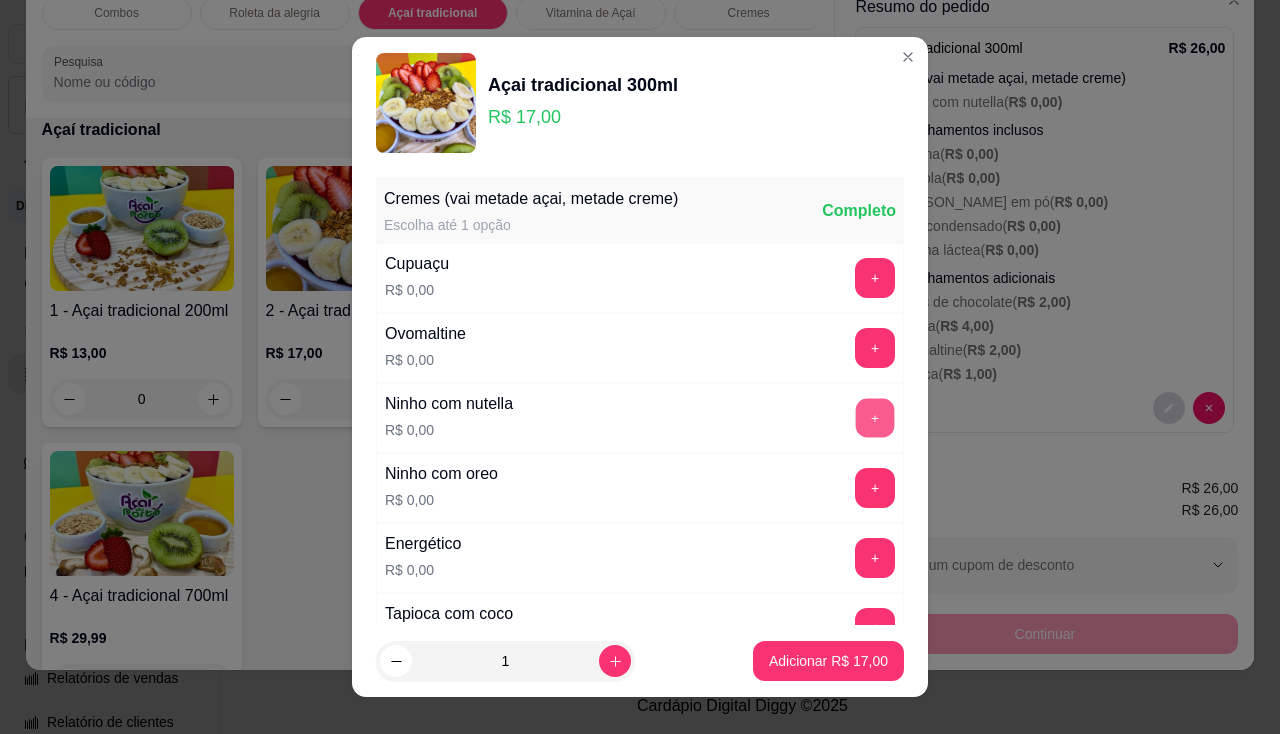 click on "+" at bounding box center (875, 417) 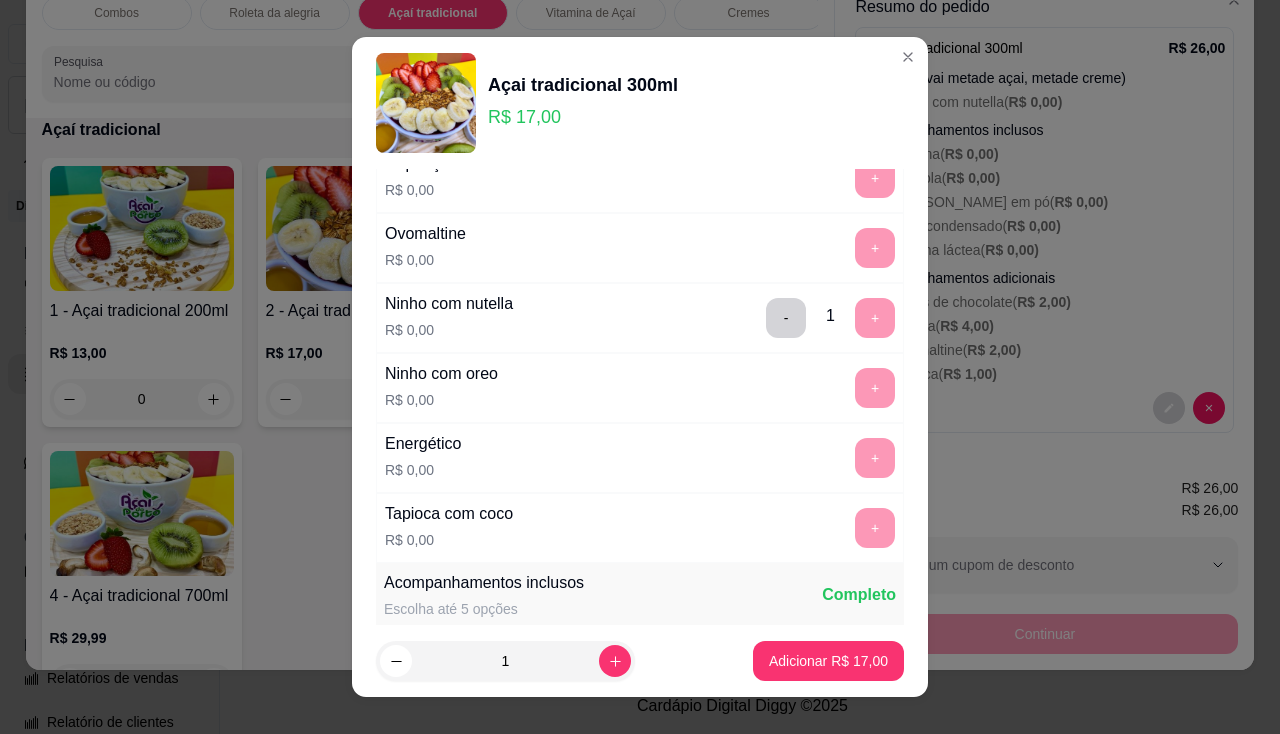 scroll, scrollTop: 300, scrollLeft: 0, axis: vertical 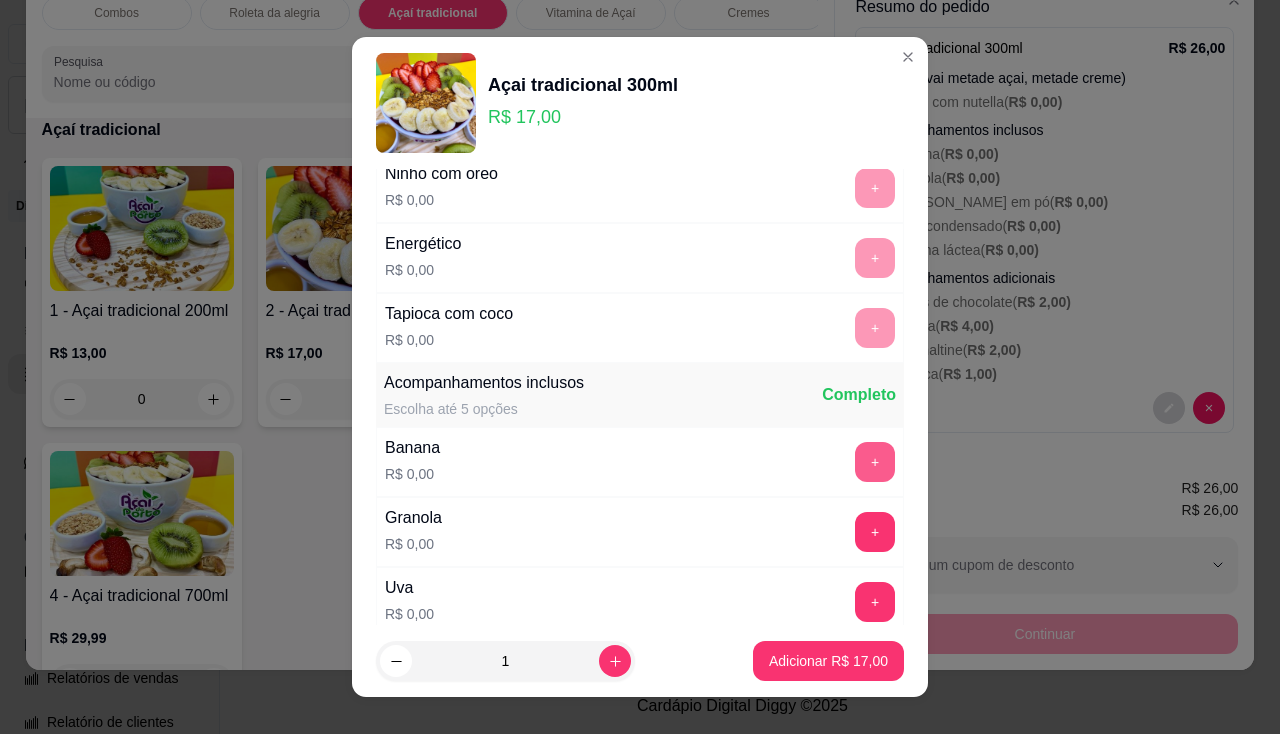 click on "+" at bounding box center (875, 462) 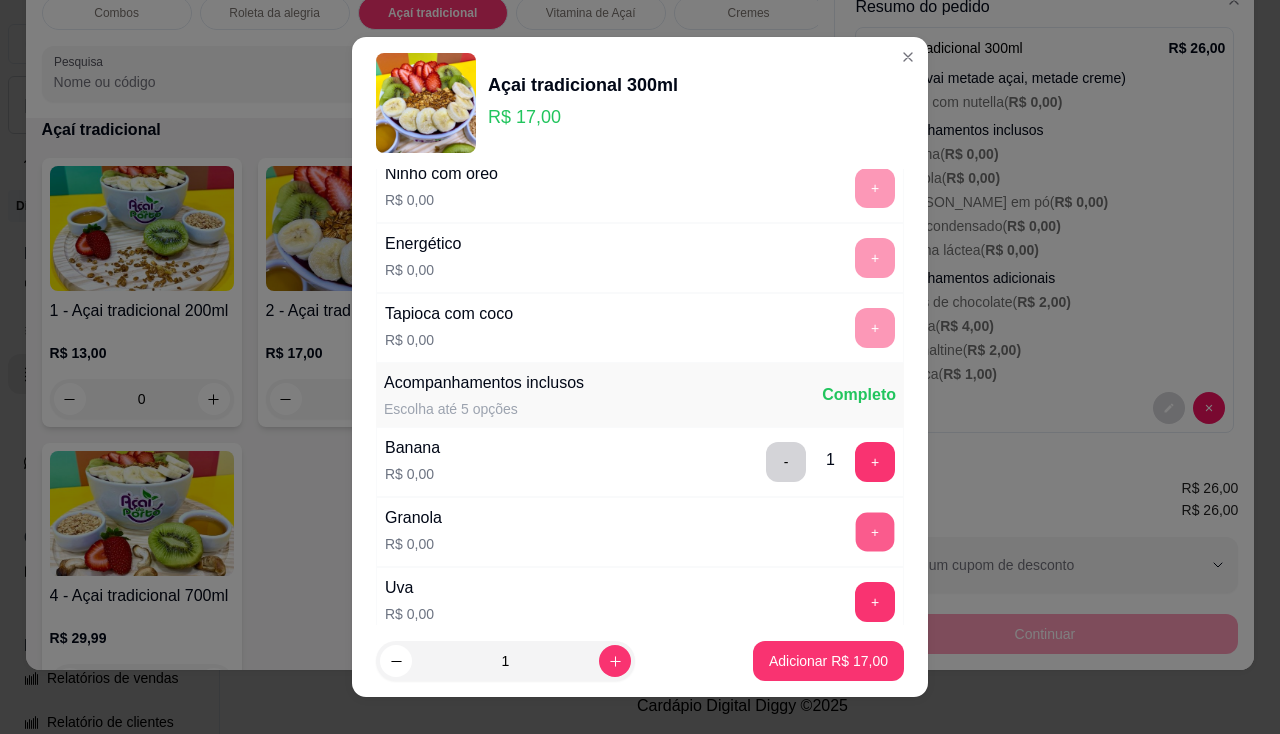 click on "+" at bounding box center (875, 531) 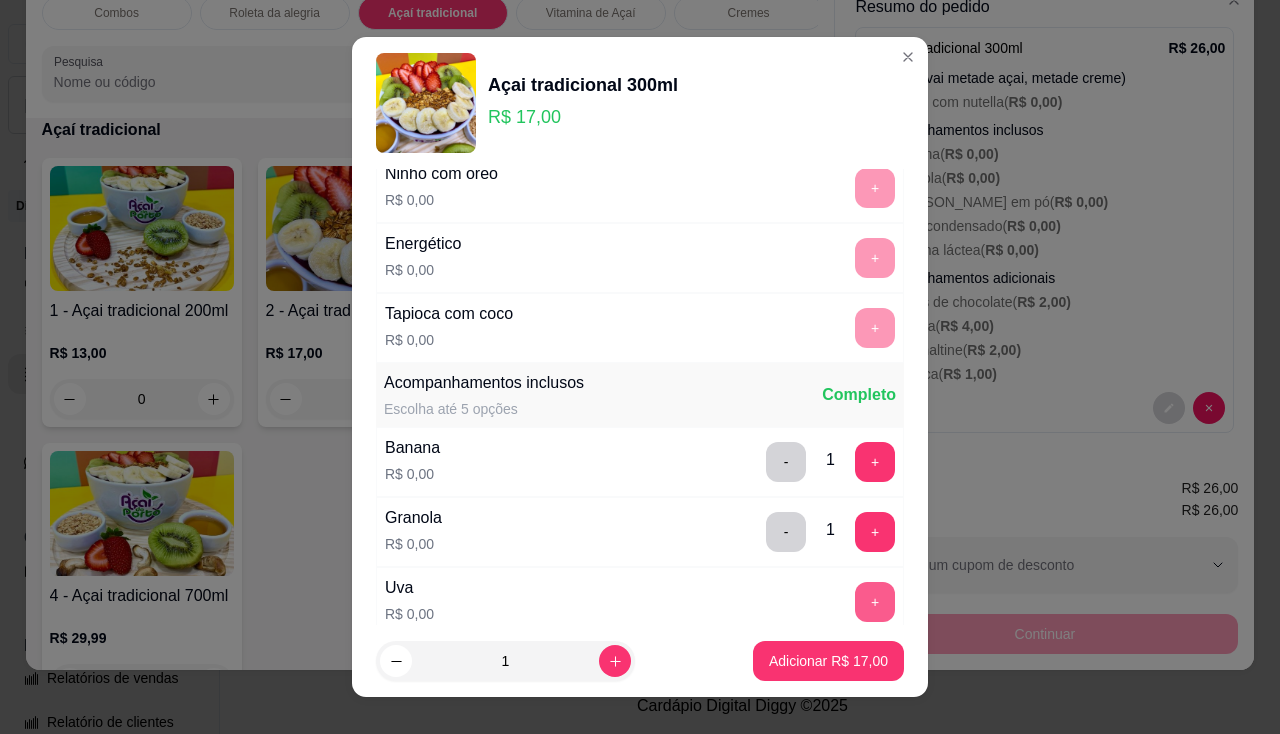 click on "+" at bounding box center [875, 602] 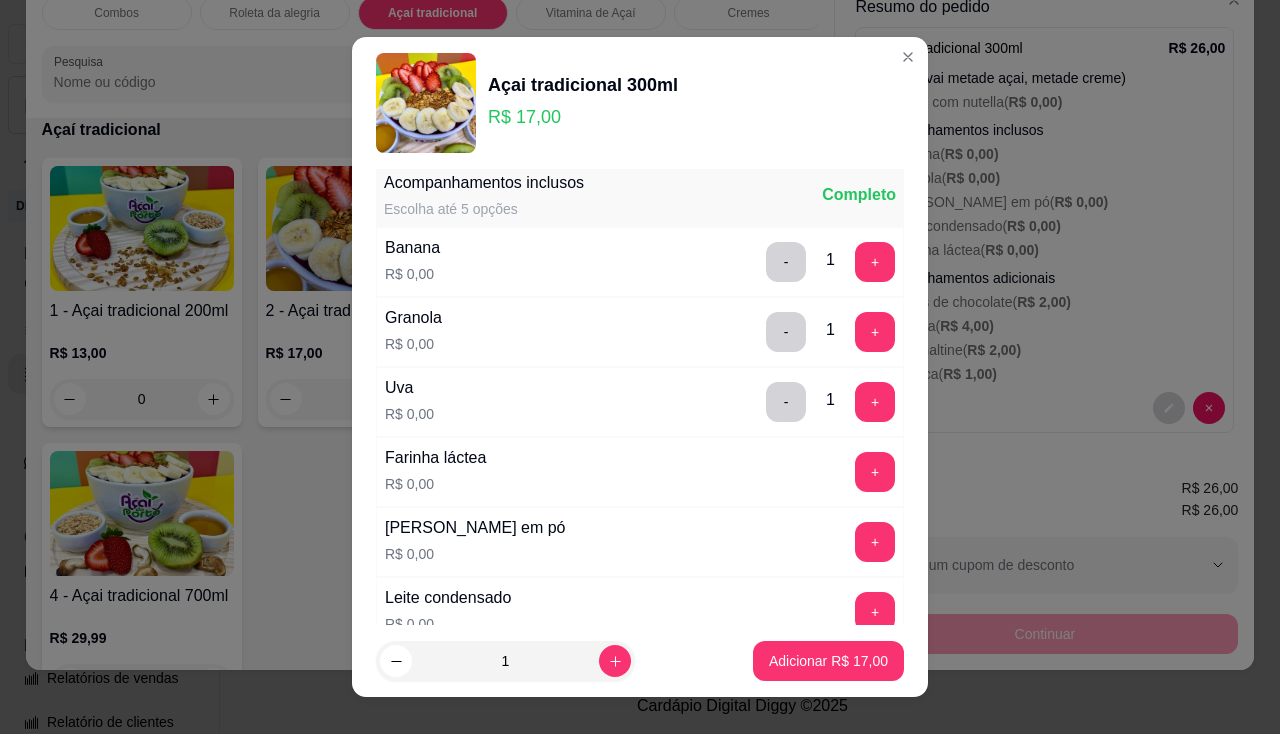 scroll, scrollTop: 600, scrollLeft: 0, axis: vertical 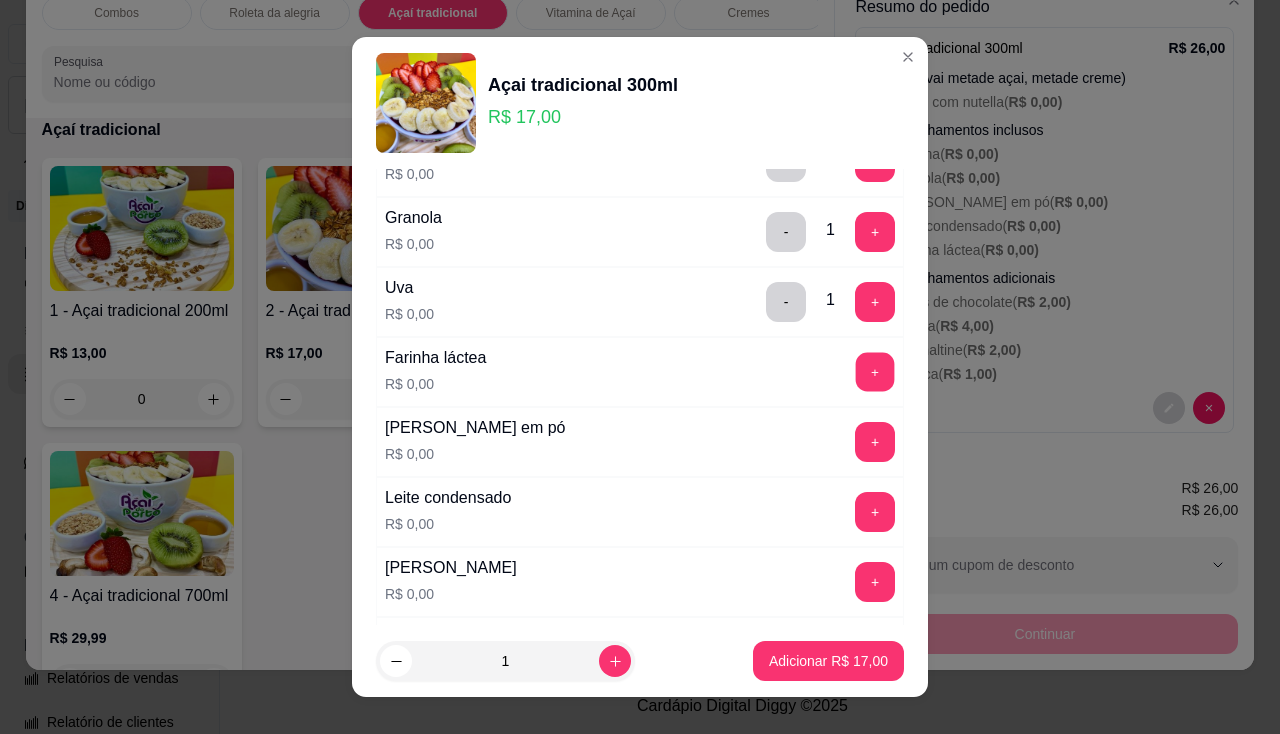 click on "+" at bounding box center (875, 372) 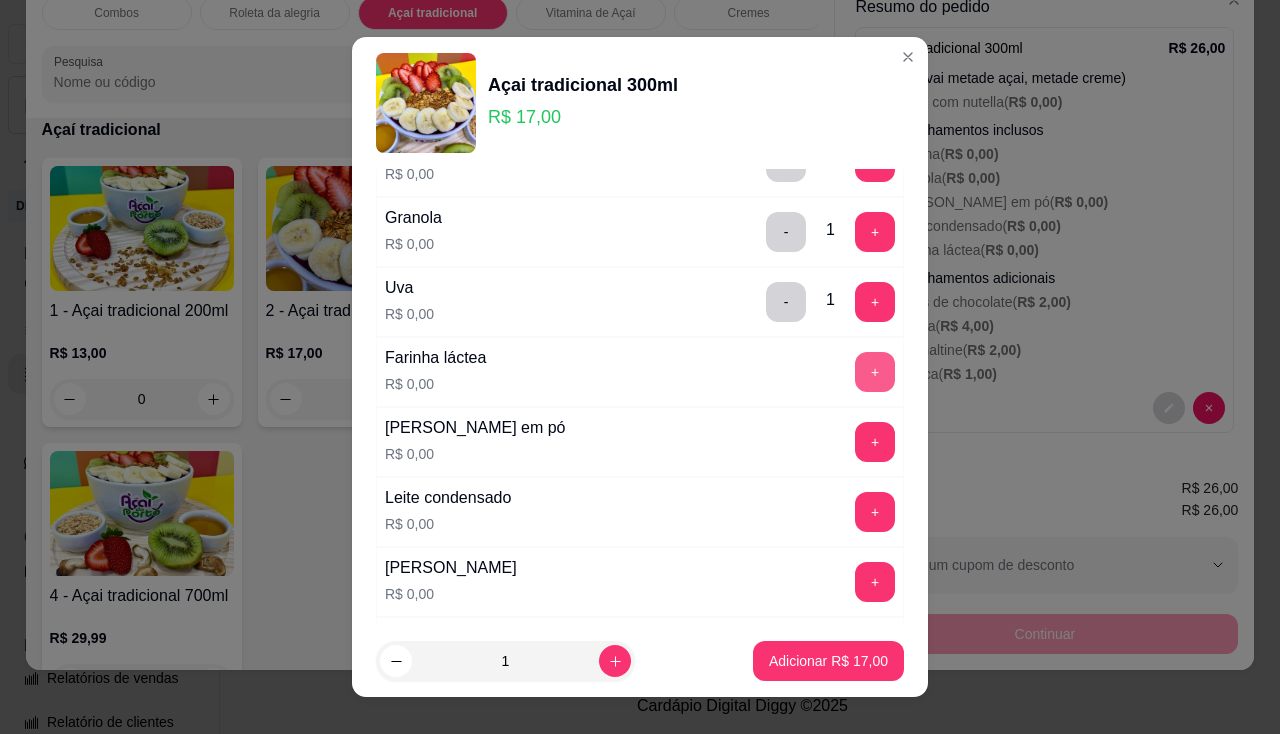 click on "+" at bounding box center (875, 372) 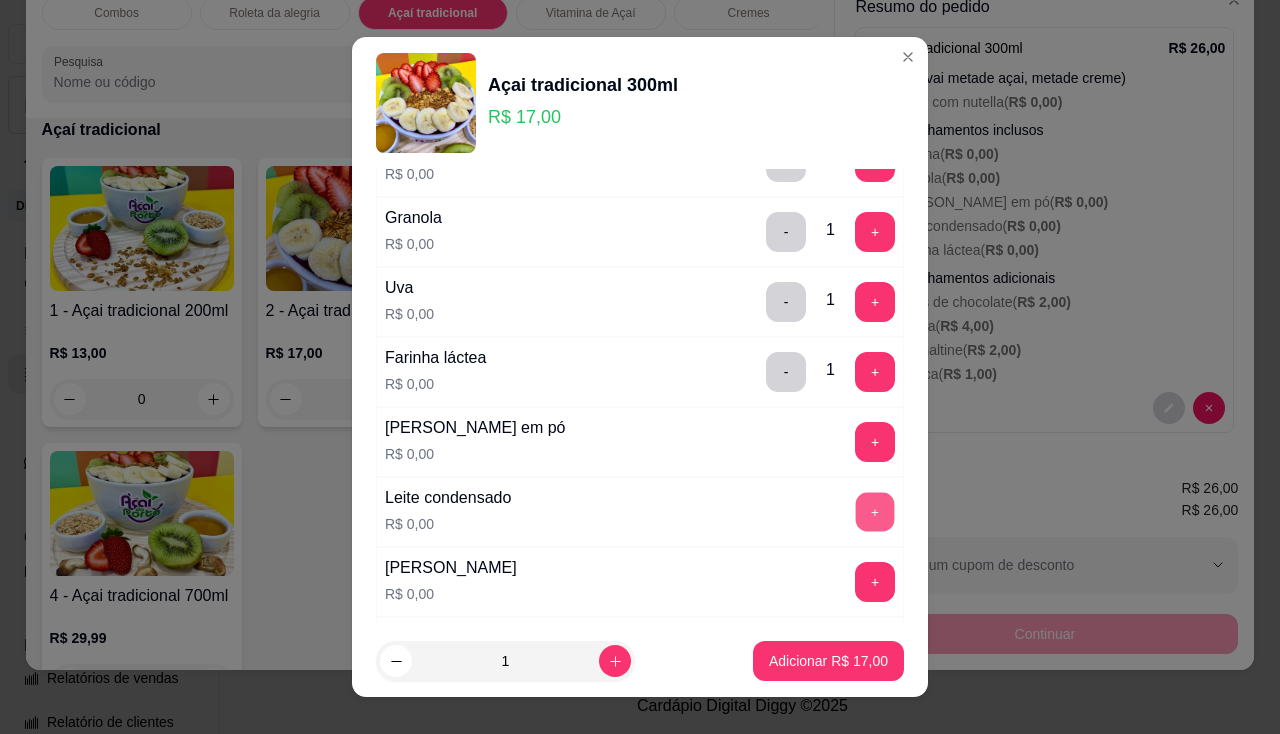 click on "+" at bounding box center [875, 511] 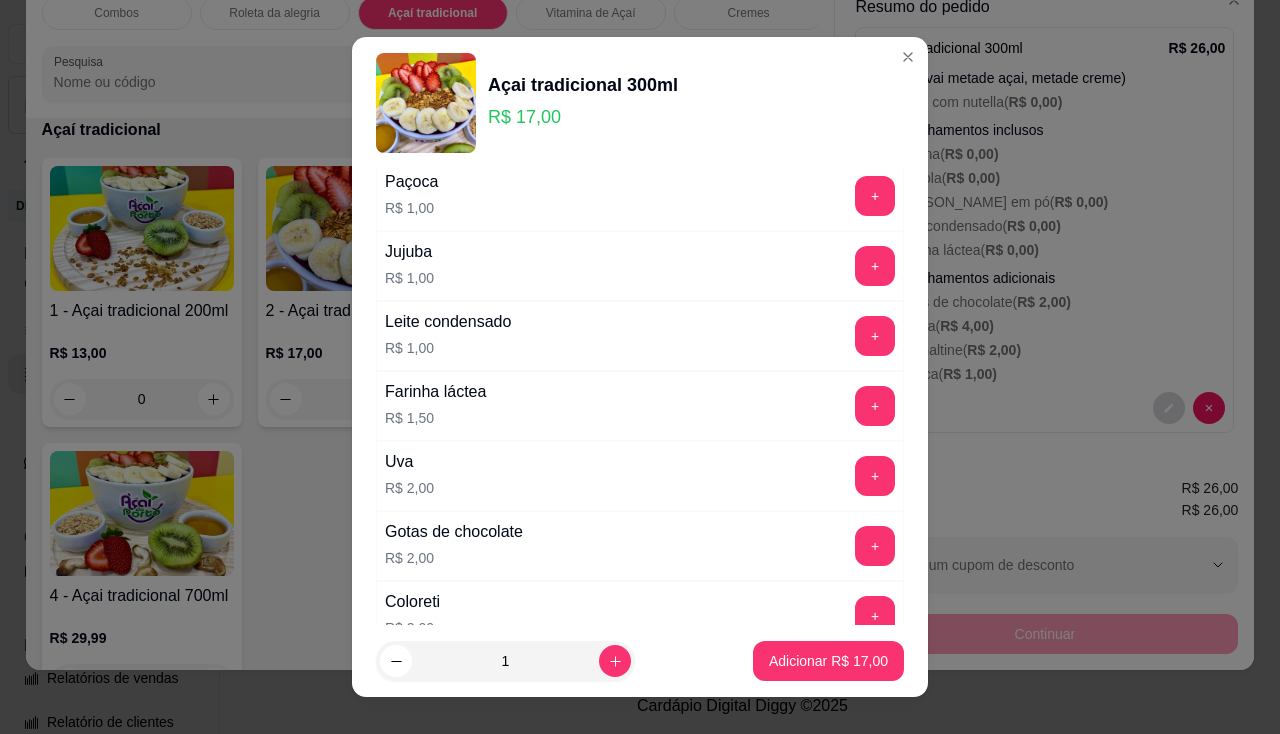 scroll, scrollTop: 1500, scrollLeft: 0, axis: vertical 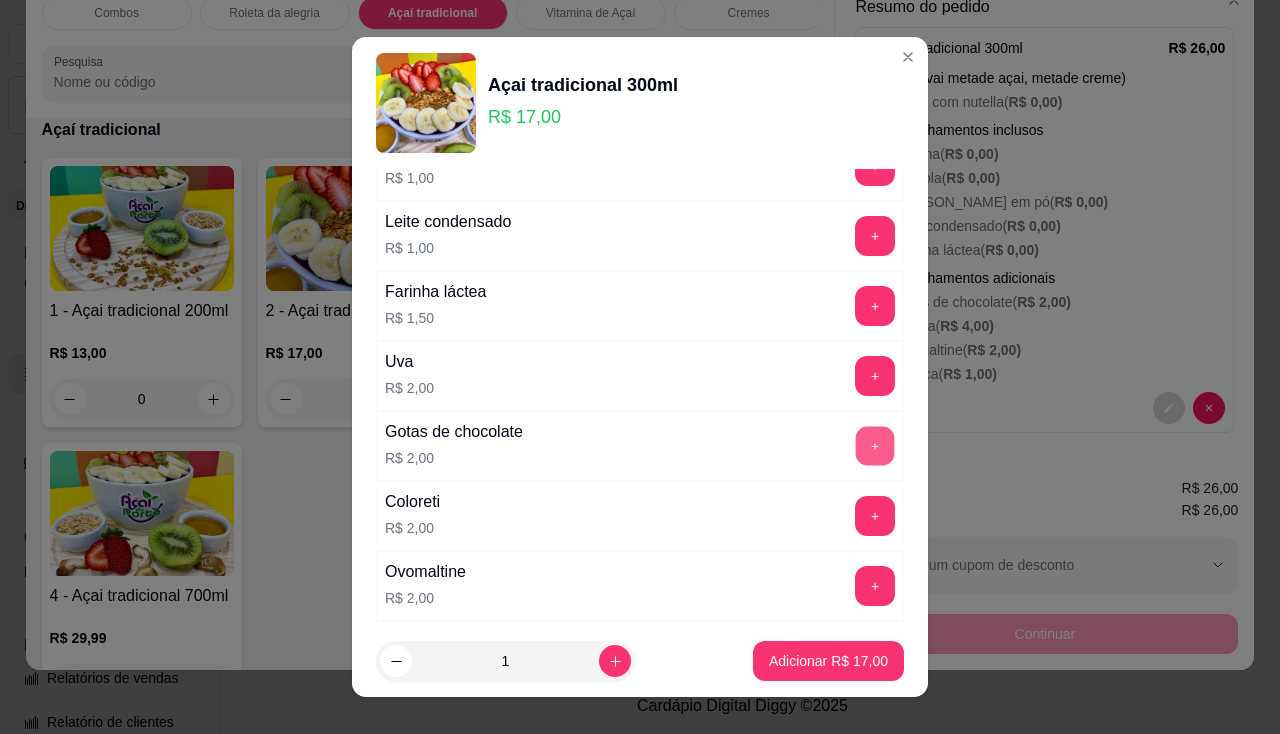 click on "+" at bounding box center (875, 445) 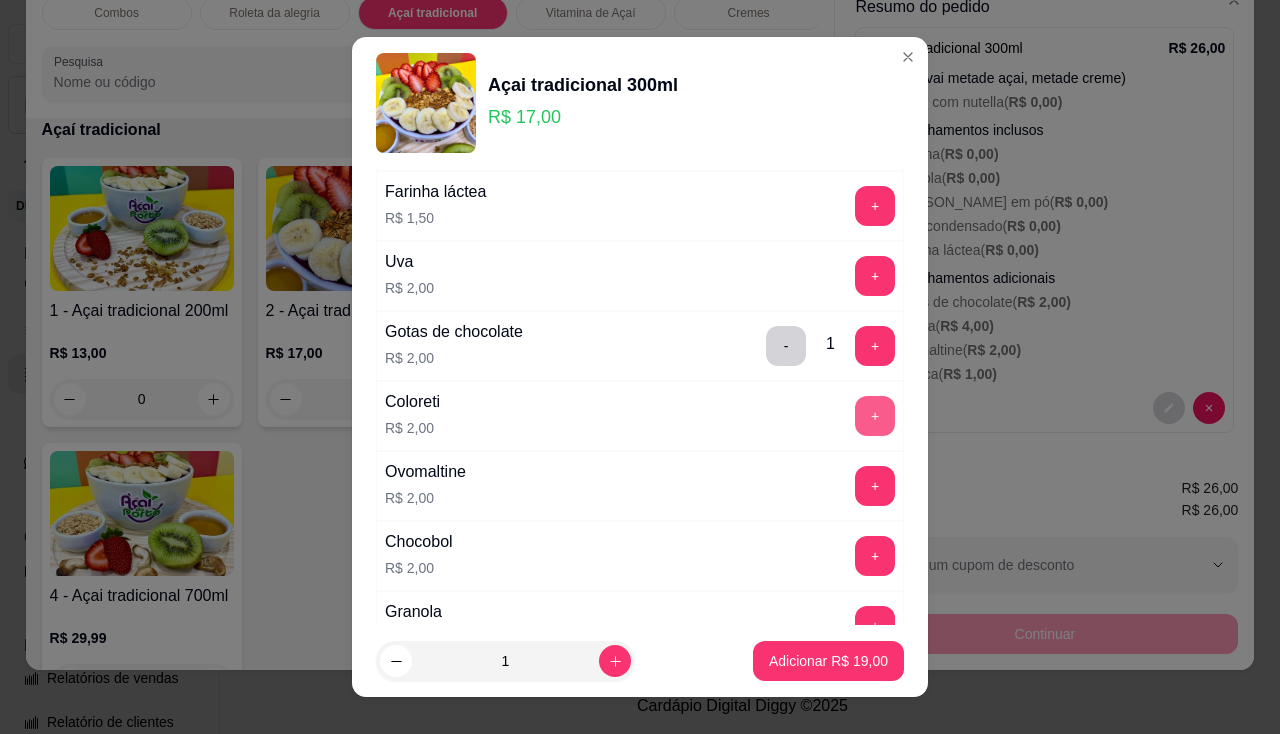 scroll, scrollTop: 1700, scrollLeft: 0, axis: vertical 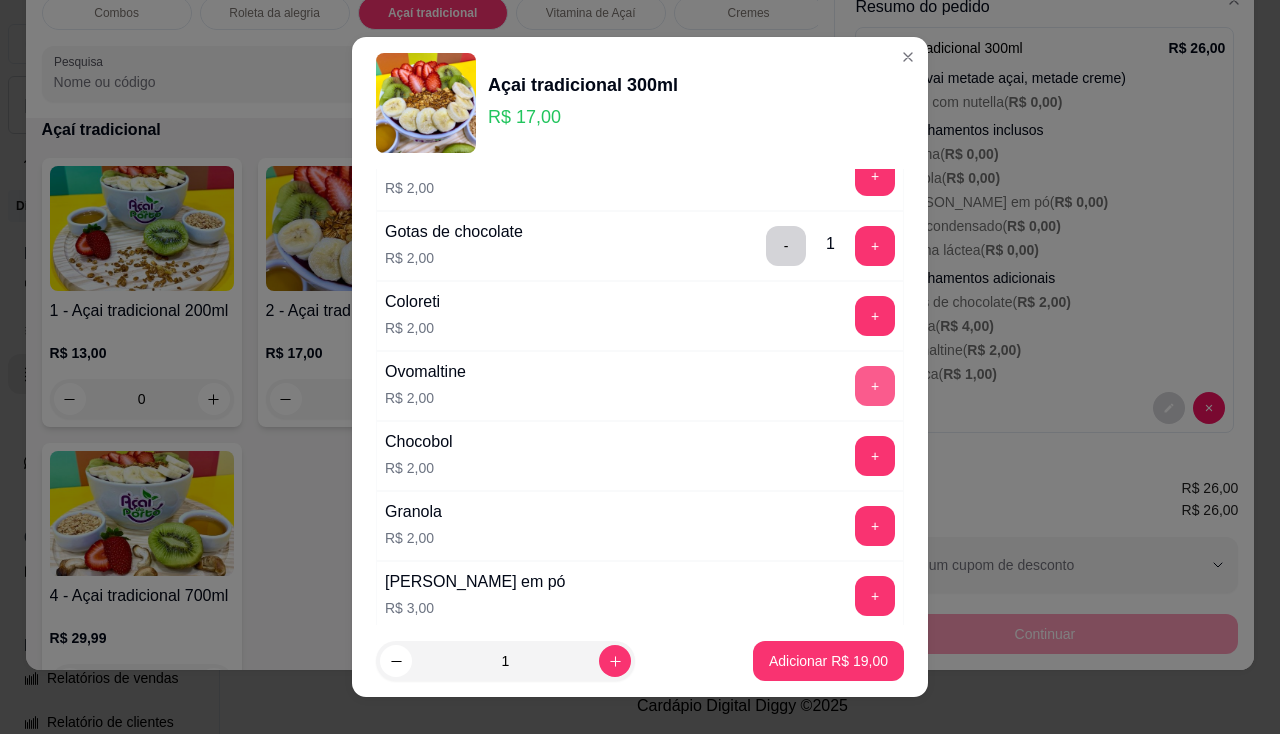 click on "+" at bounding box center (875, 386) 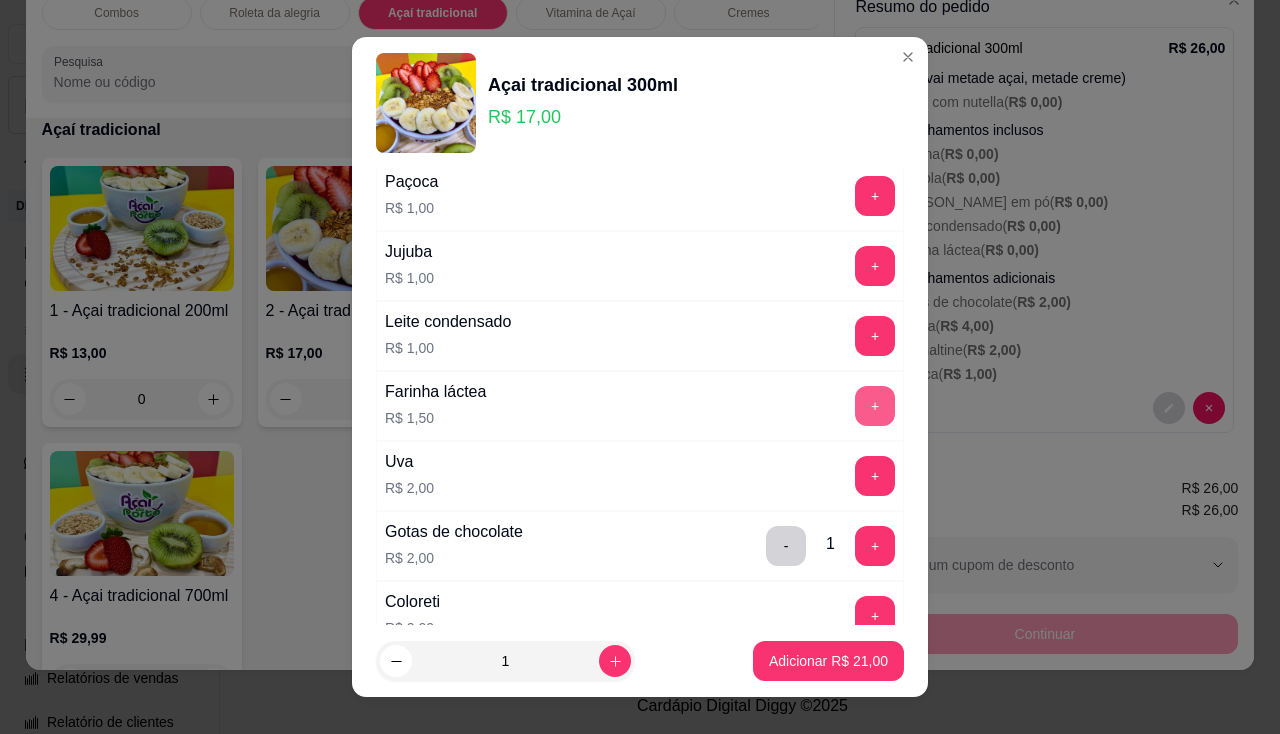 scroll, scrollTop: 1300, scrollLeft: 0, axis: vertical 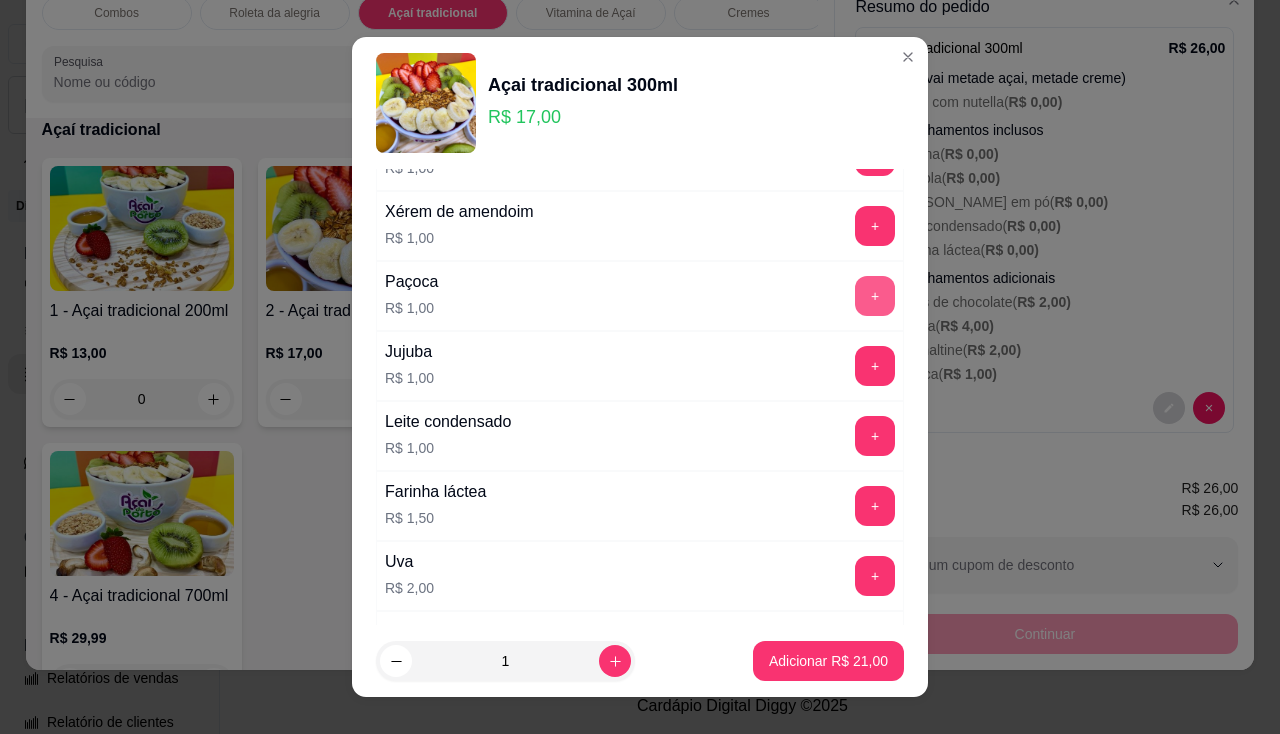 click on "+" at bounding box center (875, 296) 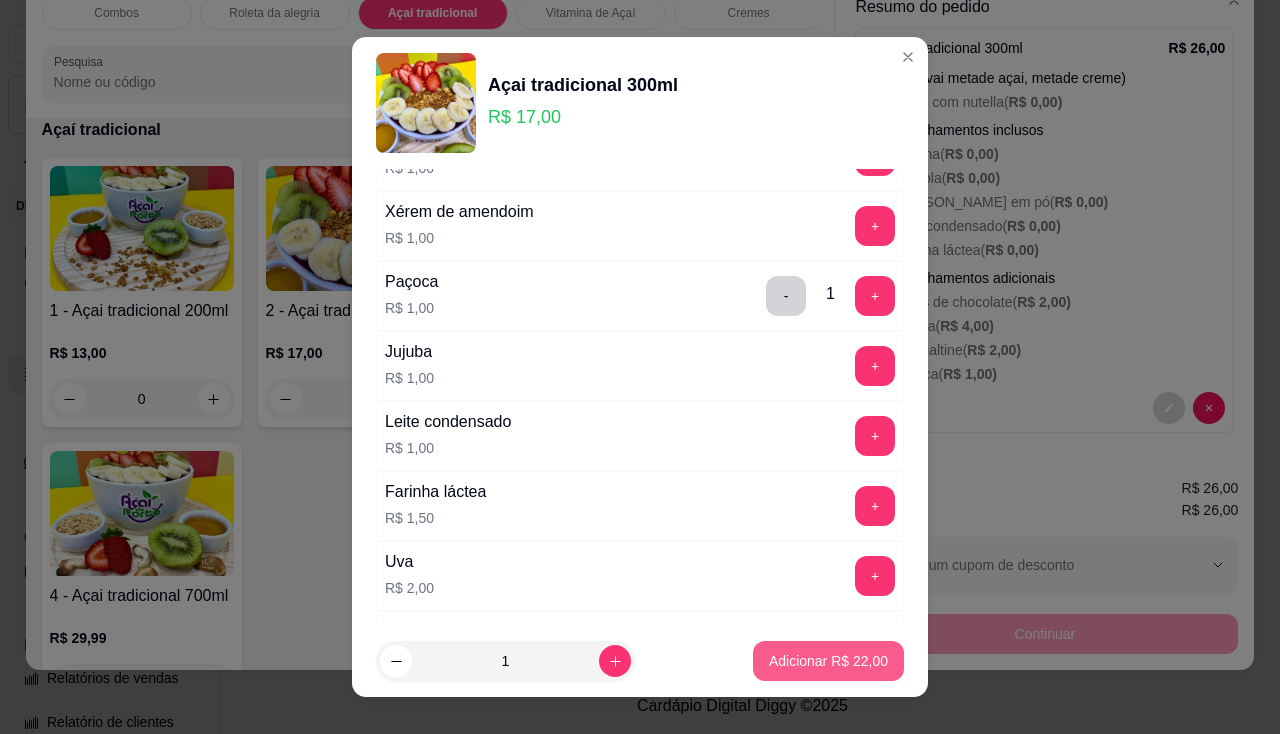 click on "Adicionar   R$ 22,00" at bounding box center (828, 661) 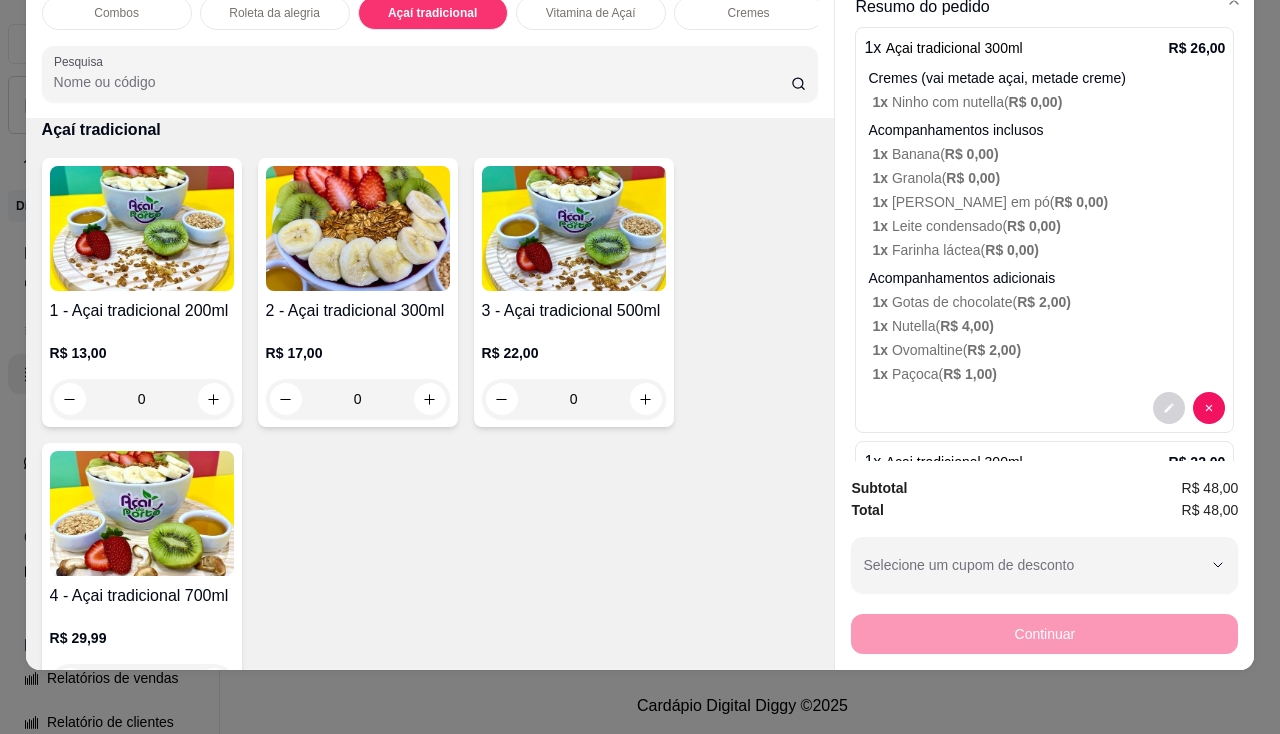 scroll, scrollTop: 0, scrollLeft: 0, axis: both 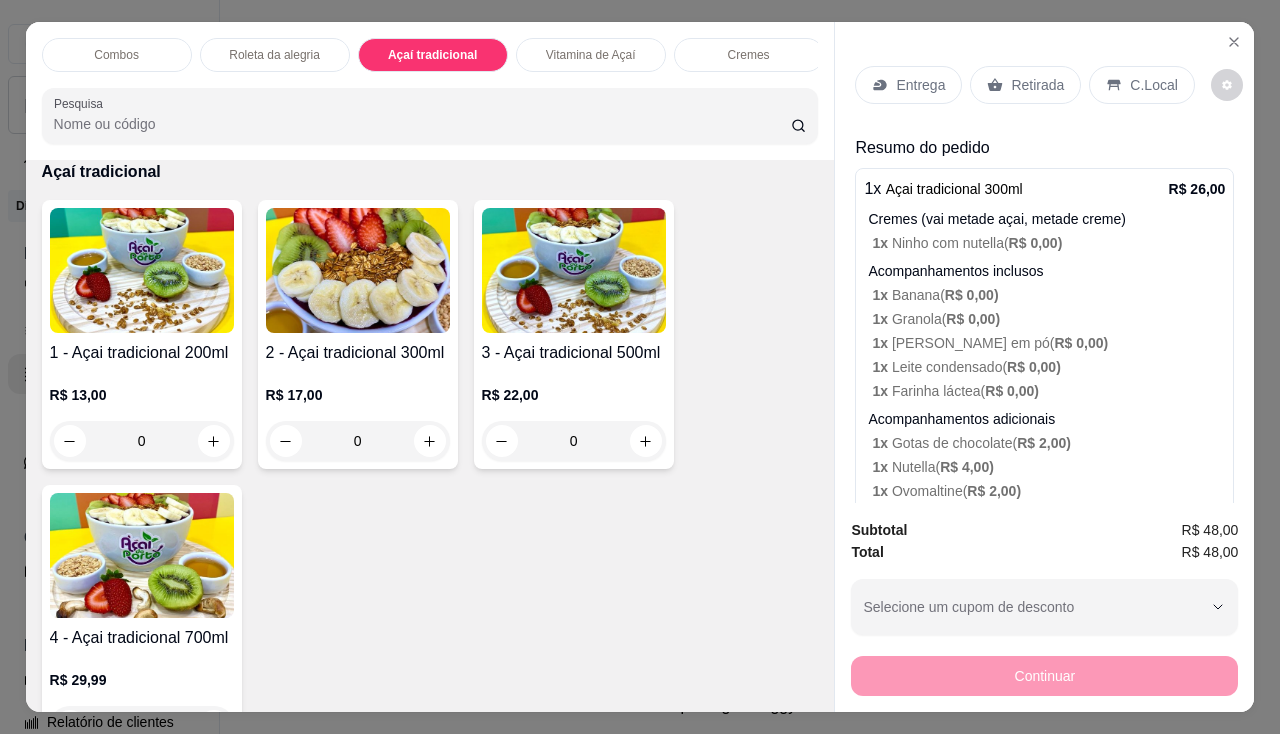 click on "Entrega" at bounding box center (920, 85) 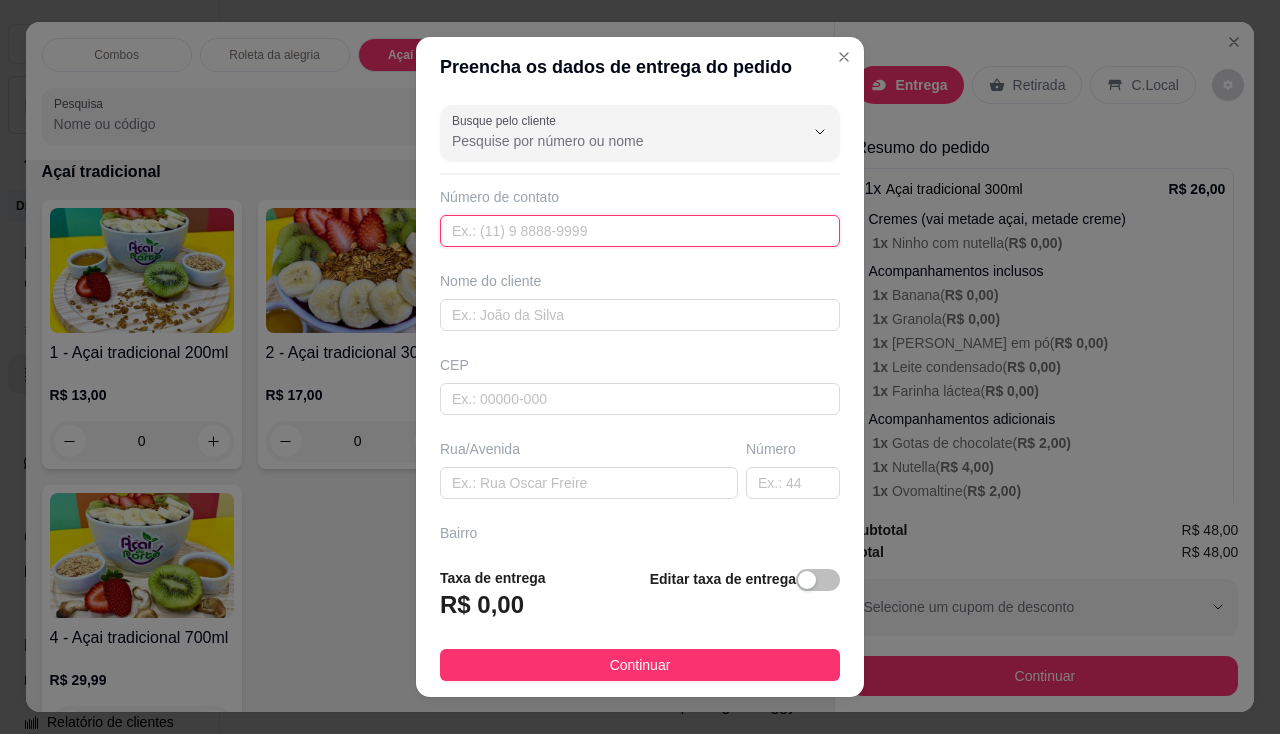 click at bounding box center (640, 231) 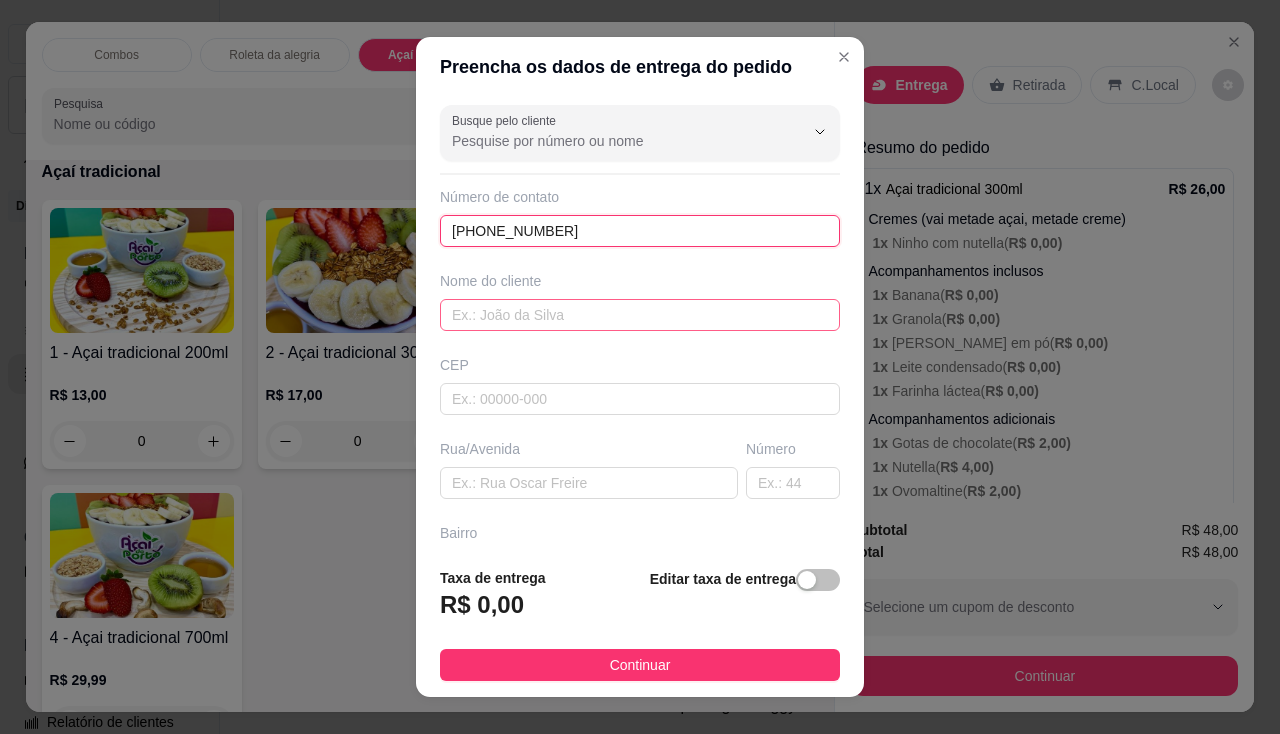 type on "[PHONE_NUMBER]" 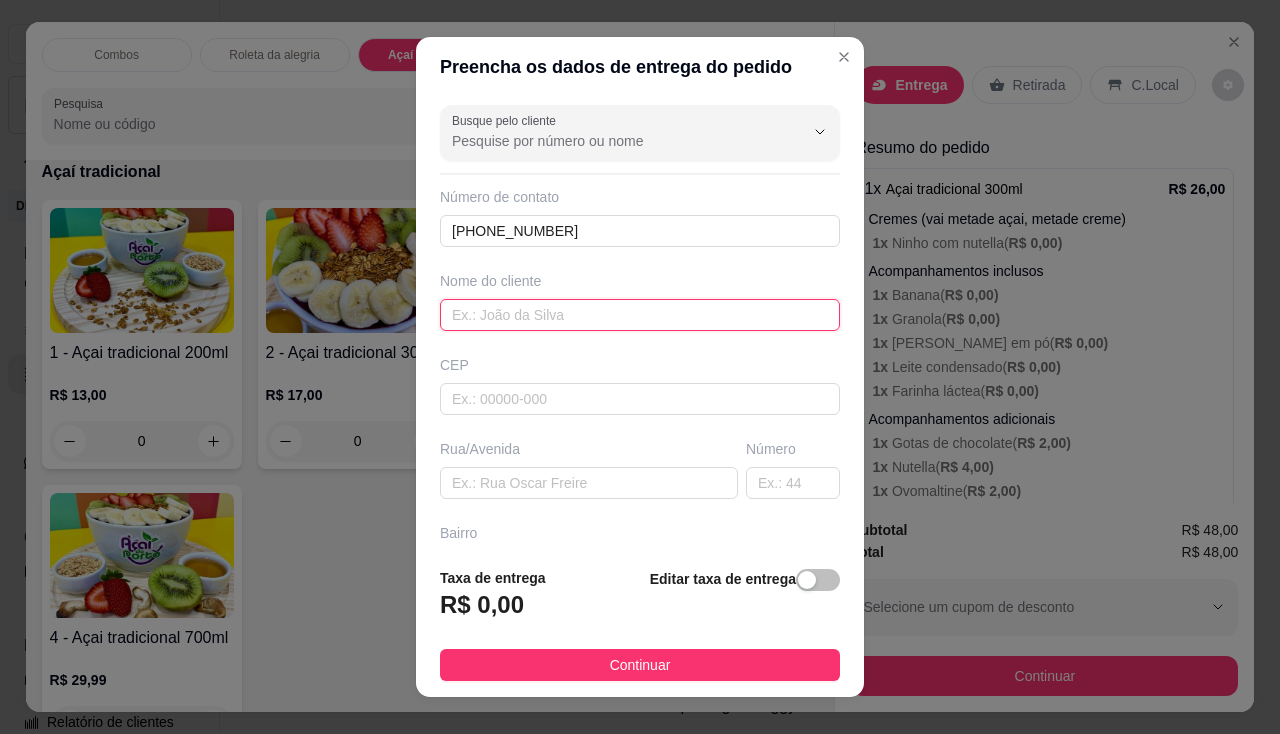 click at bounding box center [640, 315] 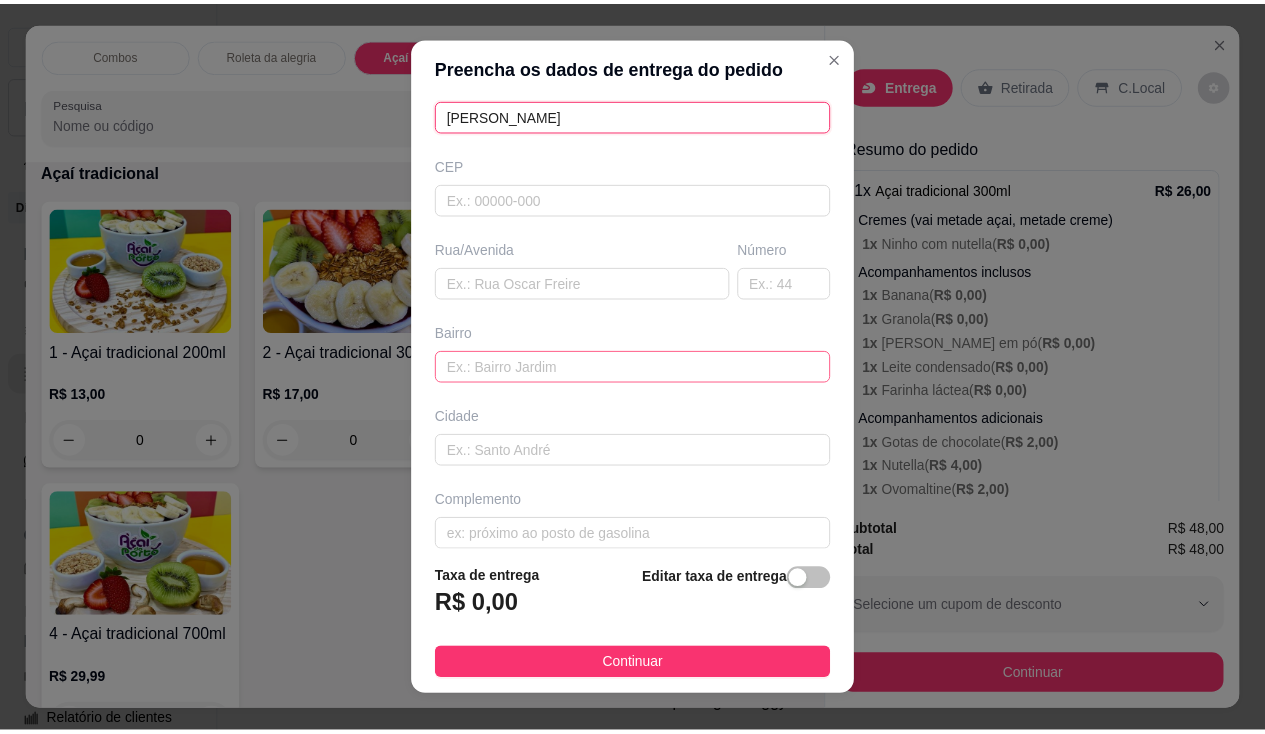 scroll, scrollTop: 219, scrollLeft: 0, axis: vertical 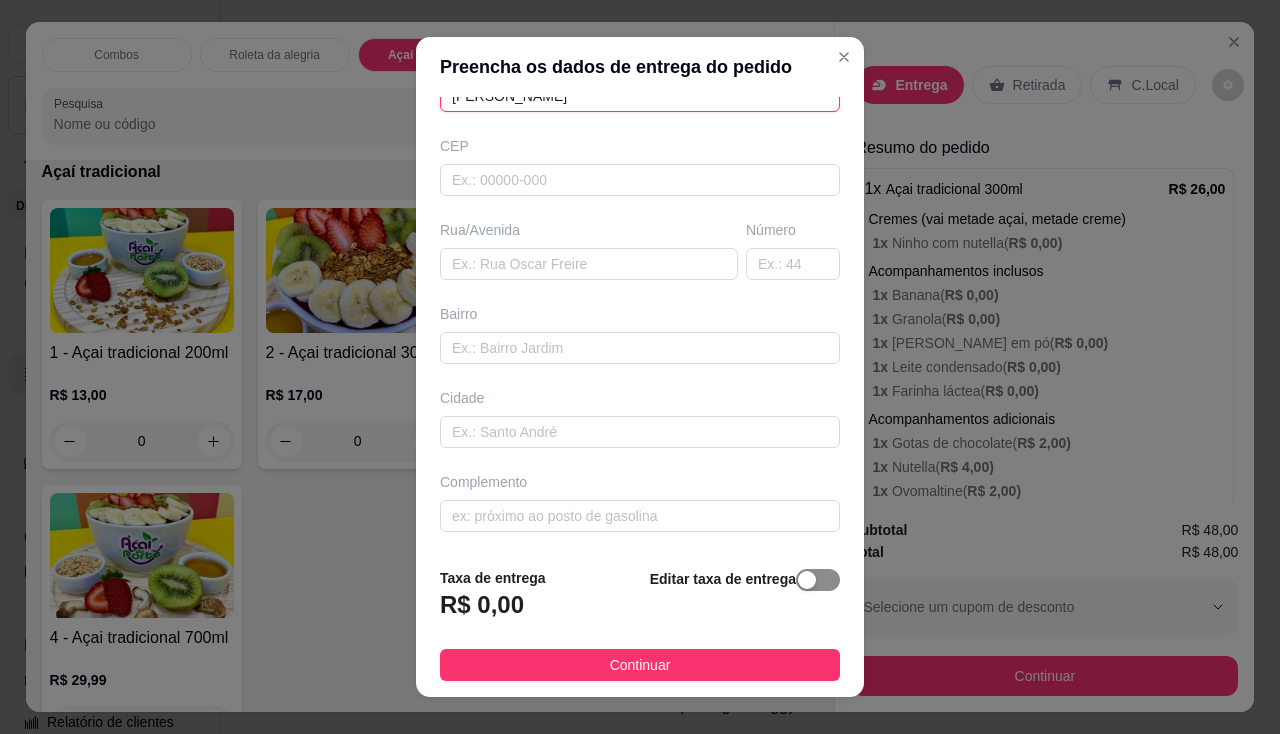 type on "[PERSON_NAME]" 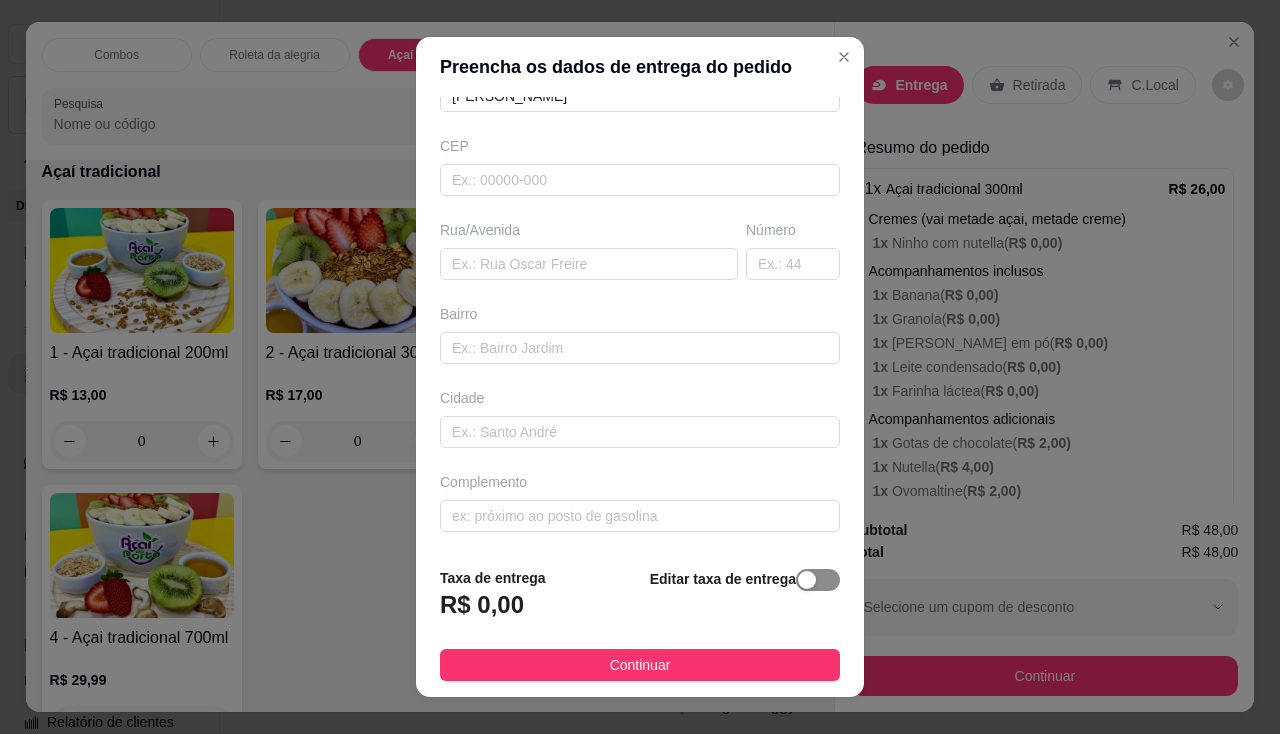click at bounding box center (818, 580) 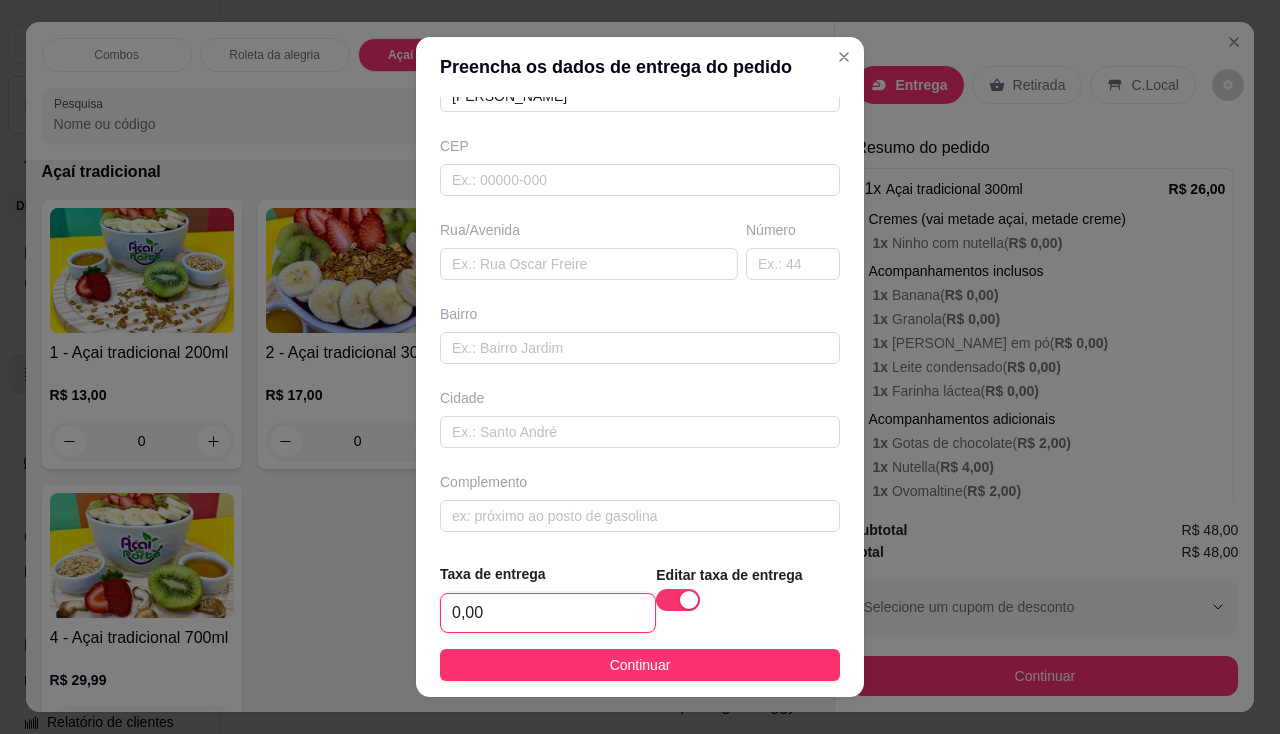 click on "0,00" at bounding box center (548, 613) 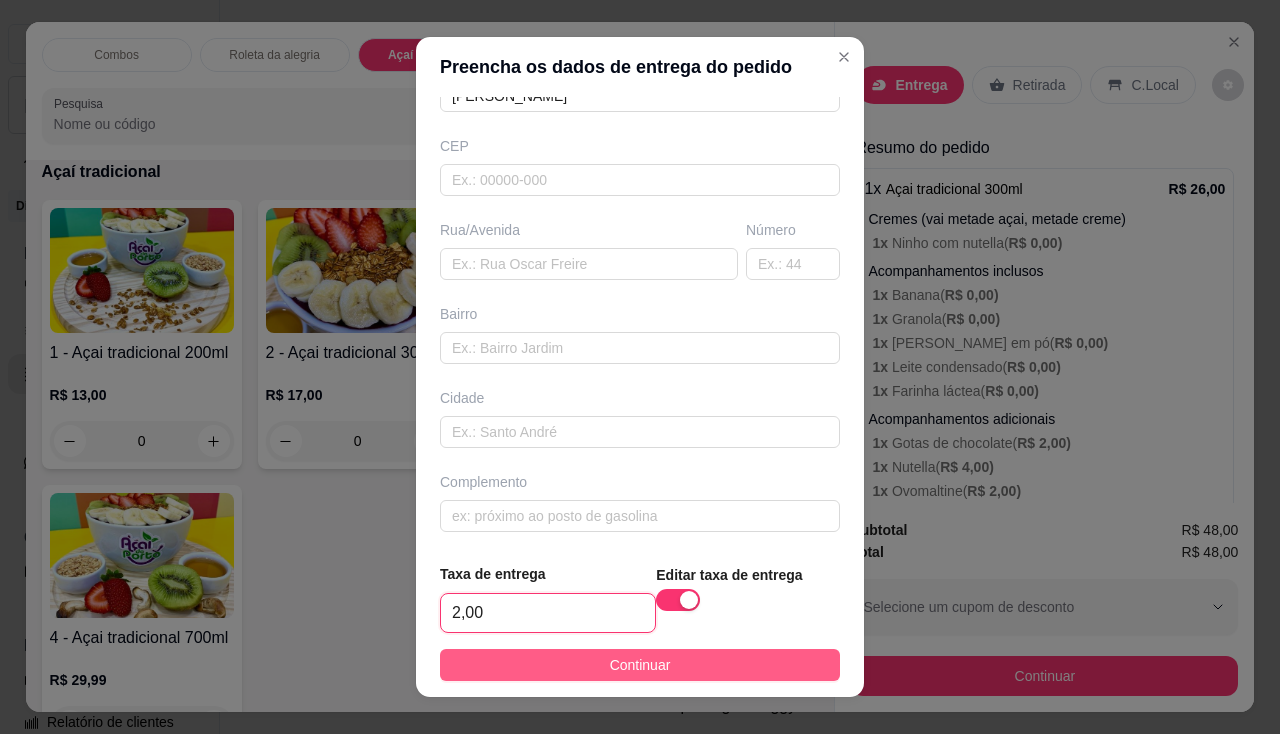 type on "2,00" 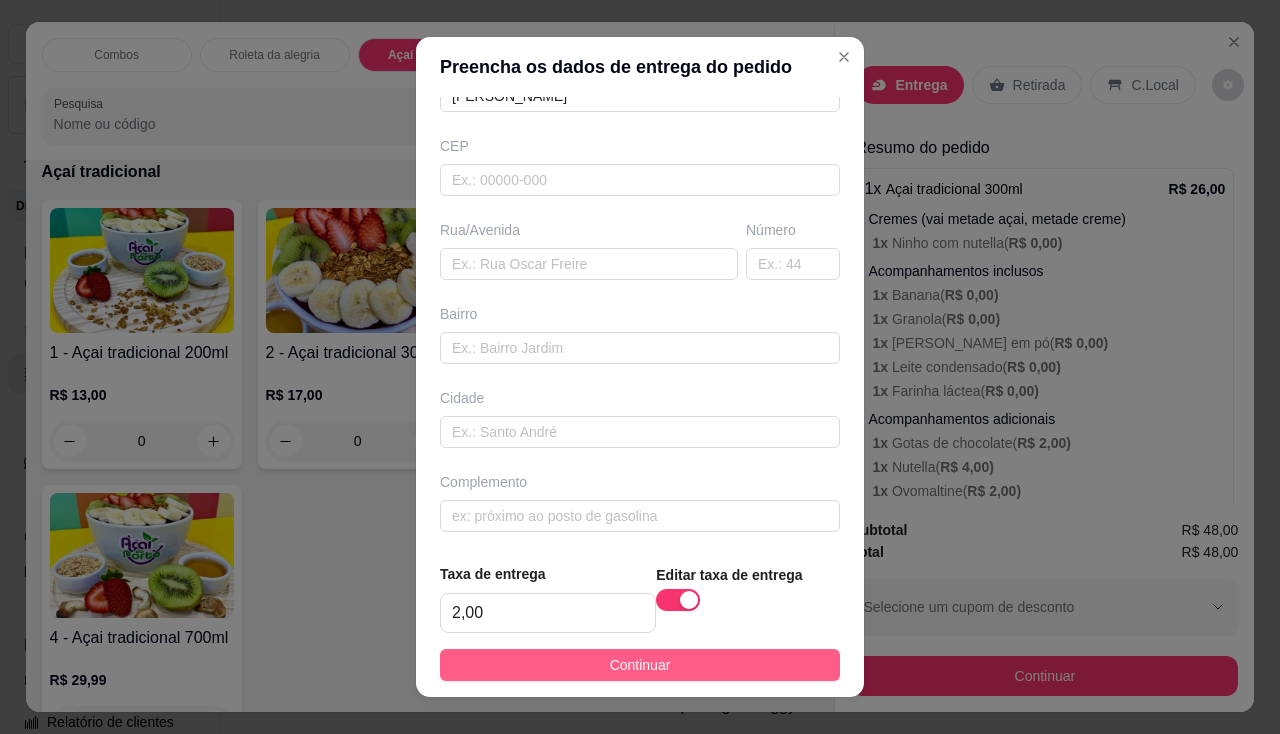 click on "Continuar" at bounding box center [640, 665] 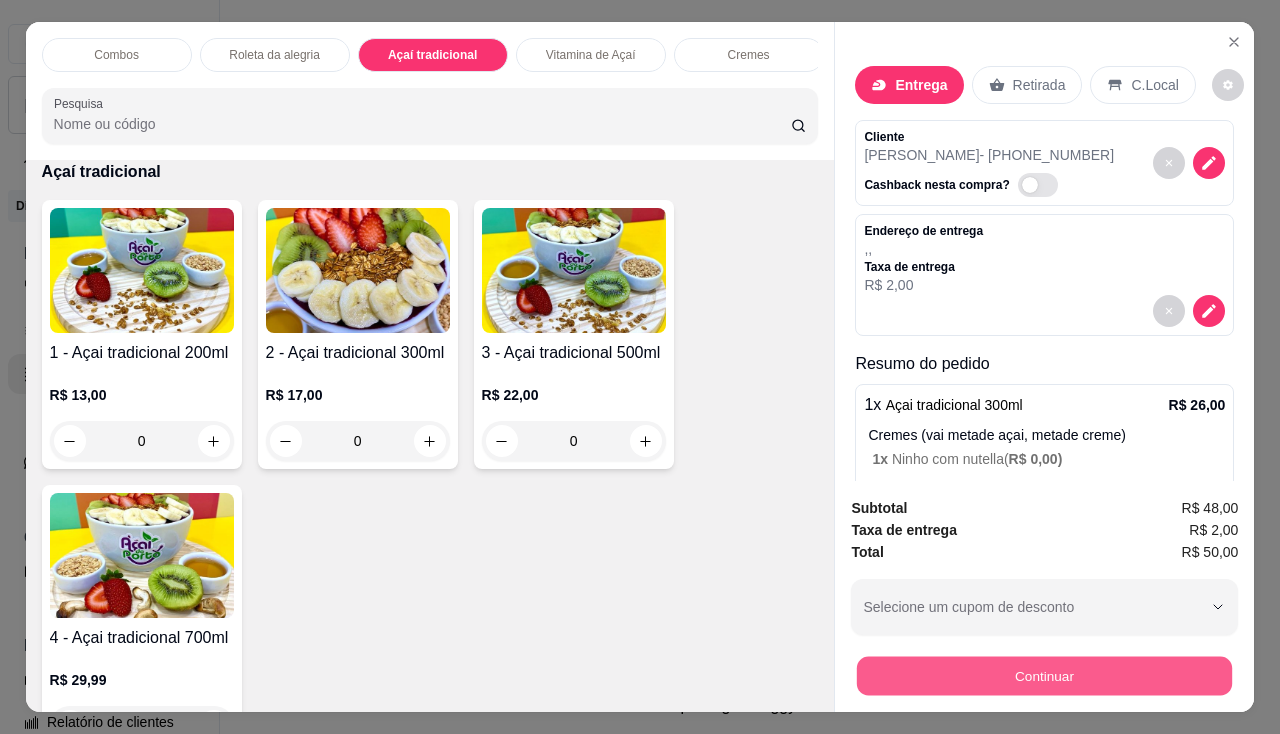 click on "Continuar" at bounding box center [1044, 676] 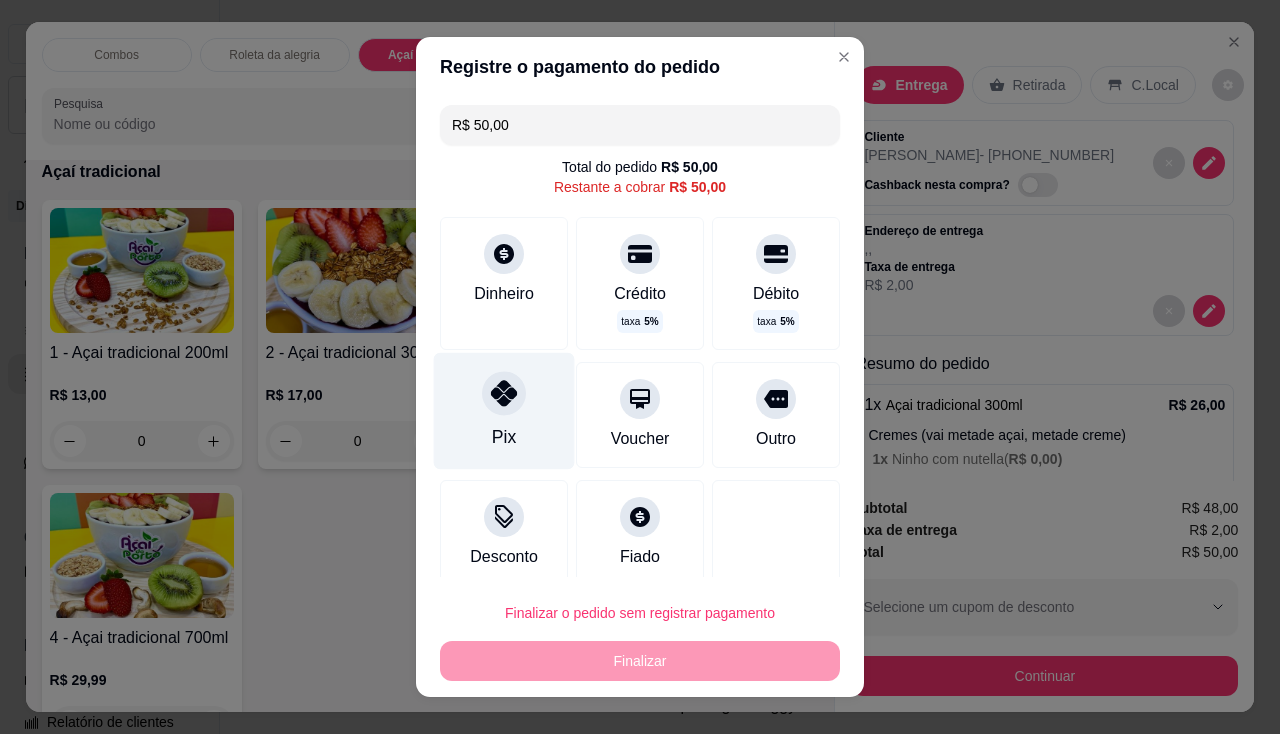 click at bounding box center [504, 393] 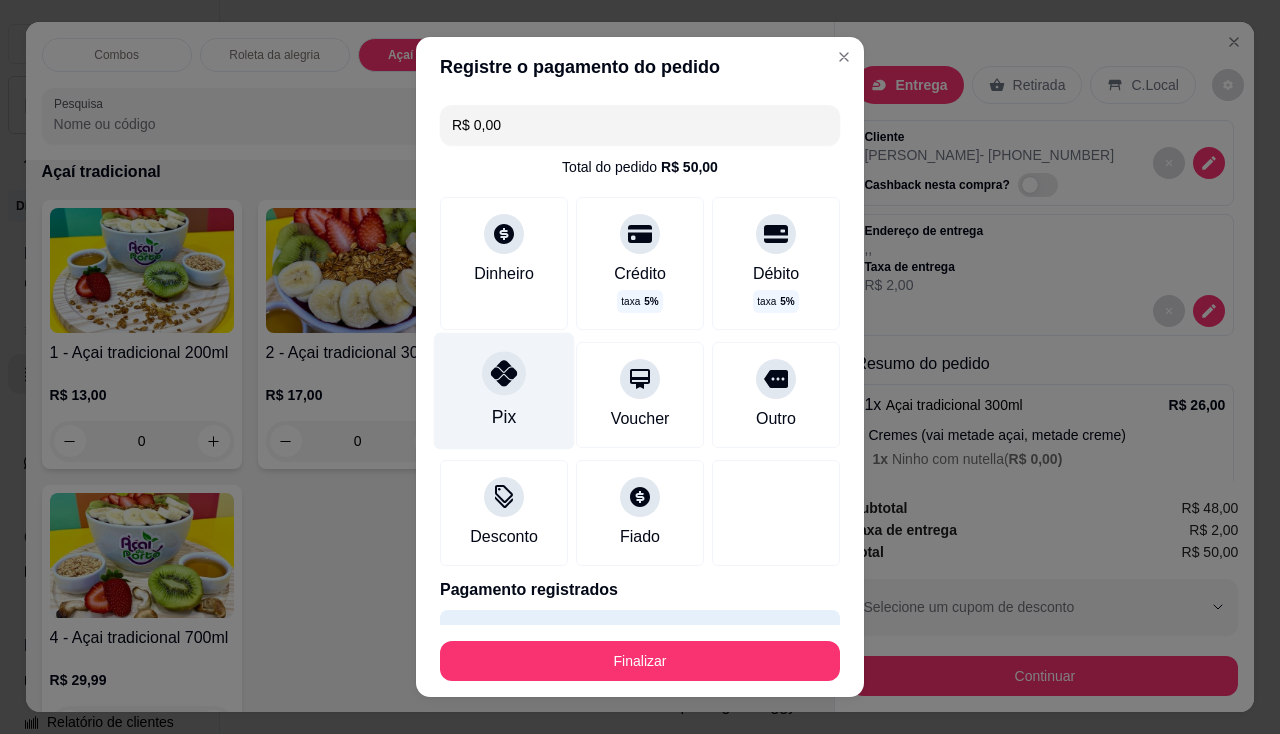 click on "Pix" at bounding box center [504, 390] 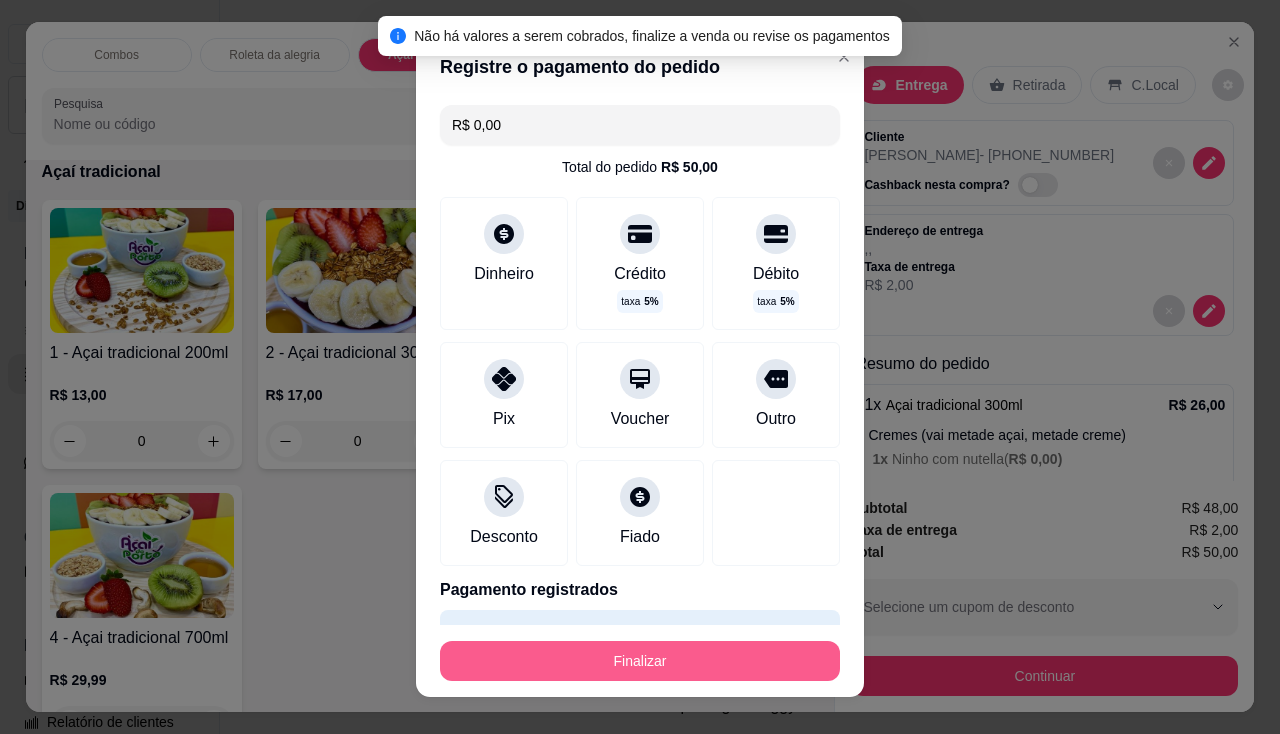 click on "Finalizar" at bounding box center [640, 661] 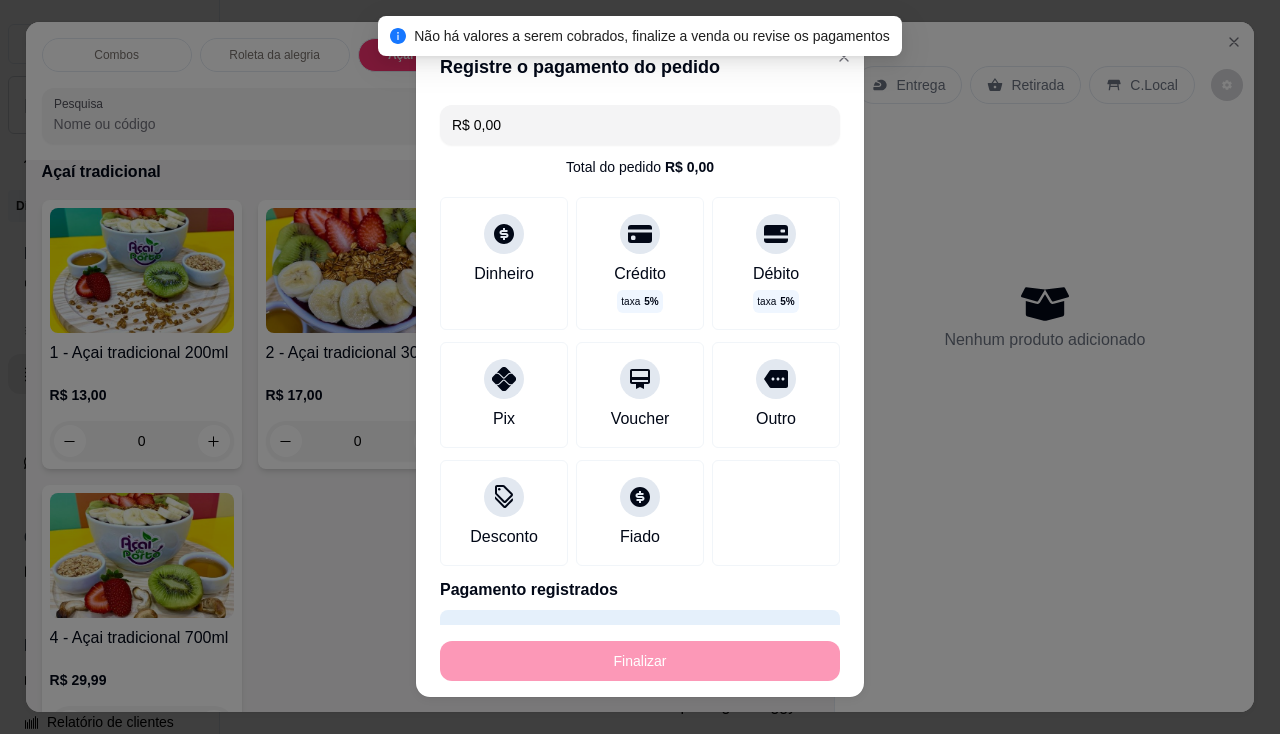 type on "-R$ 50,00" 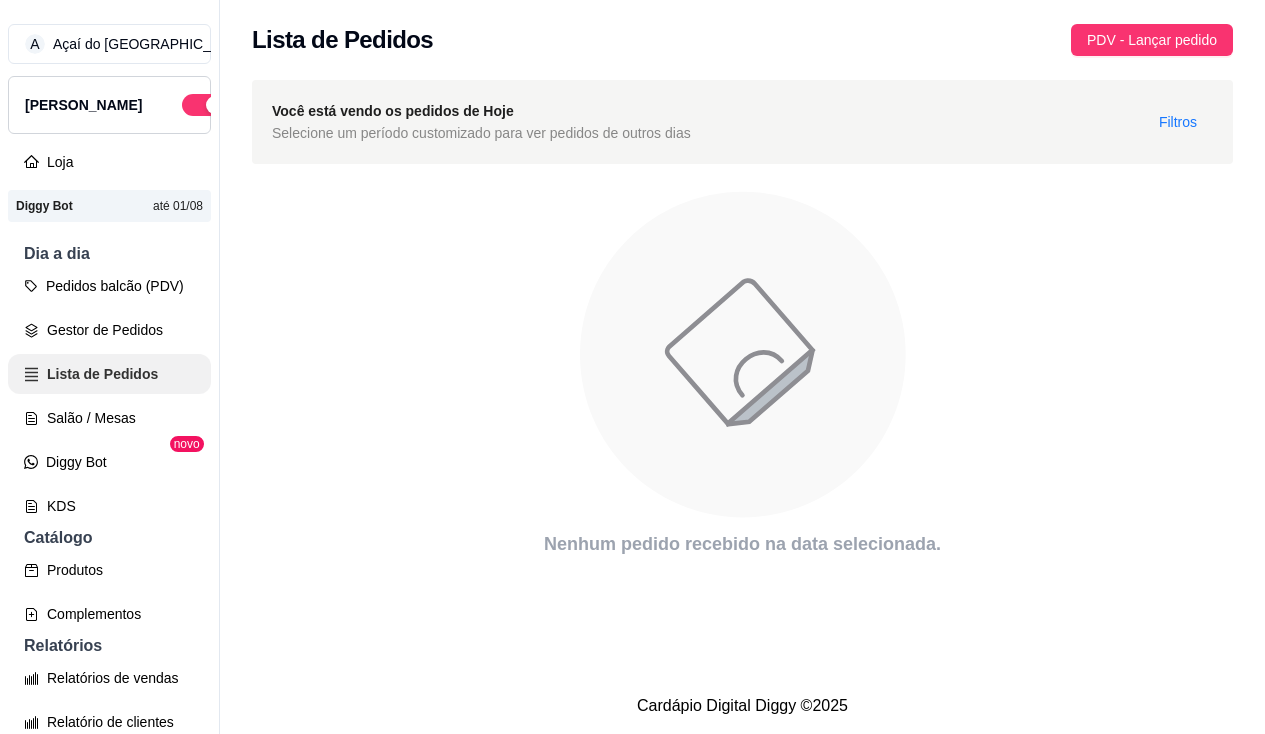 click on "Lista de Pedidos" at bounding box center (109, 374) 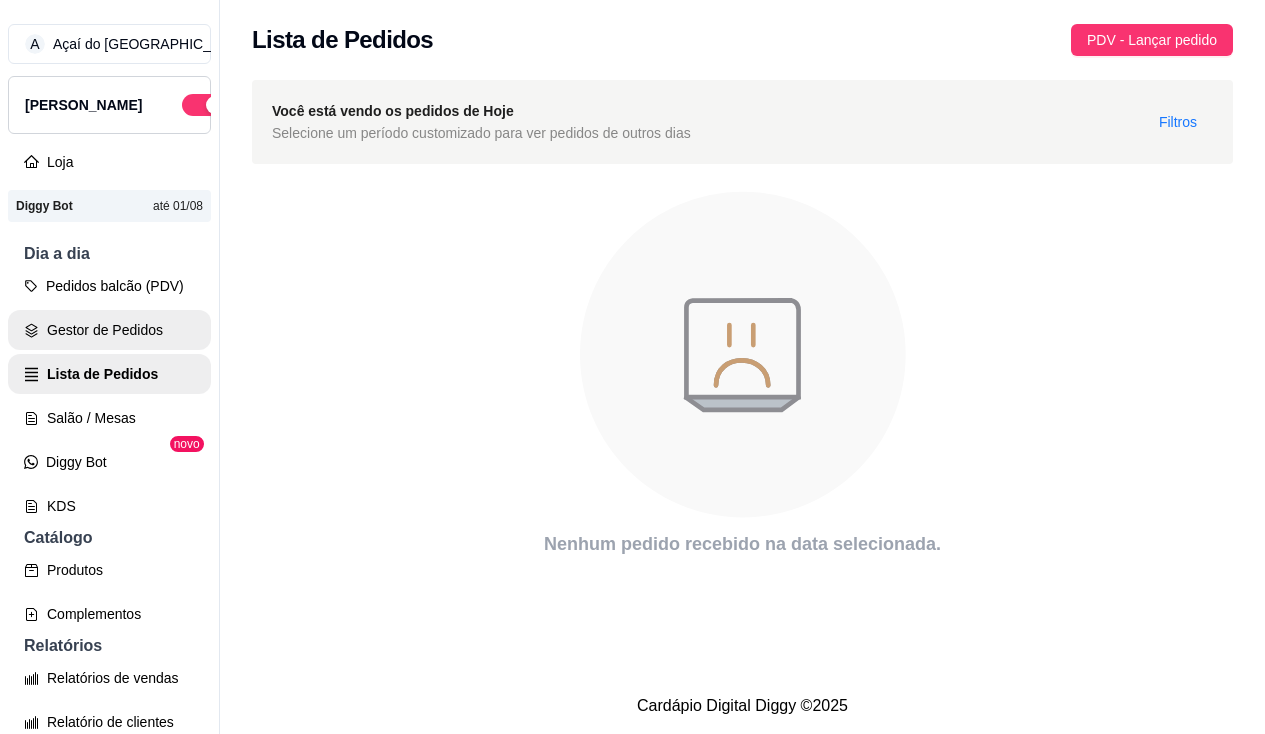 click on "Gestor de Pedidos" at bounding box center [109, 330] 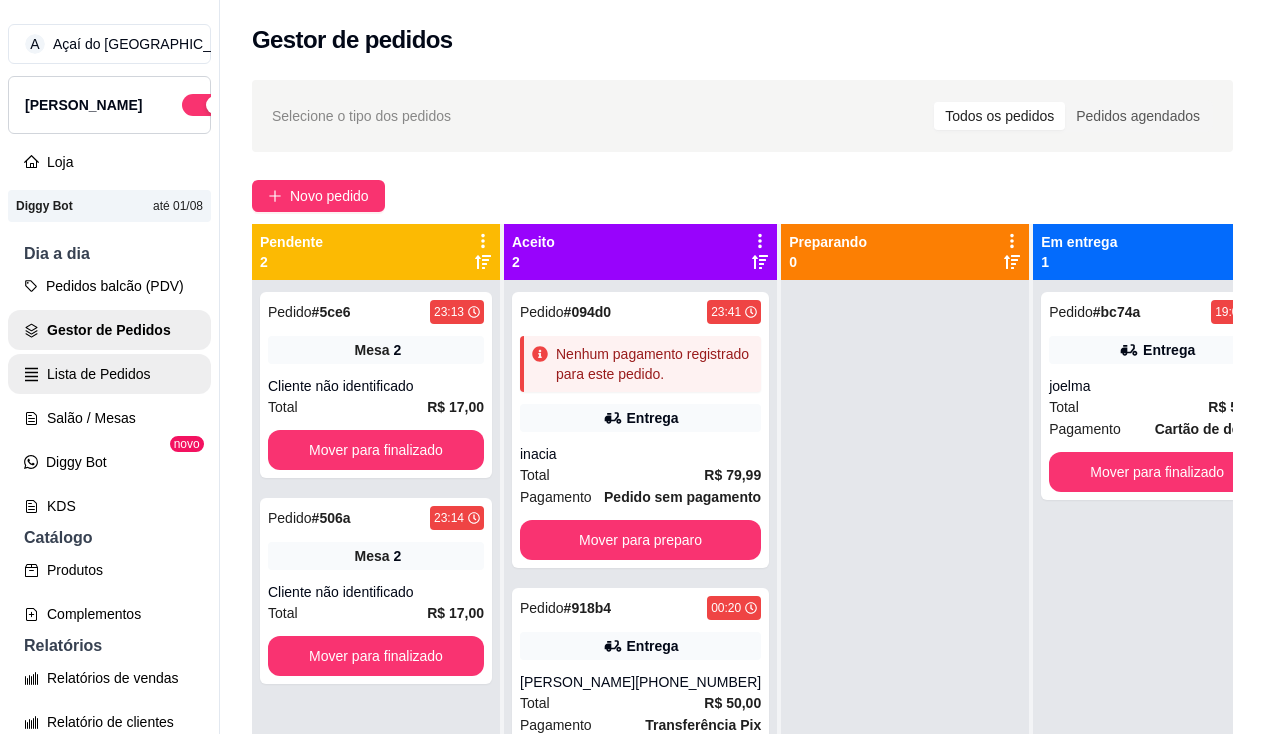 click on "Lista de Pedidos" at bounding box center (109, 374) 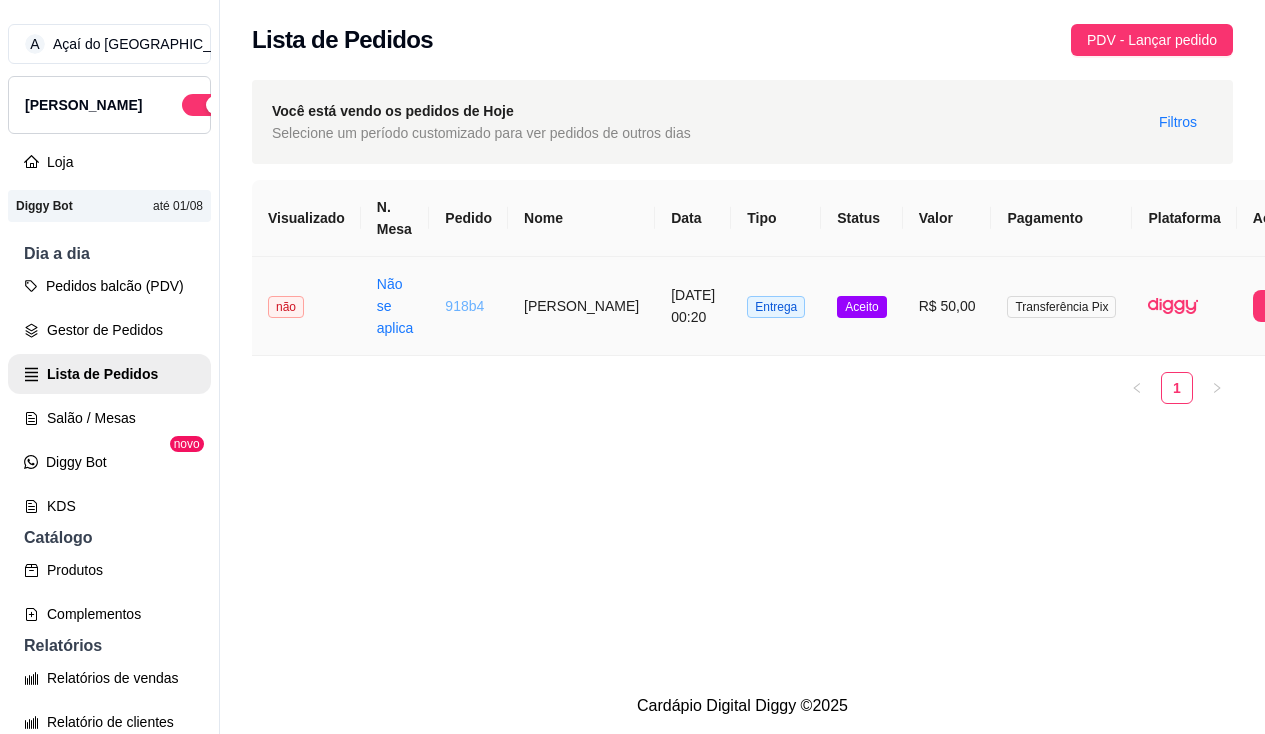 click on "918b4" at bounding box center [464, 306] 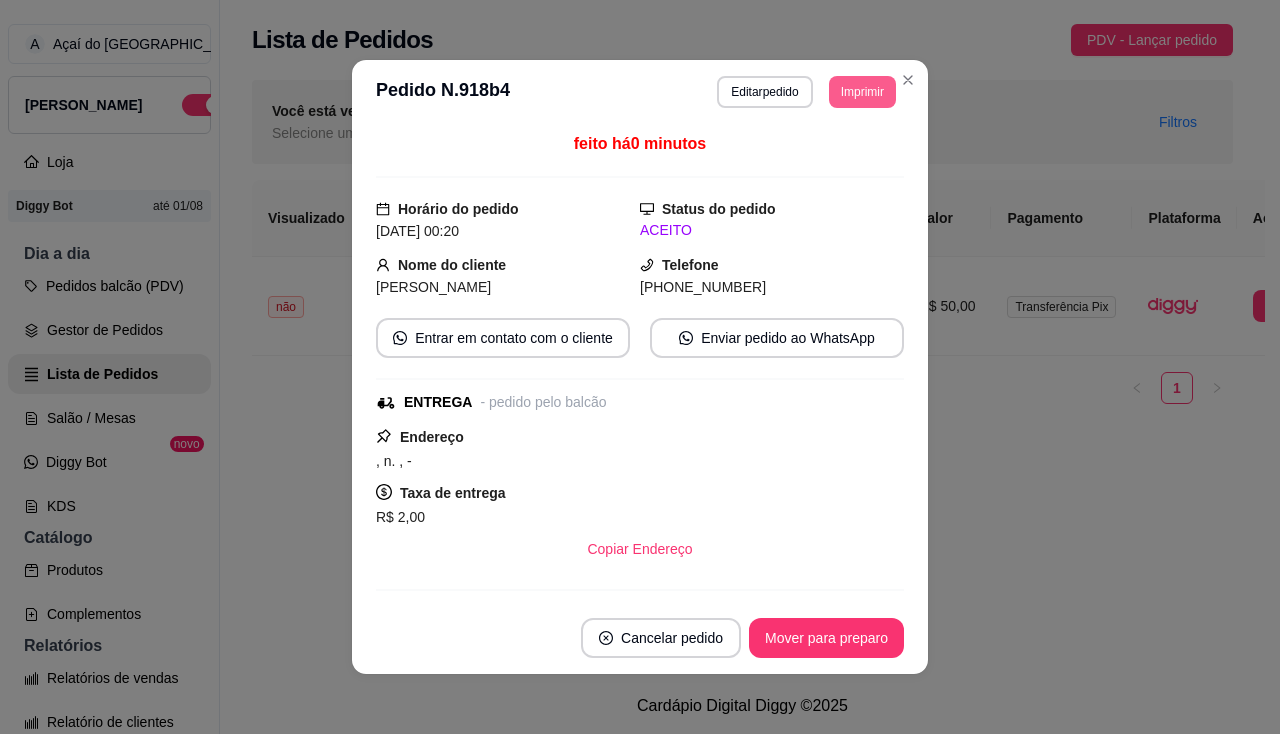 click on "Imprimir" at bounding box center [862, 92] 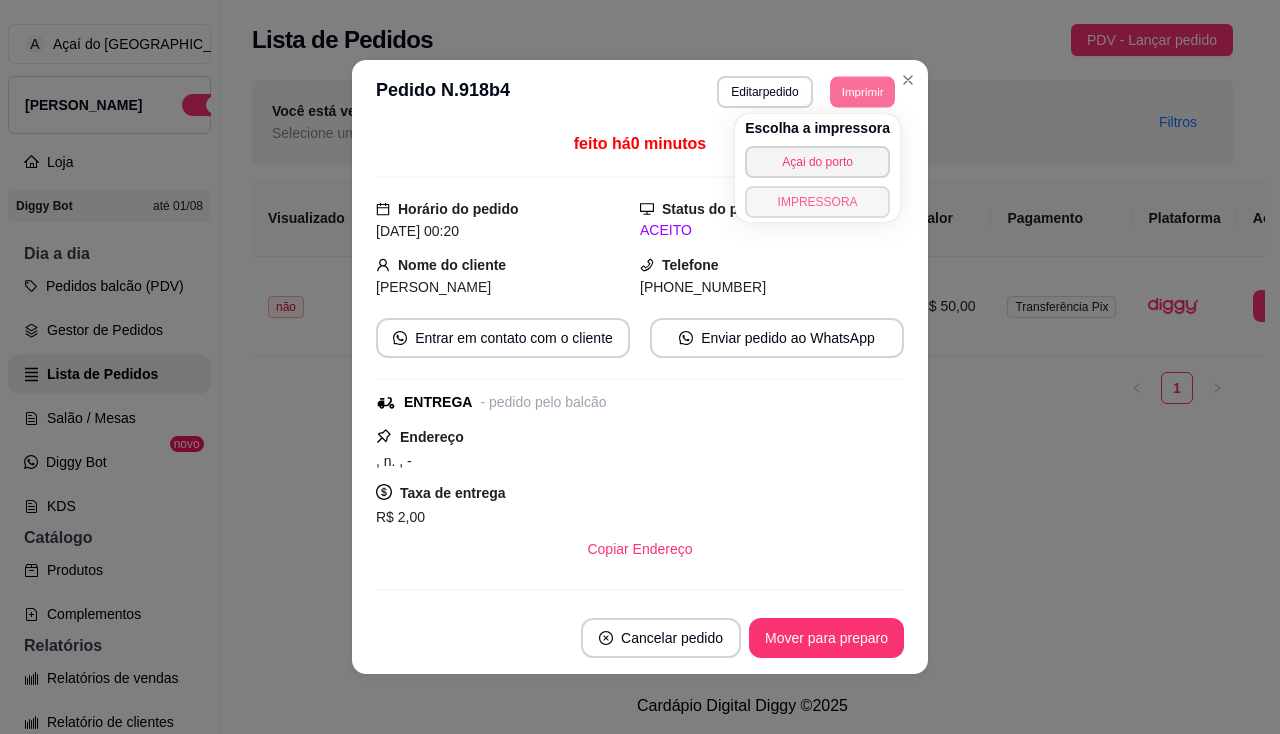 click on "IMPRESSORA" at bounding box center [817, 202] 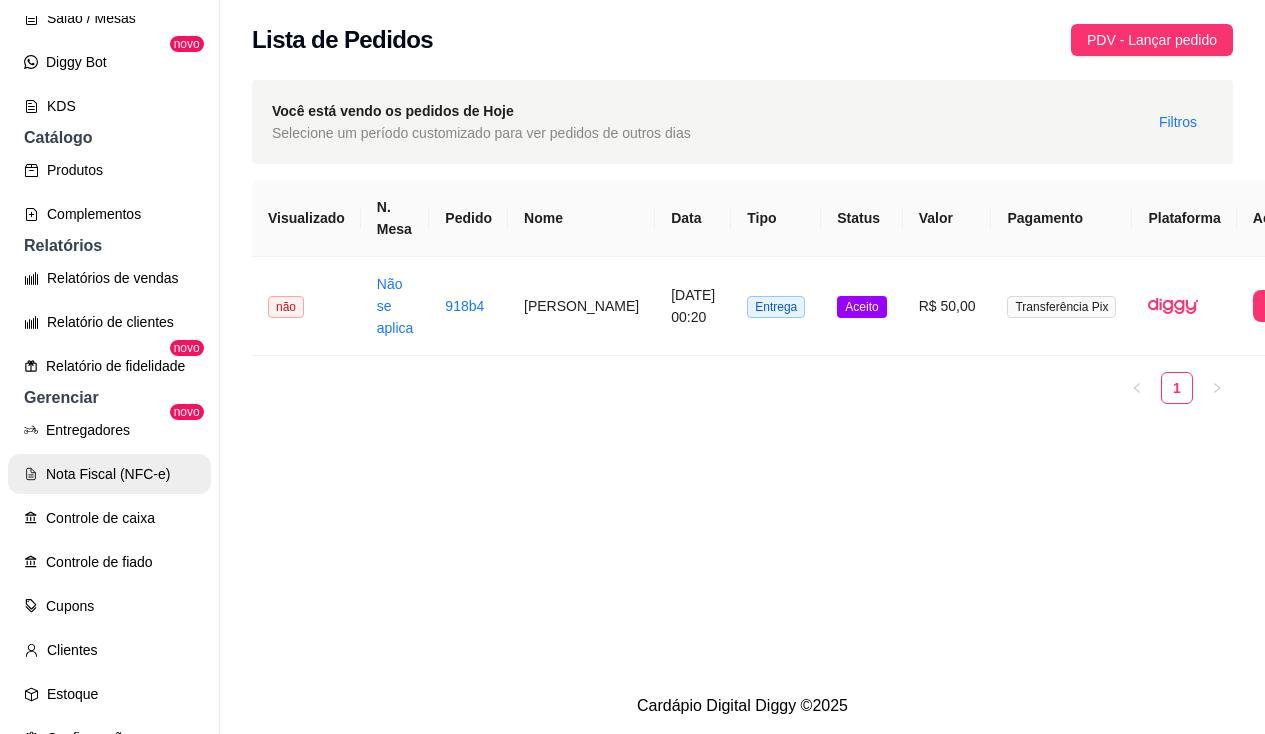 scroll, scrollTop: 636, scrollLeft: 0, axis: vertical 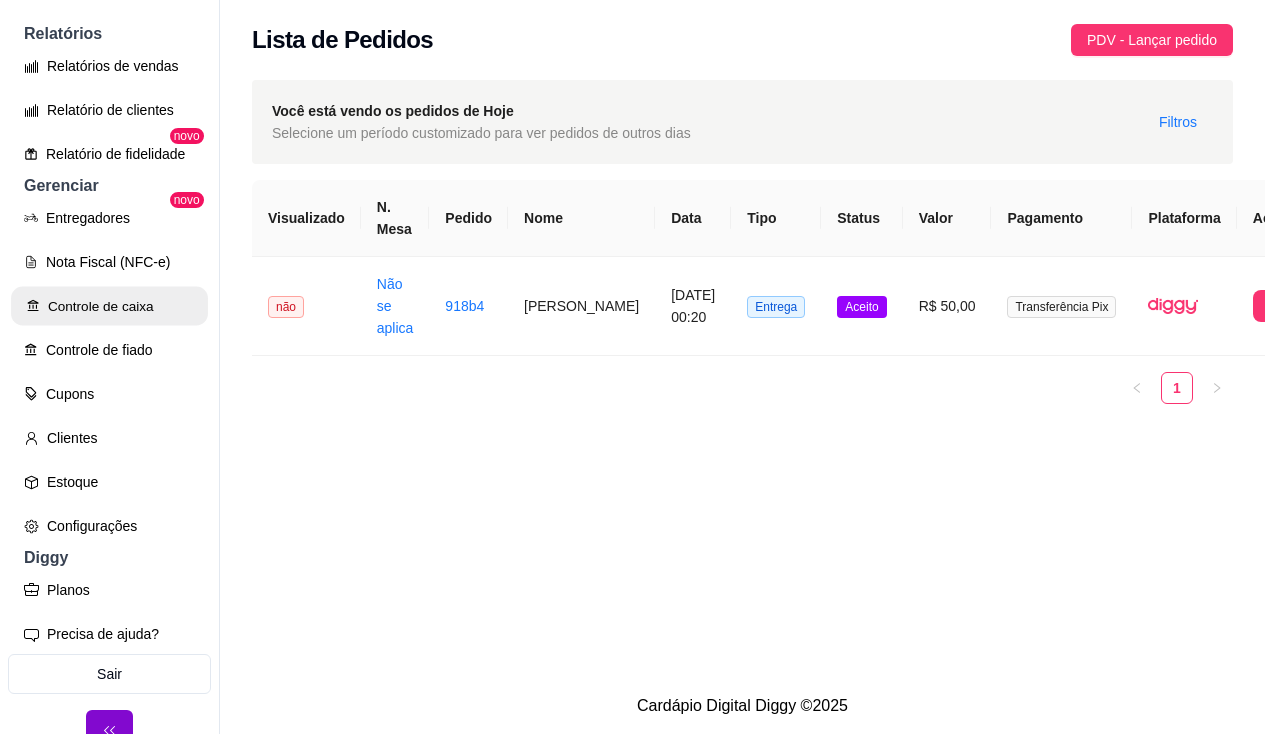 click on "Controle de caixa" at bounding box center (109, 306) 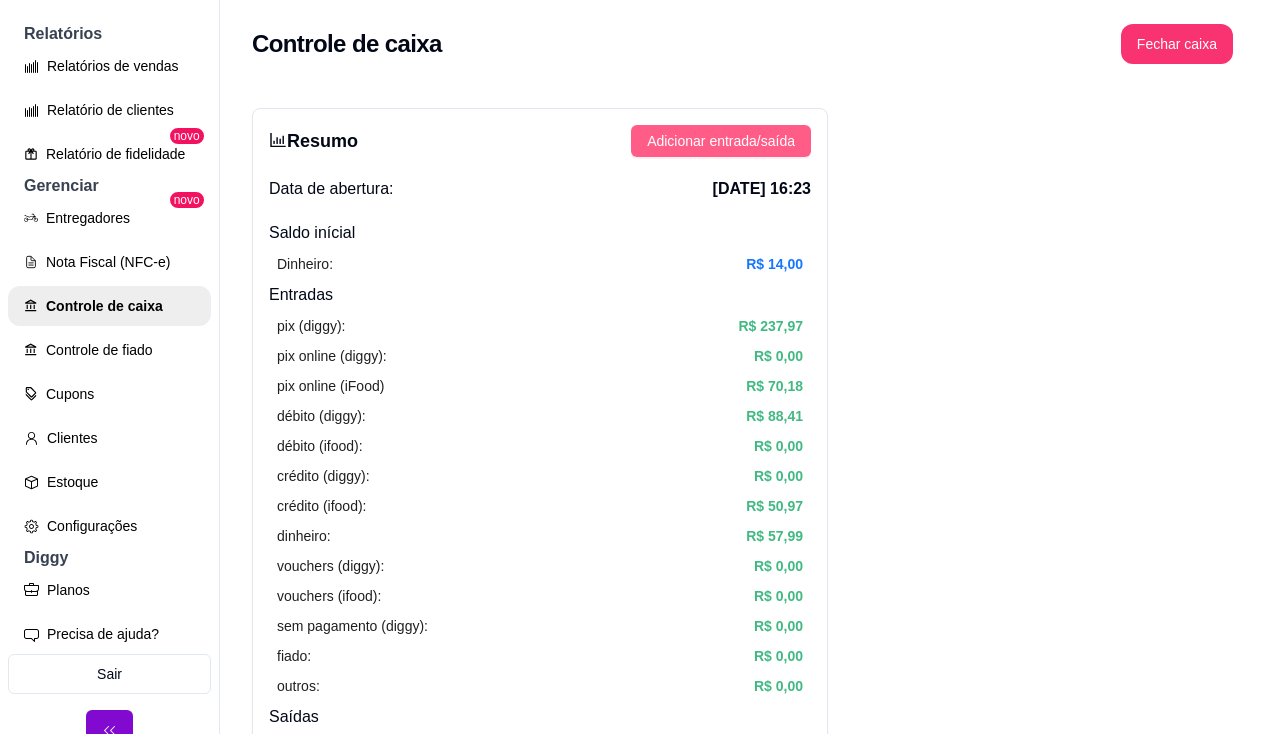 click on "Adicionar entrada/saída" at bounding box center (721, 141) 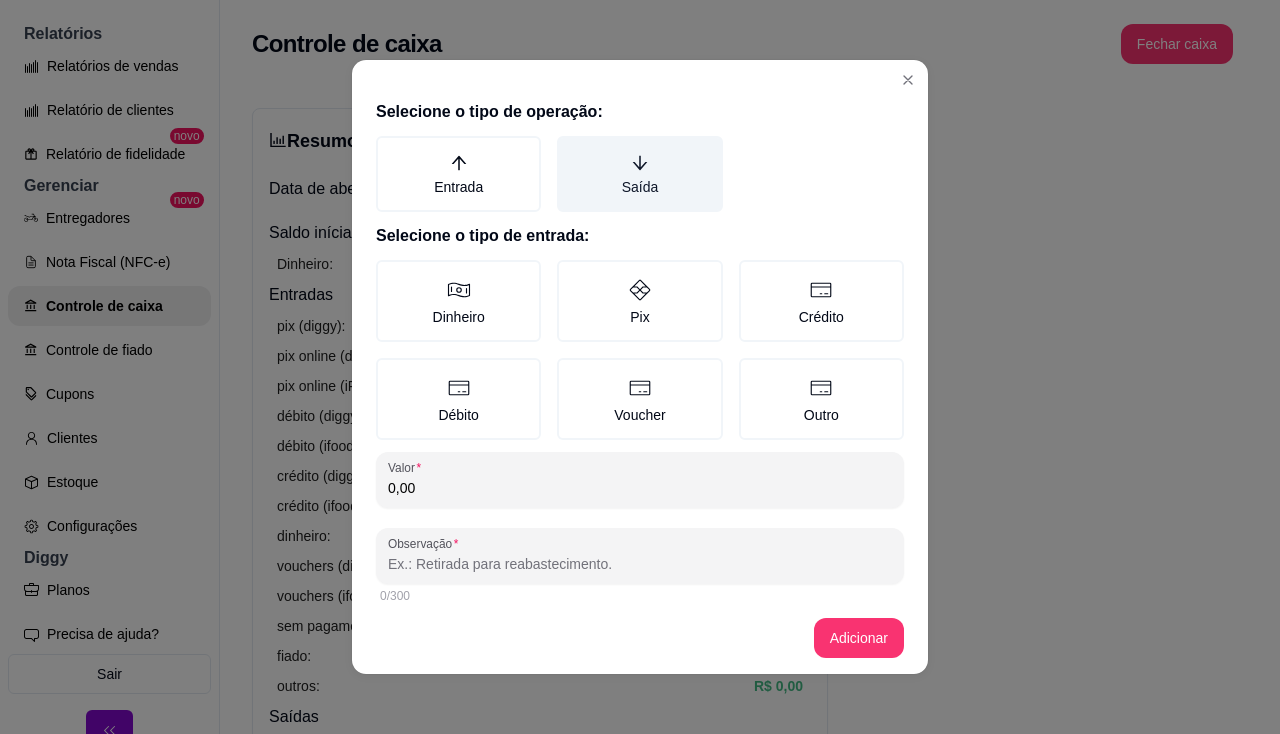 click on "Saída" at bounding box center [639, 174] 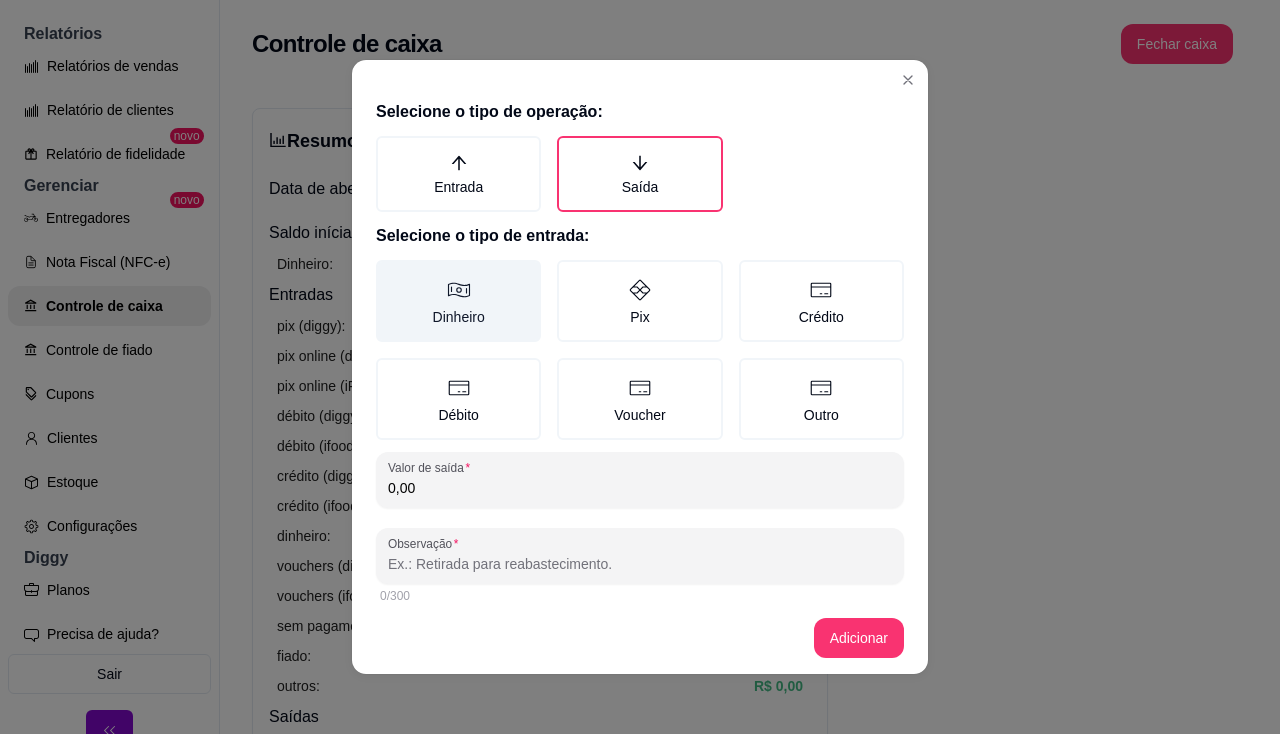 click on "Dinheiro" at bounding box center [458, 301] 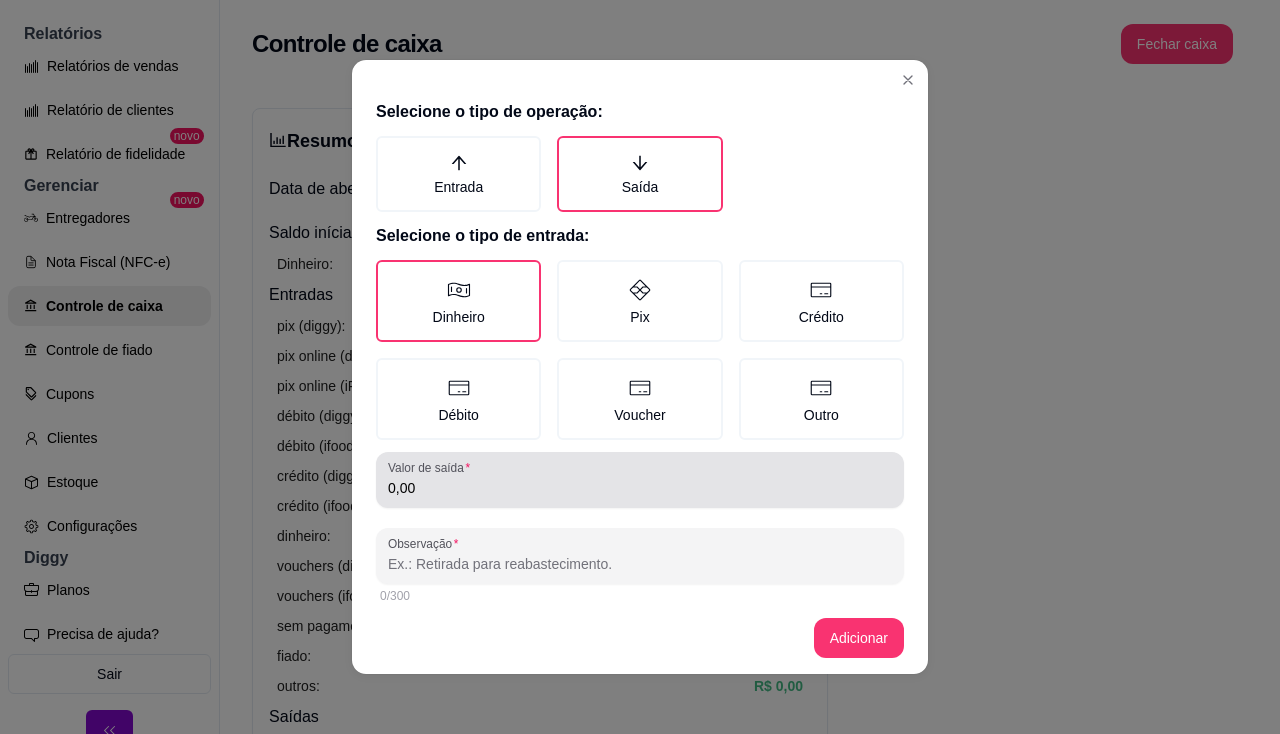 click on "0,00" at bounding box center [640, 480] 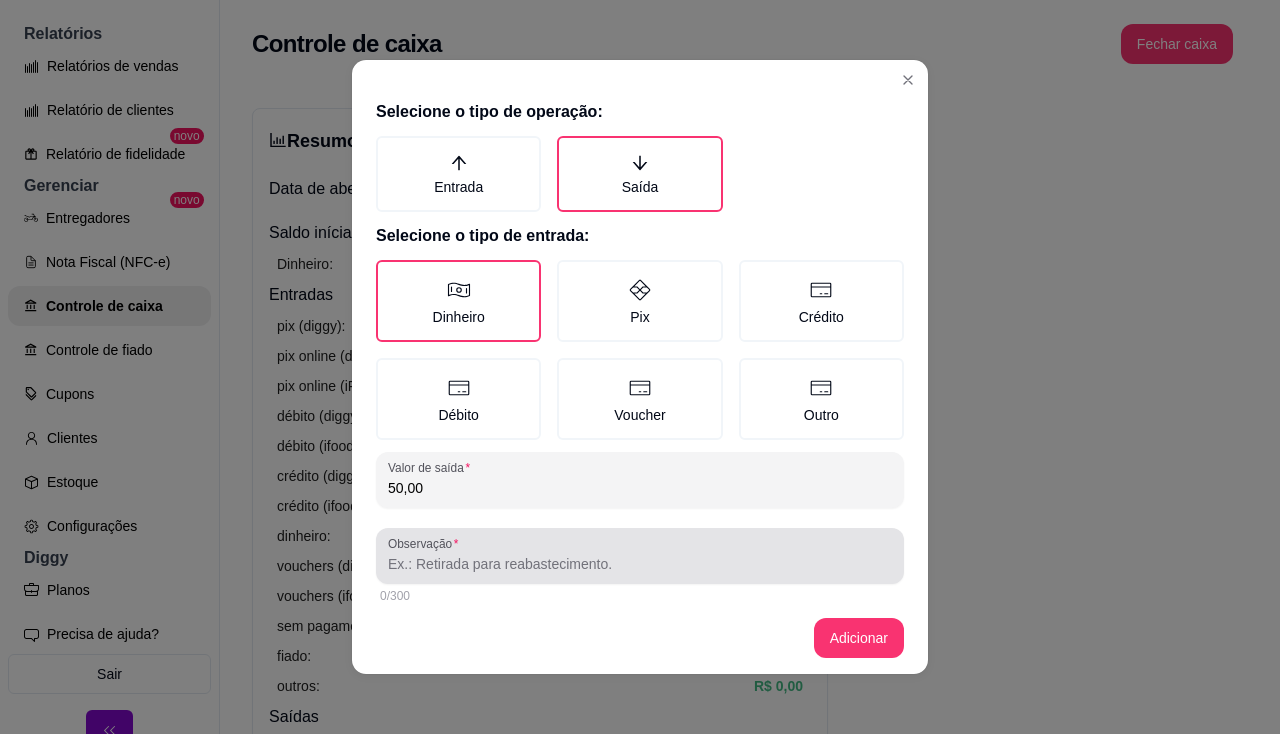 type on "50,00" 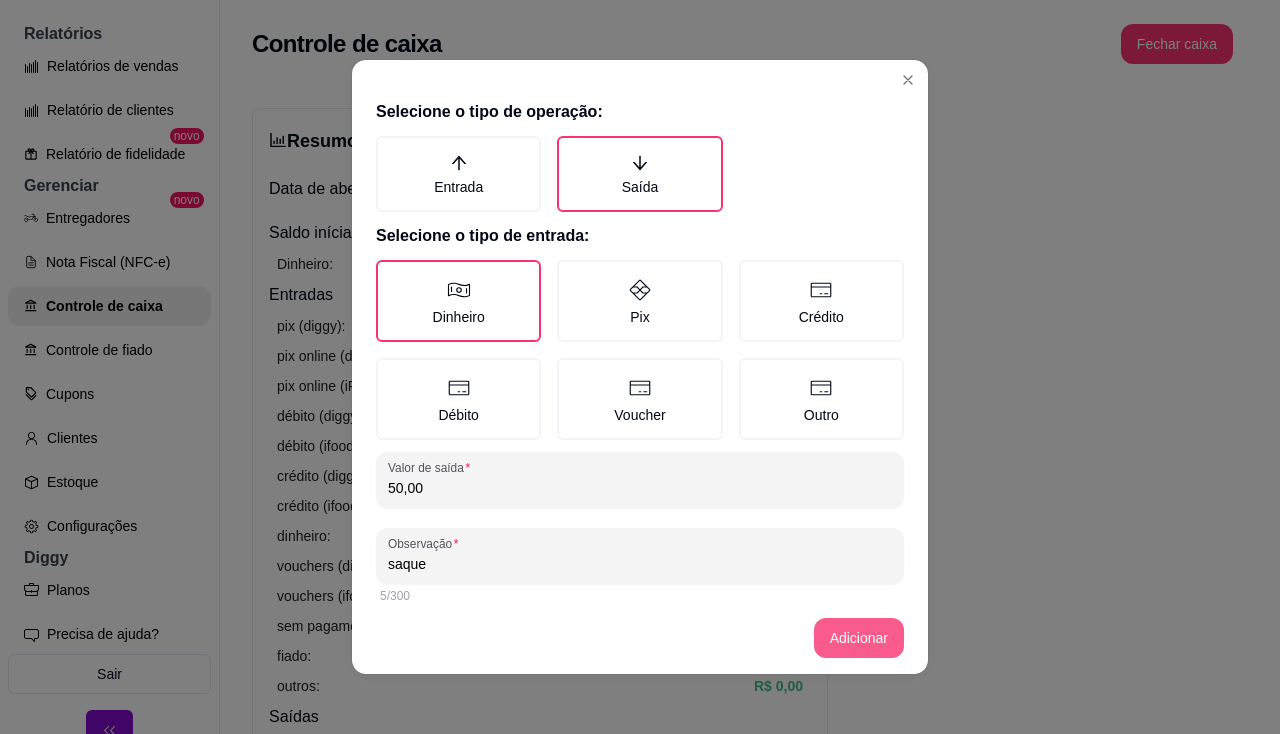 type on "saque" 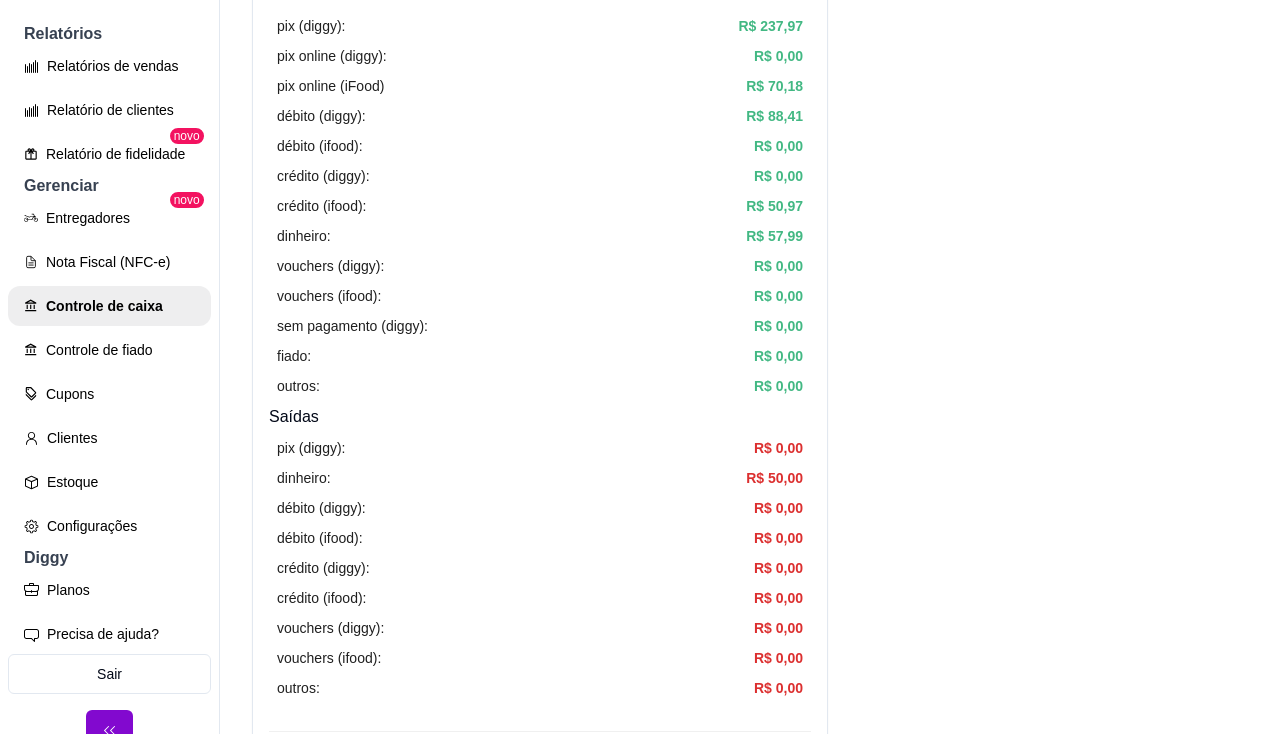 scroll, scrollTop: 0, scrollLeft: 0, axis: both 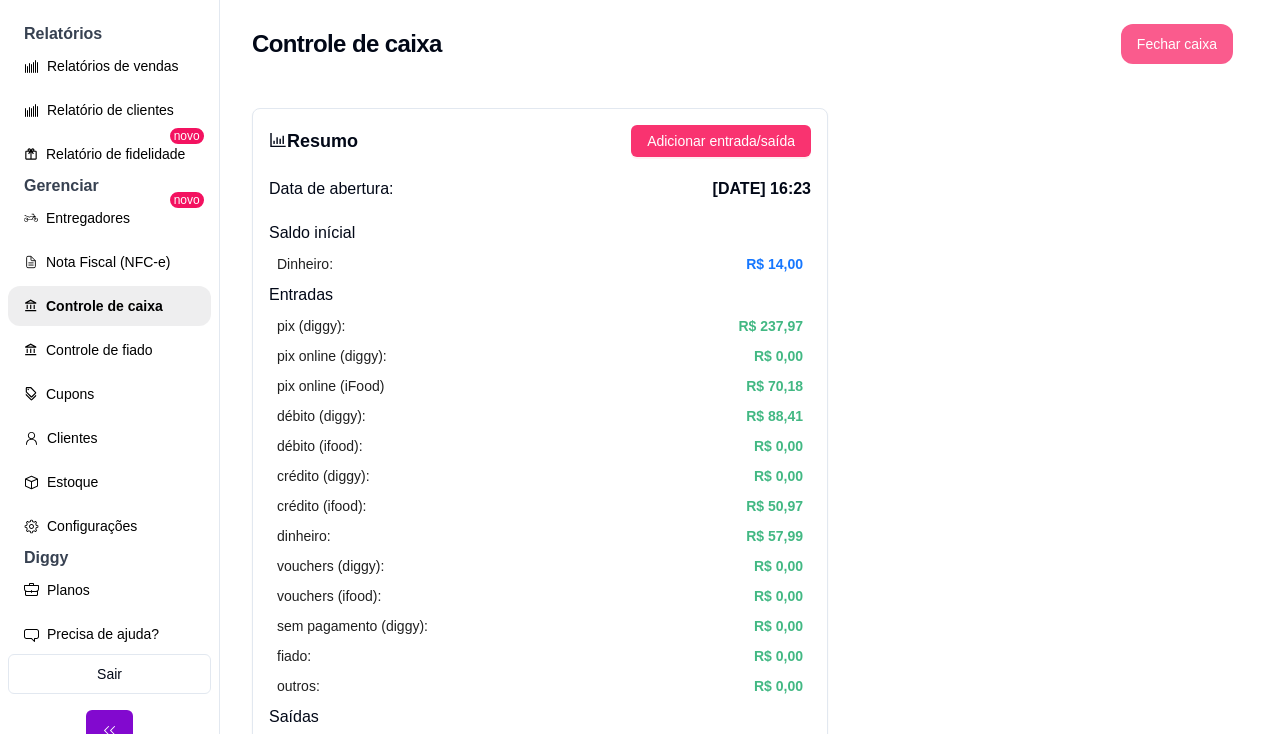 click on "Fechar caixa" at bounding box center (1177, 44) 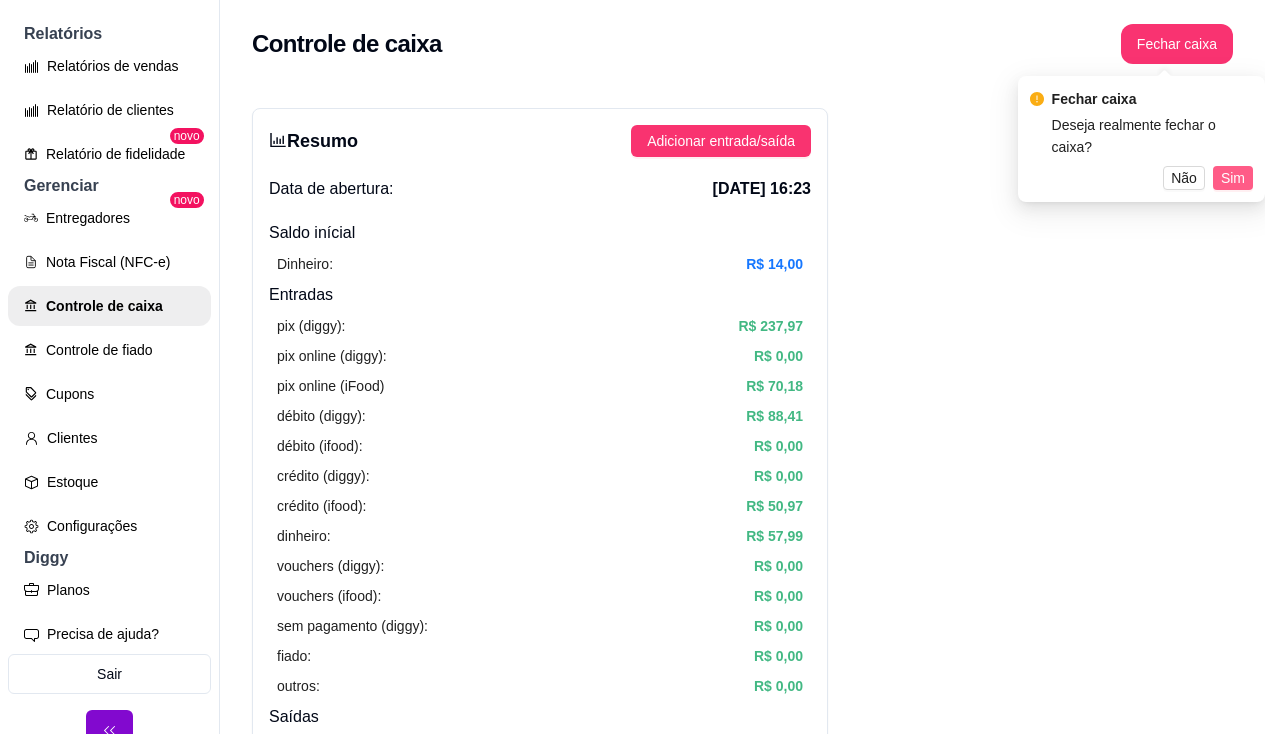 click on "Sim" at bounding box center (1233, 178) 